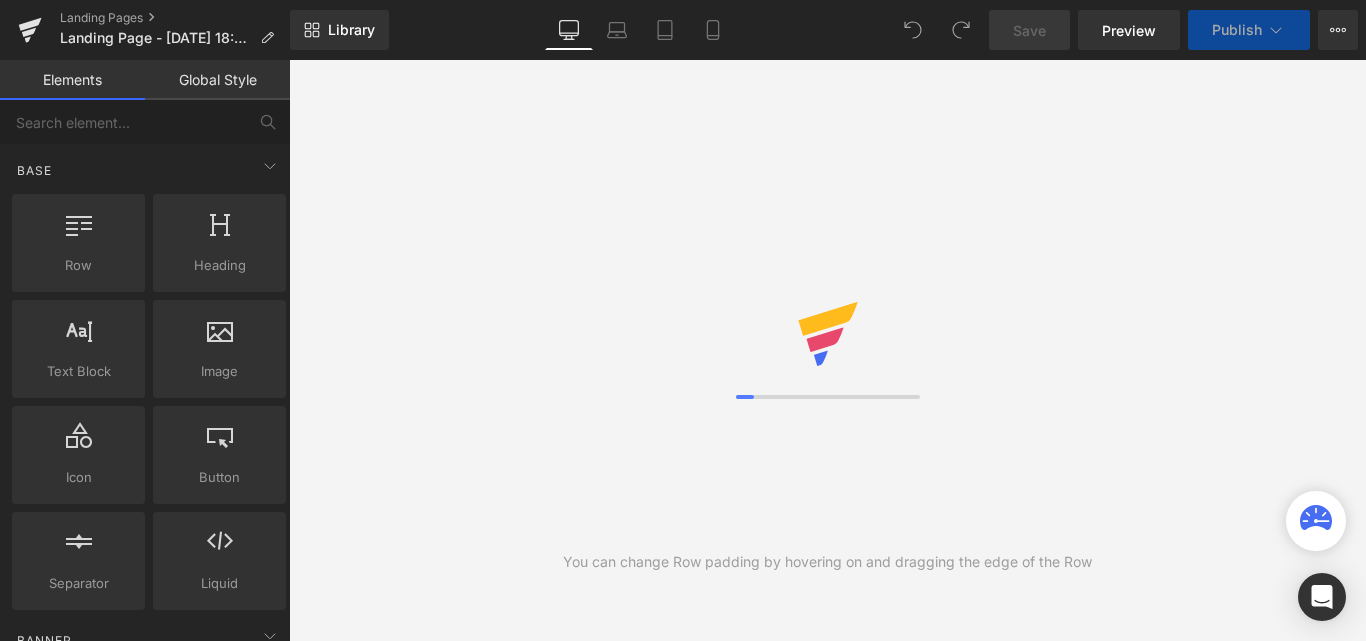scroll, scrollTop: 0, scrollLeft: 0, axis: both 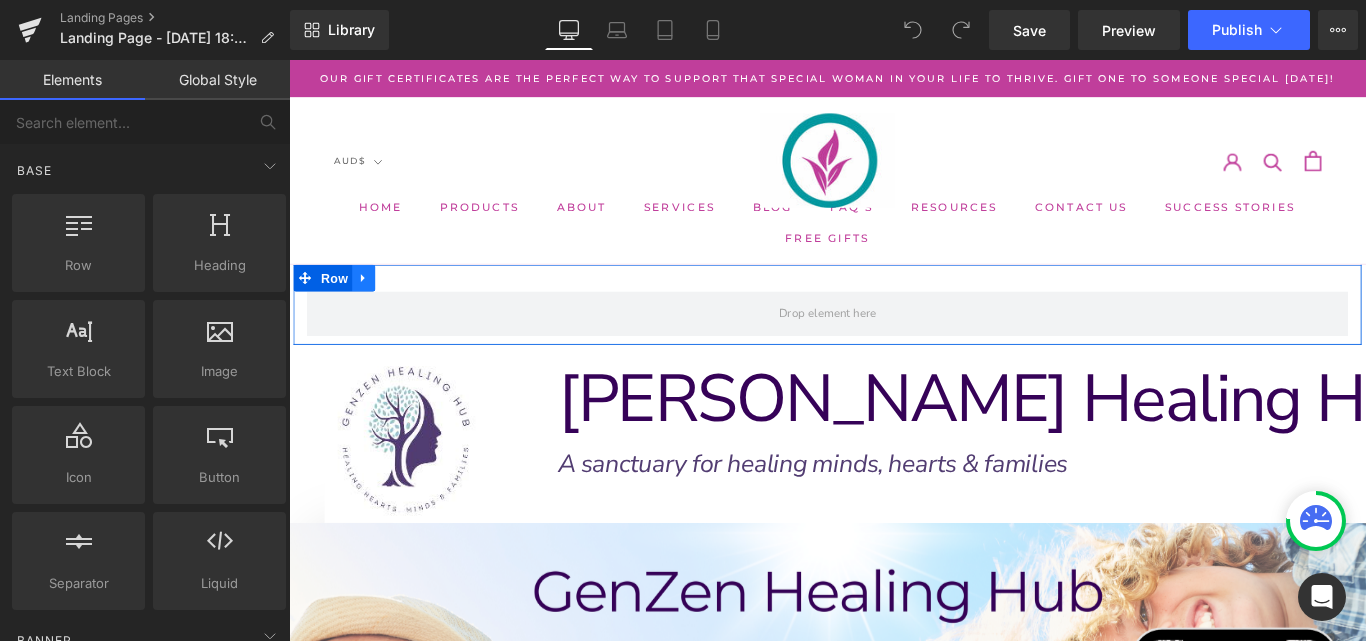 click at bounding box center (373, 305) 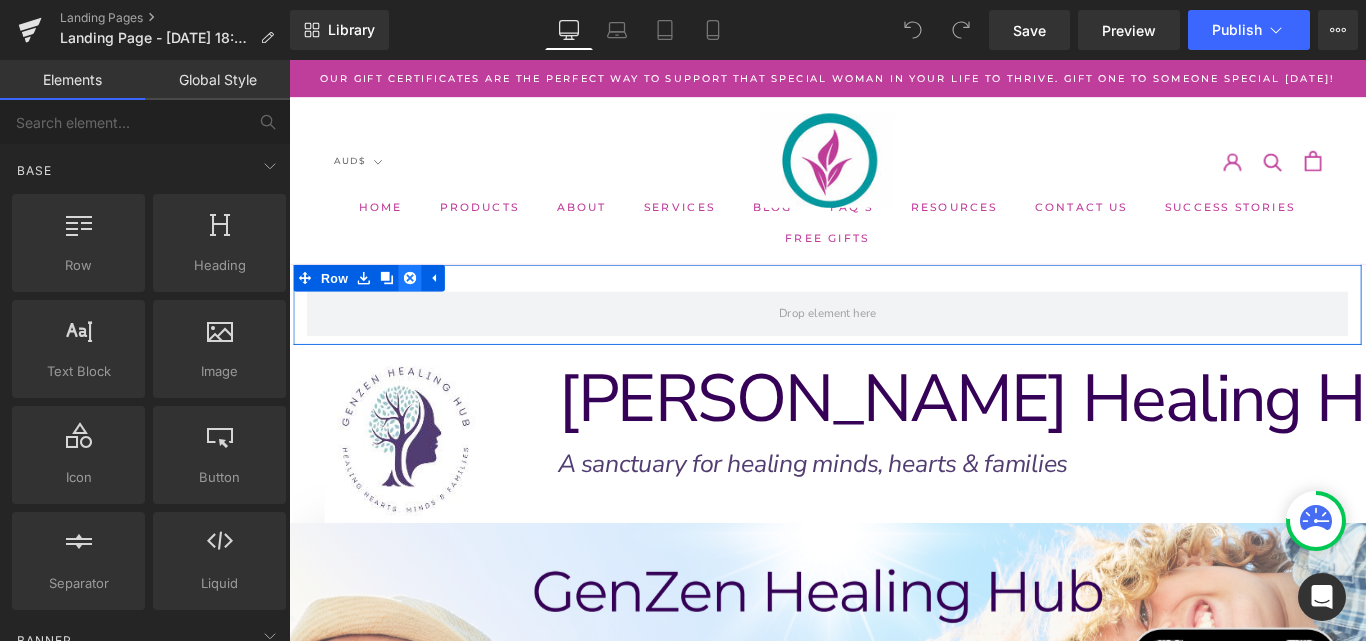 click 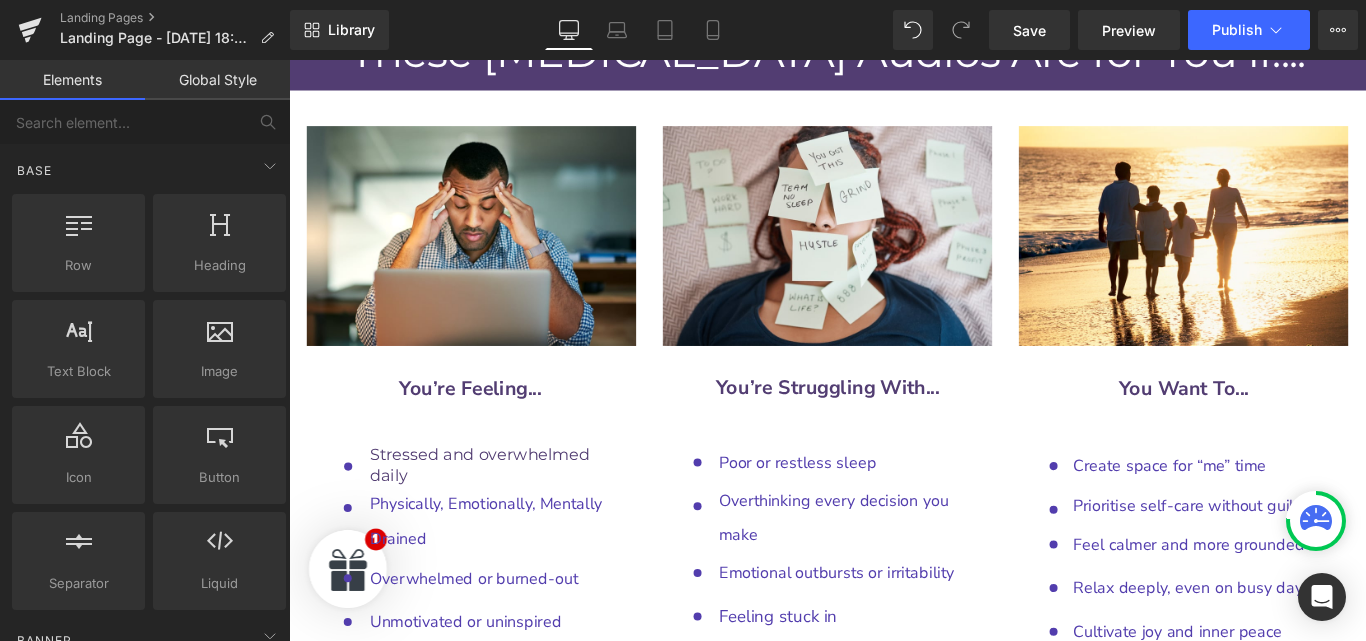 scroll, scrollTop: 9699, scrollLeft: 0, axis: vertical 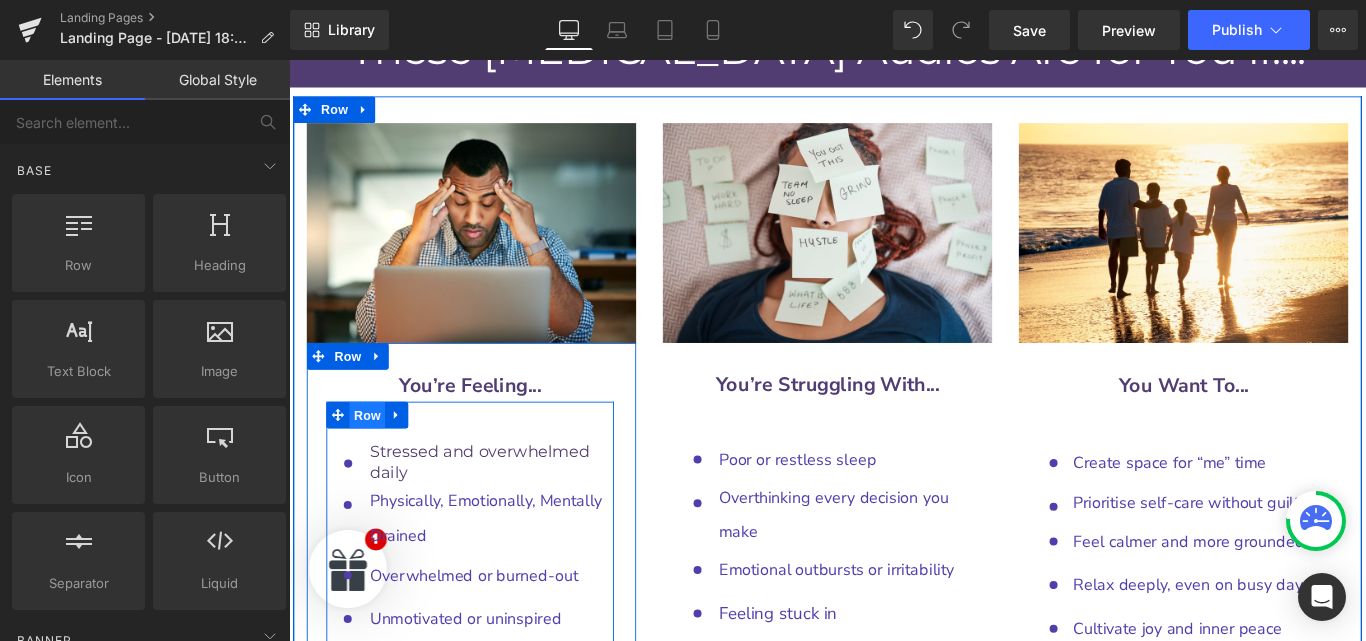 click on "Row" at bounding box center (377, 459) 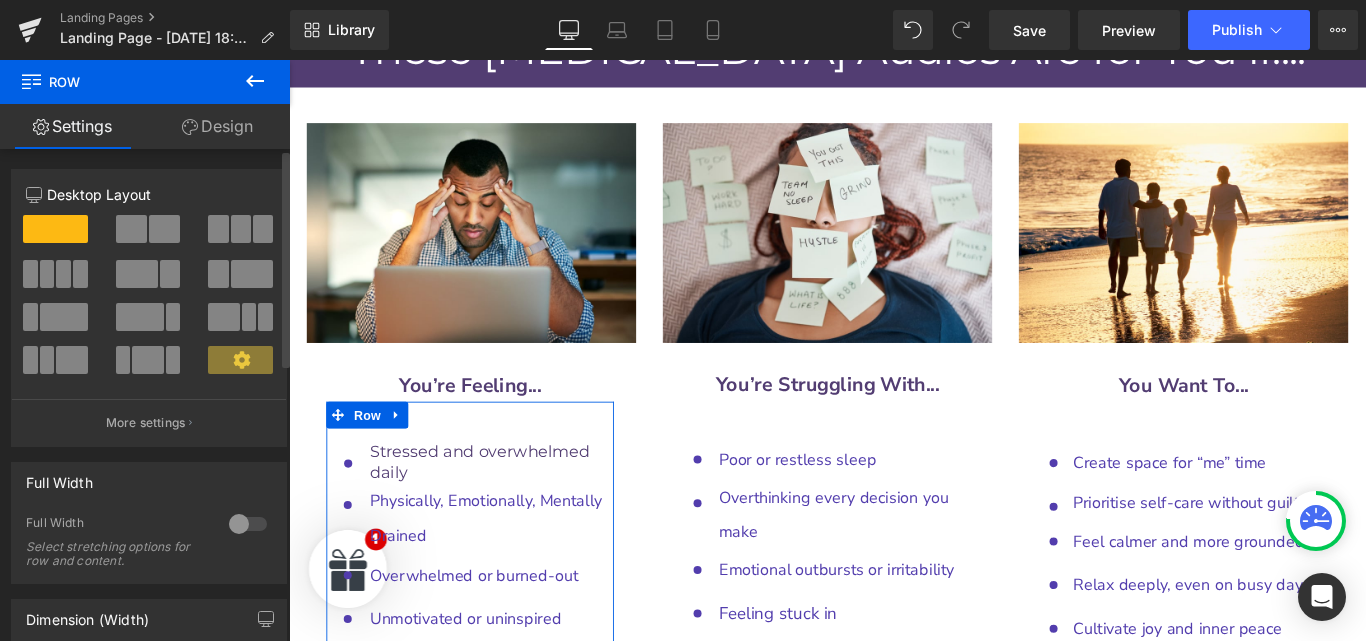 click at bounding box center (248, 524) 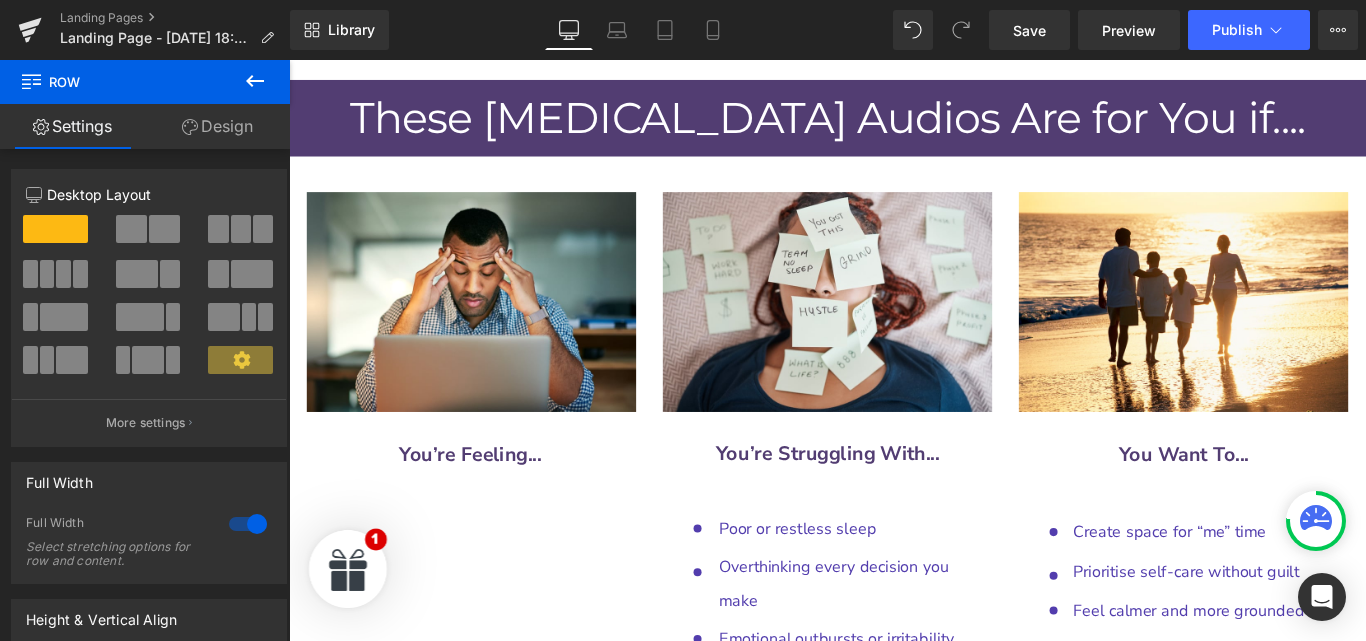 scroll, scrollTop: 9621, scrollLeft: 0, axis: vertical 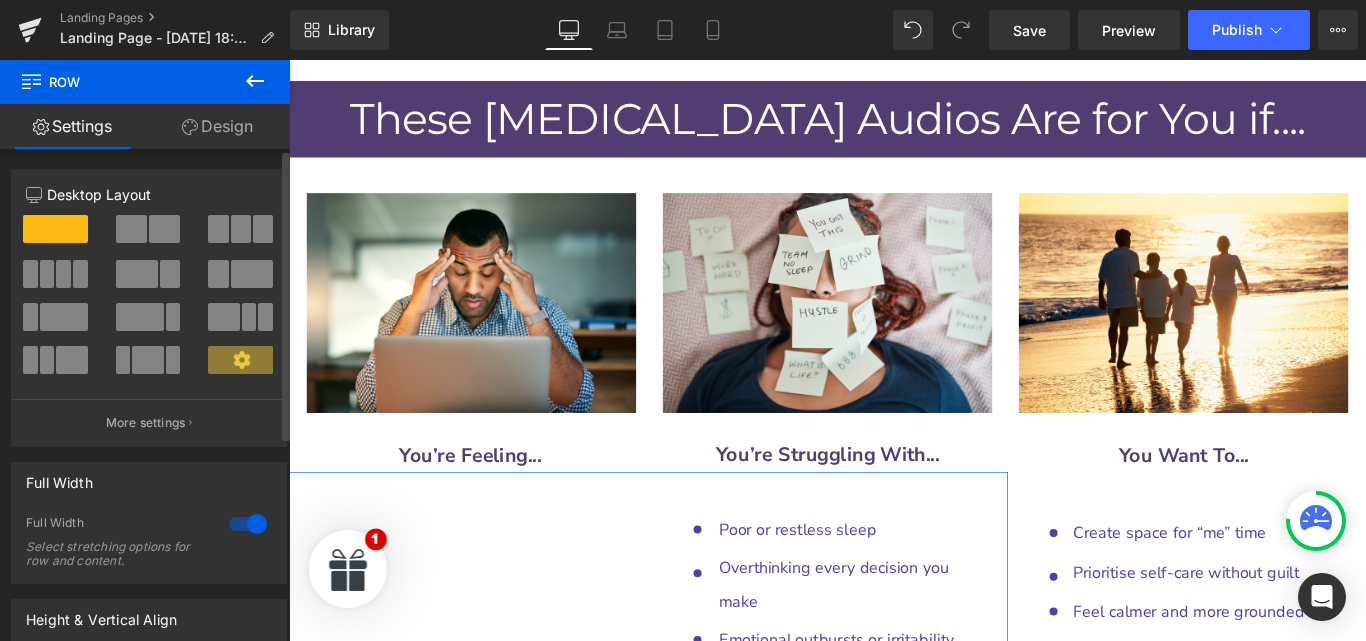 click at bounding box center (248, 524) 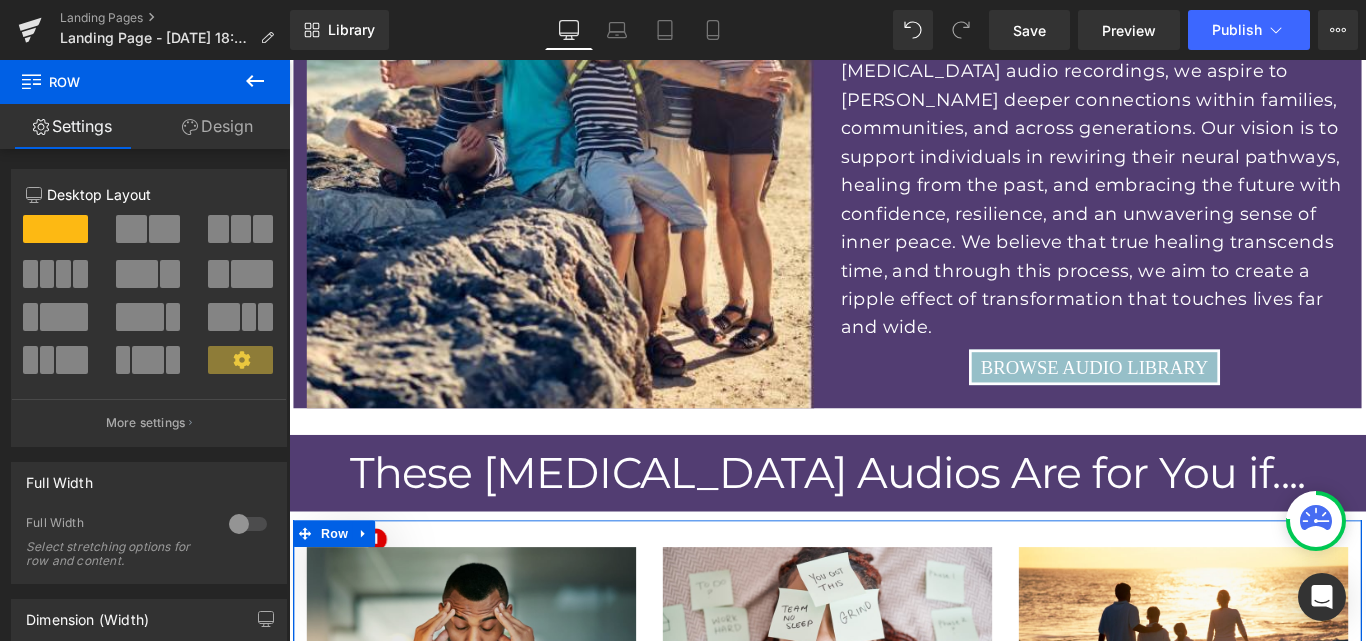 scroll, scrollTop: 9221, scrollLeft: 0, axis: vertical 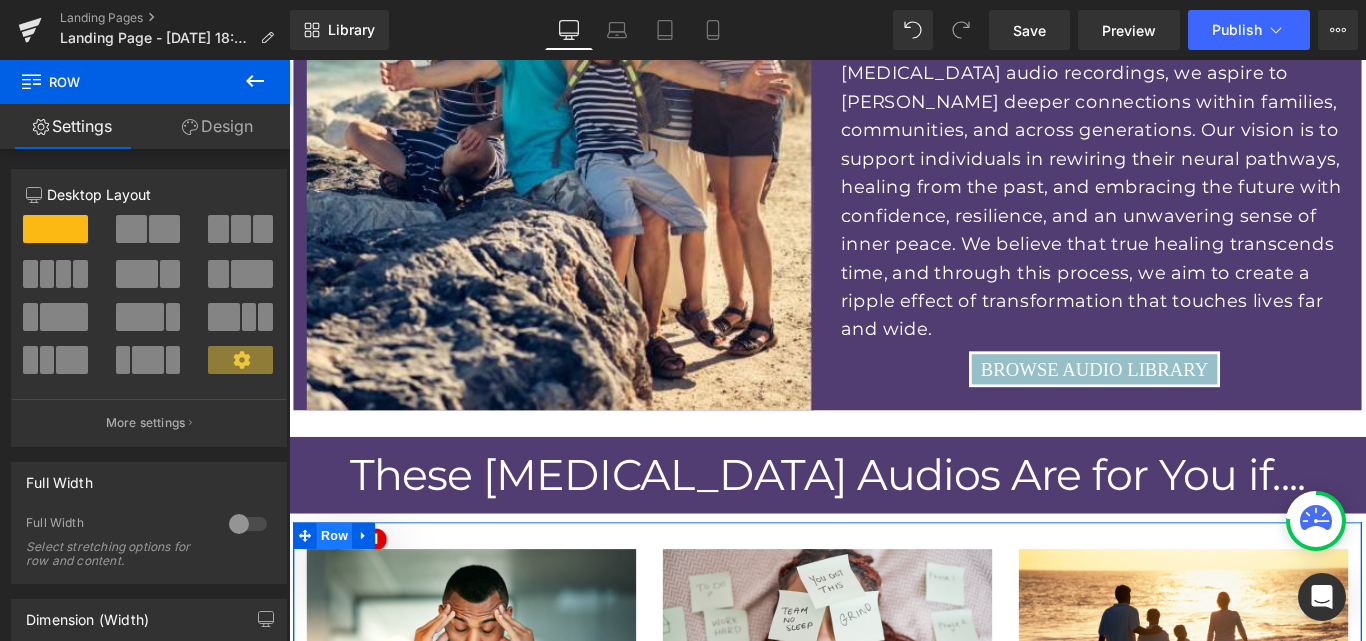 click on "Row" at bounding box center (340, 594) 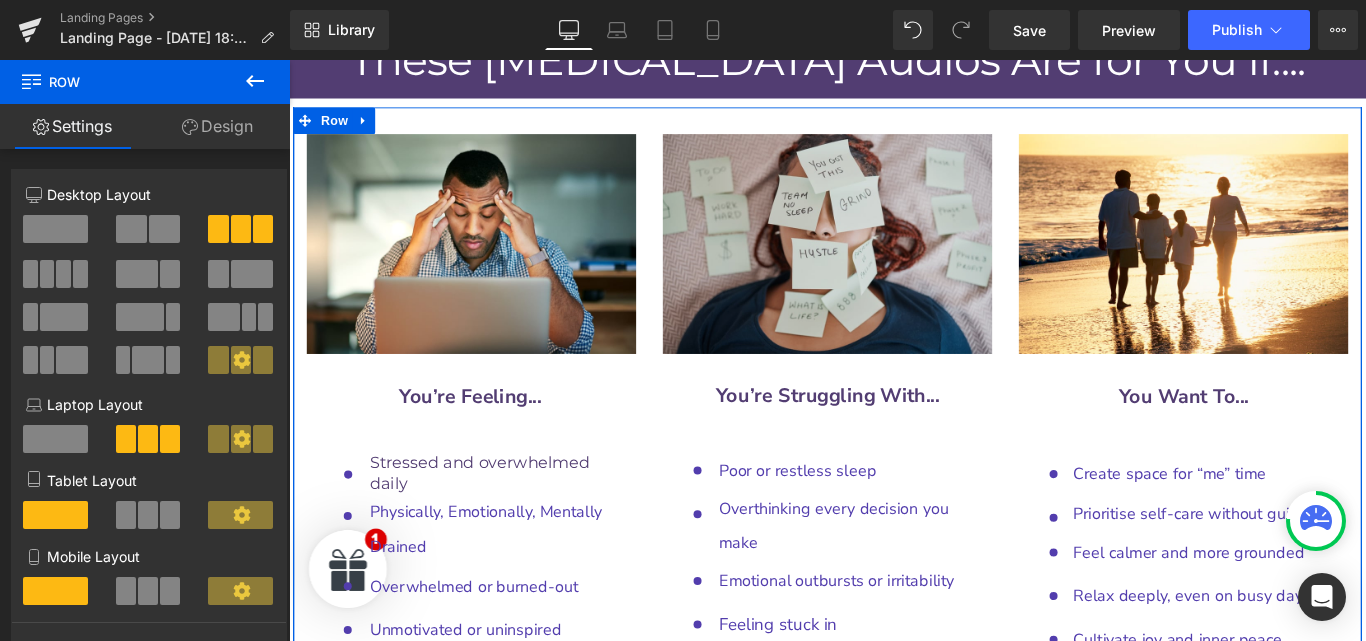 scroll, scrollTop: 9690, scrollLeft: 0, axis: vertical 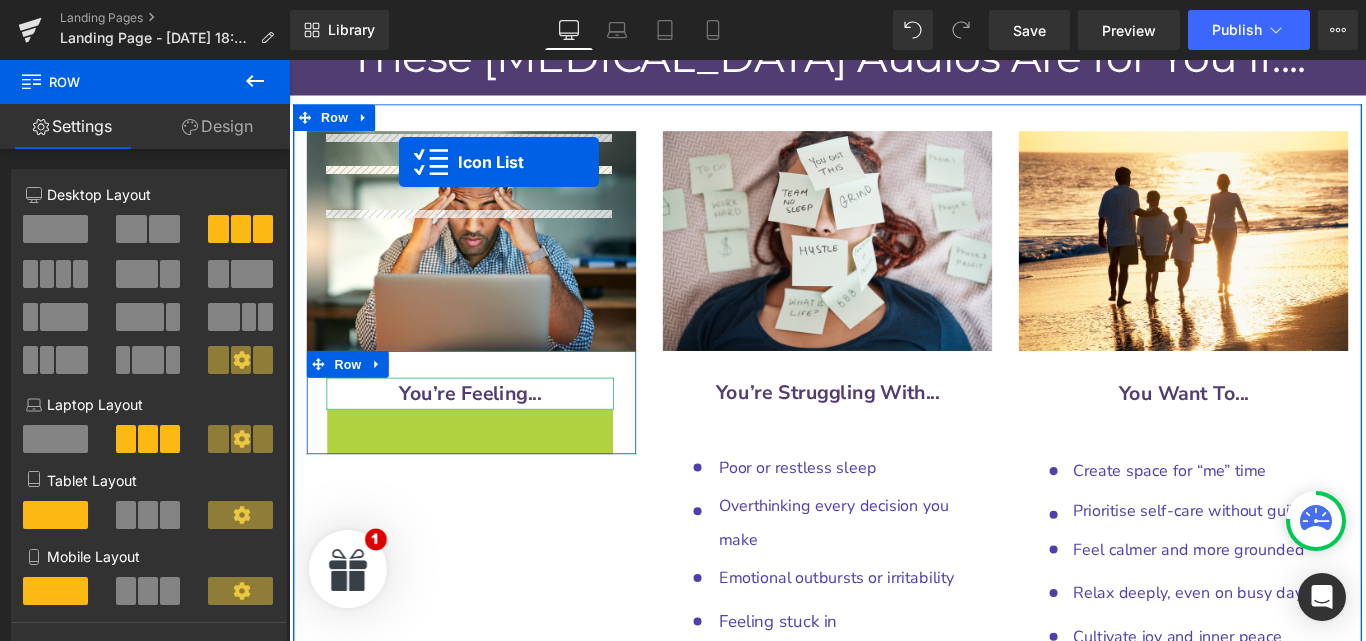 drag, startPoint x: 435, startPoint y: 199, endPoint x: 413, endPoint y: 175, distance: 32.55764 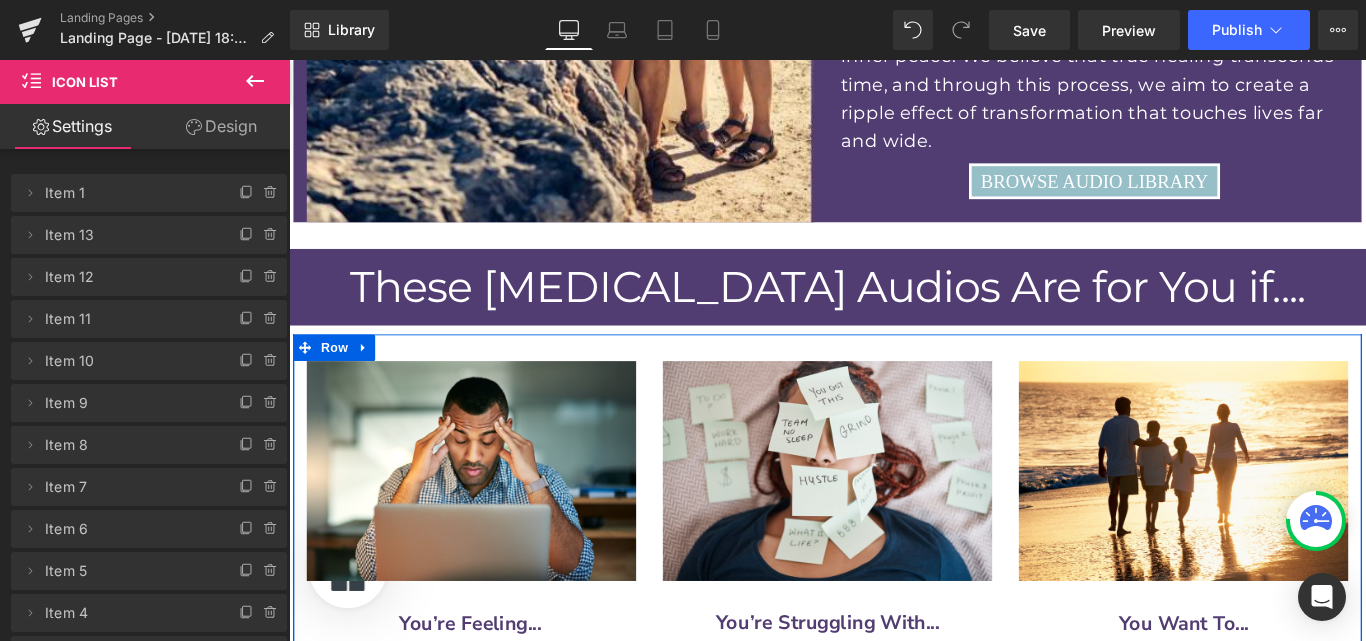 scroll, scrollTop: 9486, scrollLeft: 0, axis: vertical 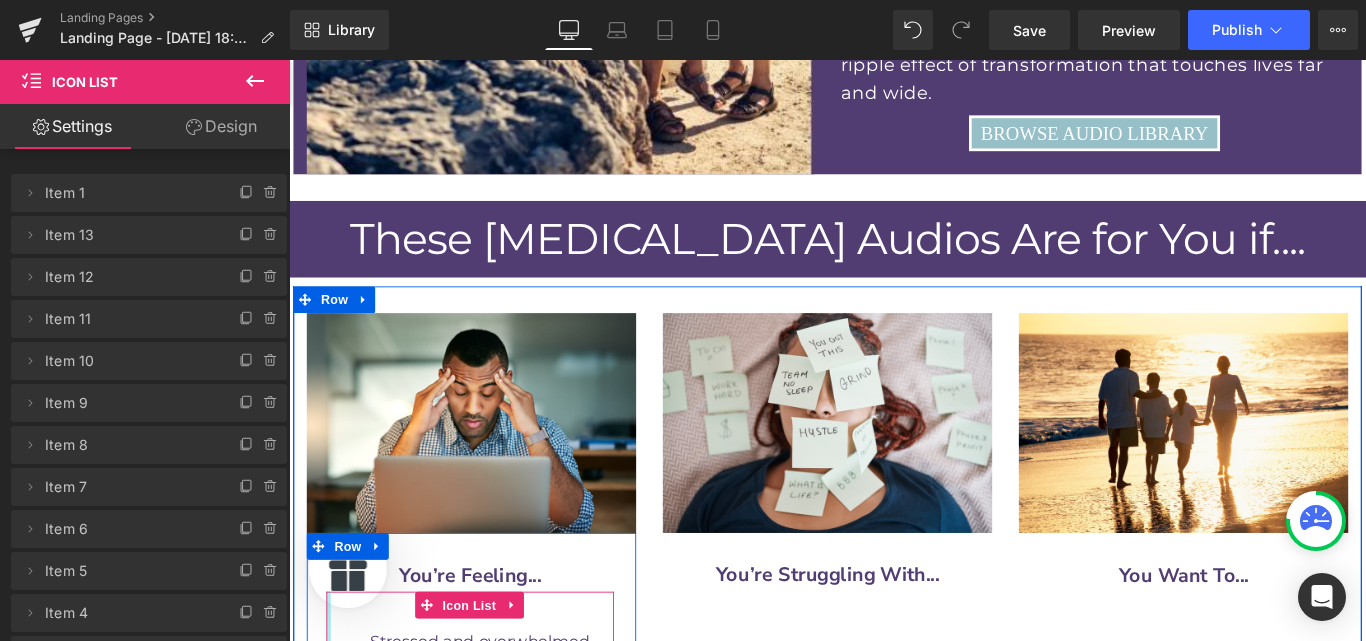 drag, startPoint x: 327, startPoint y: 450, endPoint x: 296, endPoint y: 454, distance: 31.257 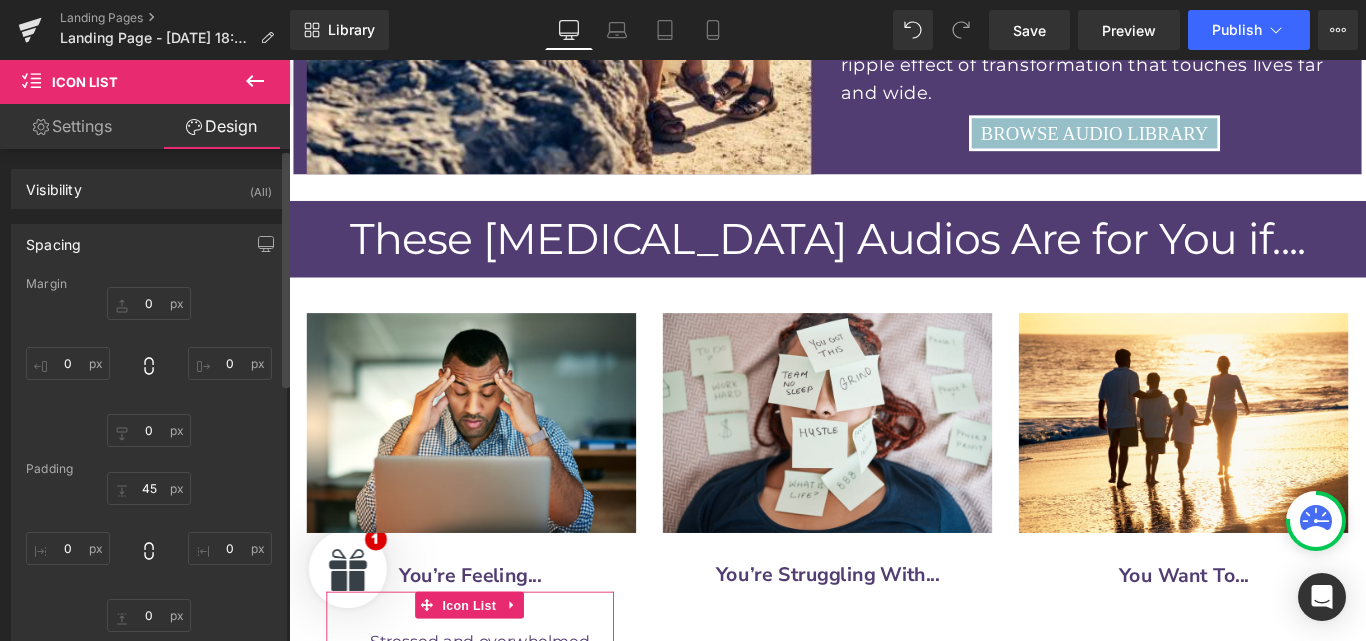 scroll, scrollTop: 59, scrollLeft: 0, axis: vertical 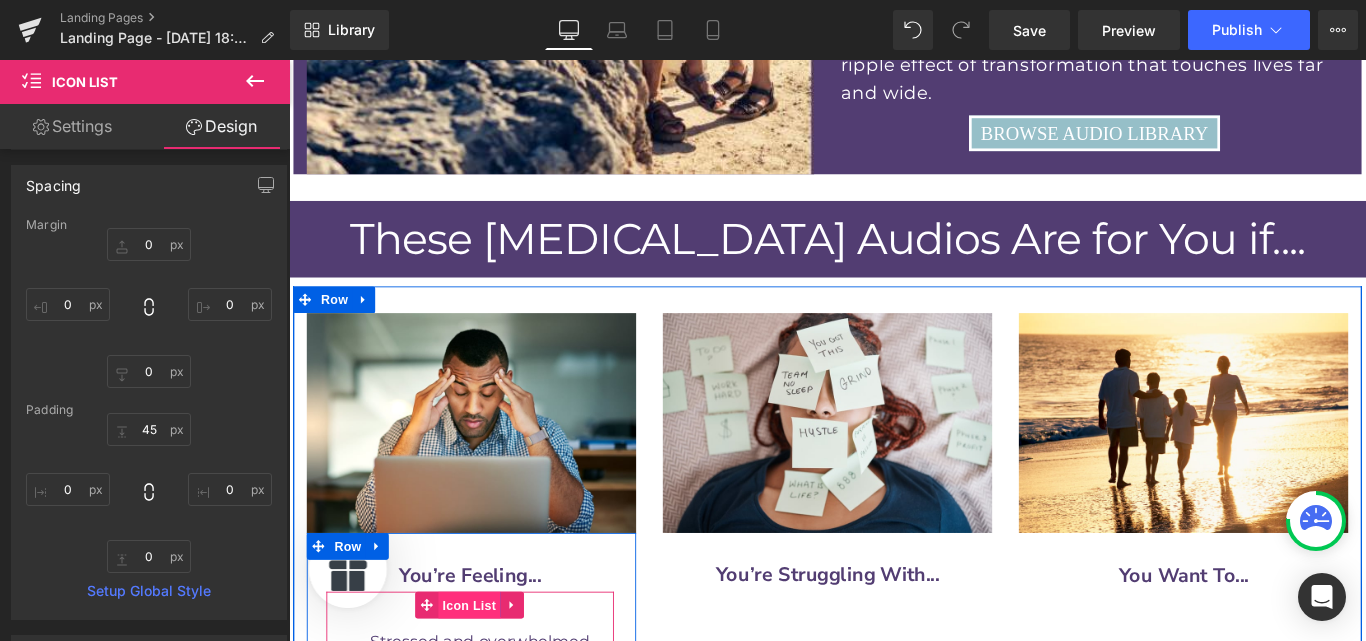 click on "Icon List" at bounding box center [492, 672] 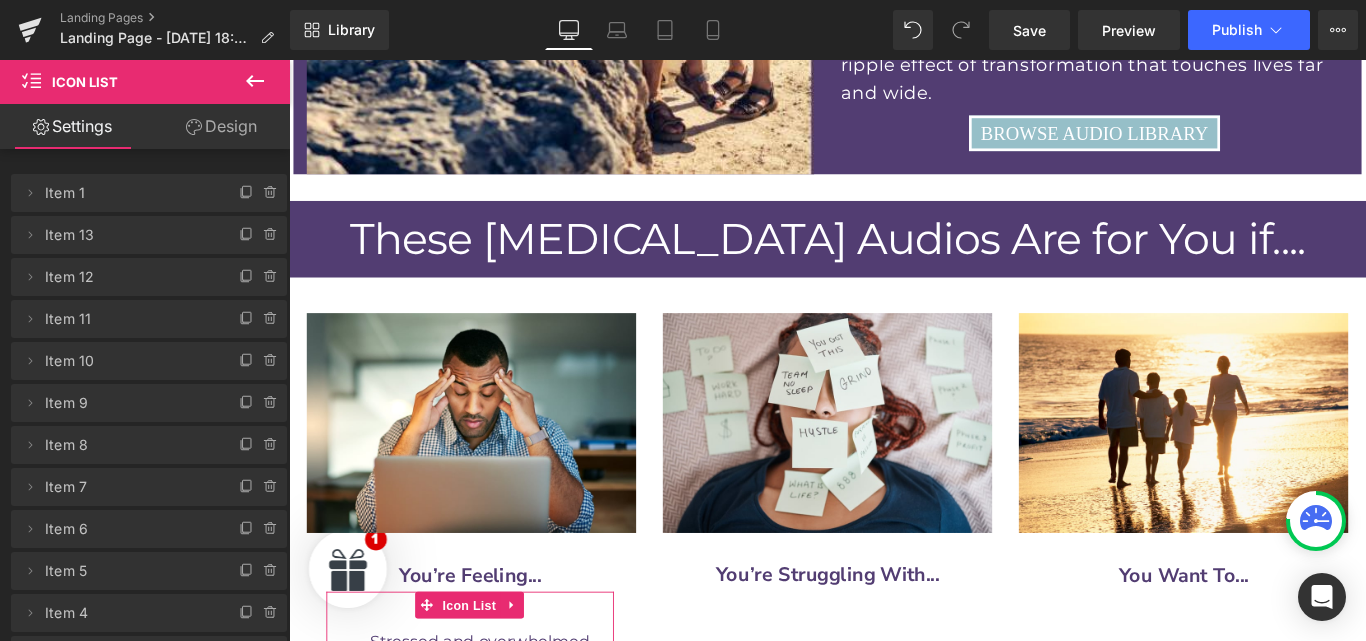click on "Design" at bounding box center [221, 126] 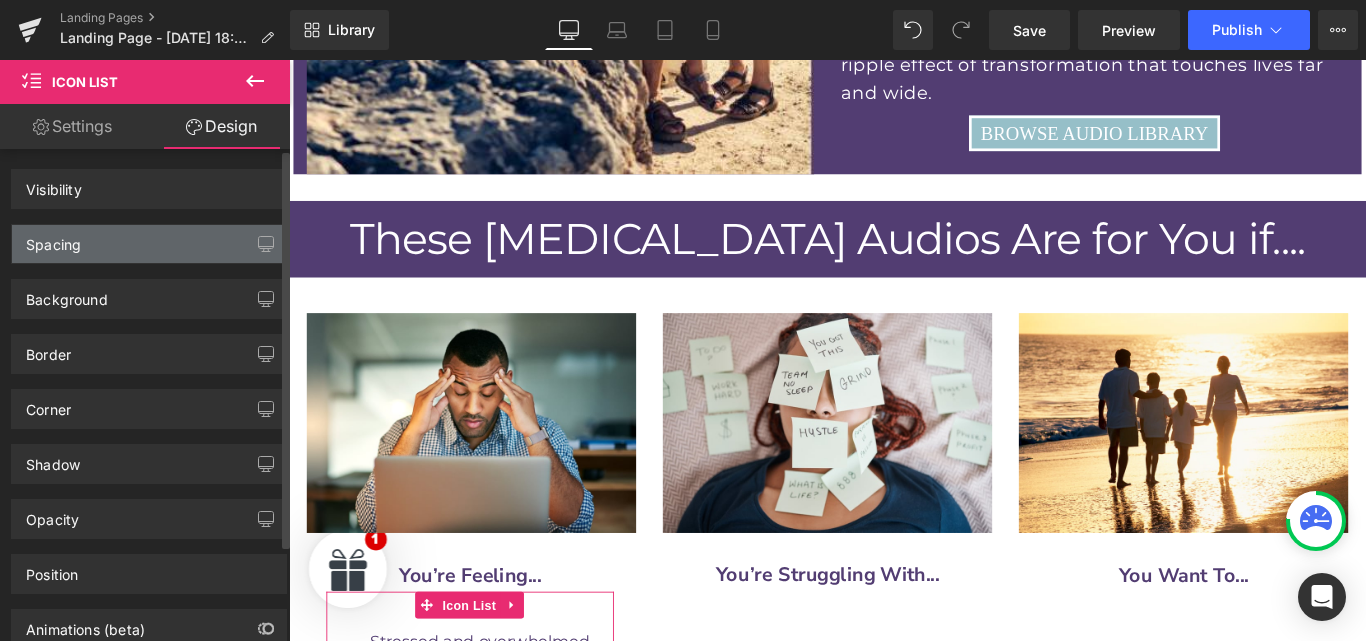 click on "Spacing" at bounding box center (149, 244) 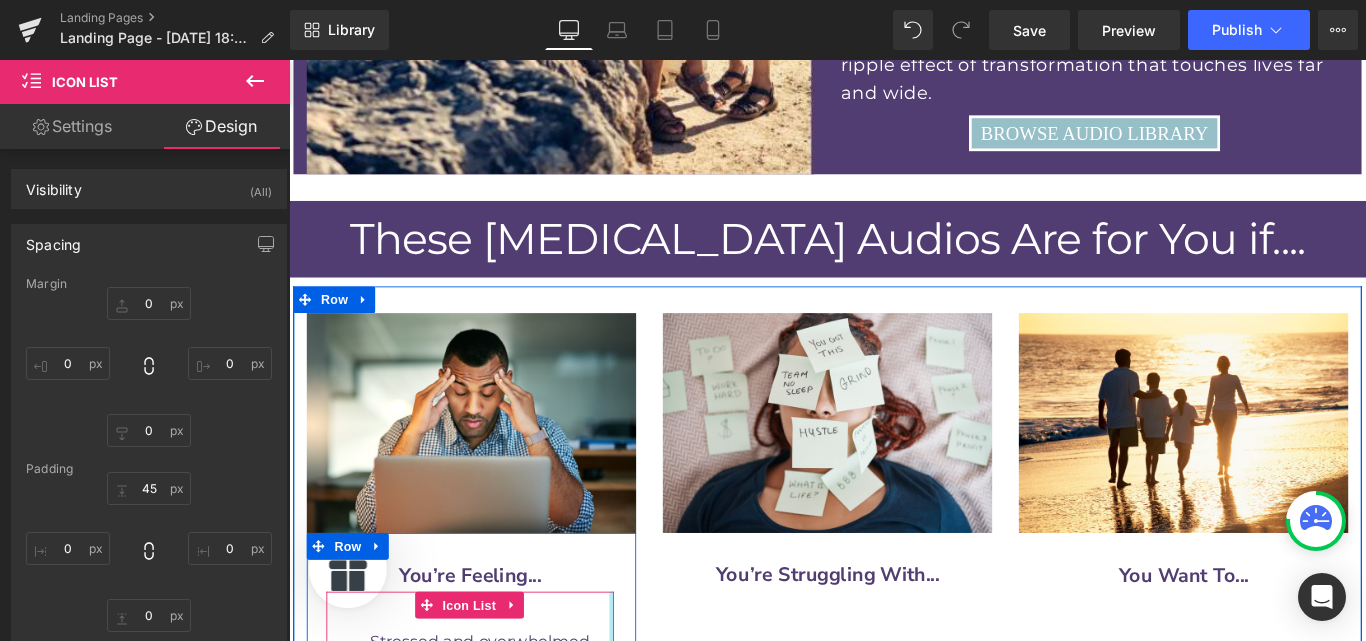 drag, startPoint x: 646, startPoint y: 482, endPoint x: 658, endPoint y: 482, distance: 12 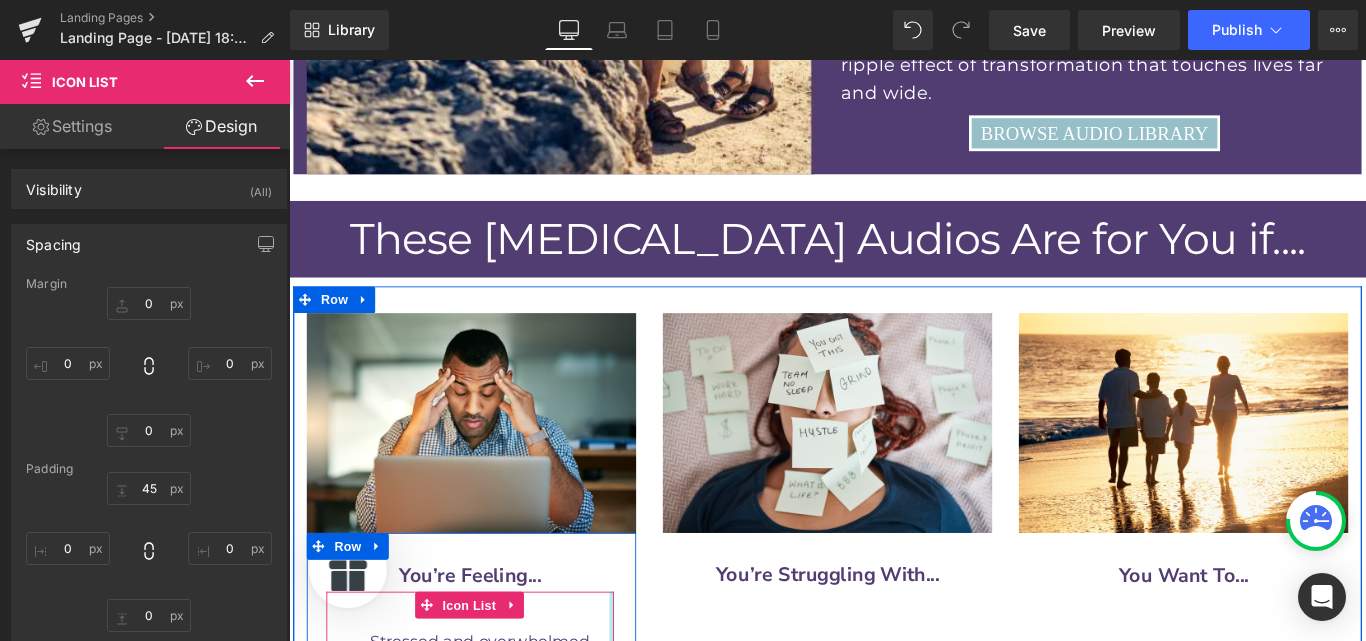 click on "You’re Feeling... Heading
Icon
Stressed and overwhelmed daily
Text Block
Icon
Physically, Emotionally, Mentally
Drained Text Block
Icon
Overwhelmed or burned-out
Text Block
Icon" at bounding box center (492, 1046) 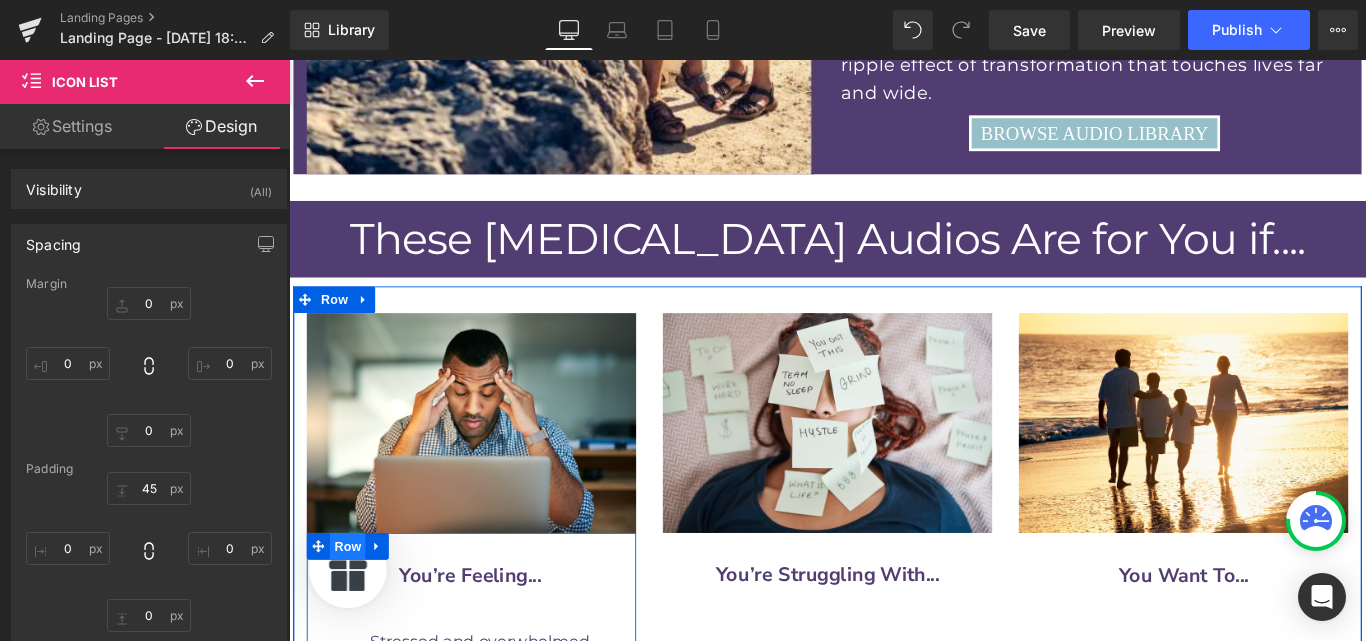 click on "Row" at bounding box center (355, 606) 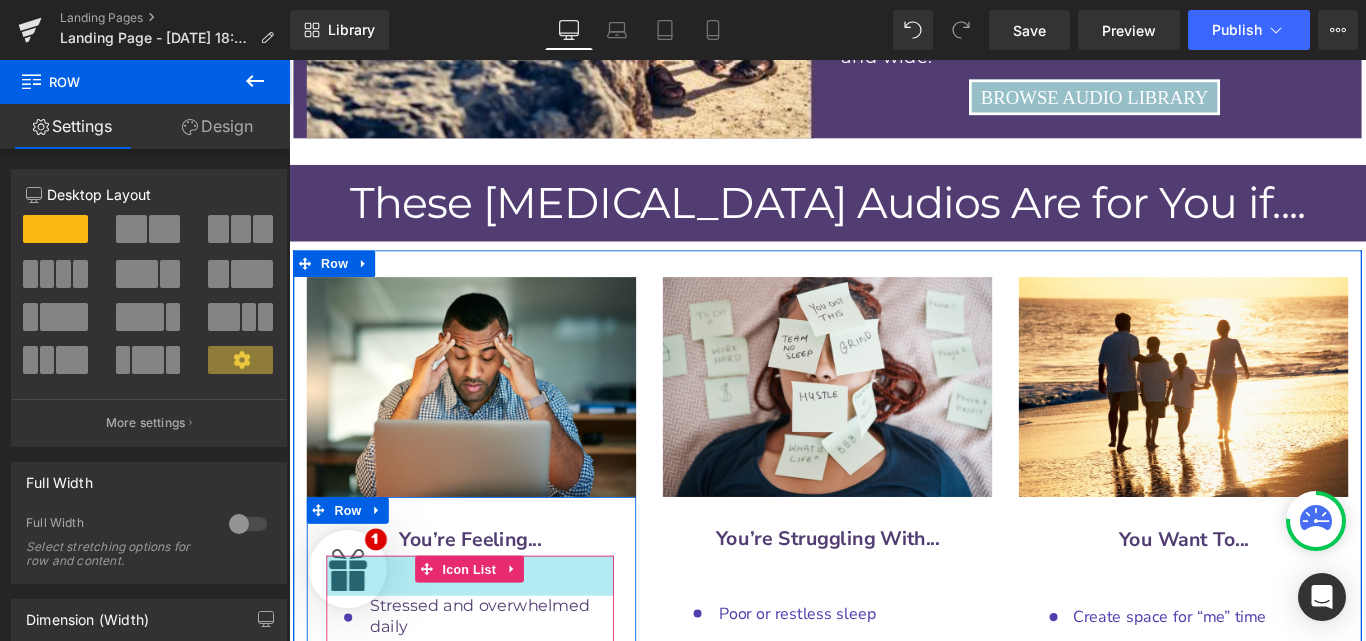scroll, scrollTop: 9527, scrollLeft: 0, axis: vertical 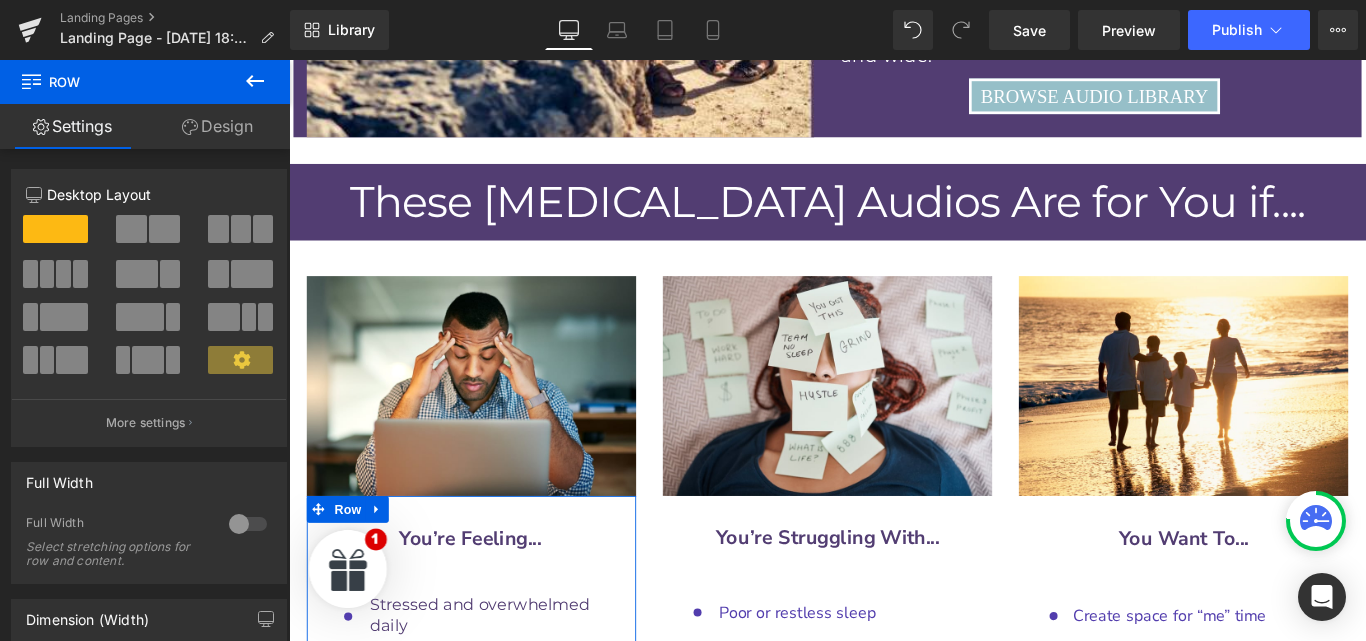click on "Design" at bounding box center [217, 126] 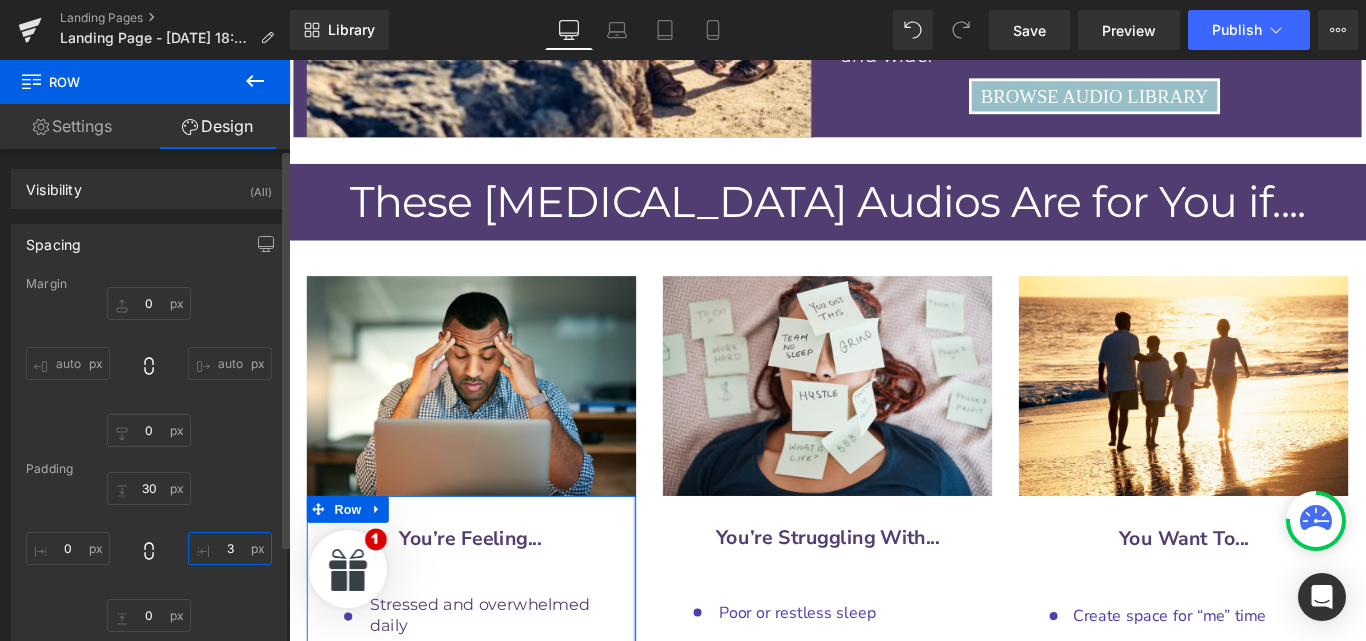 click at bounding box center [230, 548] 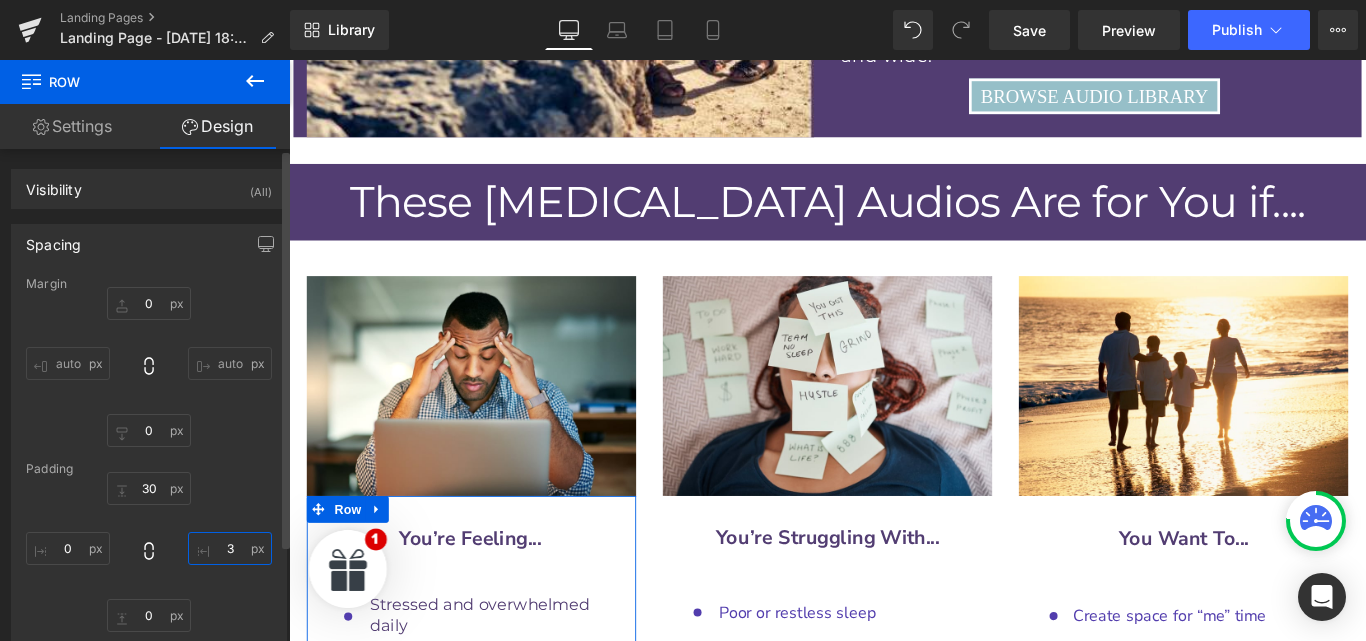 type on "3" 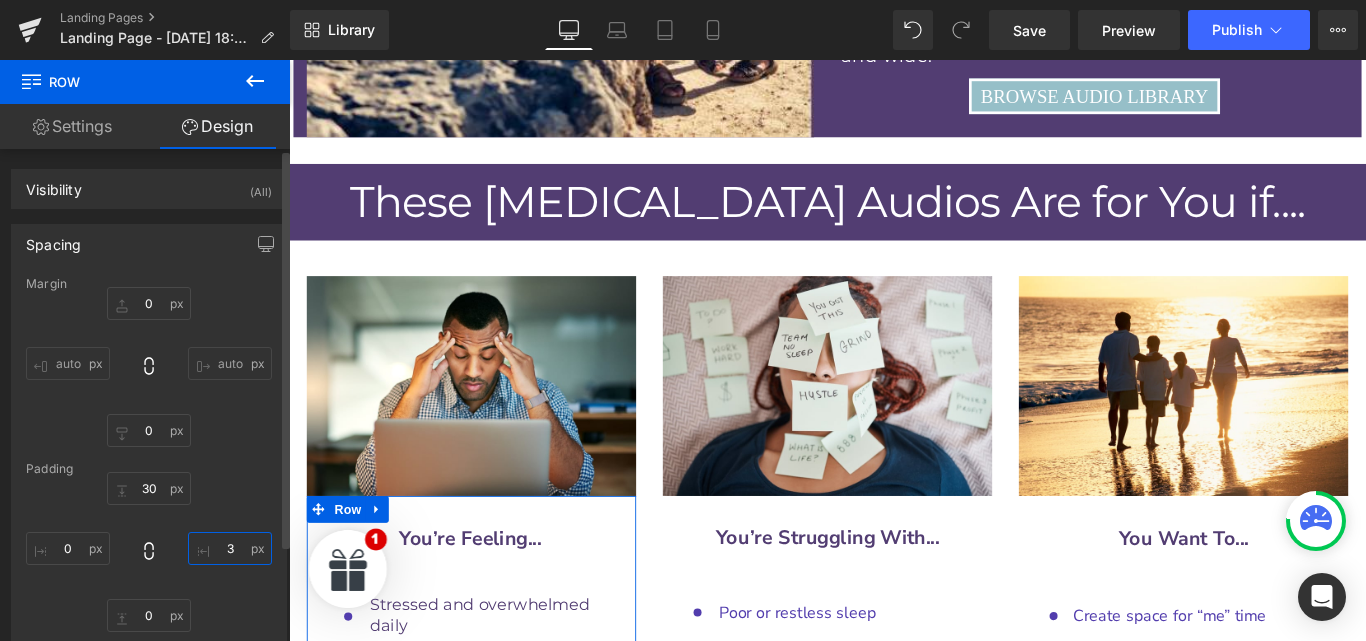 type 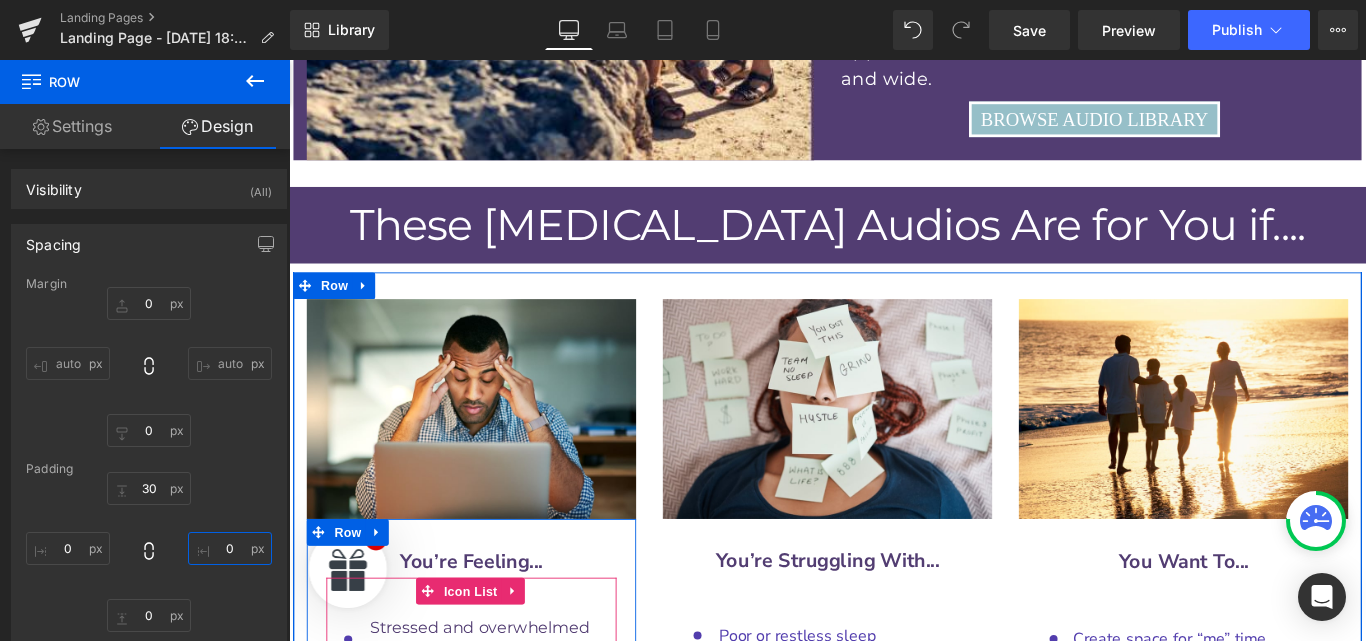 scroll, scrollTop: 9498, scrollLeft: 0, axis: vertical 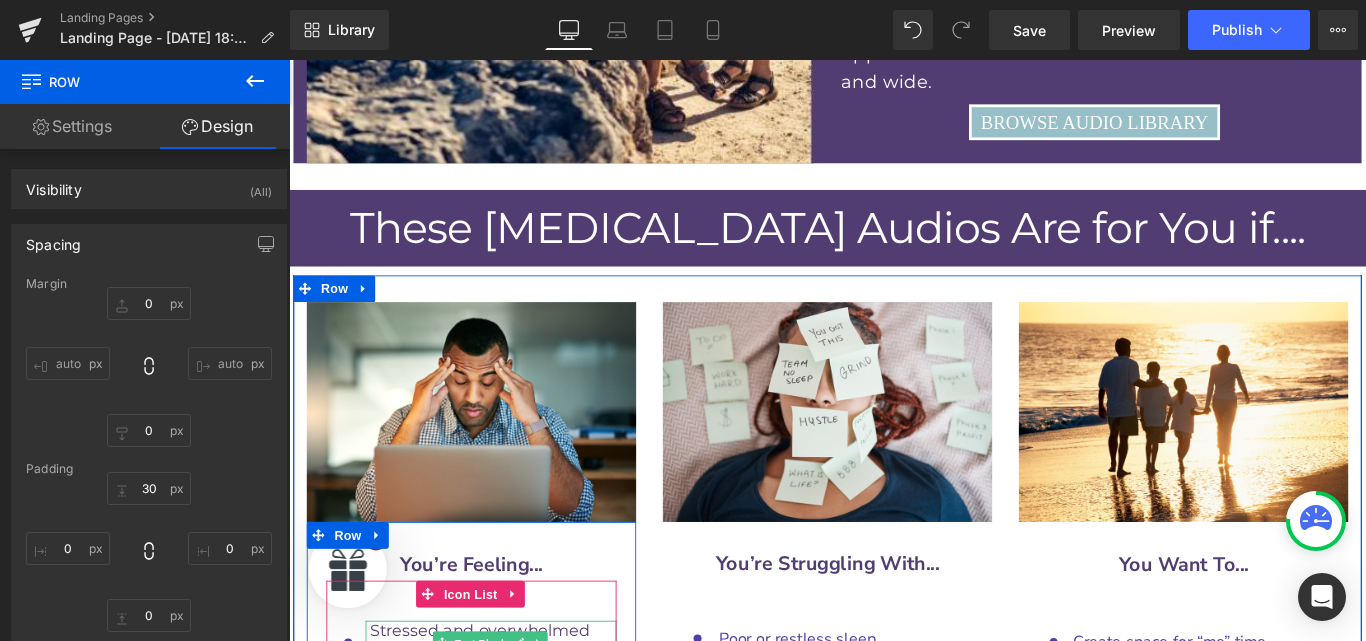 click on "Stressed and overwhelmed daily" at bounding box center (503, 712) 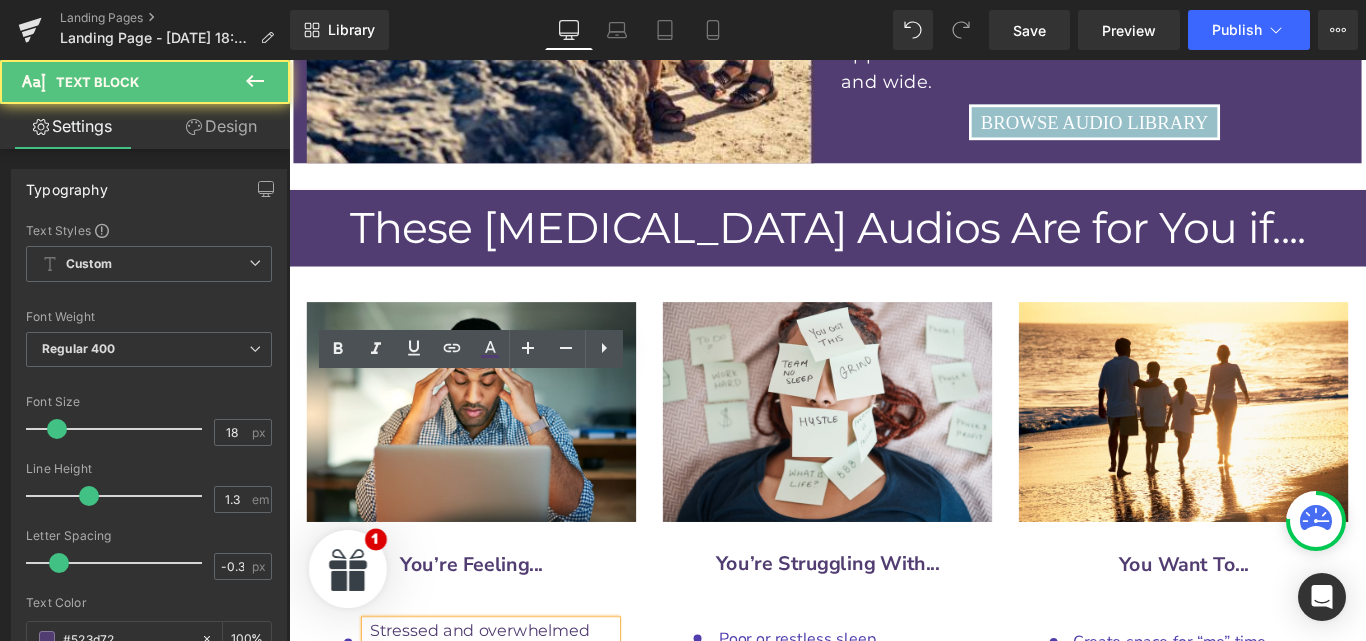 click on "Stressed and overwhelmed daily" at bounding box center (503, 712) 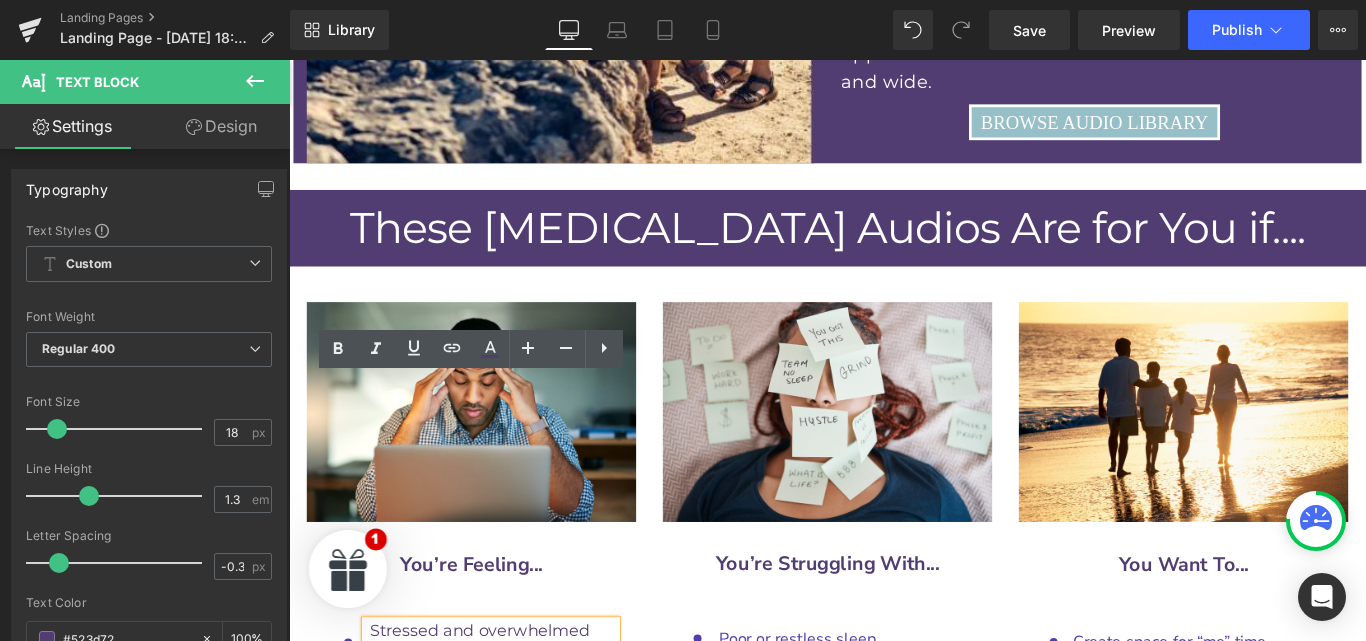 type 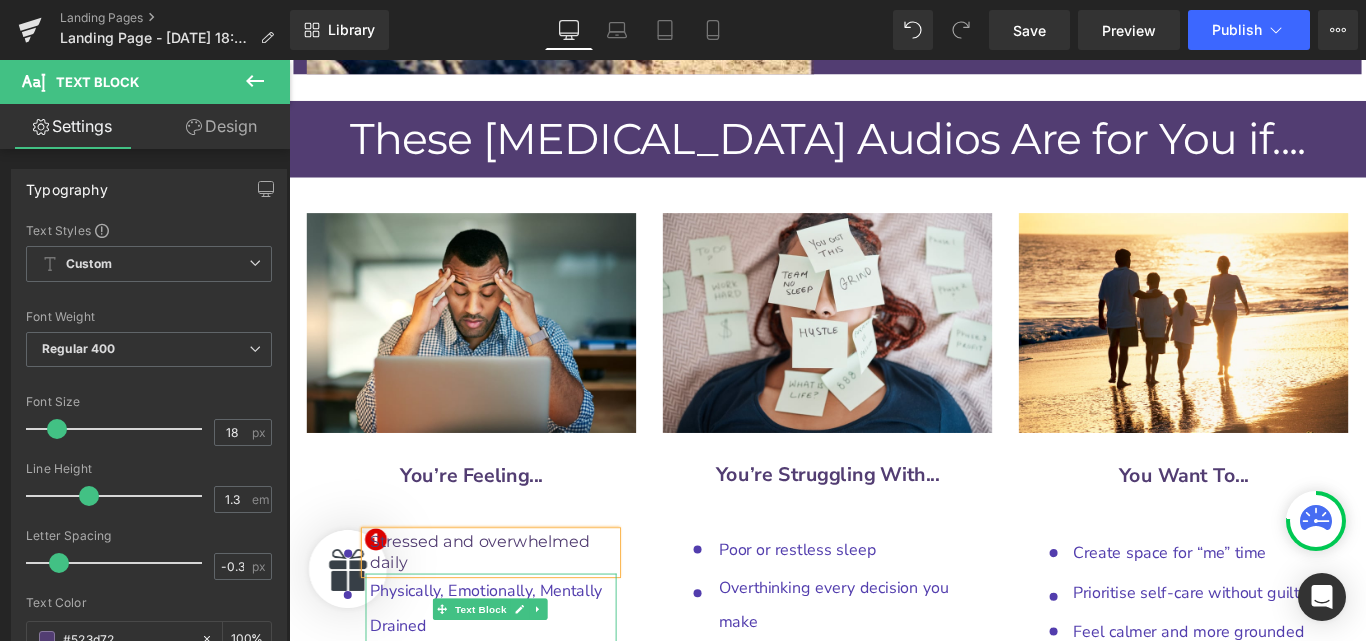 scroll, scrollTop: 9599, scrollLeft: 0, axis: vertical 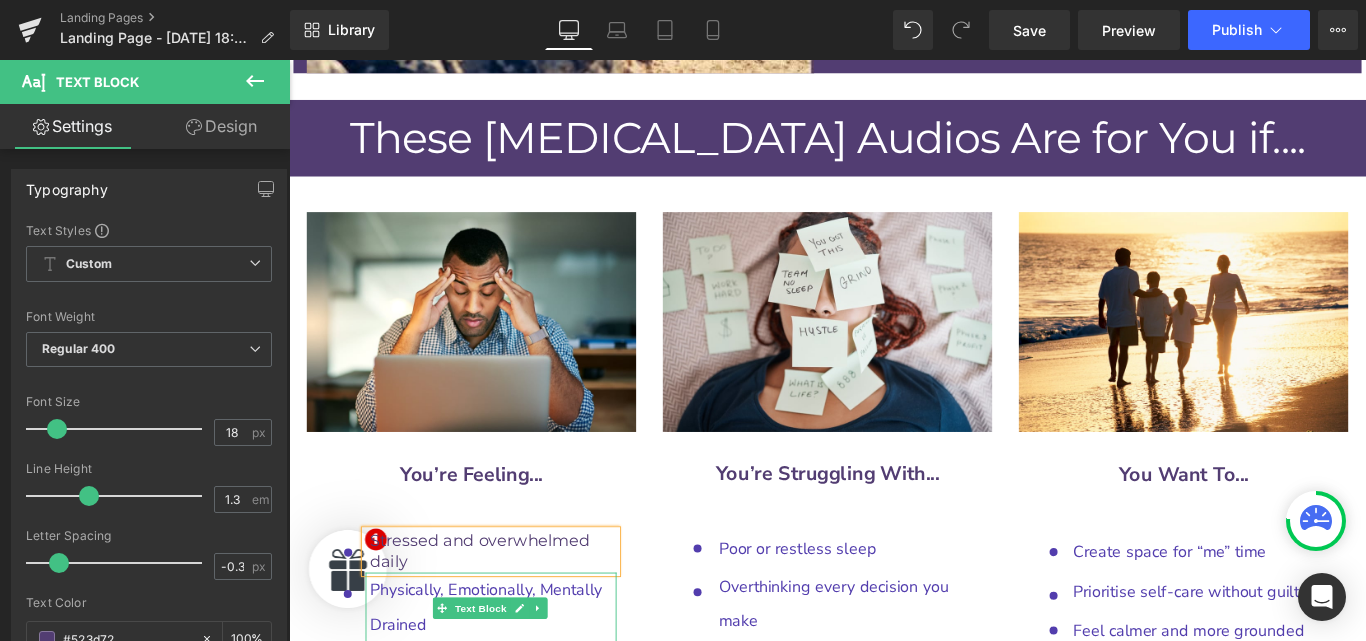 click on "Drained" at bounding box center (412, 695) 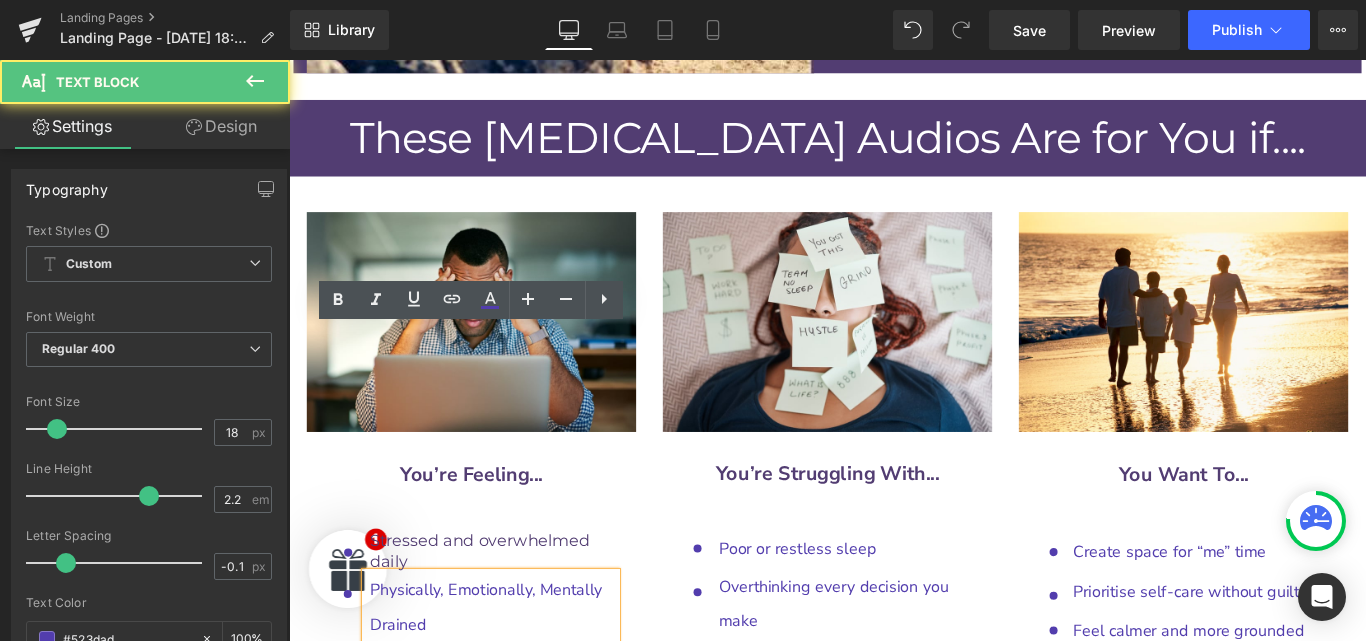 click on "Drained" at bounding box center (412, 695) 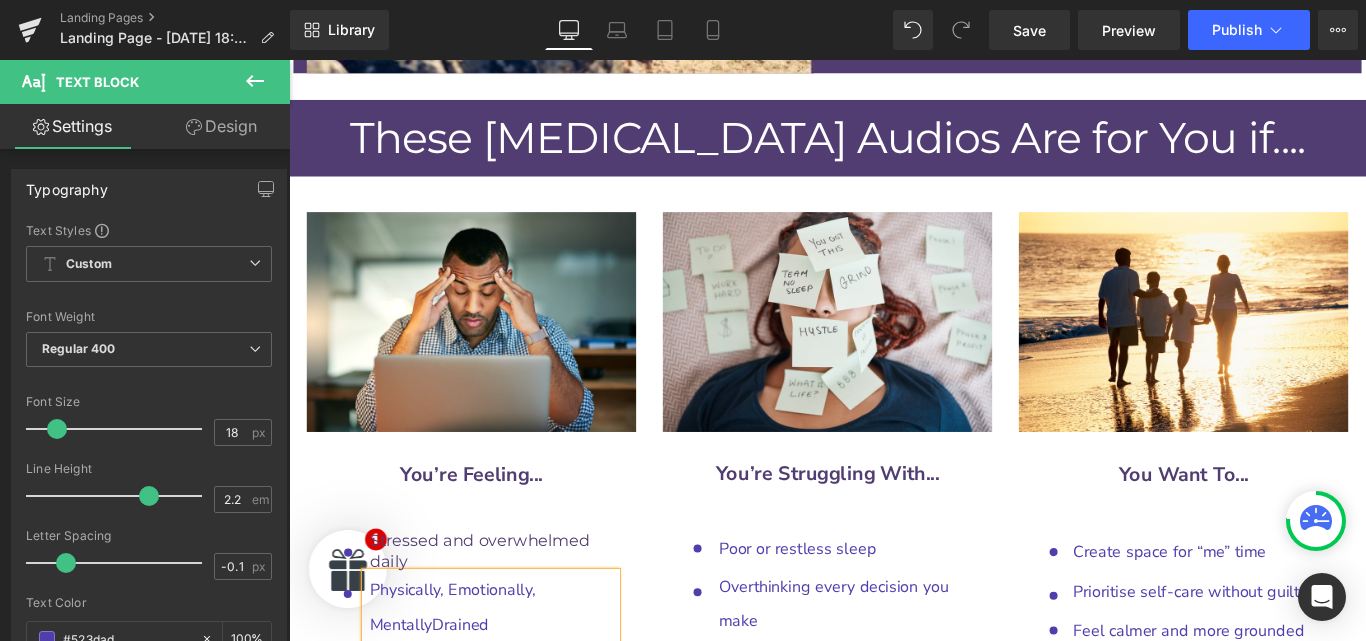 type 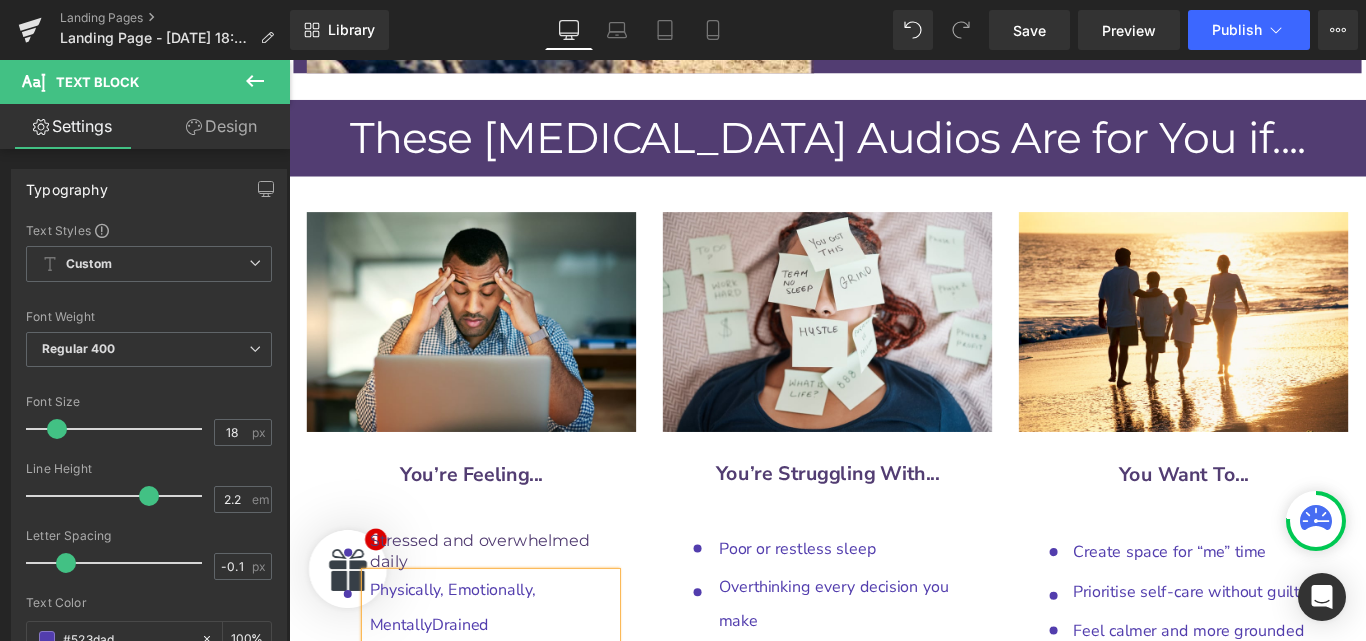 click on "Physically, Emotionally, Mentally" at bounding box center [473, 675] 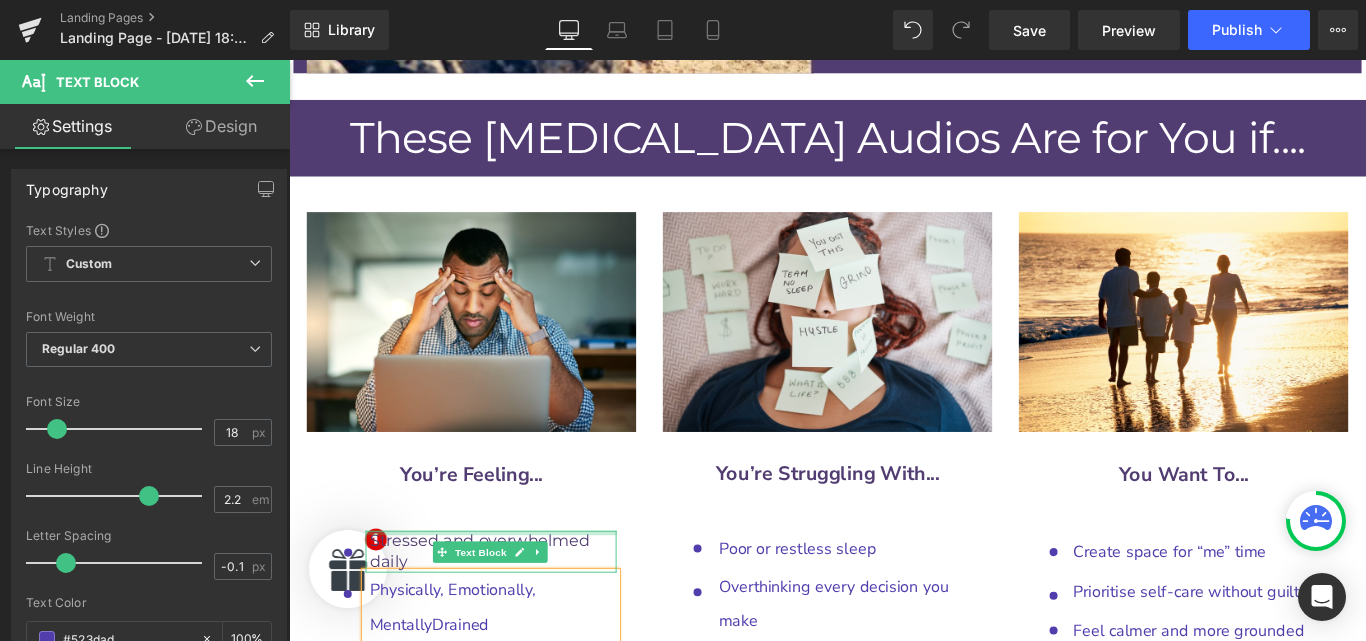 click at bounding box center [516, 591] 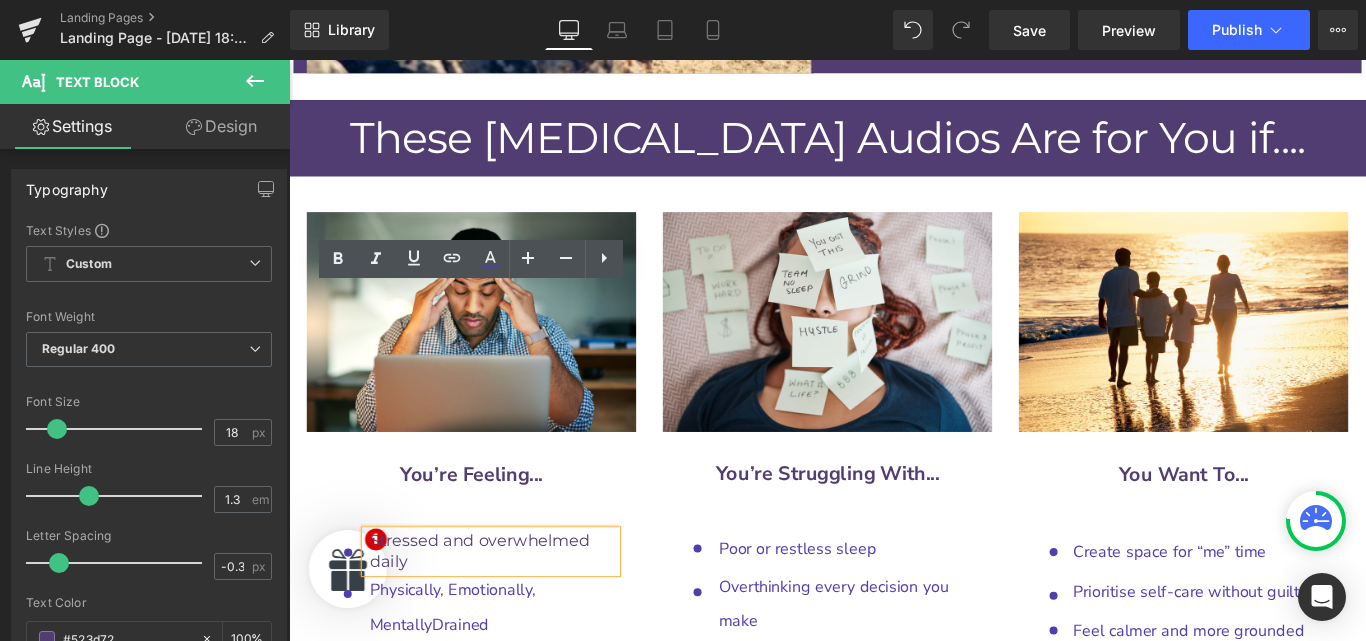 click on "Stressed and overwhelmed daily" at bounding box center (503, 611) 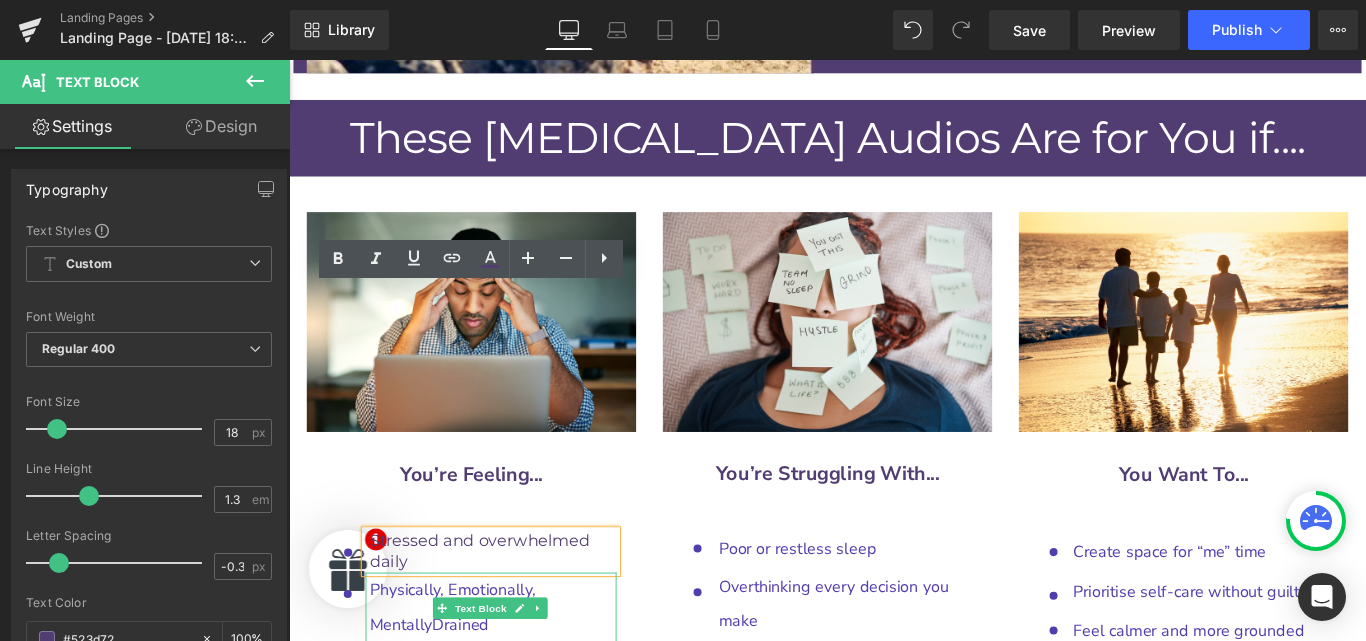 click on "Physically, Emotionally, Mentally" at bounding box center (473, 675) 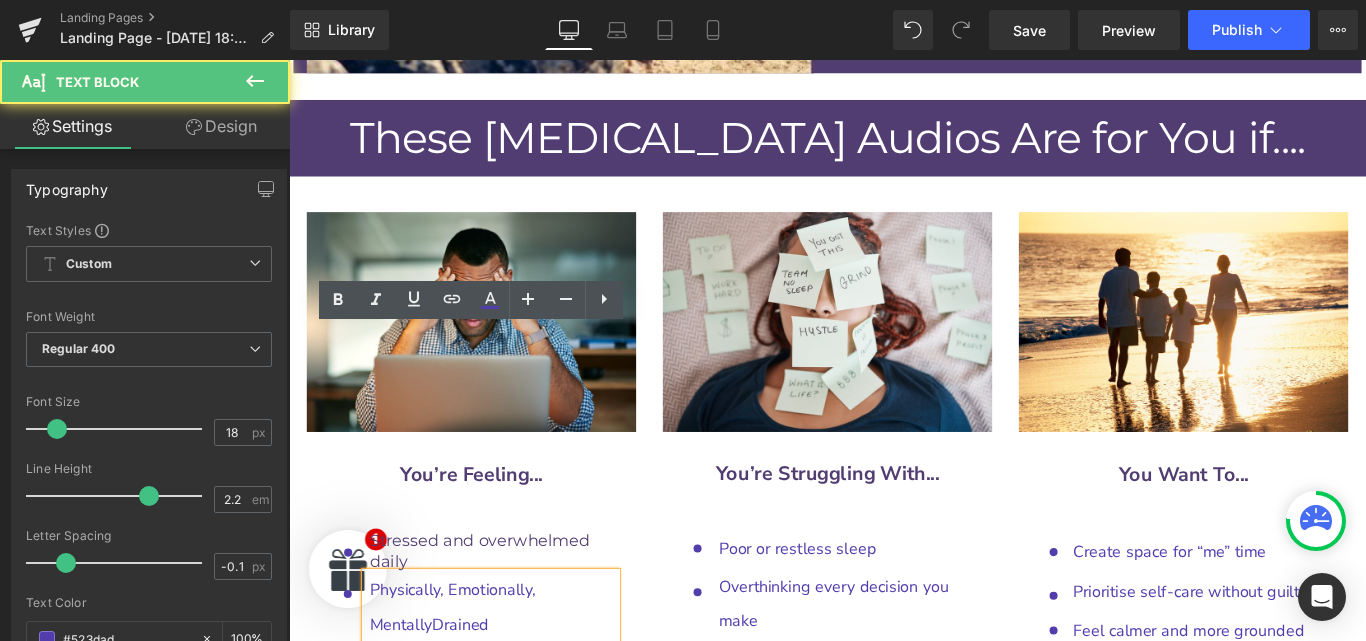 click on "Physically, Emotionally, Mentally" at bounding box center (473, 675) 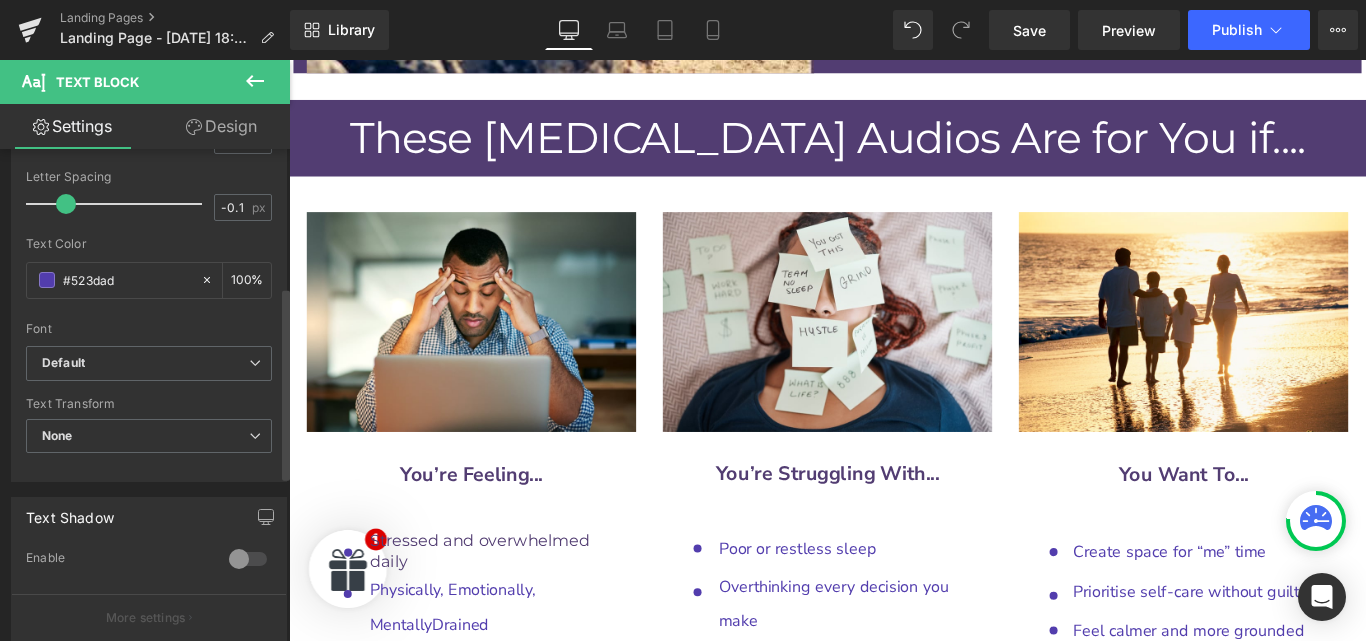 scroll, scrollTop: 365, scrollLeft: 0, axis: vertical 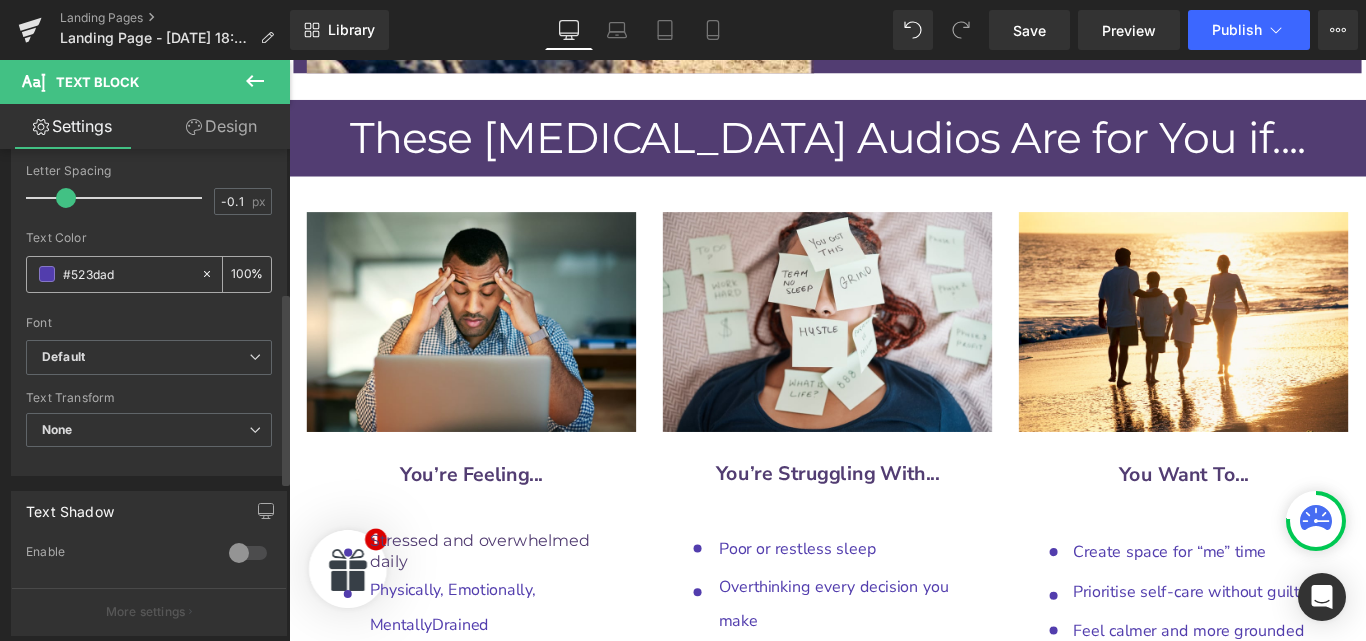 click 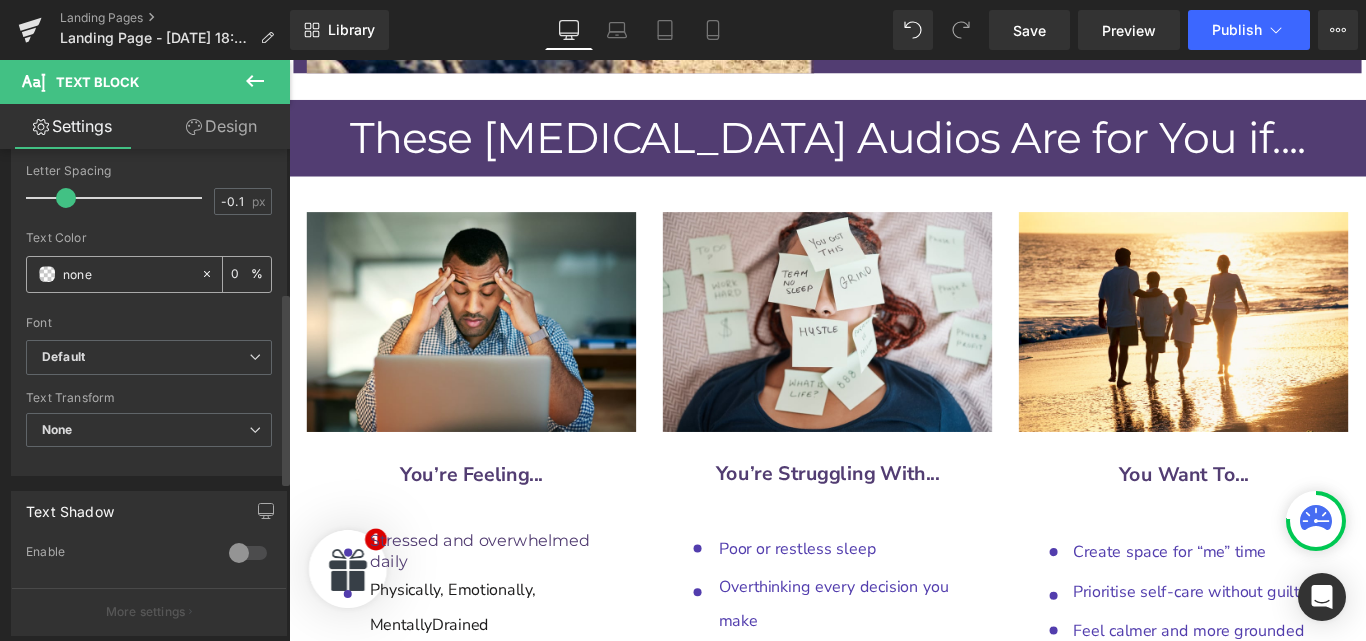 drag, startPoint x: 120, startPoint y: 279, endPoint x: 63, endPoint y: 275, distance: 57.14018 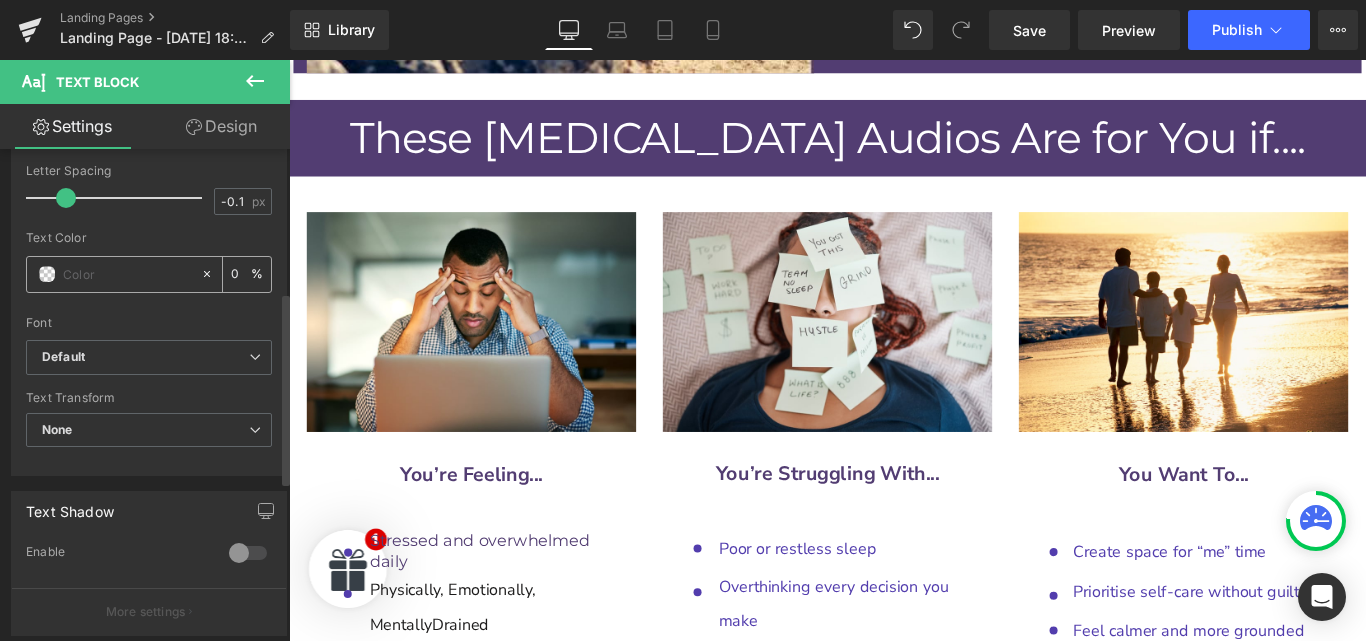 paste on "523D72" 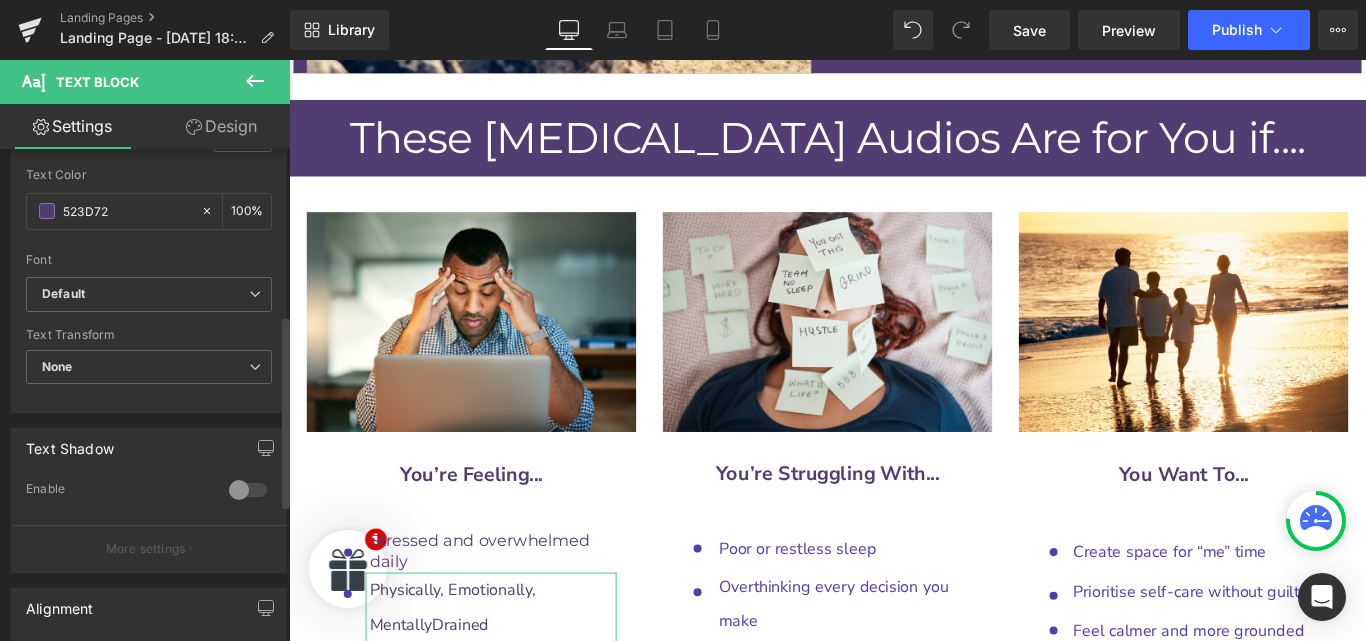 scroll, scrollTop: 430, scrollLeft: 0, axis: vertical 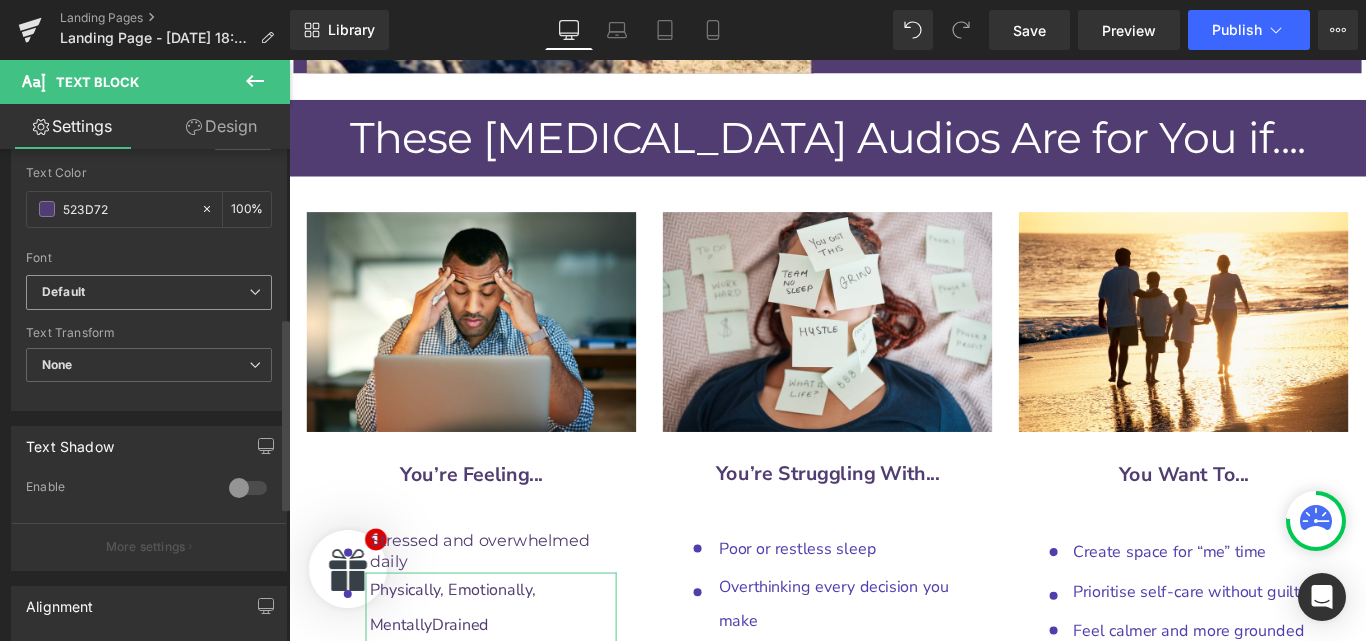 type on "523D72" 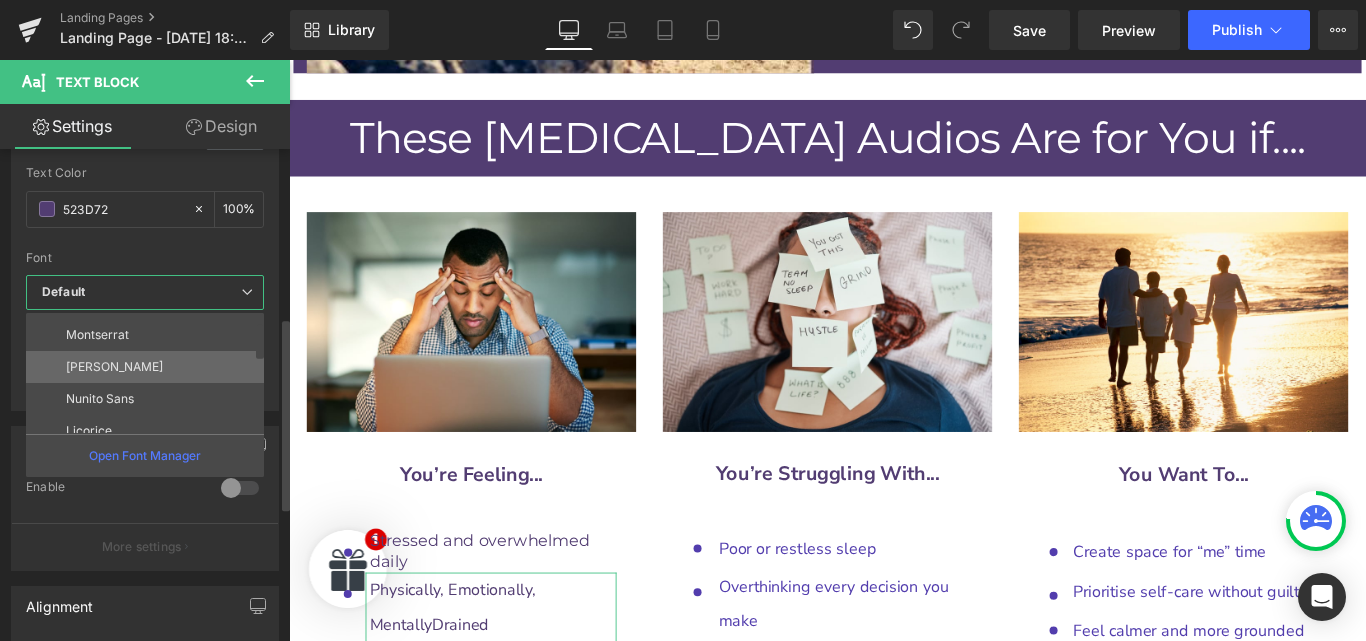 scroll, scrollTop: 27, scrollLeft: 0, axis: vertical 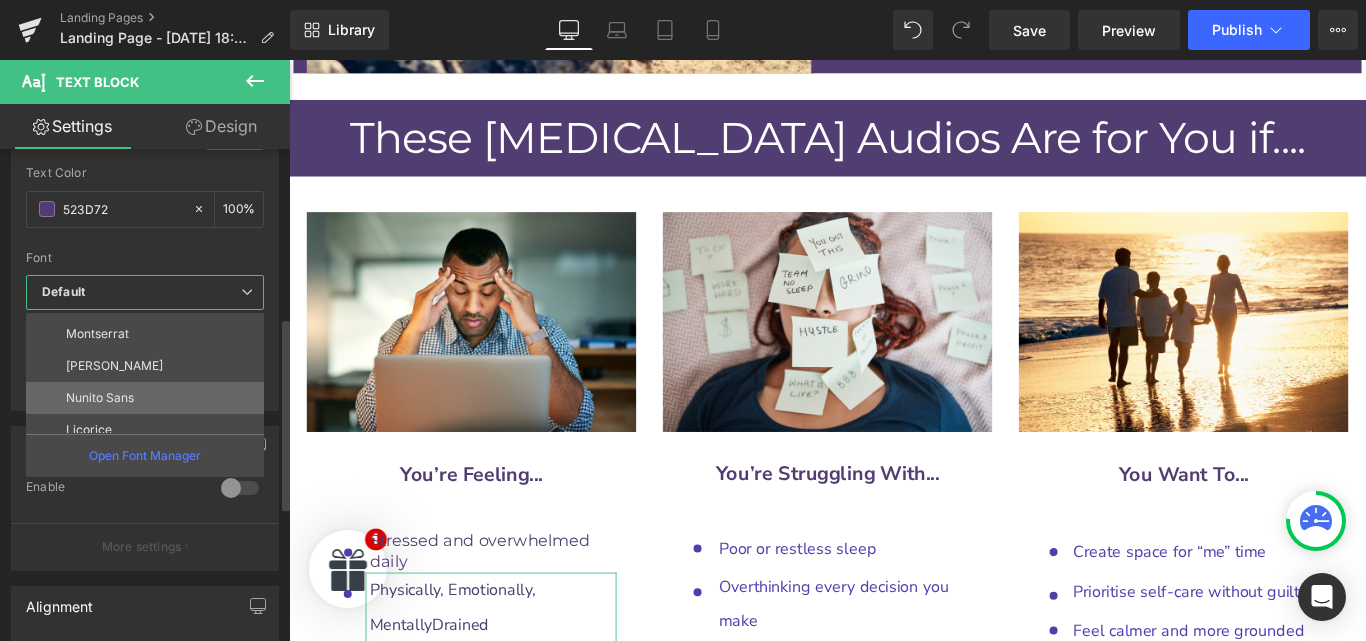click on "Nunito Sans" at bounding box center [149, 398] 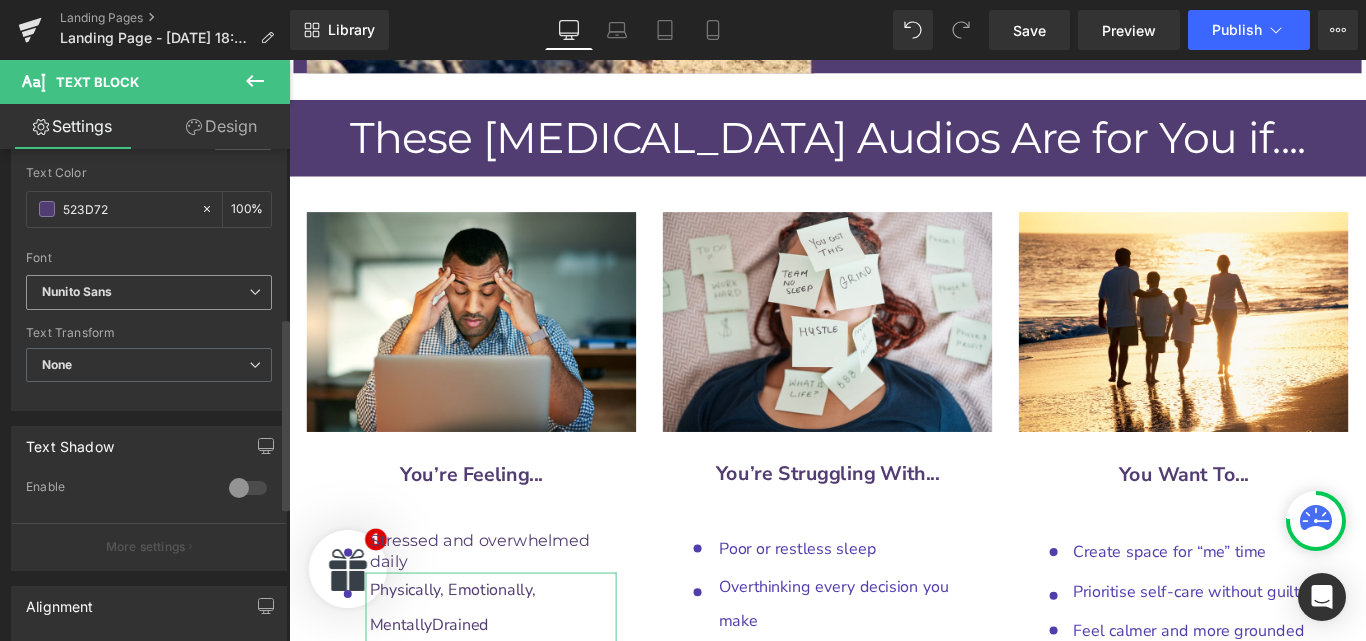 click on "Nunito Sans" at bounding box center (145, 292) 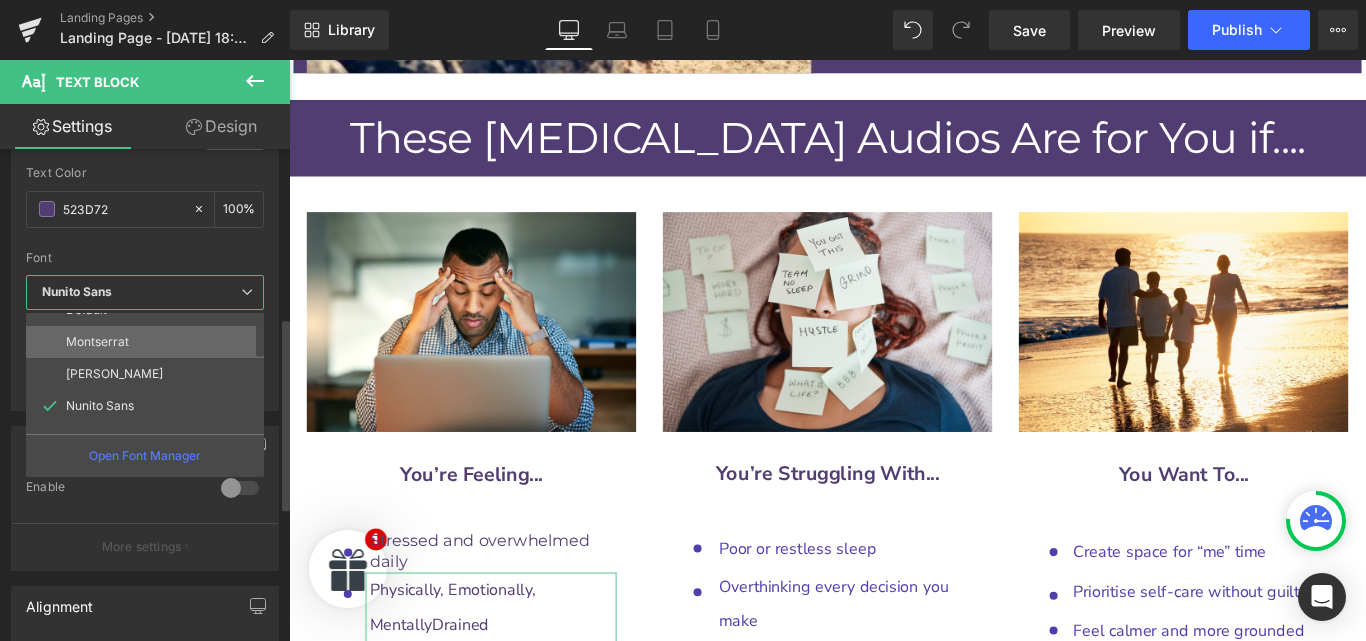 scroll, scrollTop: 18, scrollLeft: 0, axis: vertical 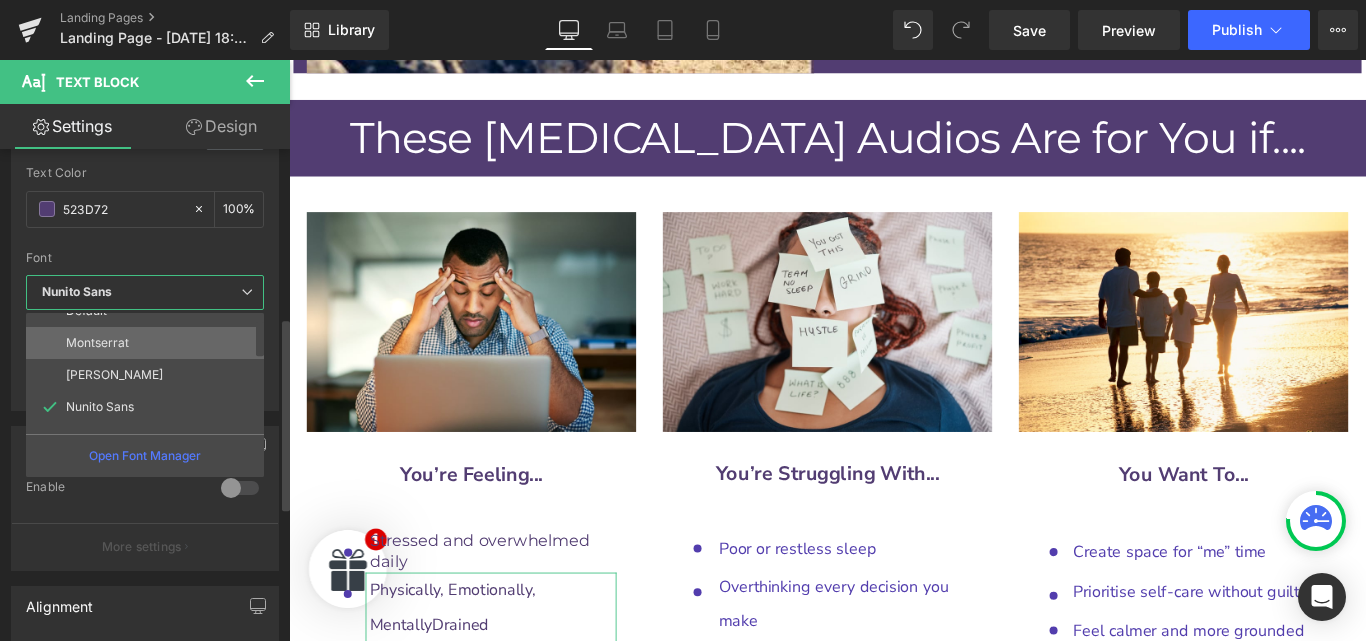 click on "Montserrat" at bounding box center [149, 343] 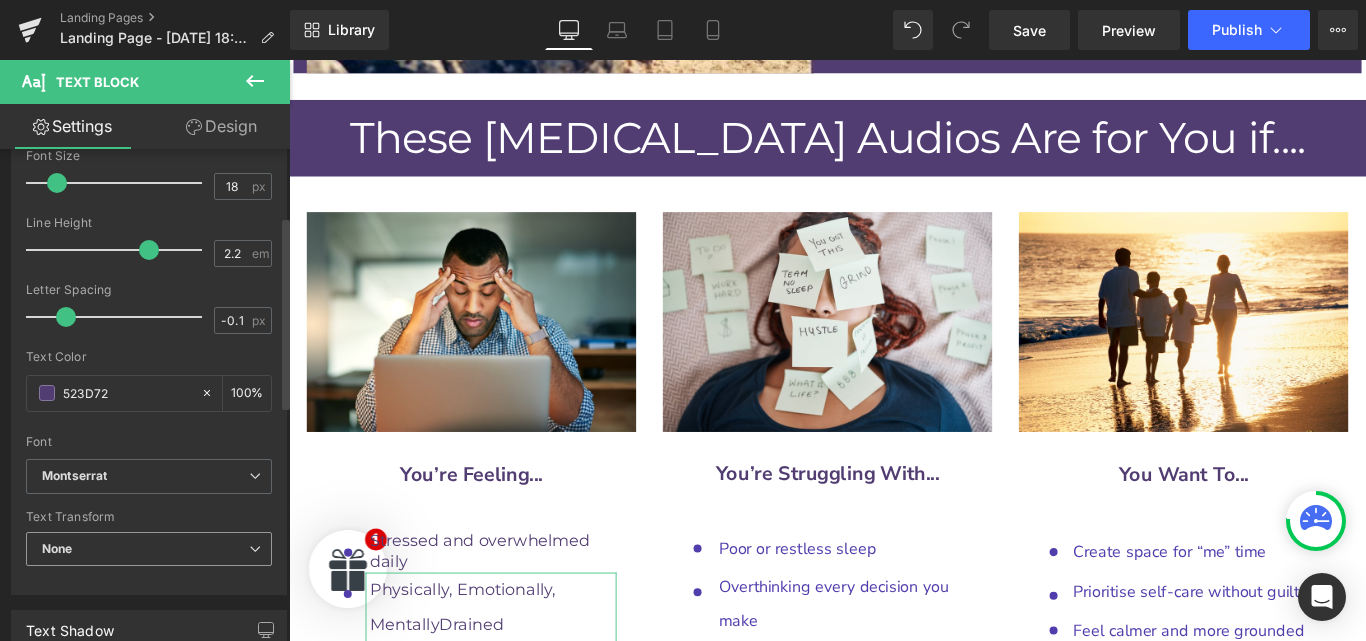 scroll, scrollTop: 154, scrollLeft: 0, axis: vertical 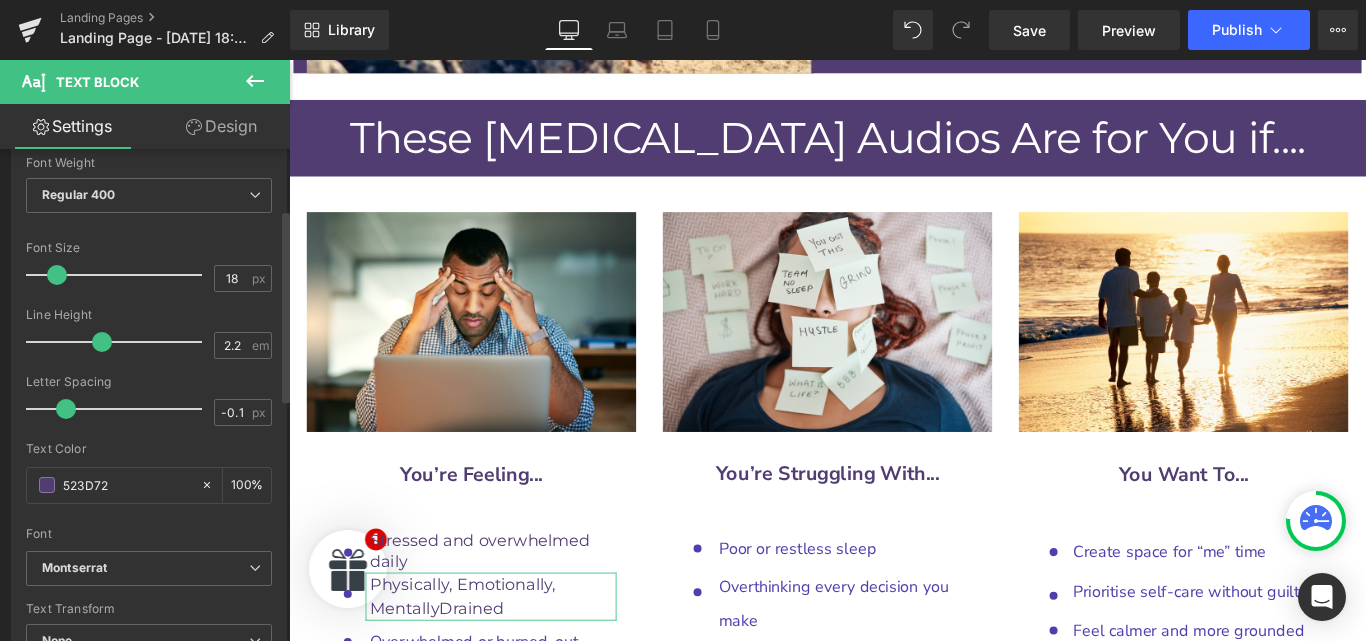 drag, startPoint x: 144, startPoint y: 343, endPoint x: 100, endPoint y: 343, distance: 44 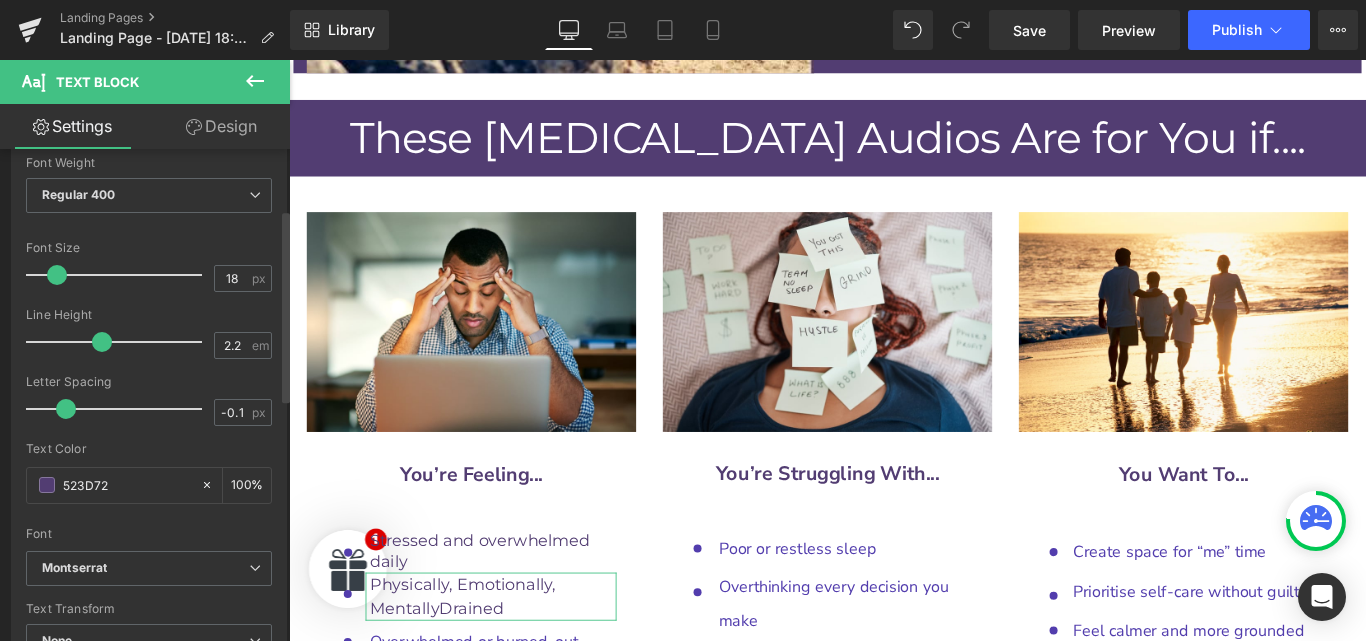 click at bounding box center (102, 342) 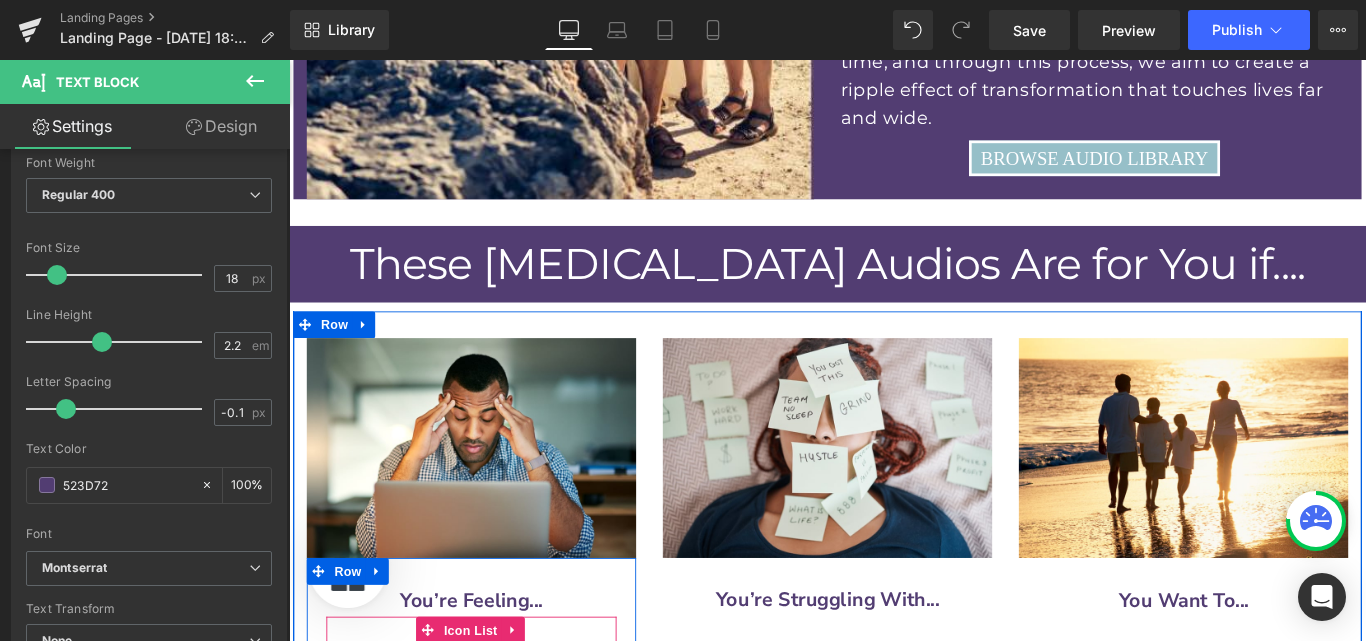 scroll, scrollTop: 9456, scrollLeft: 0, axis: vertical 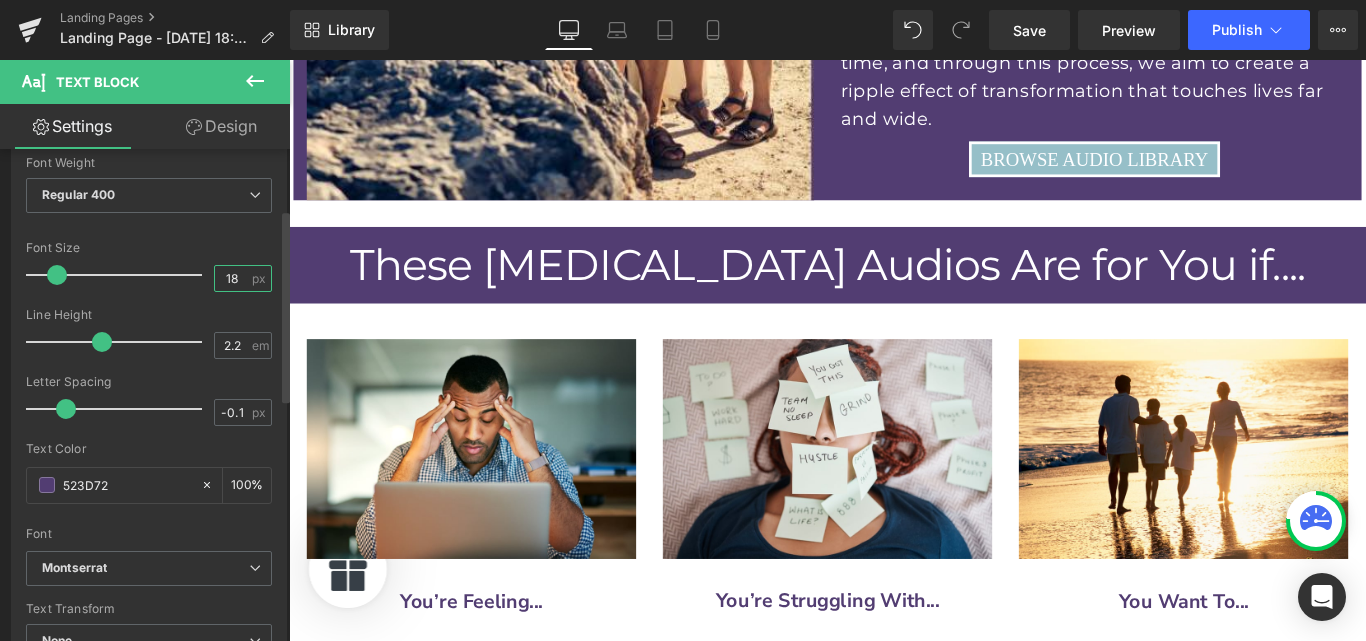 click on "18" at bounding box center (232, 278) 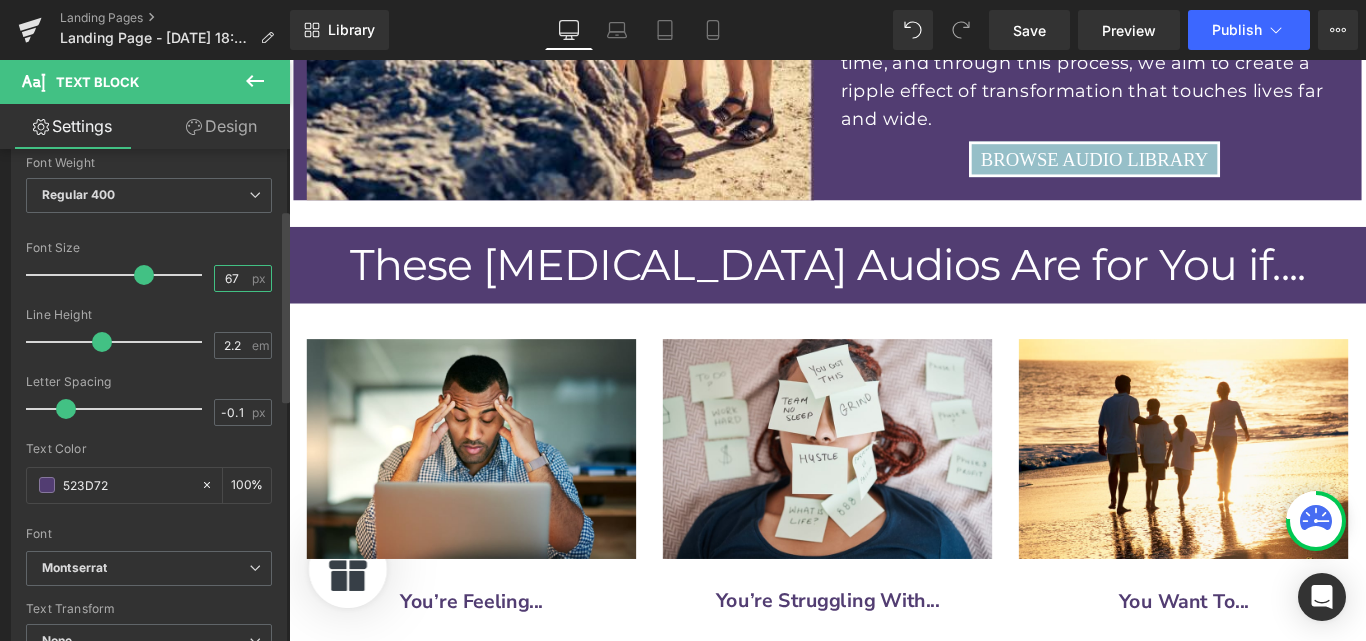 type on "6" 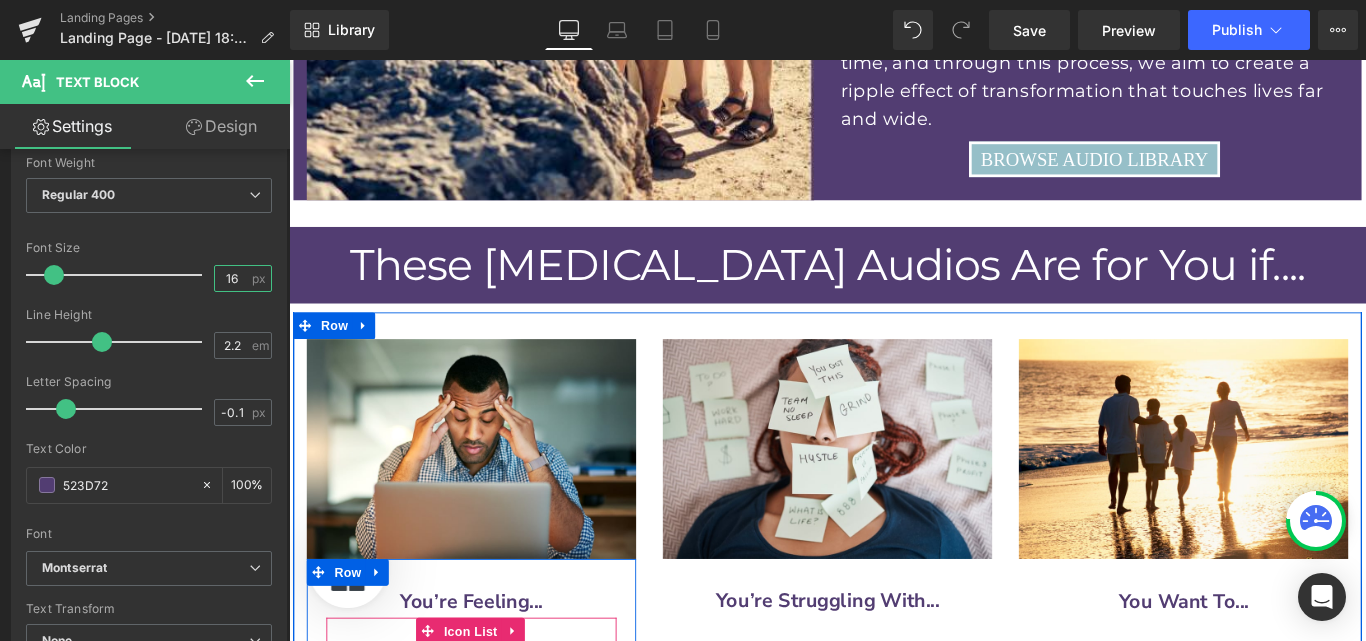 type on "16" 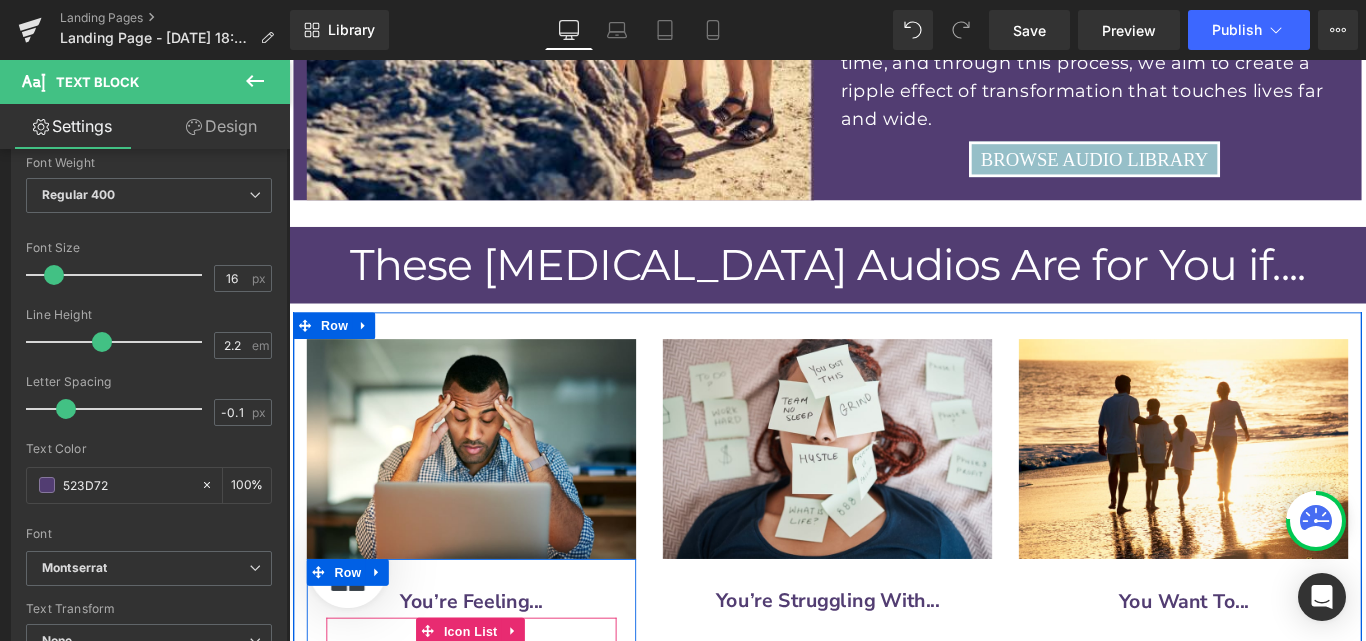 click on "Physically, Emotionally, Mentally" at bounding box center (471, 802) 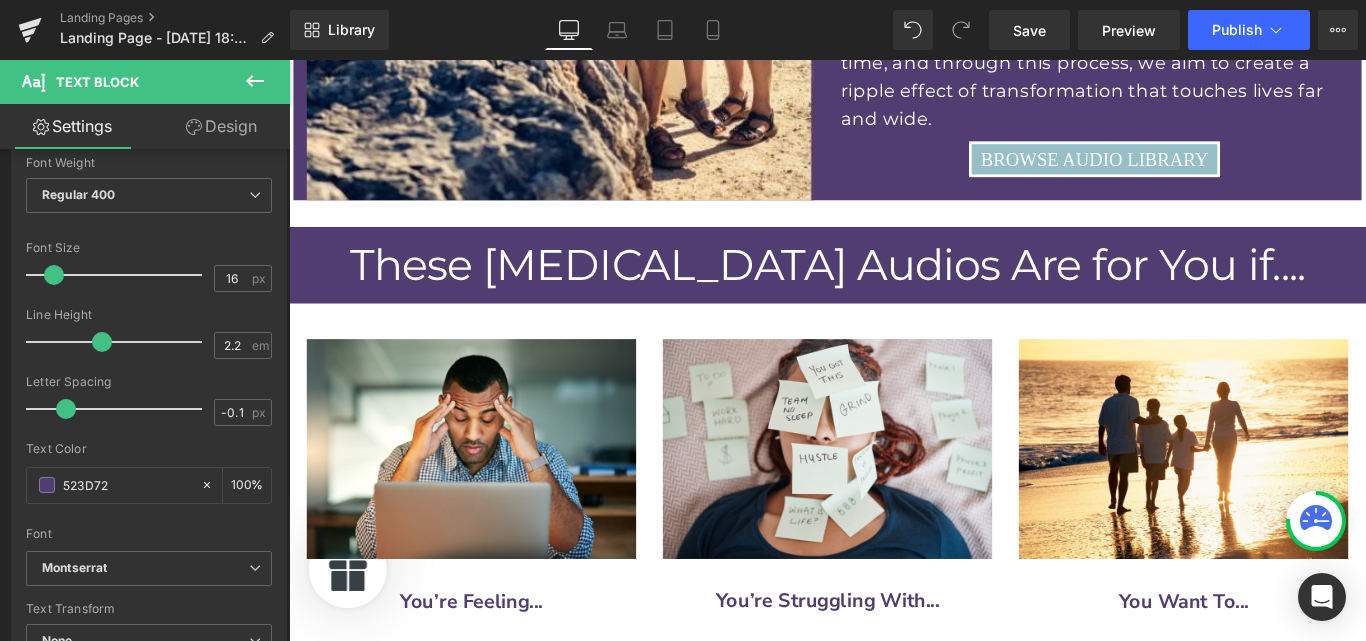 click on "Stressed and overwhelmed daily" at bounding box center (503, 754) 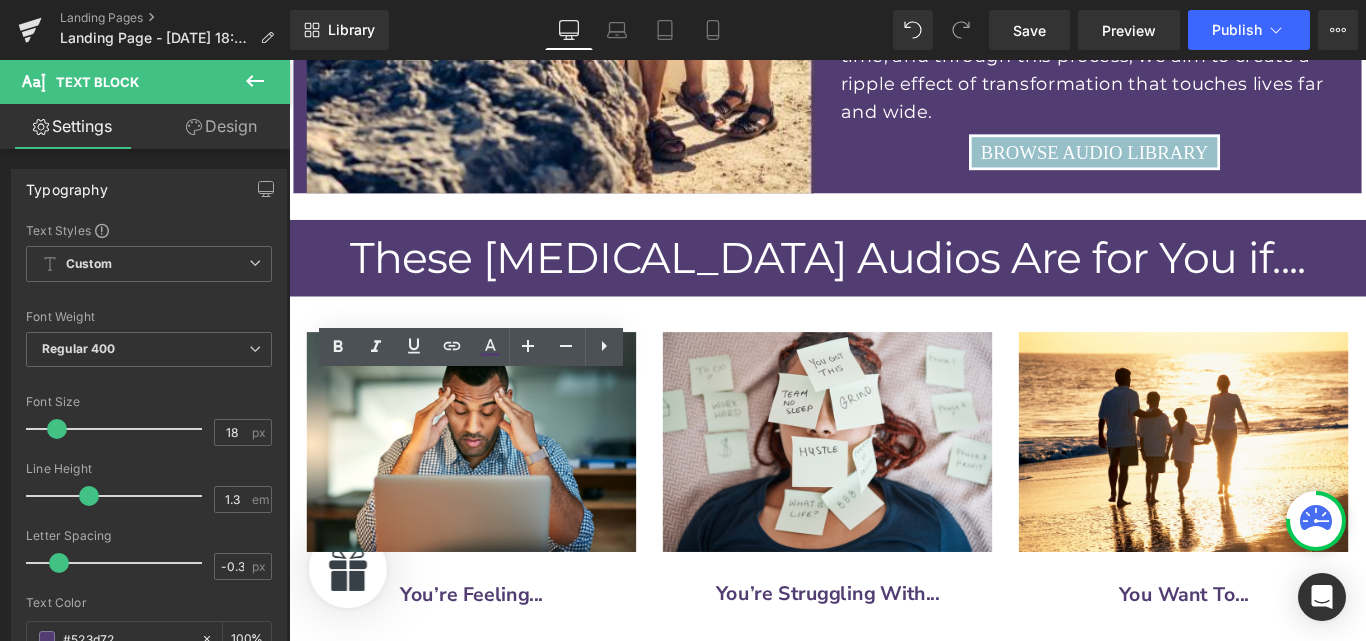 scroll, scrollTop: 9463, scrollLeft: 0, axis: vertical 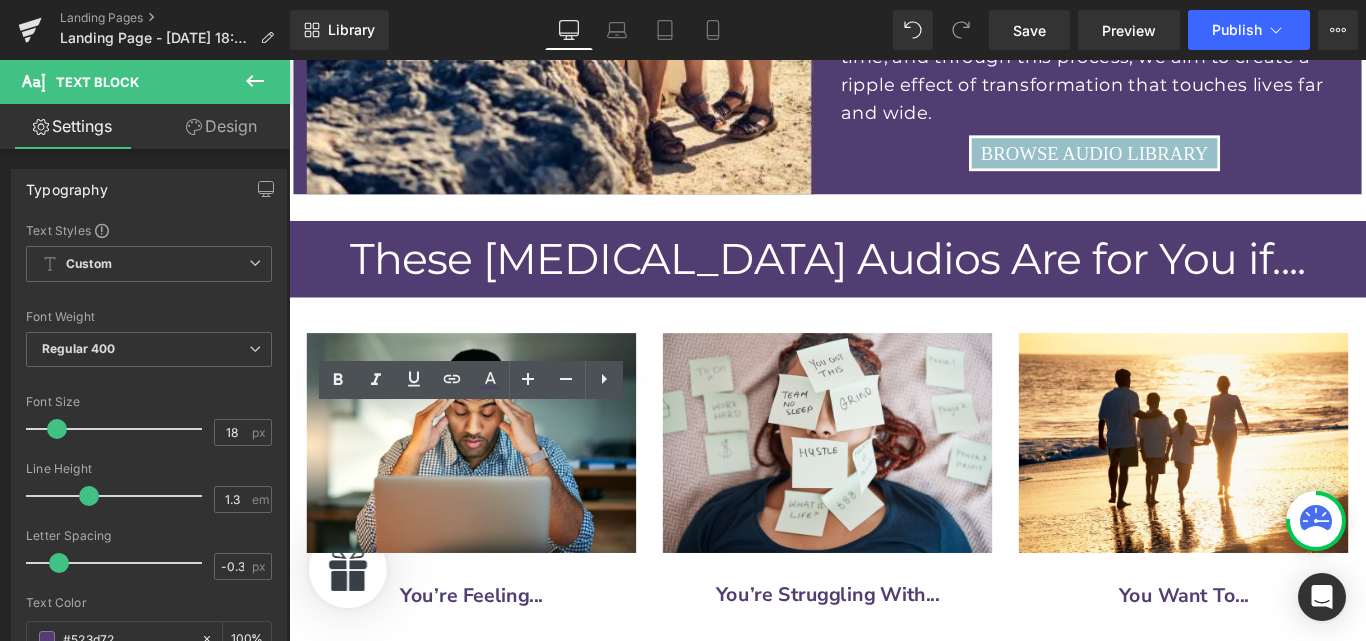 click on "Stressed and overwhelmed daily" at bounding box center (503, 747) 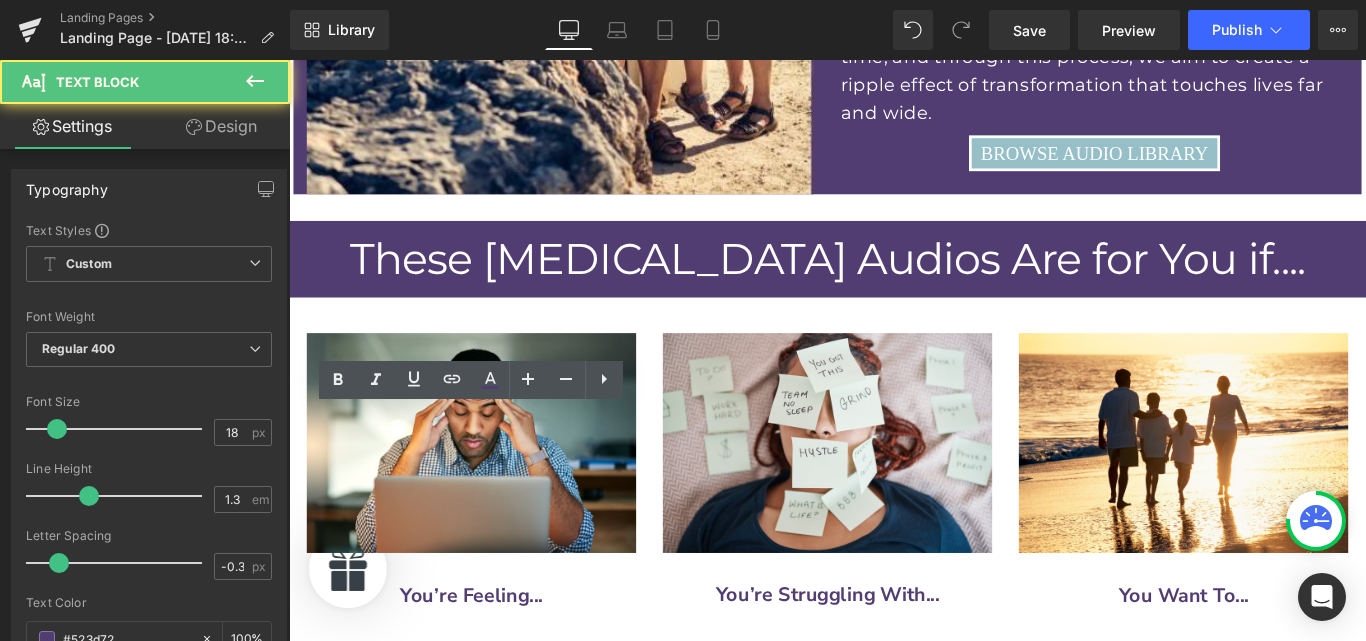 click on "Stressed and overwhelmed daily" at bounding box center (518, 748) 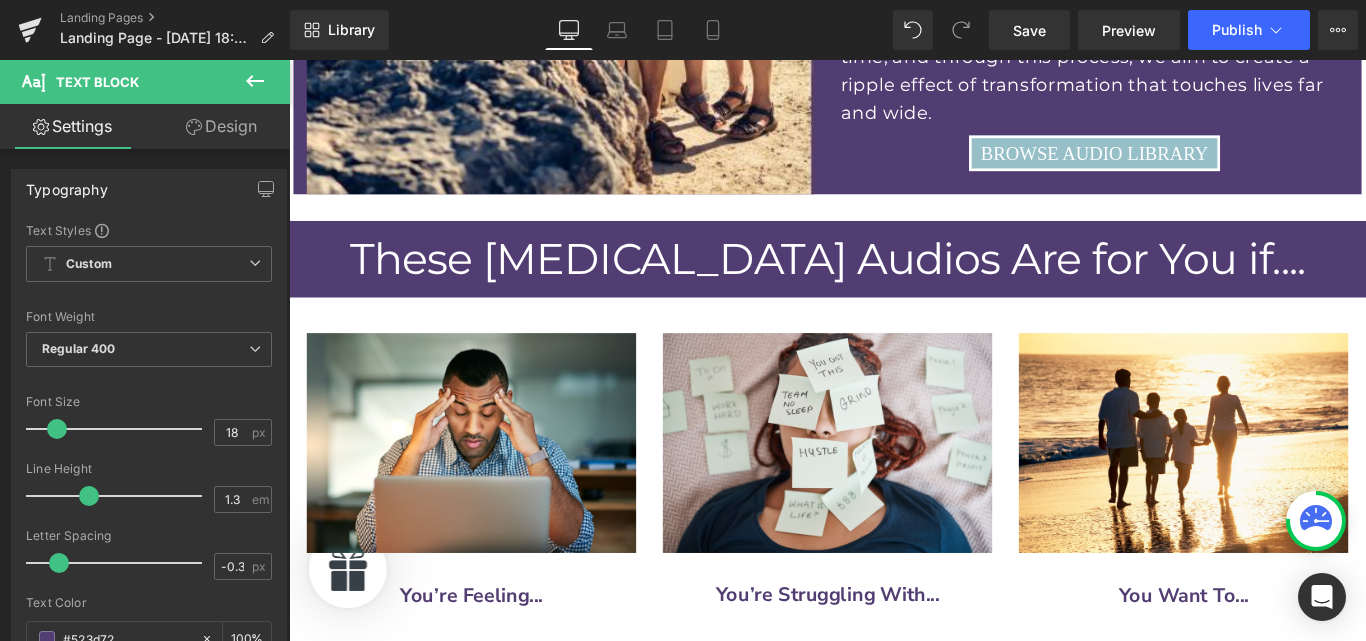 click on "Text Block" at bounding box center (505, 843) 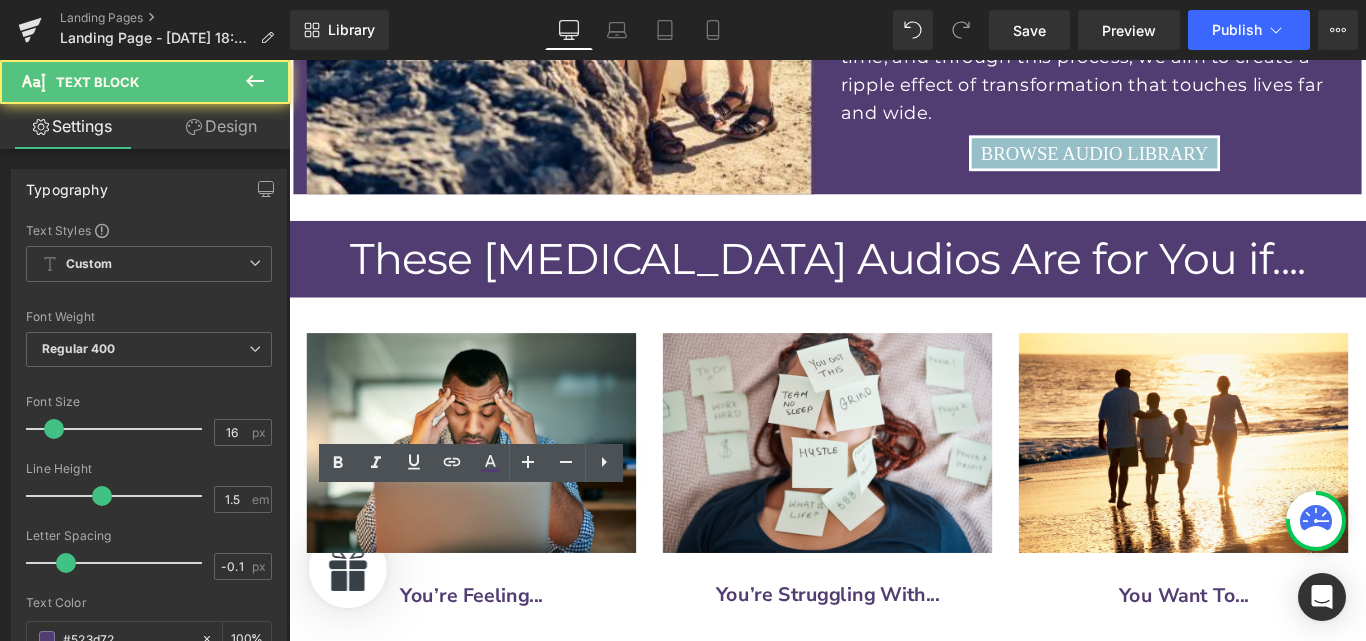 drag, startPoint x: 415, startPoint y: 562, endPoint x: 366, endPoint y: 553, distance: 49.819675 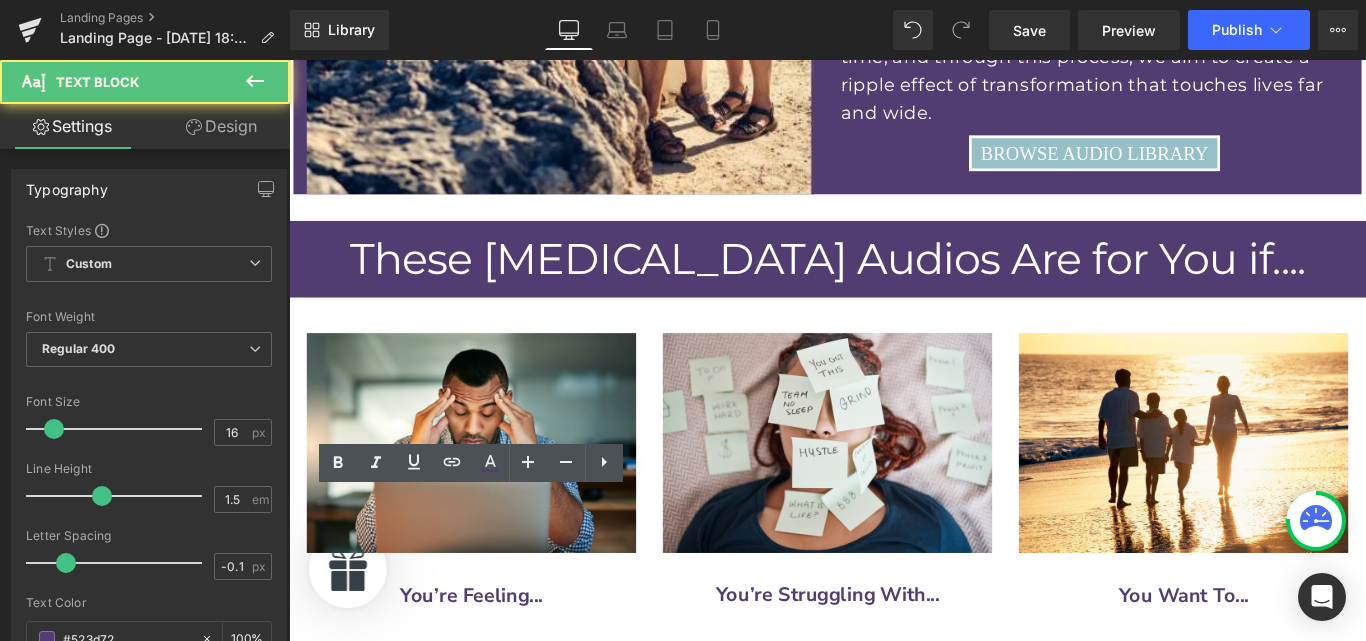 click on "Icon
Physically, Emotionally, Mentally  Drained Text Block" at bounding box center [494, 843] 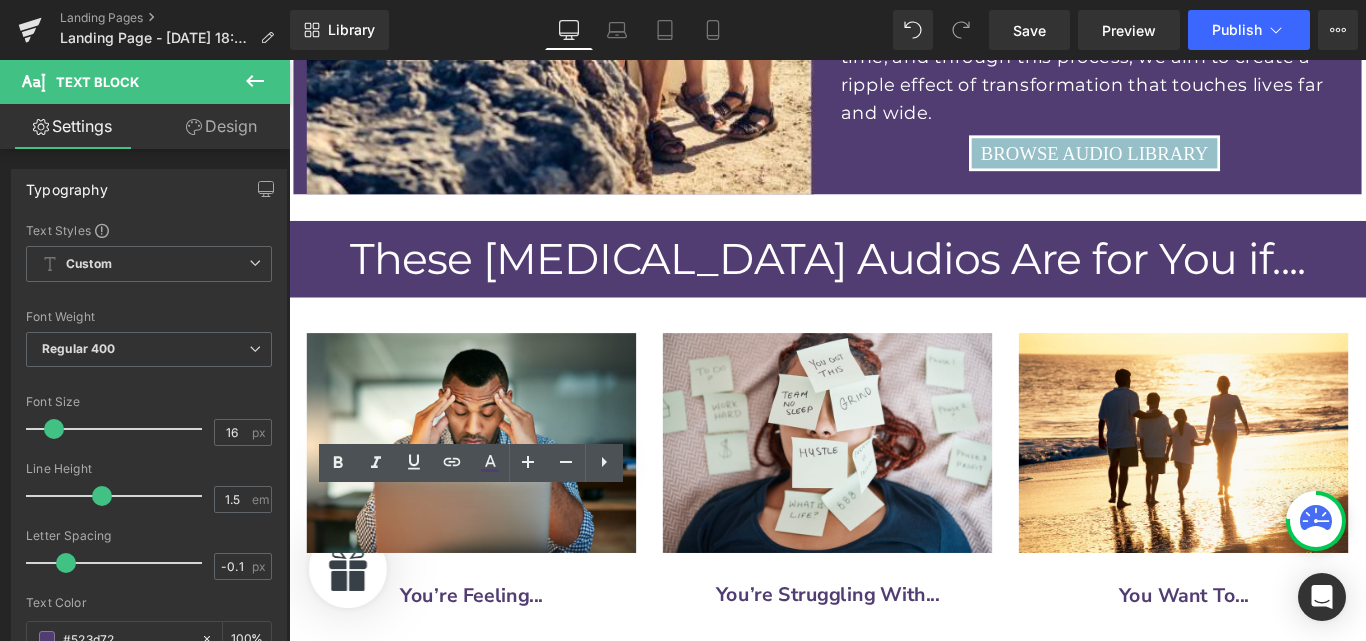 copy on "Physically, Emotionally, Mentally  Drained" 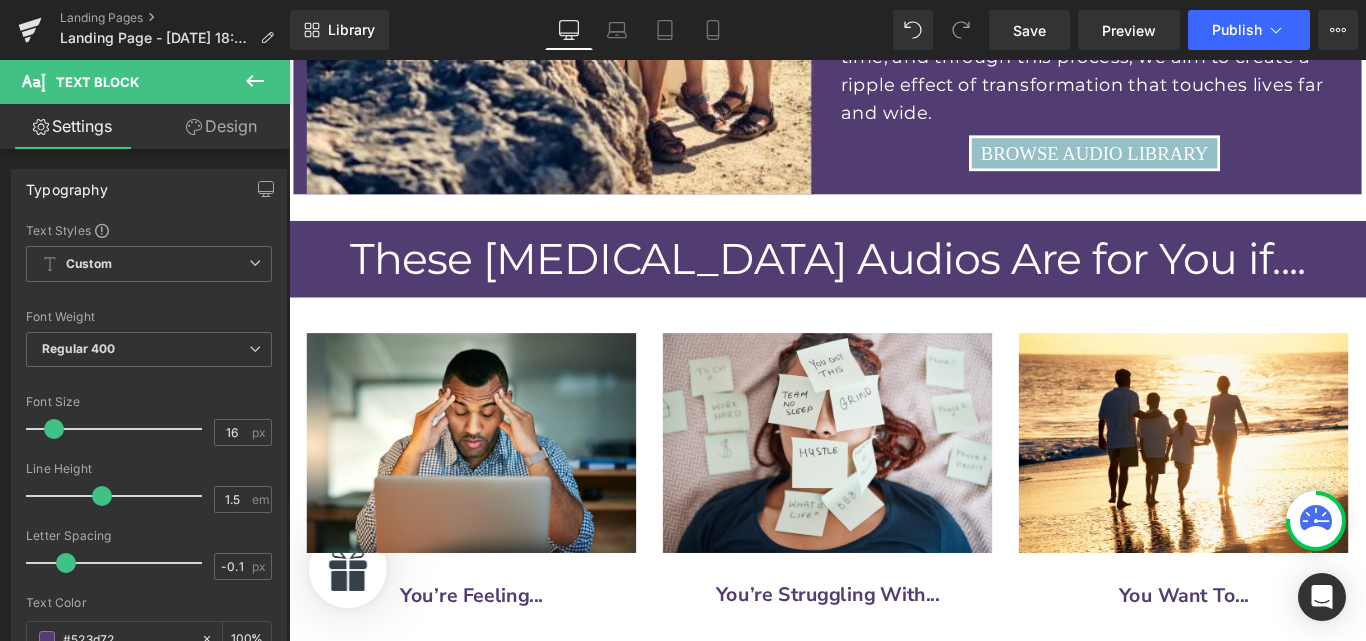 click at bounding box center (518, 783) 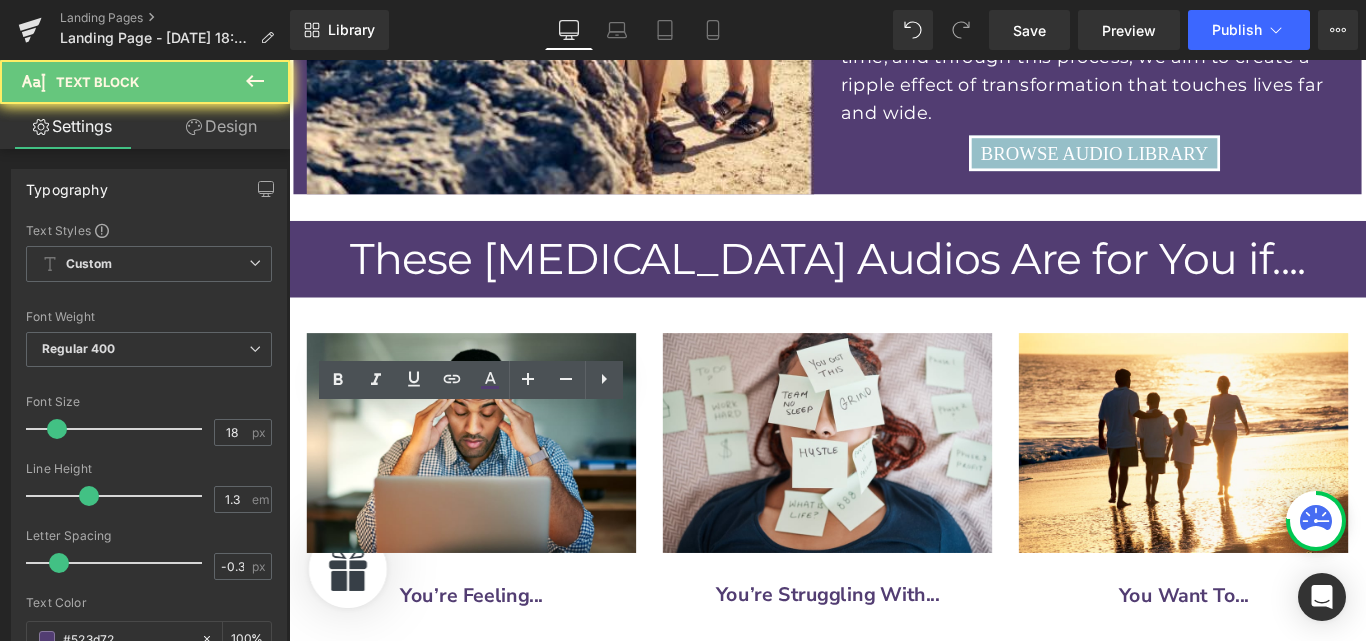 click at bounding box center [518, 783] 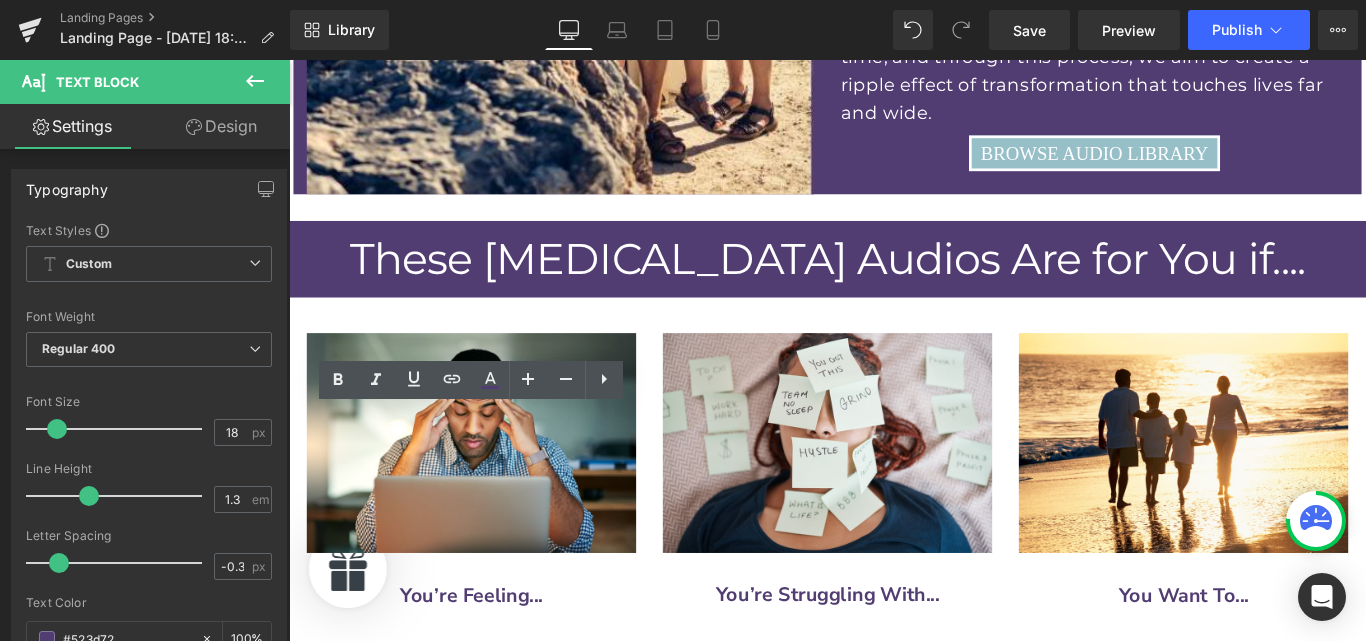 click at bounding box center (518, 783) 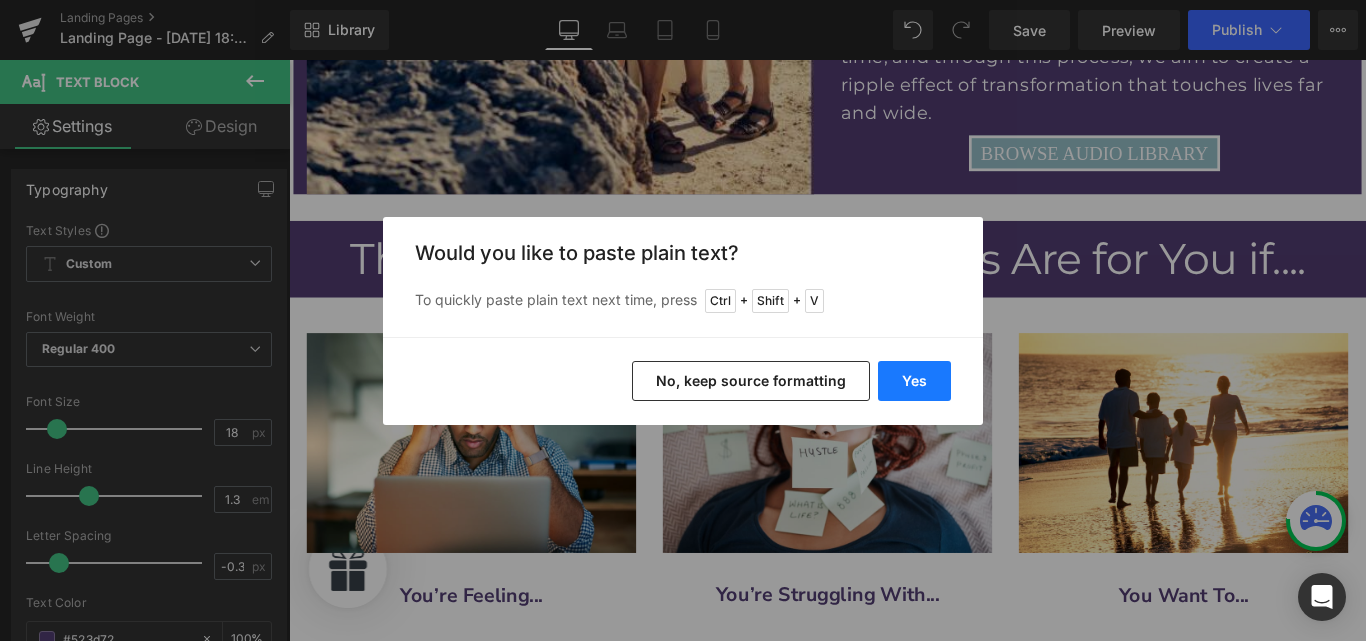 click on "Yes" at bounding box center (914, 381) 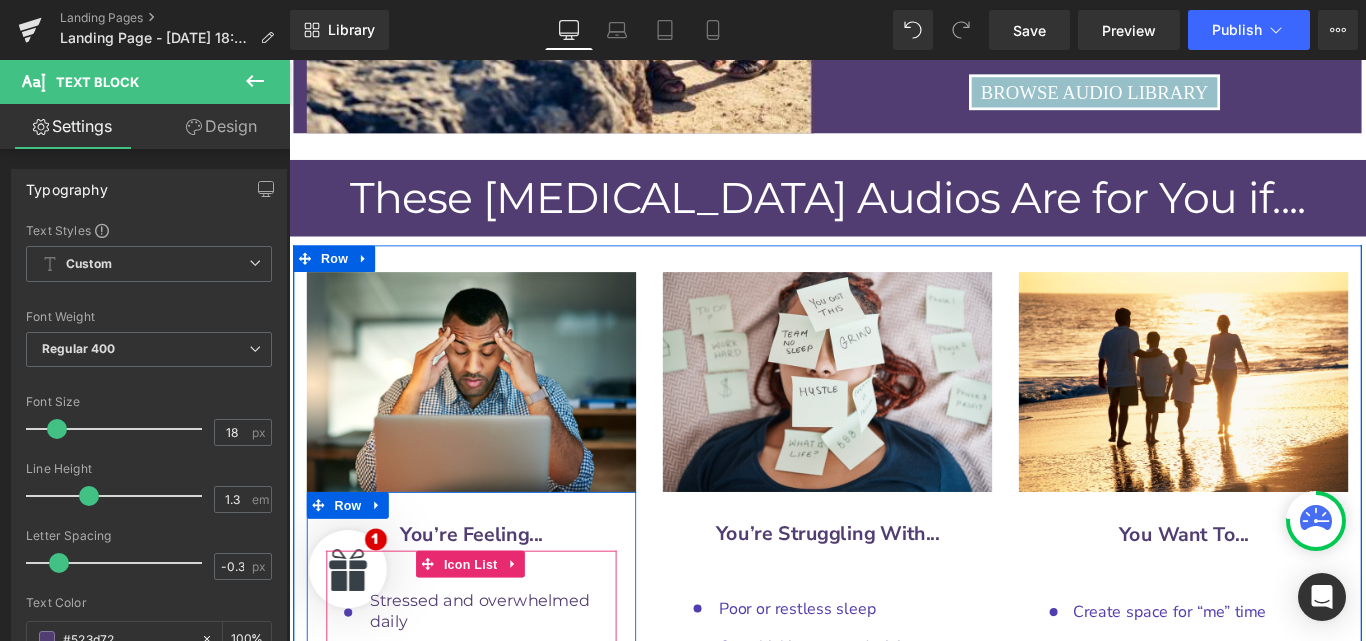 scroll, scrollTop: 9534, scrollLeft: 0, axis: vertical 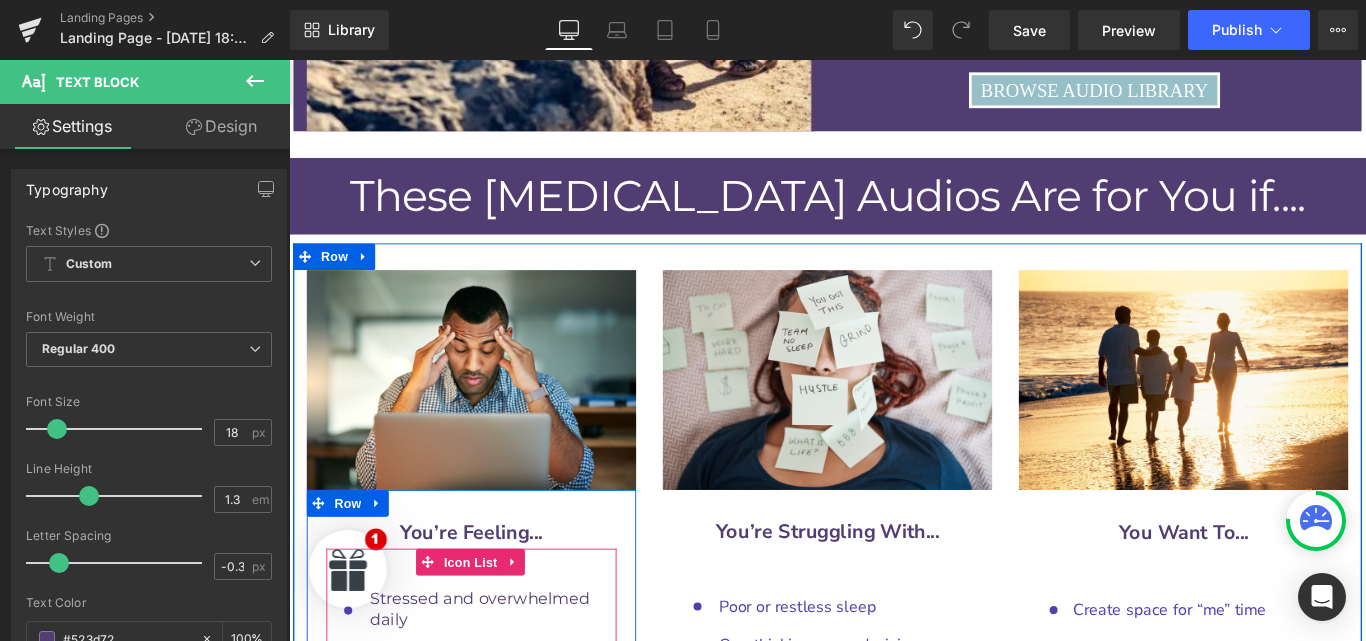 click 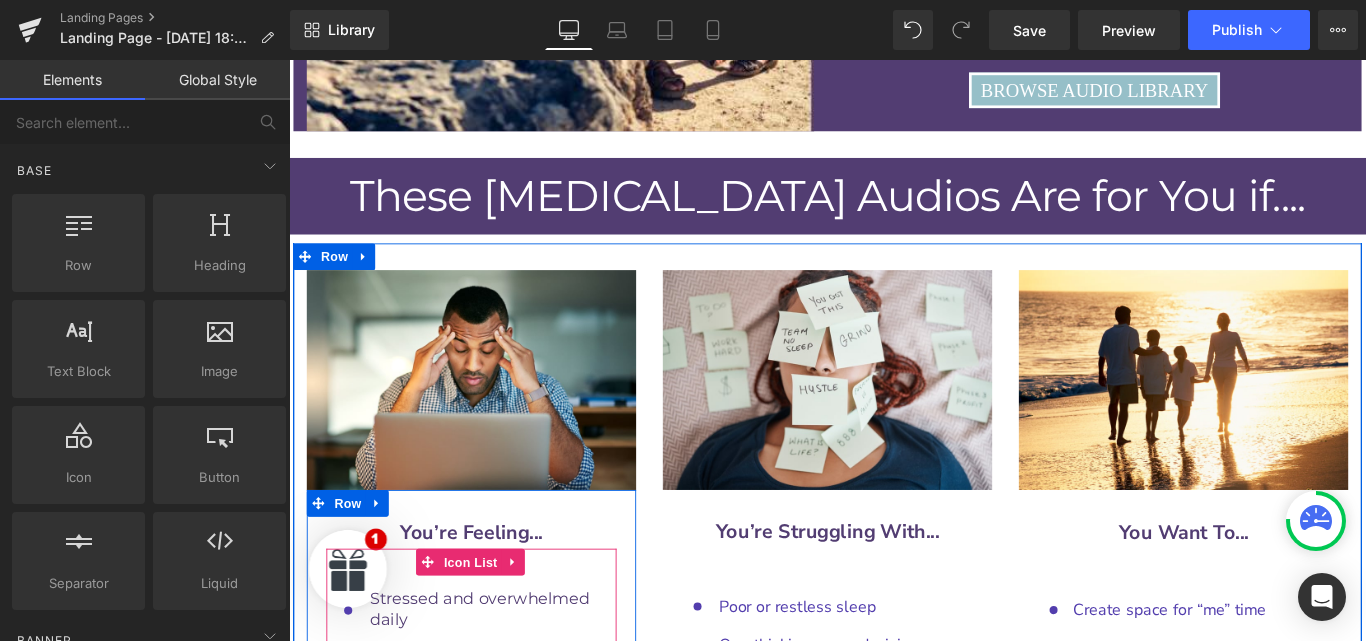 click at bounding box center (516, 796) 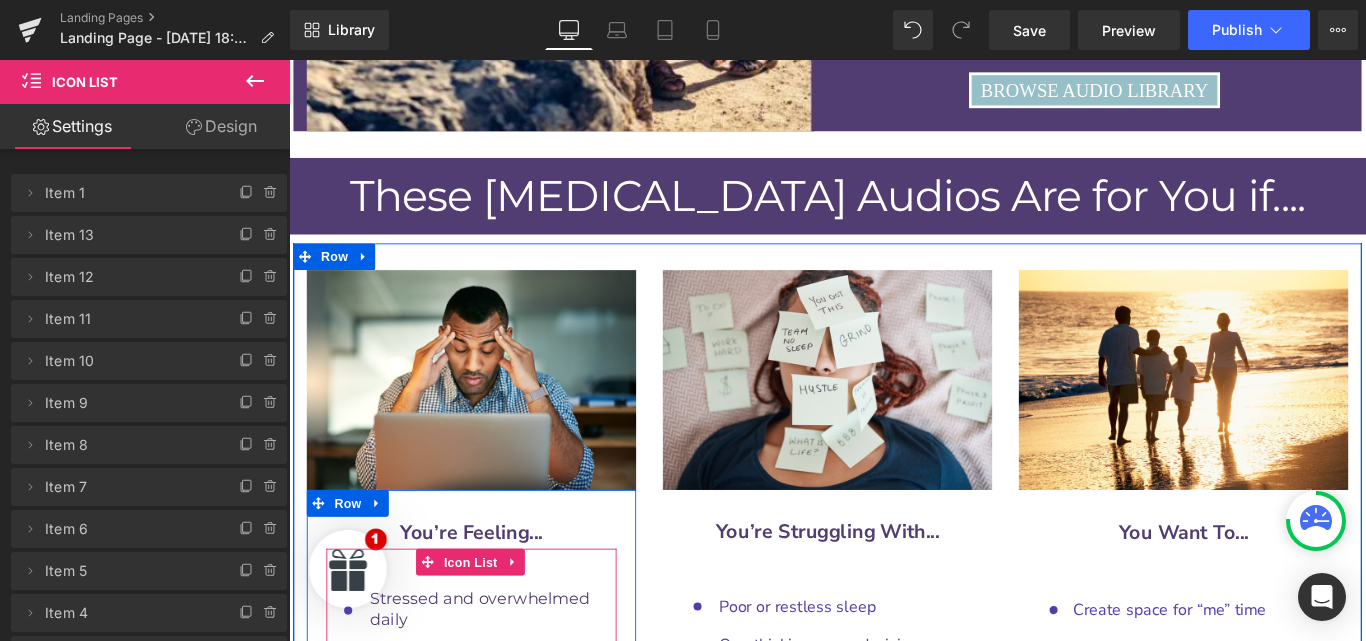 click at bounding box center [516, 796] 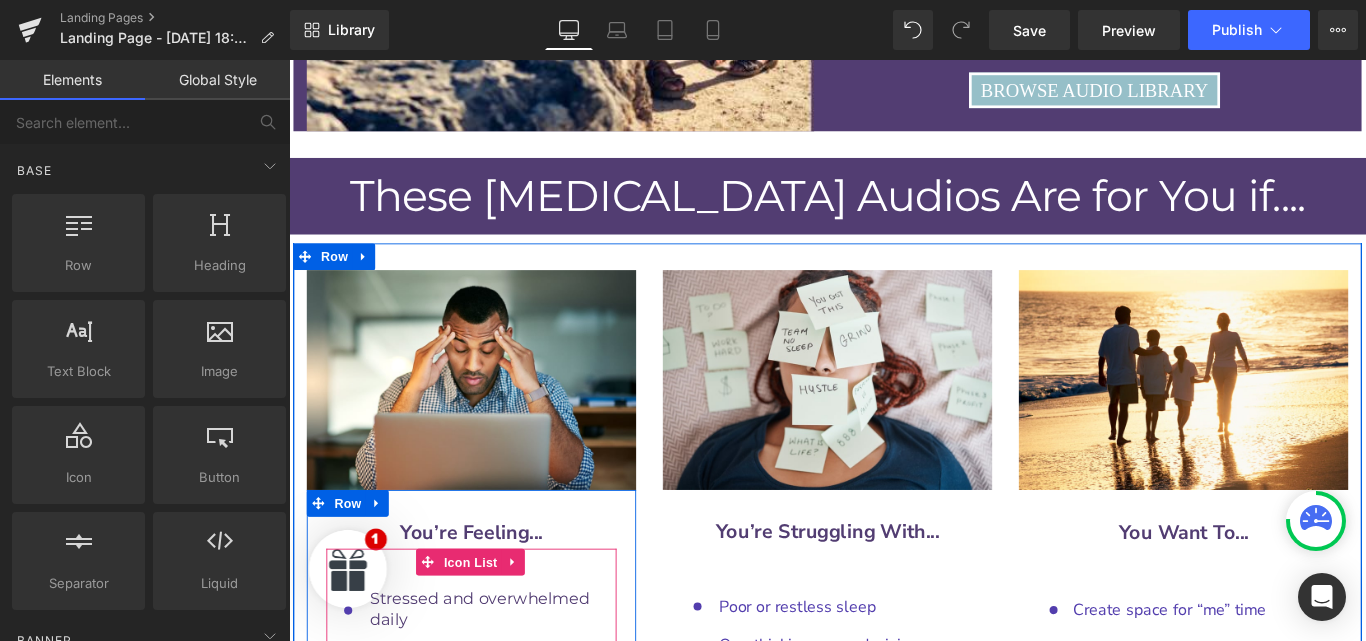click 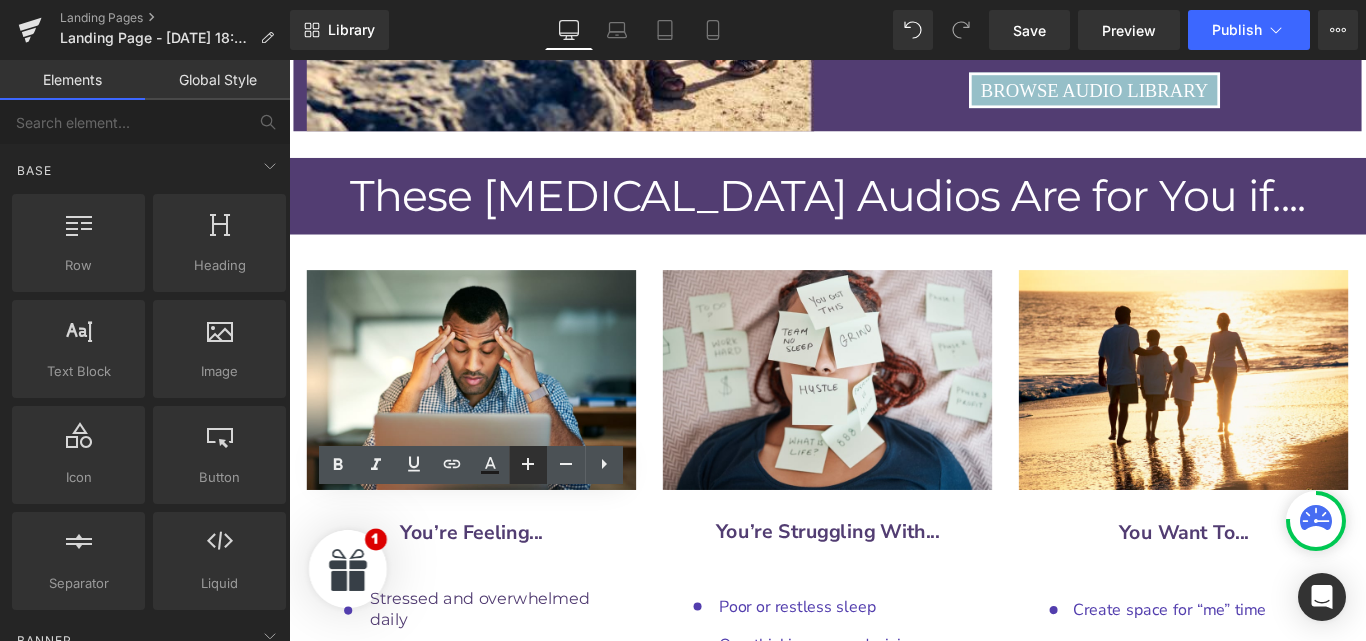 click on "Overwhelmed or burned-out" at bounding box center [518, 845] 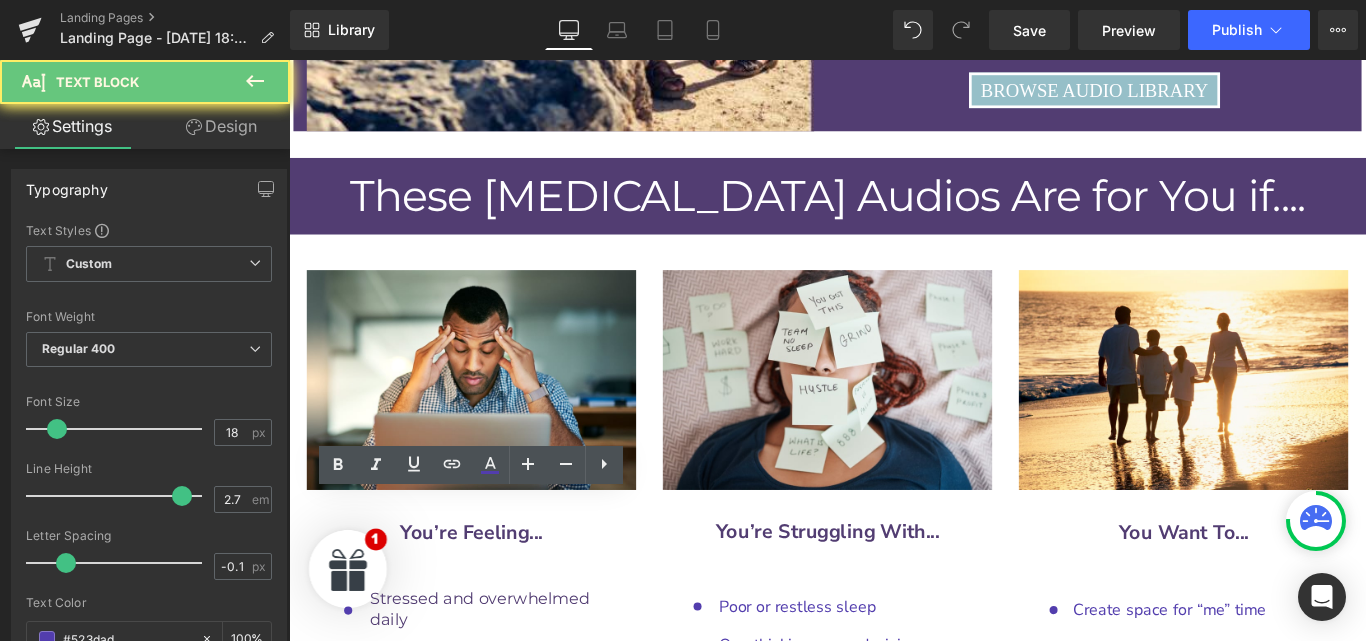 drag, startPoint x: 799, startPoint y: 529, endPoint x: 327, endPoint y: 557, distance: 472.82977 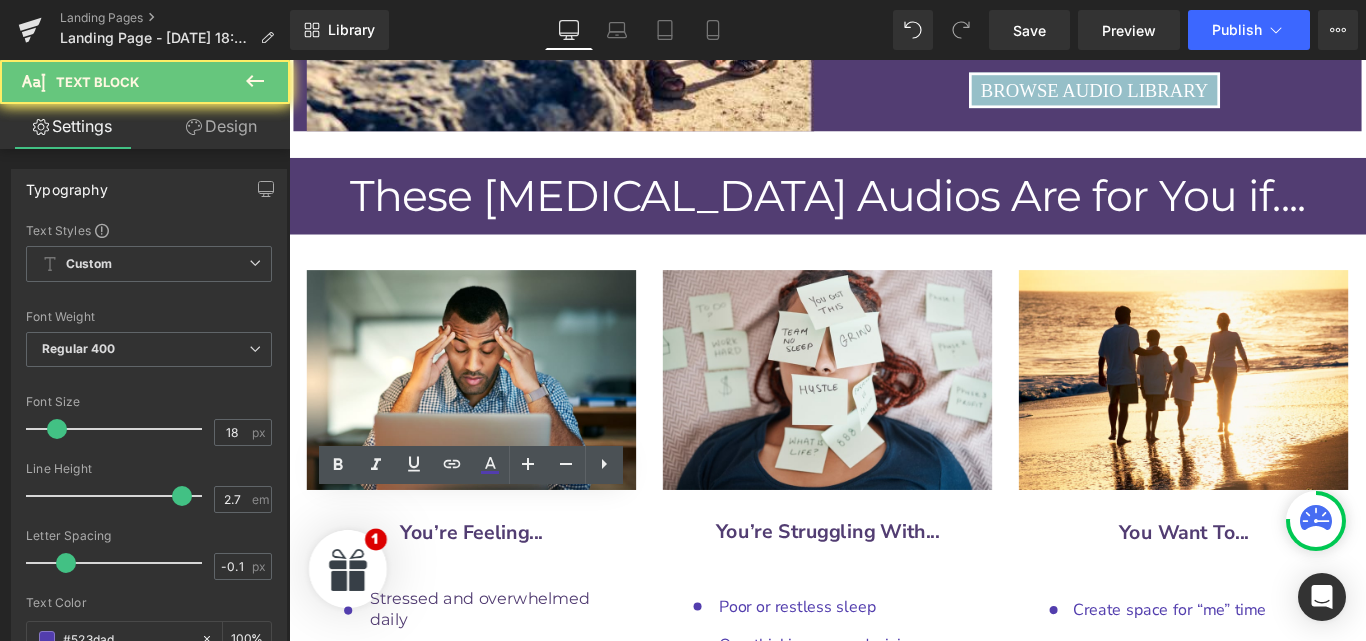 click on "Icon
Overwhelmed or burned-out
Text Block" at bounding box center (494, 845) 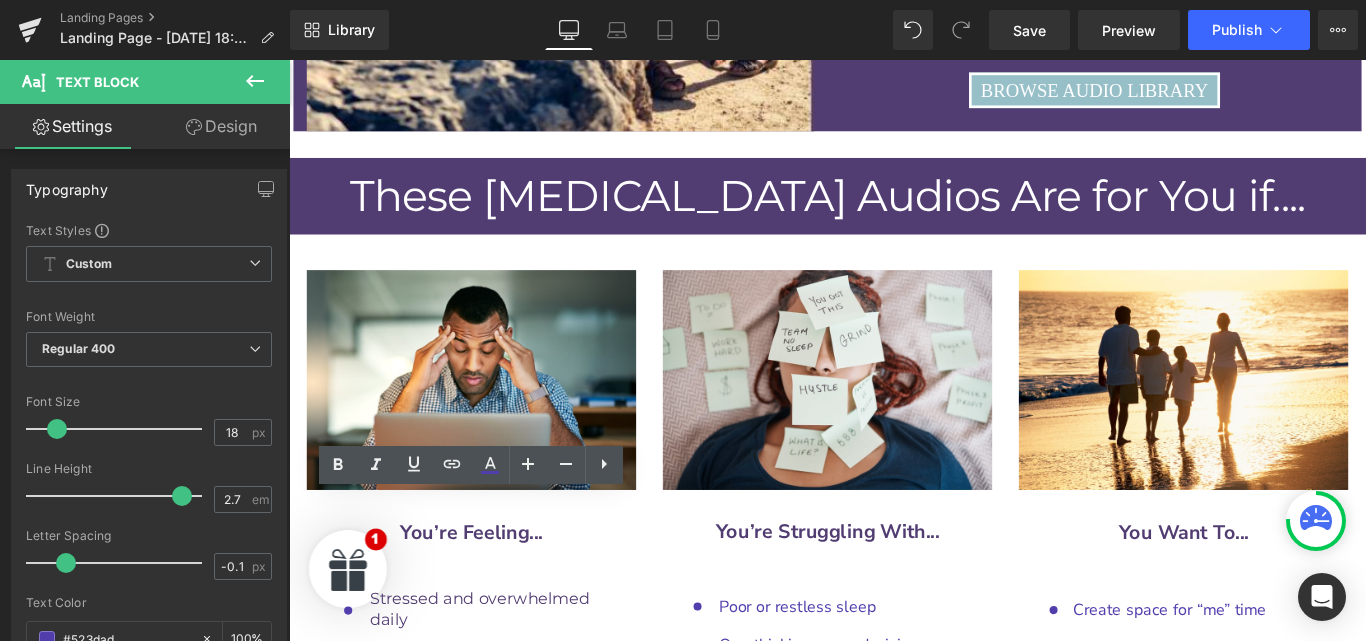 copy on "Overwhelmed or burned-out" 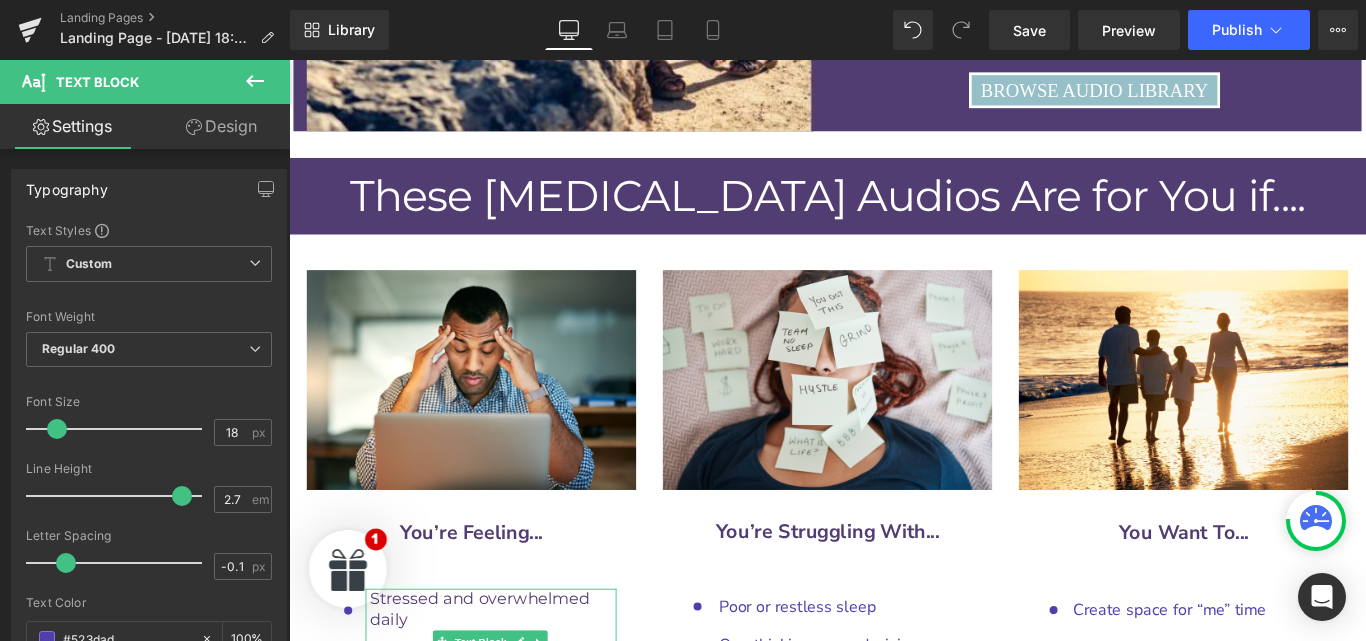 click on "Physically, Emotionally, Mentally Drained" at bounding box center [518, 747] 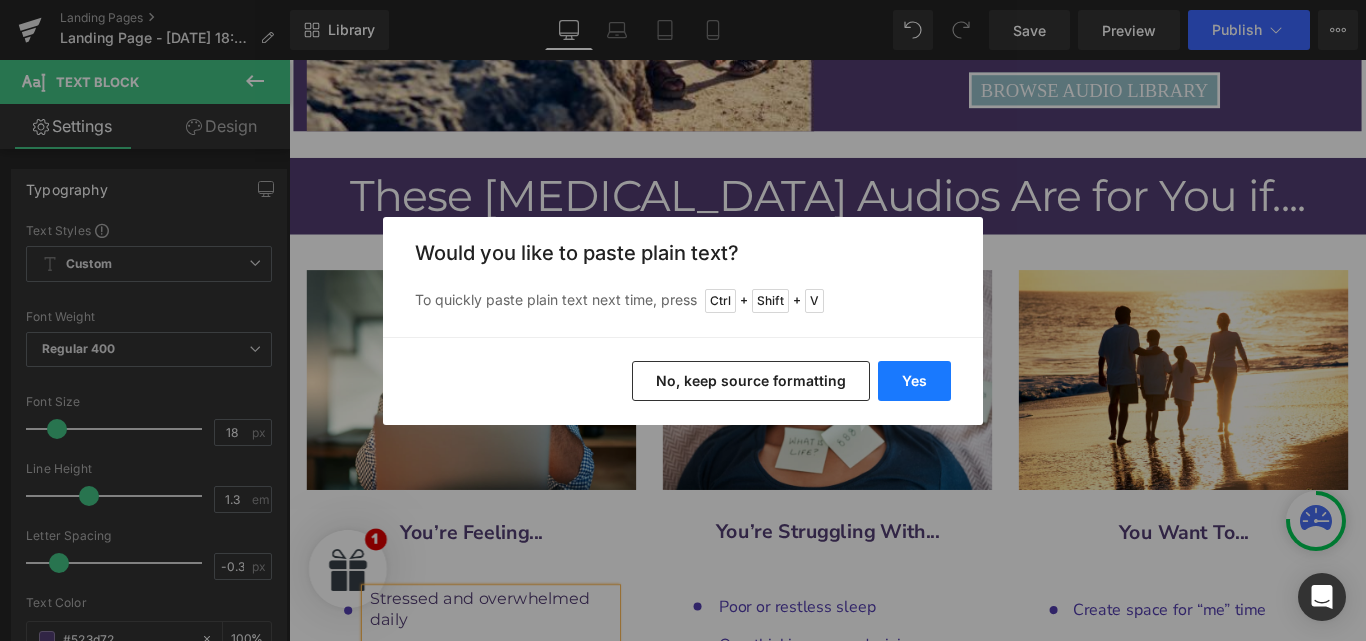 click on "Yes" at bounding box center [914, 381] 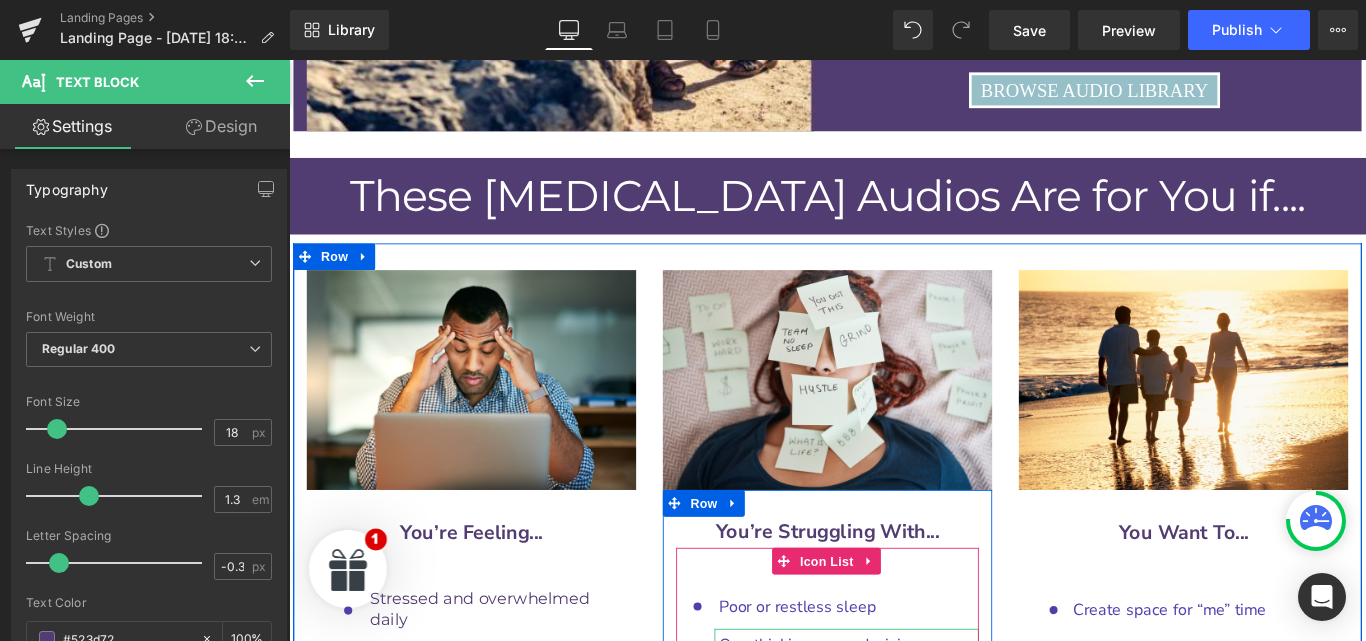 click on "Overthinking every decision you" at bounding box center [901, 717] 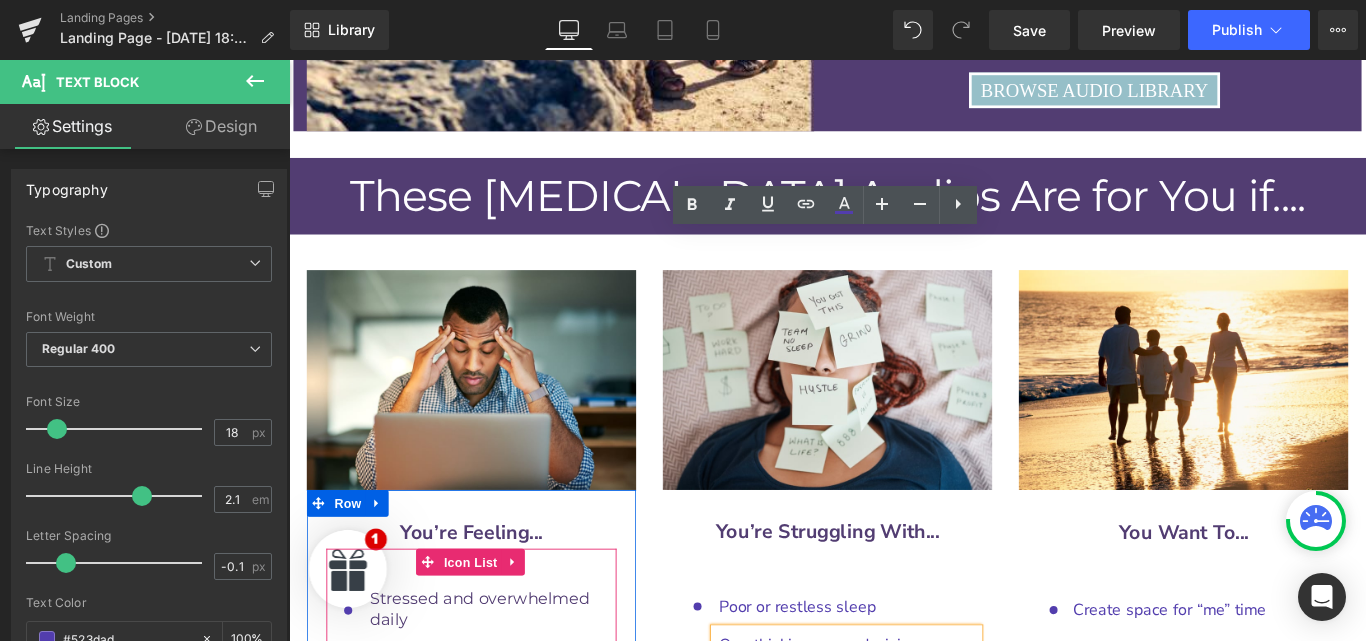 scroll, scrollTop: 9714, scrollLeft: 0, axis: vertical 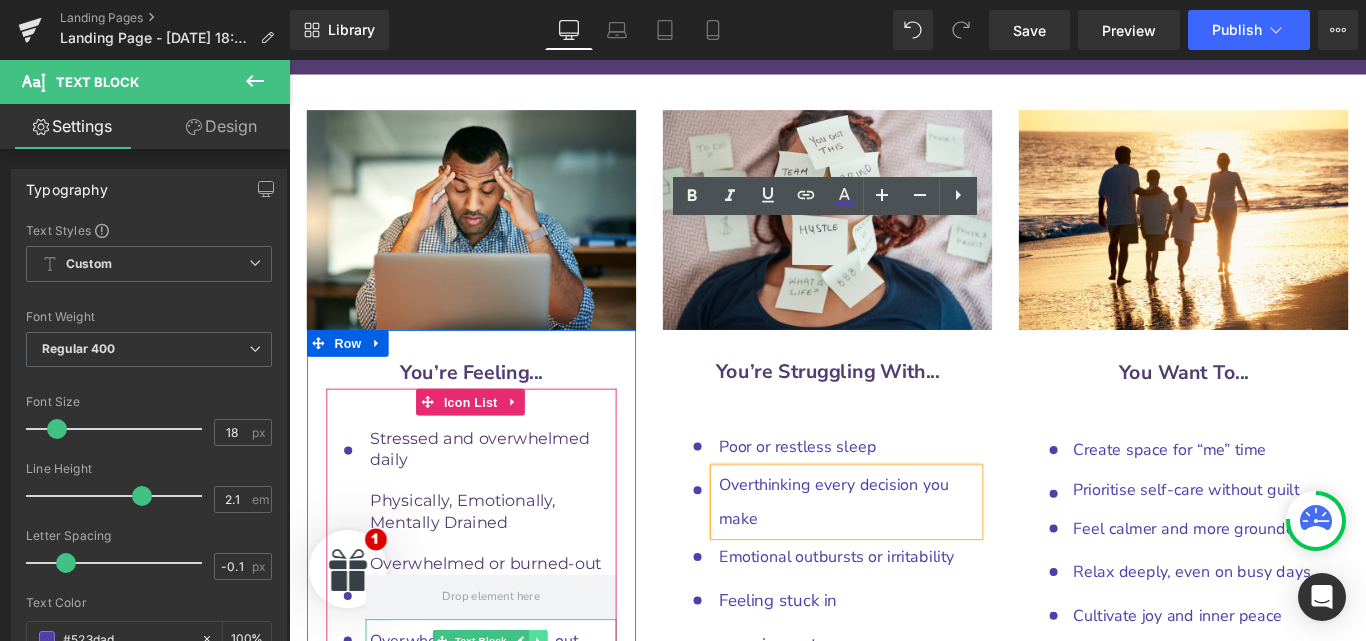 click 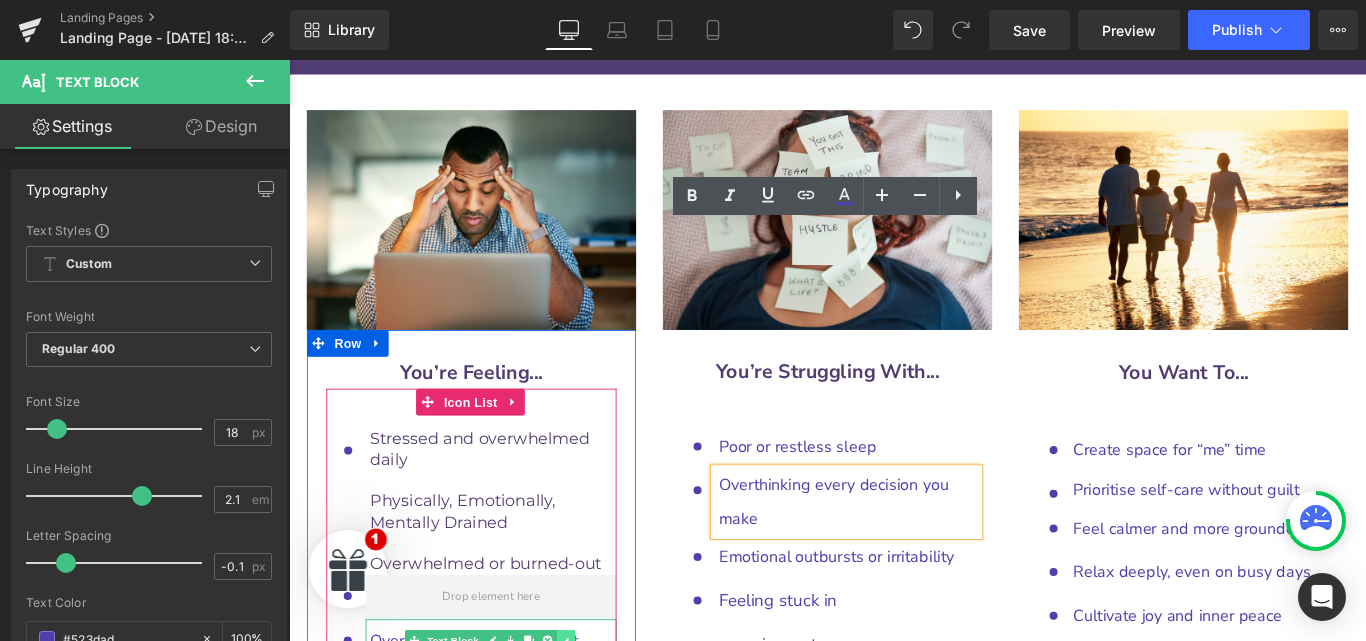 click 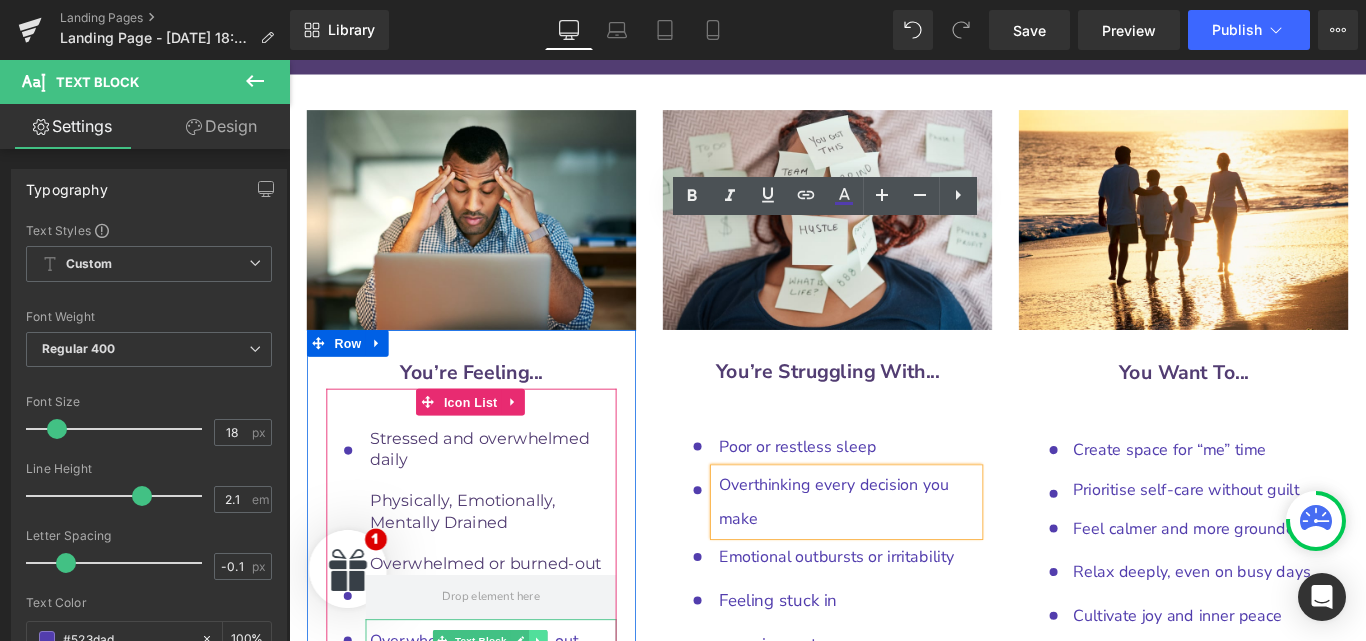click 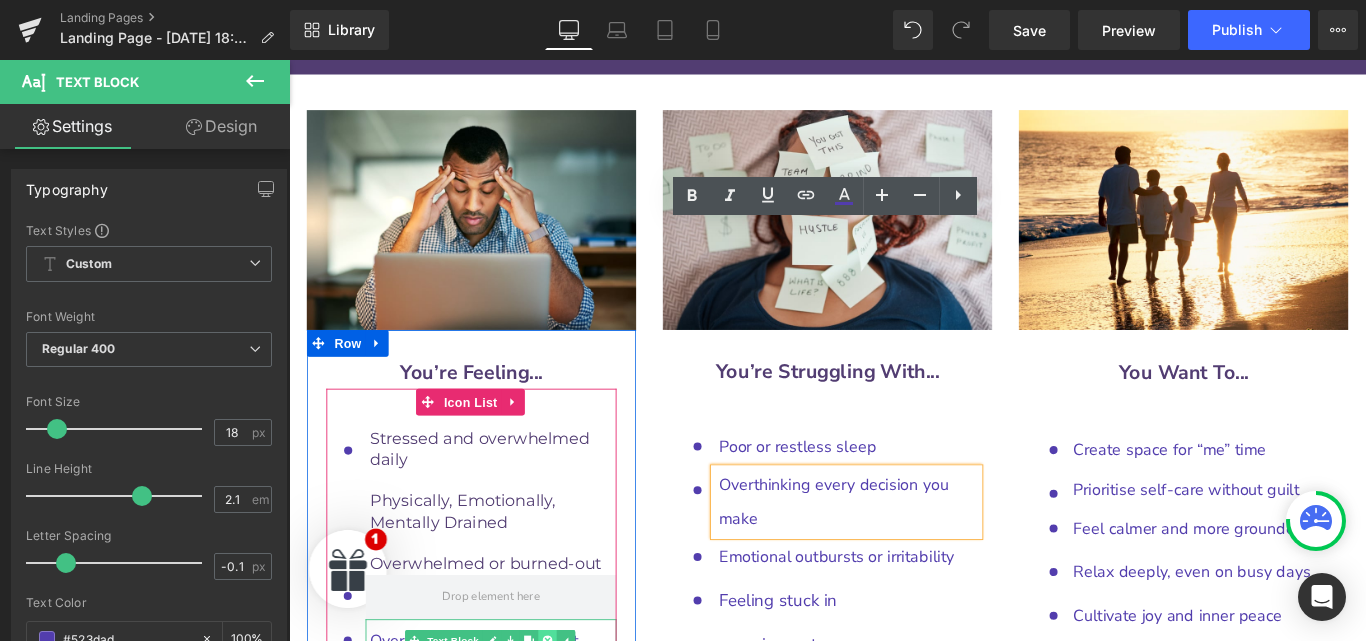 click 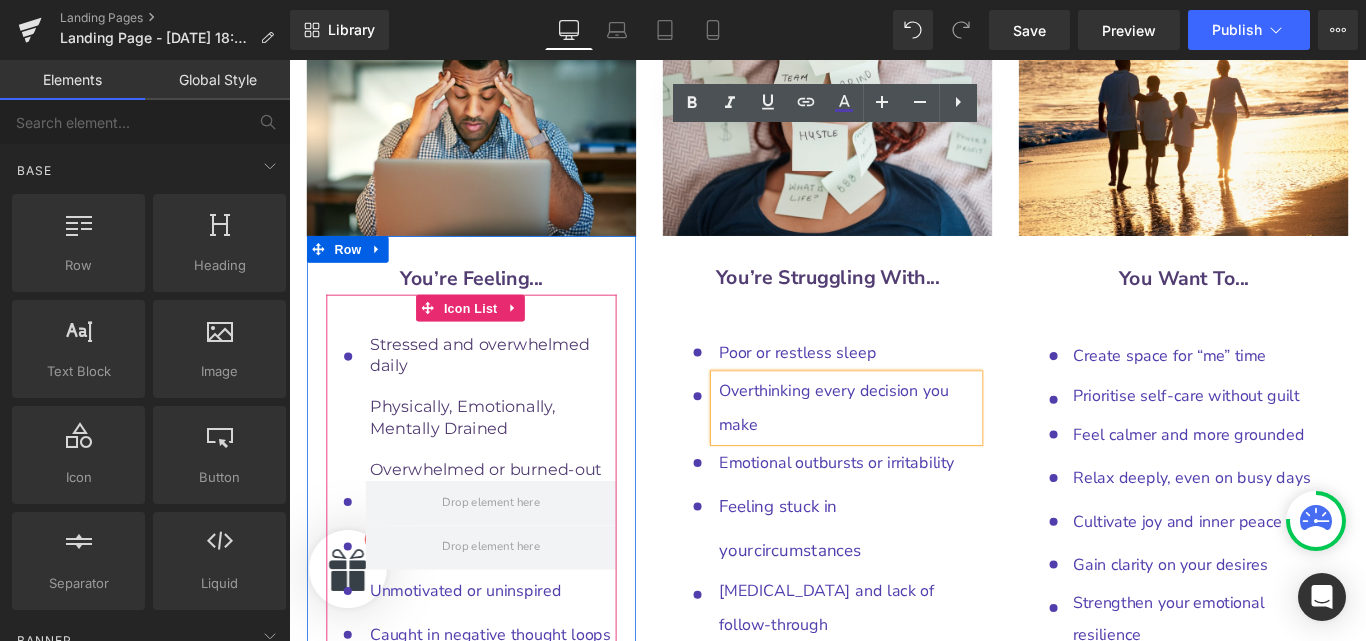 scroll, scrollTop: 9817, scrollLeft: 0, axis: vertical 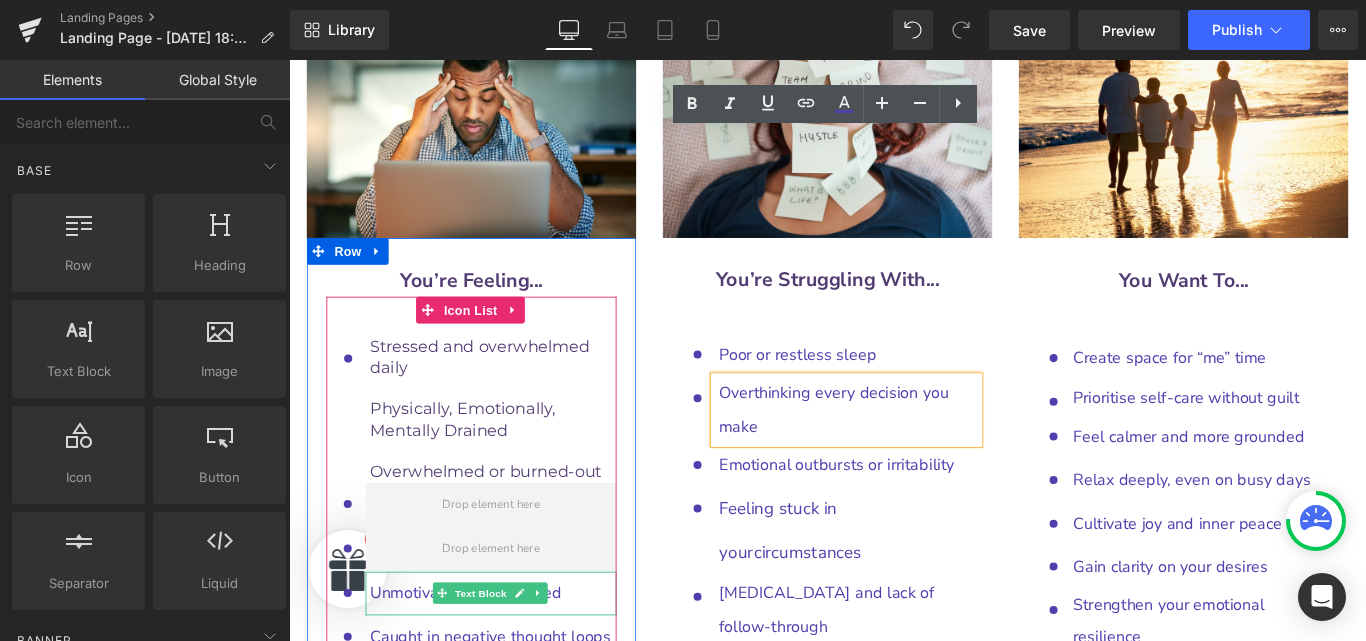 click on "Unmotivated or uninspired" at bounding box center (487, 659) 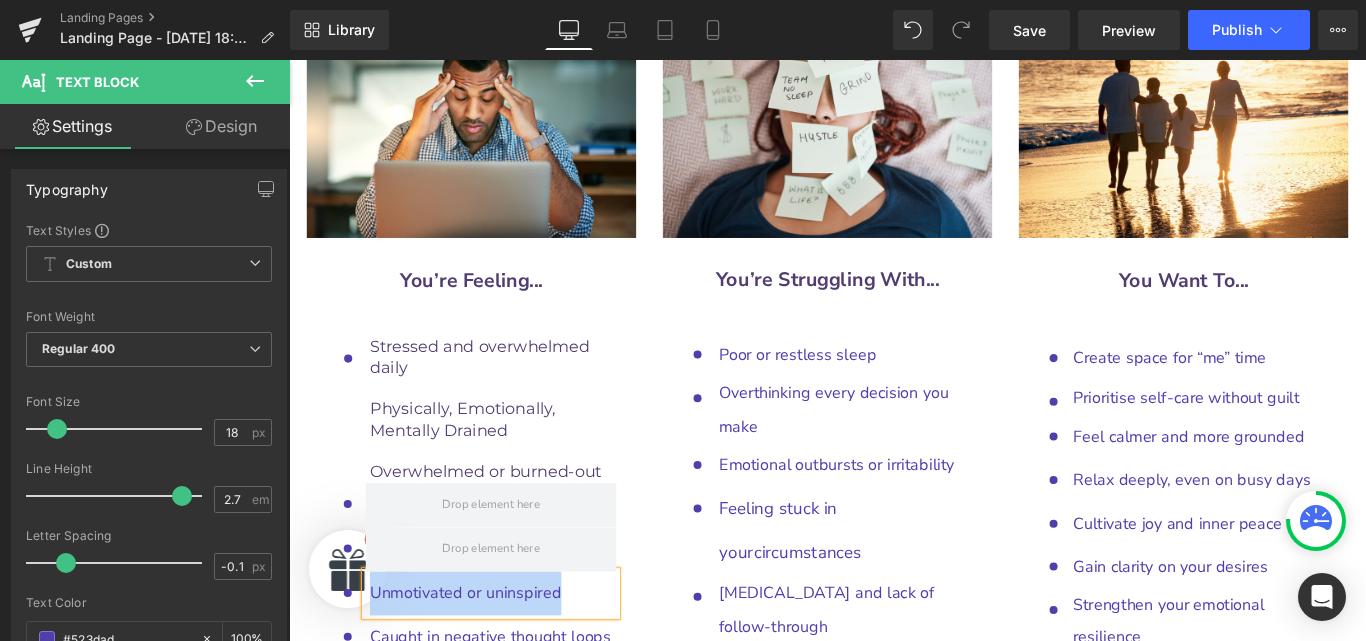 copy on "Unmotivated or uninspired" 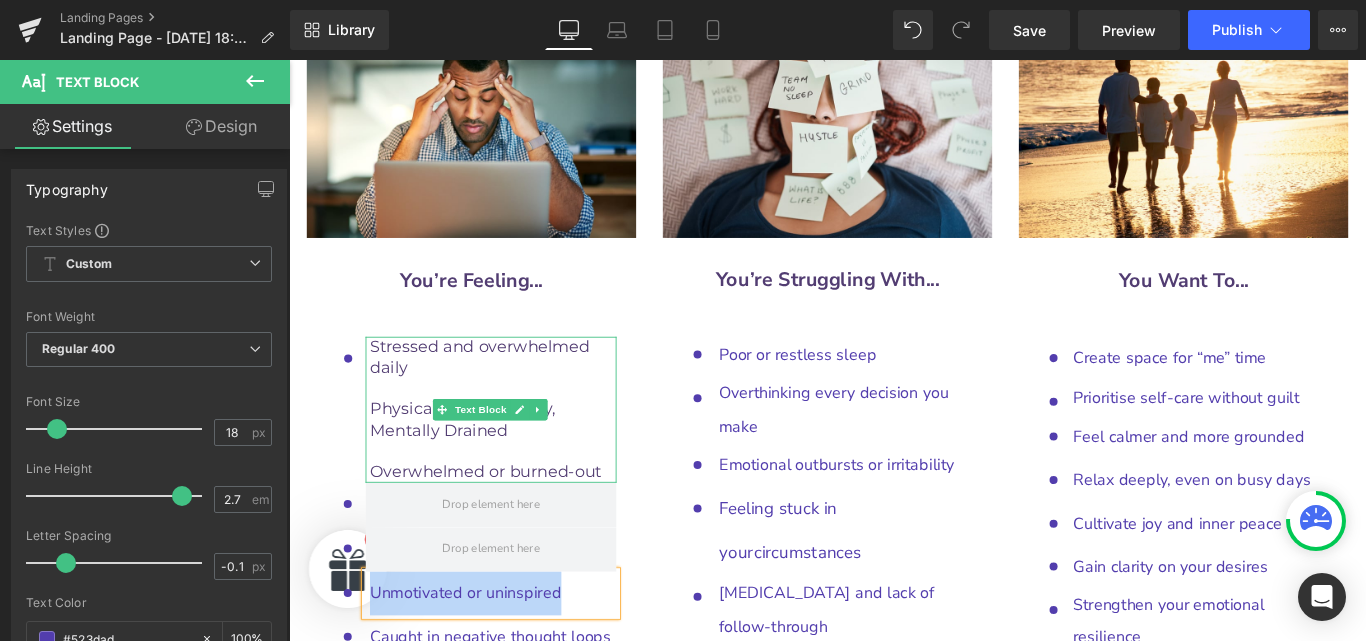 click on "Overwhelmed or burned-out" at bounding box center (510, 523) 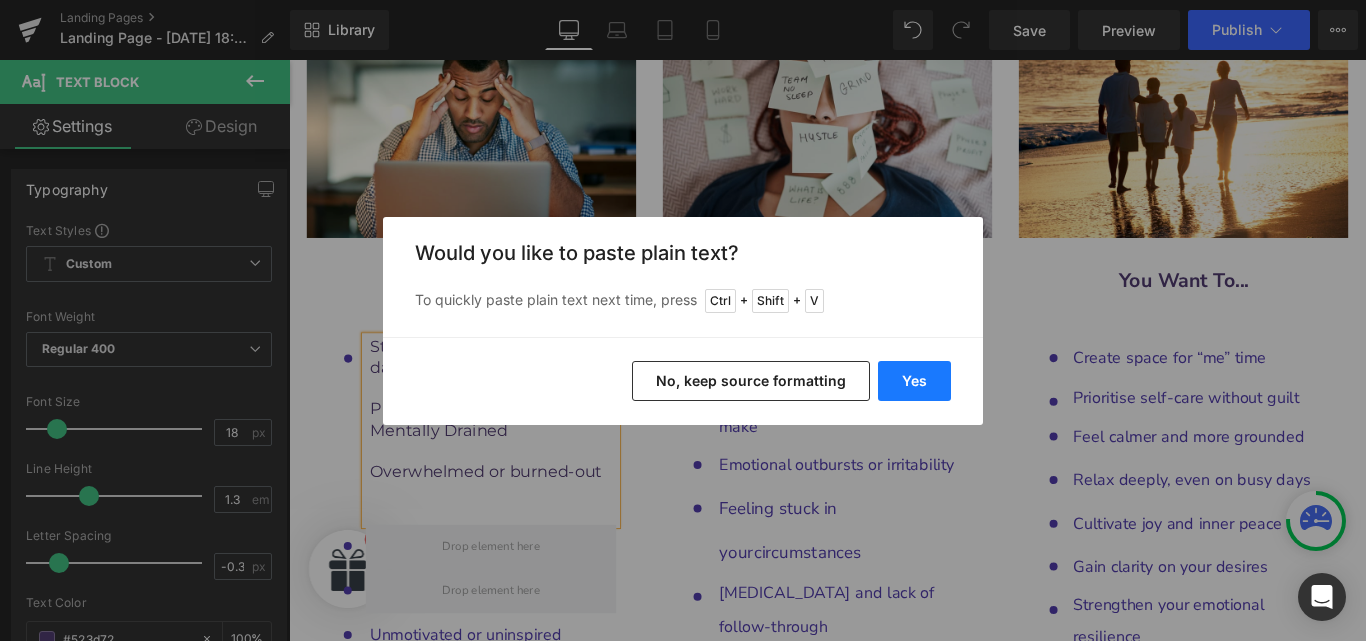 click on "Yes" at bounding box center (914, 381) 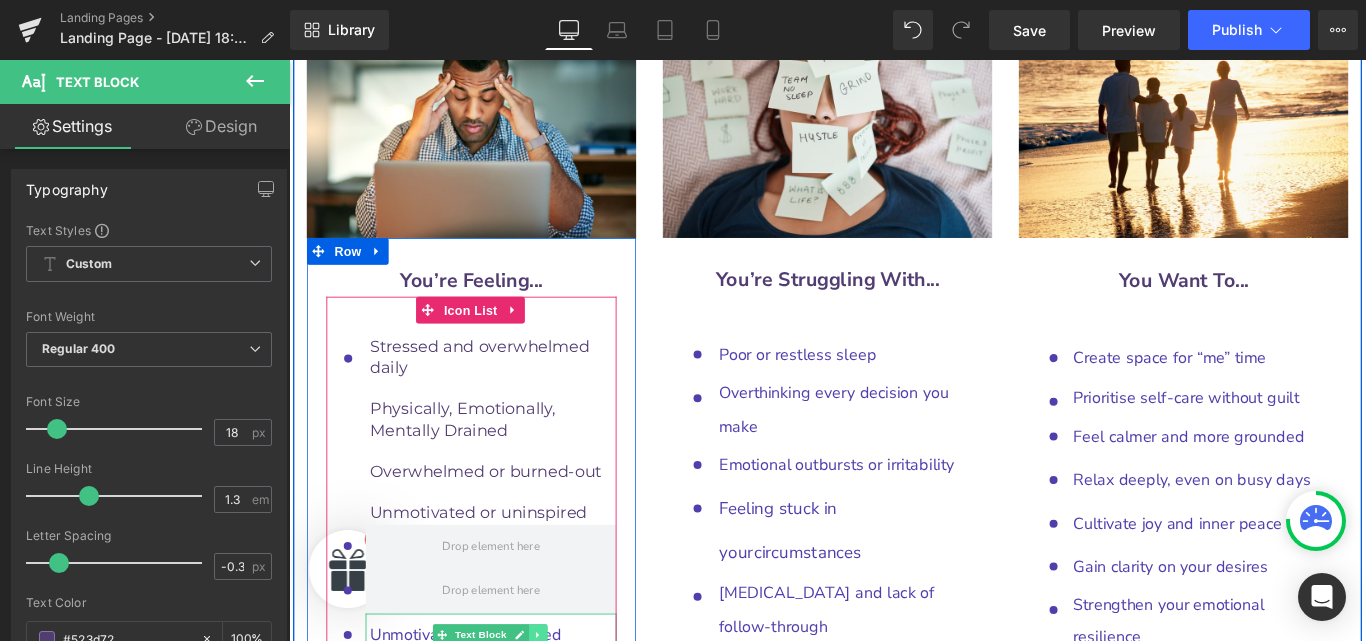click at bounding box center (569, 706) 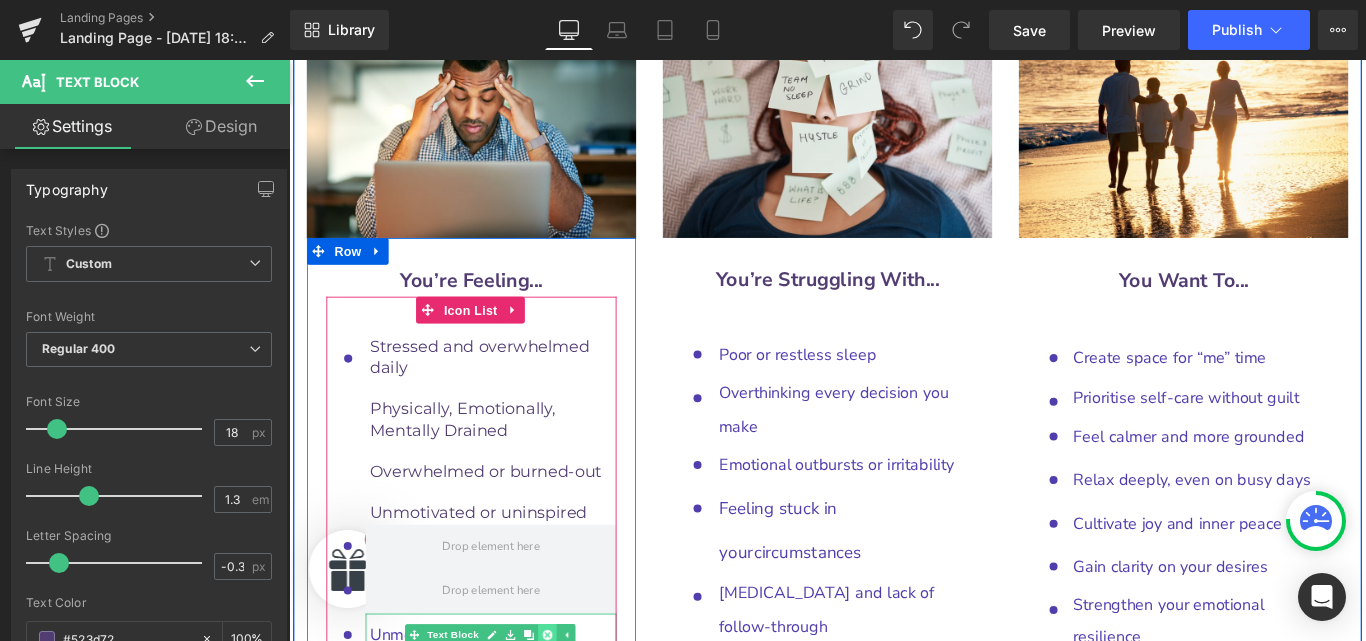 click 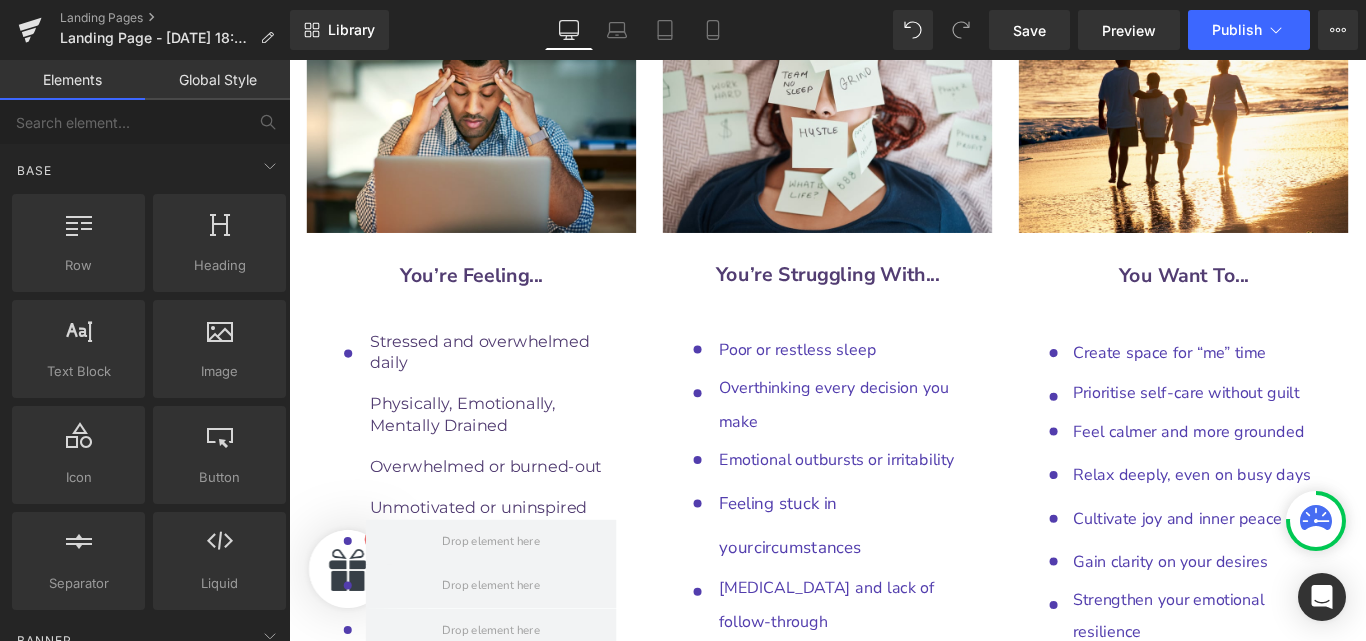 scroll, scrollTop: 9818, scrollLeft: 0, axis: vertical 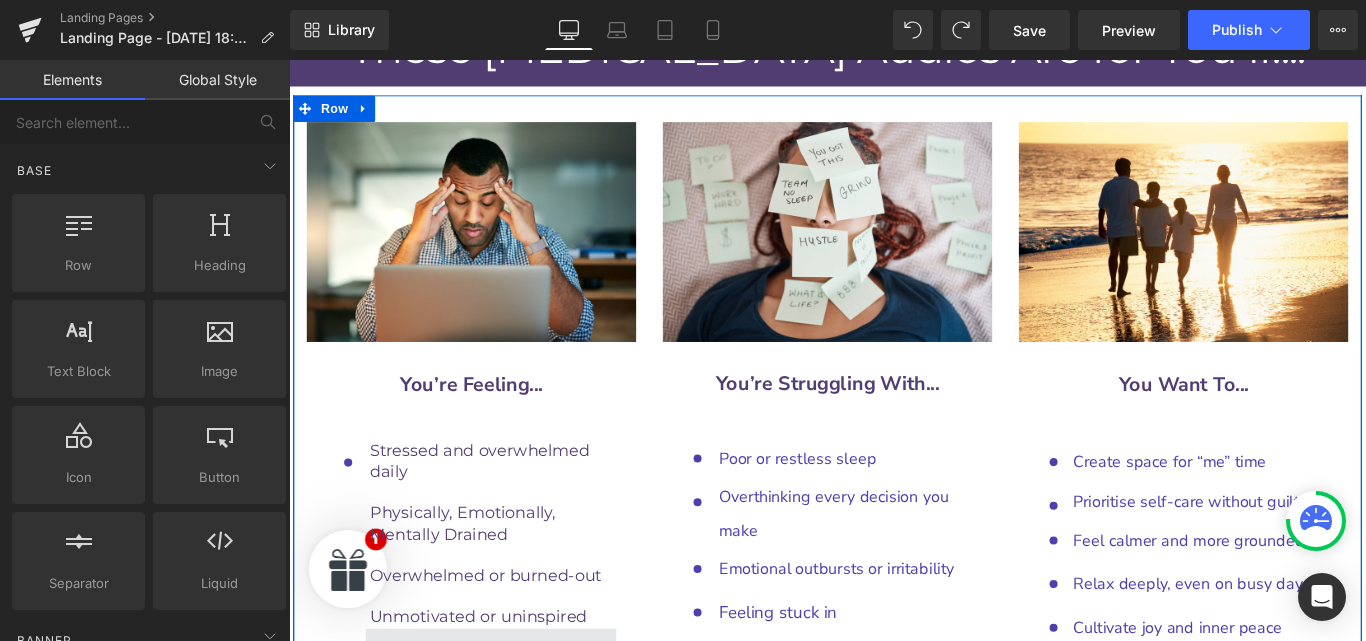 click at bounding box center [516, 723] 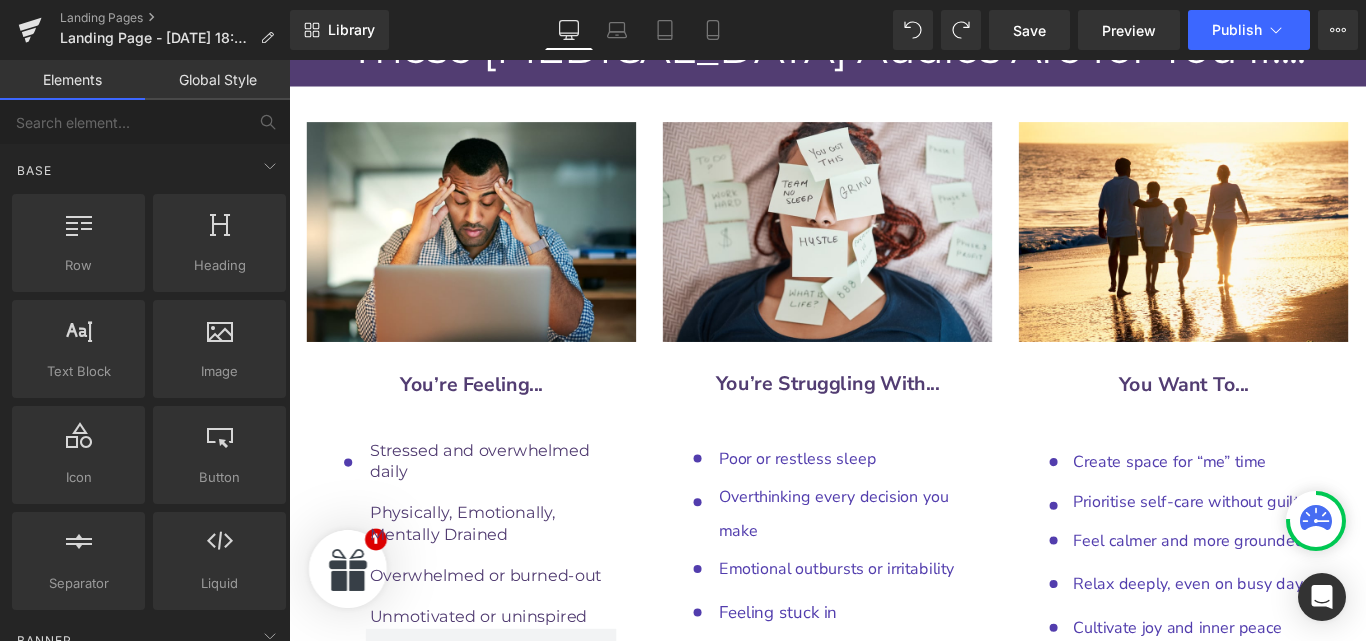 click on "Elements" at bounding box center [72, 80] 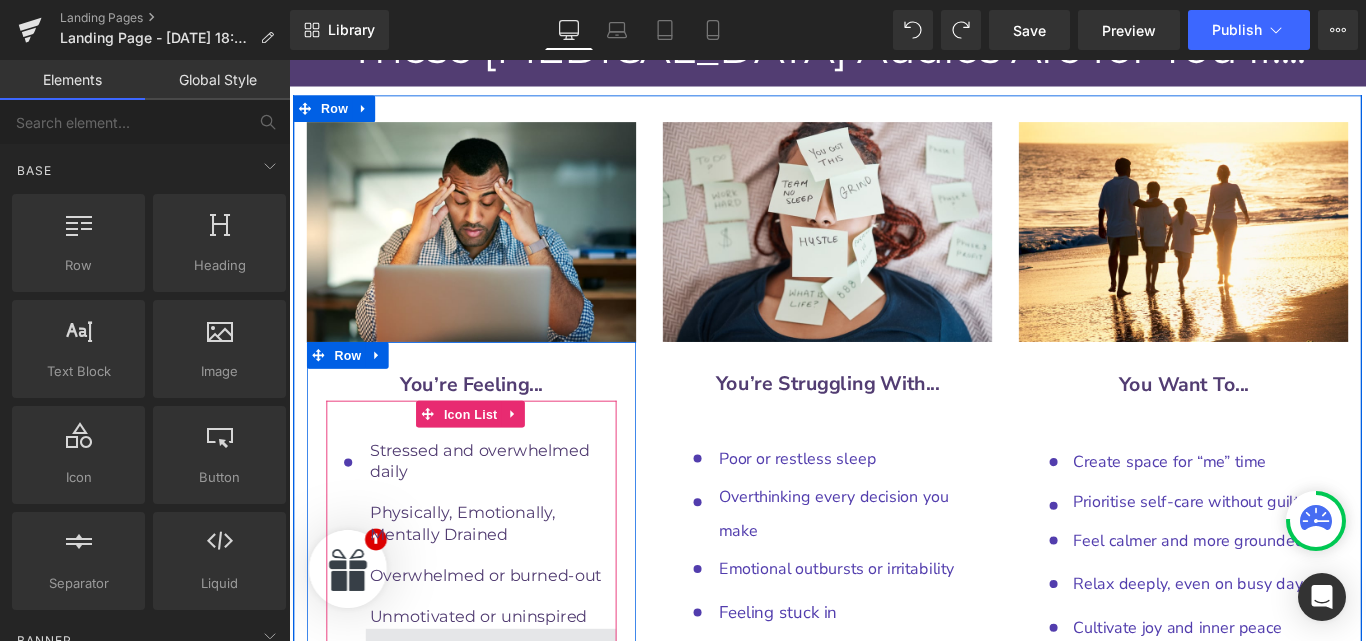 click at bounding box center (516, 723) 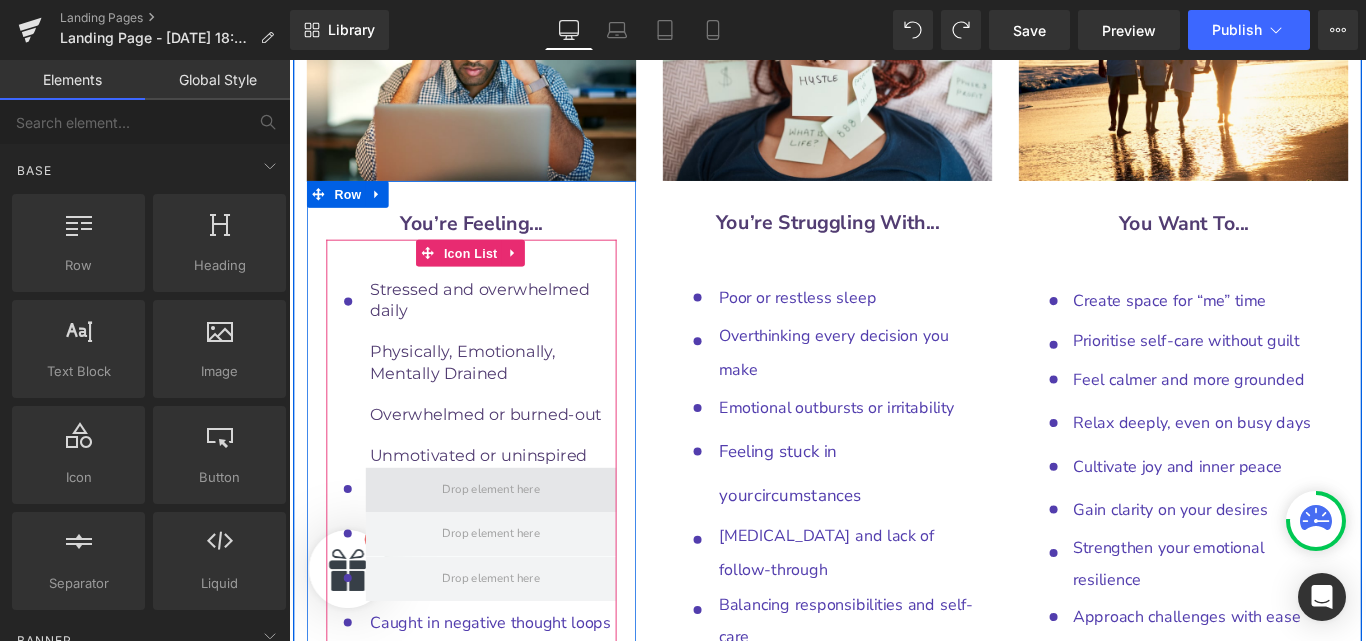 scroll, scrollTop: 9892, scrollLeft: 0, axis: vertical 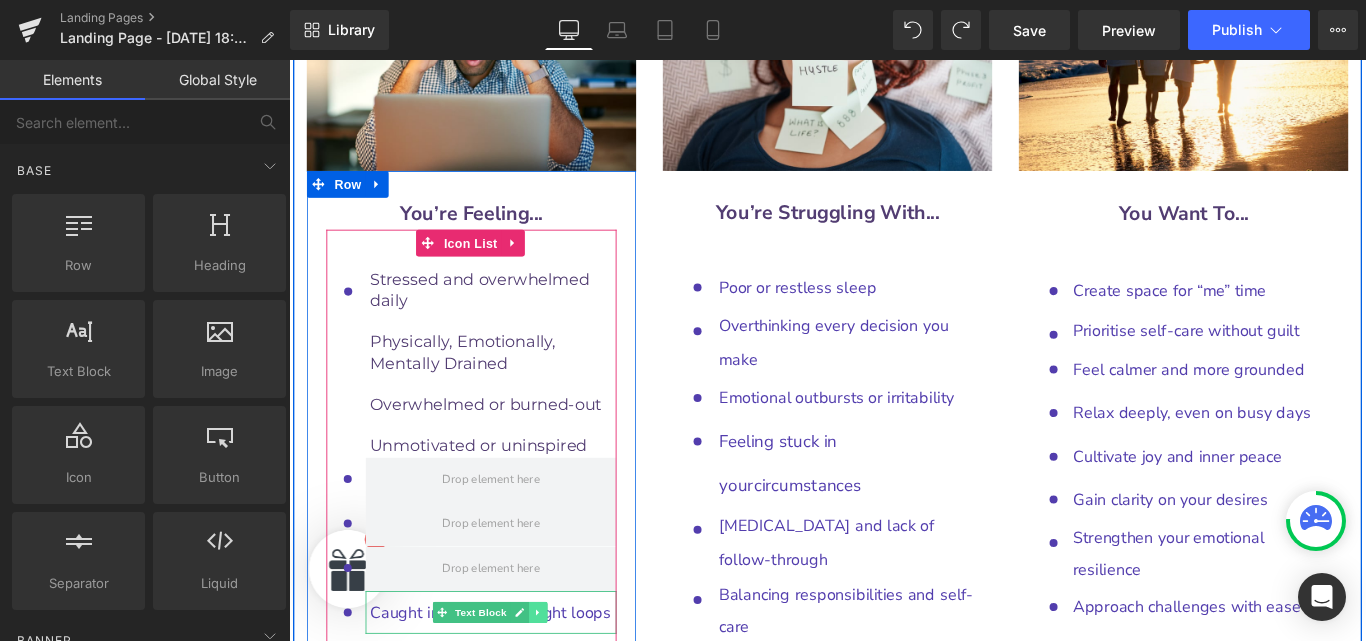 click 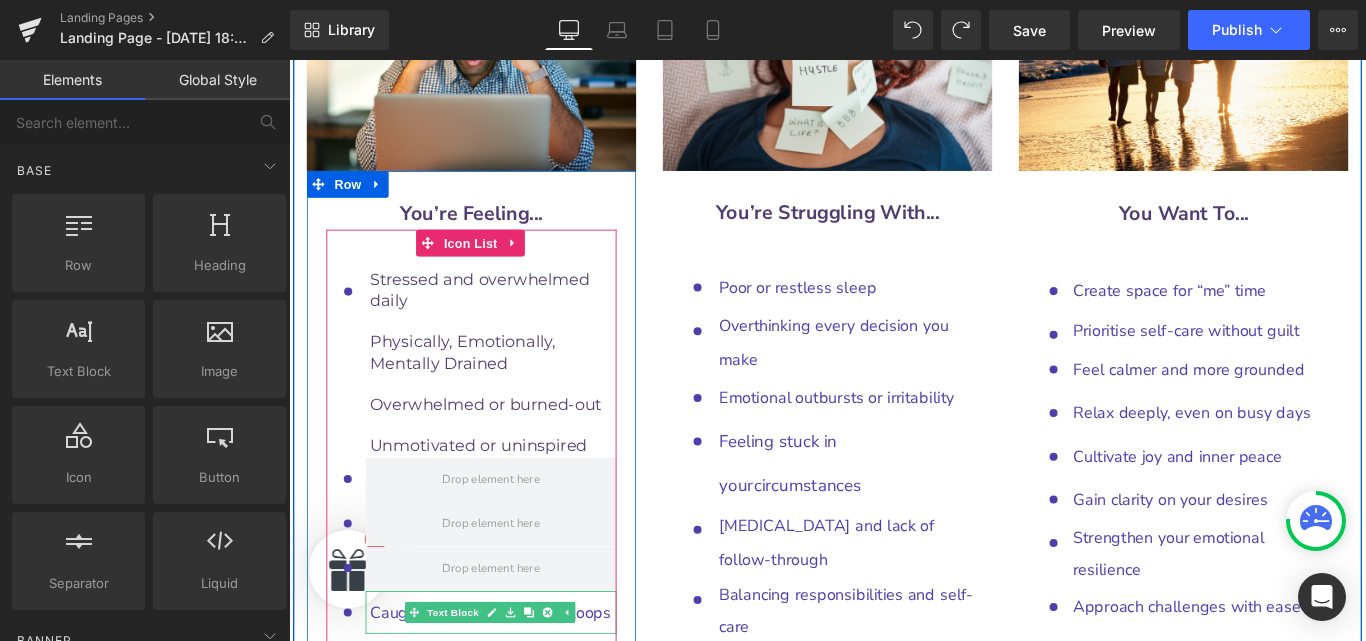 click on "Caught in negative thought loops" at bounding box center [515, 681] 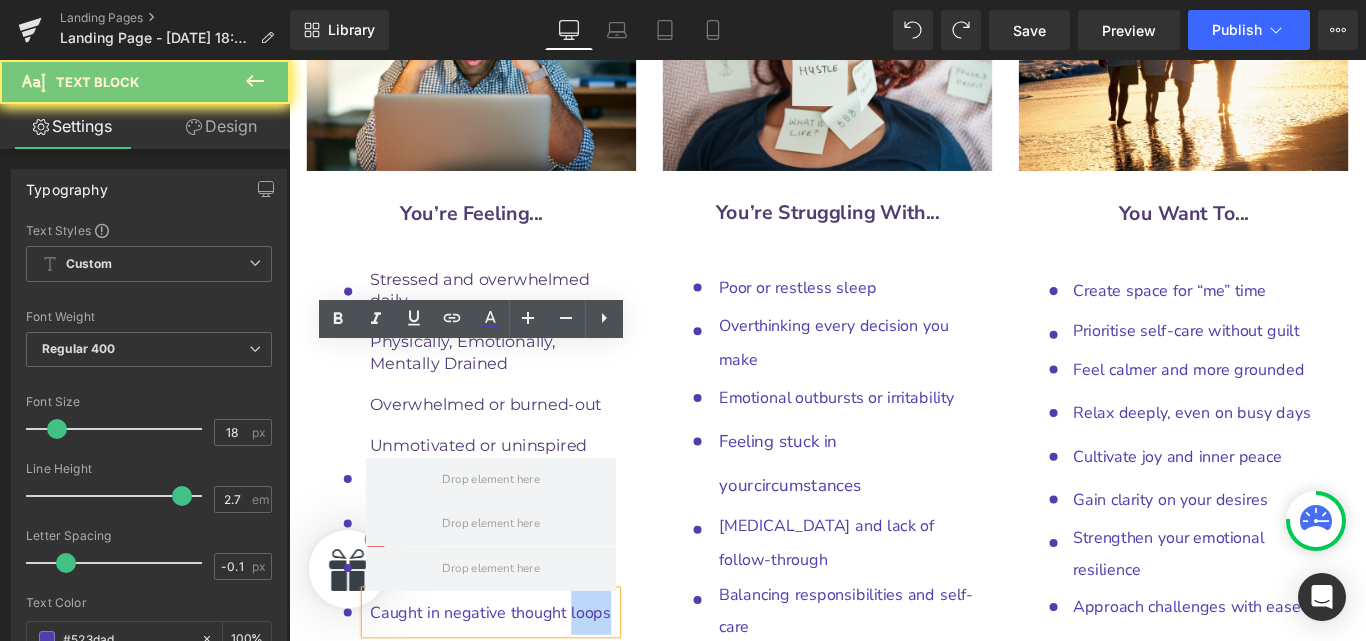 click on "Caught in negative thought loops" at bounding box center [515, 681] 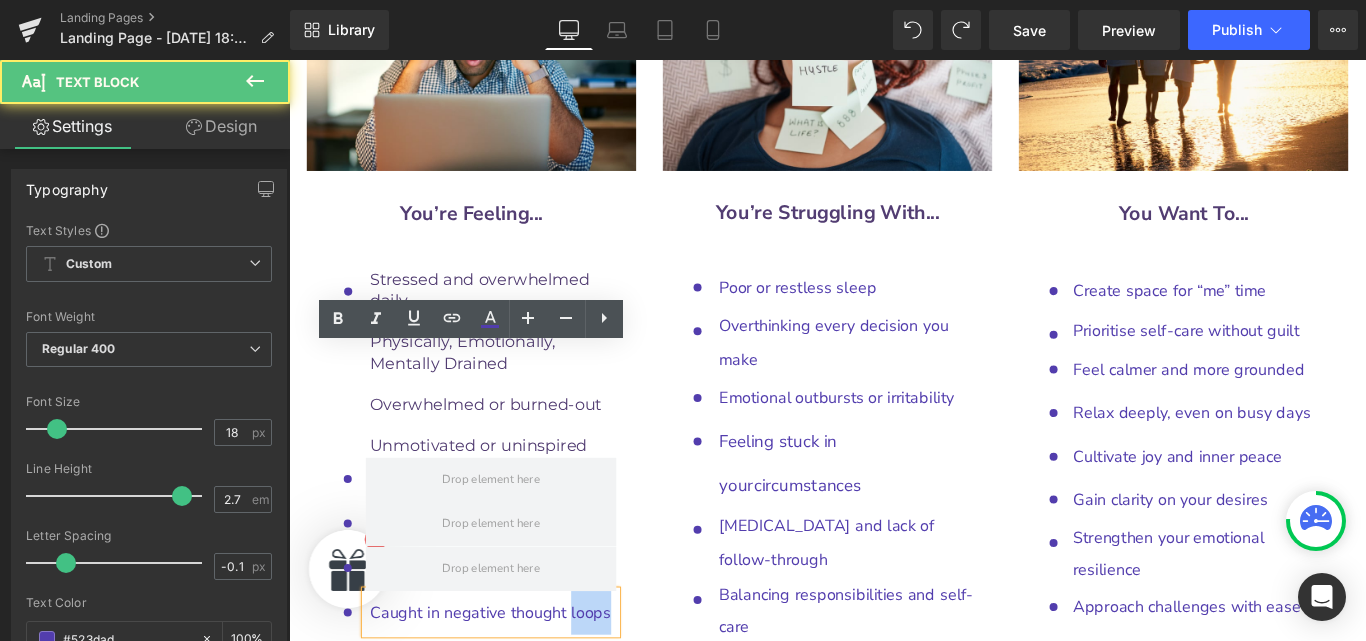 click on "Caught in negative thought loops" at bounding box center (515, 681) 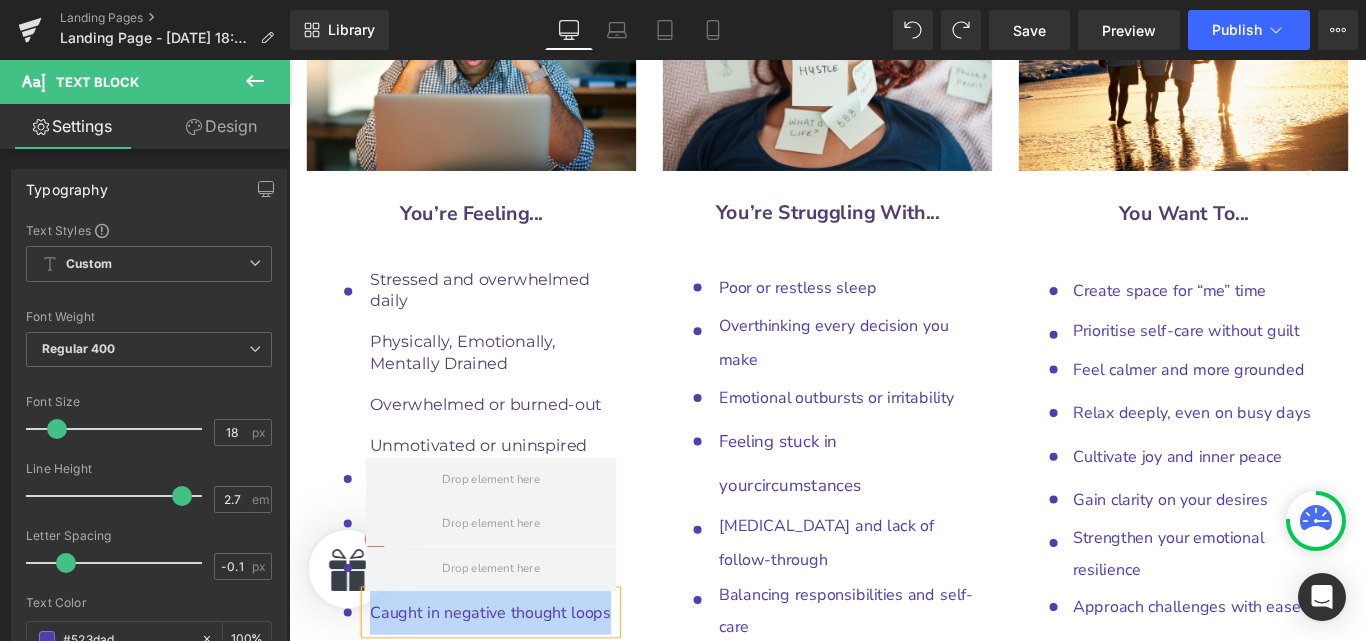 copy on "Caught in negative thought loops" 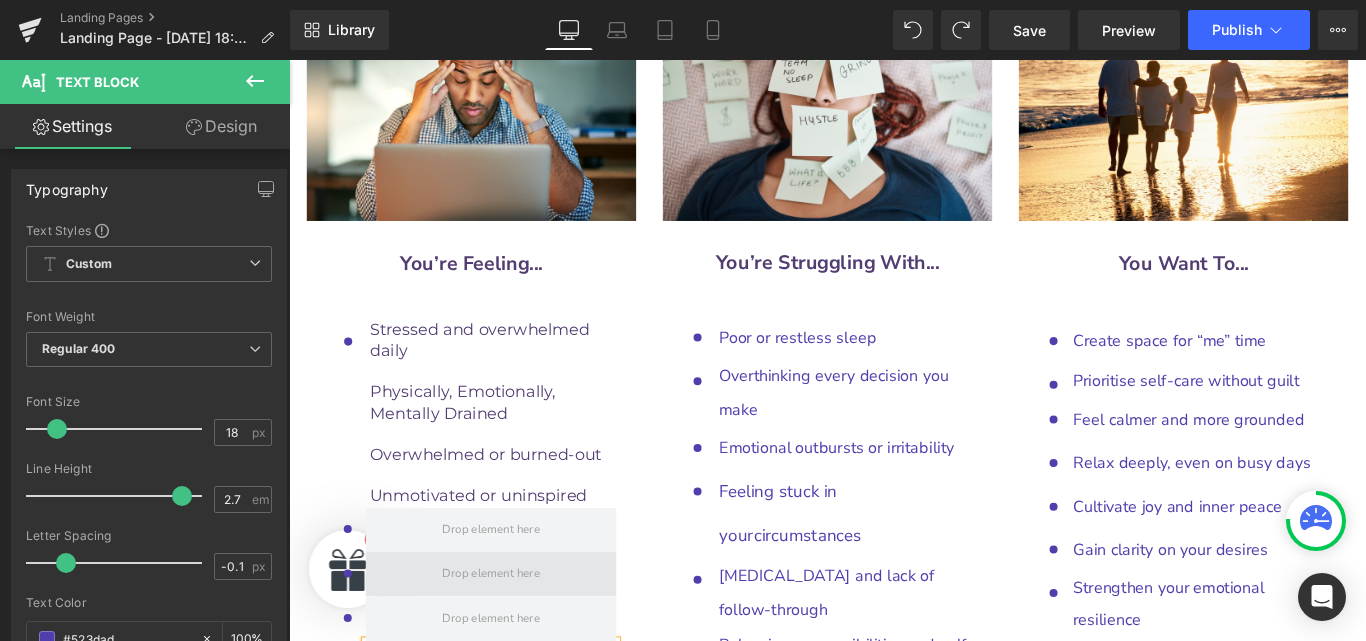 scroll, scrollTop: 9832, scrollLeft: 0, axis: vertical 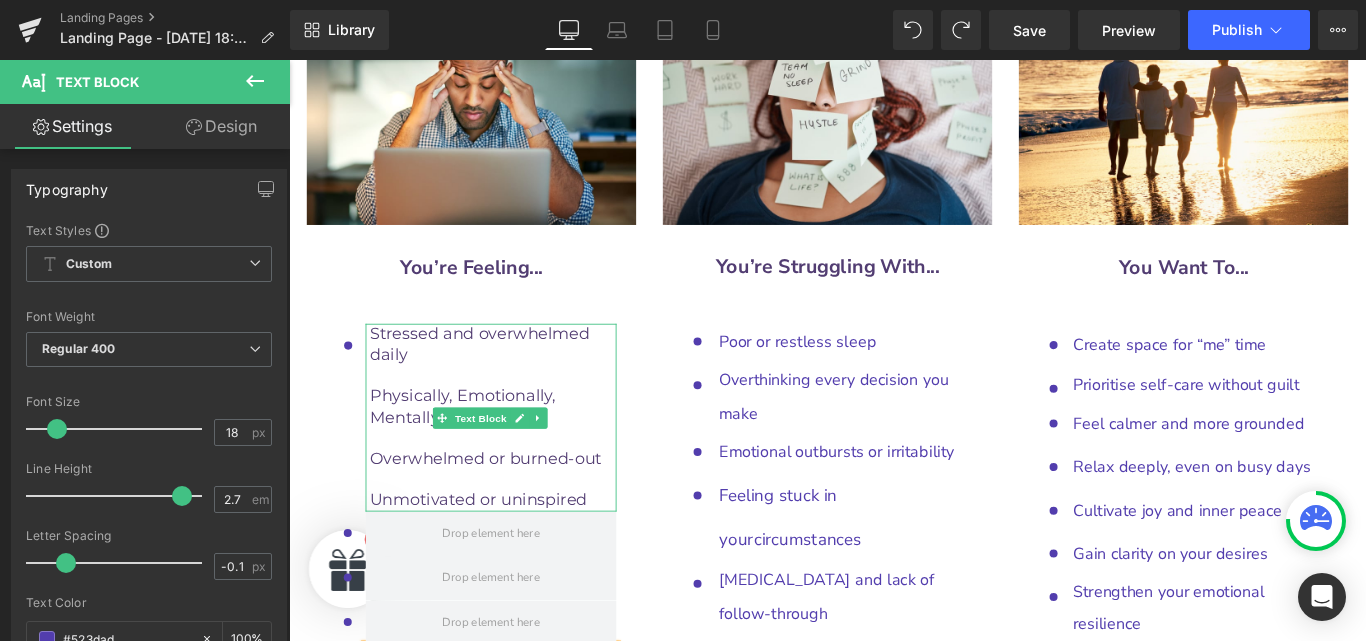 click on "Unmotivated or uninspired" at bounding box center (518, 554) 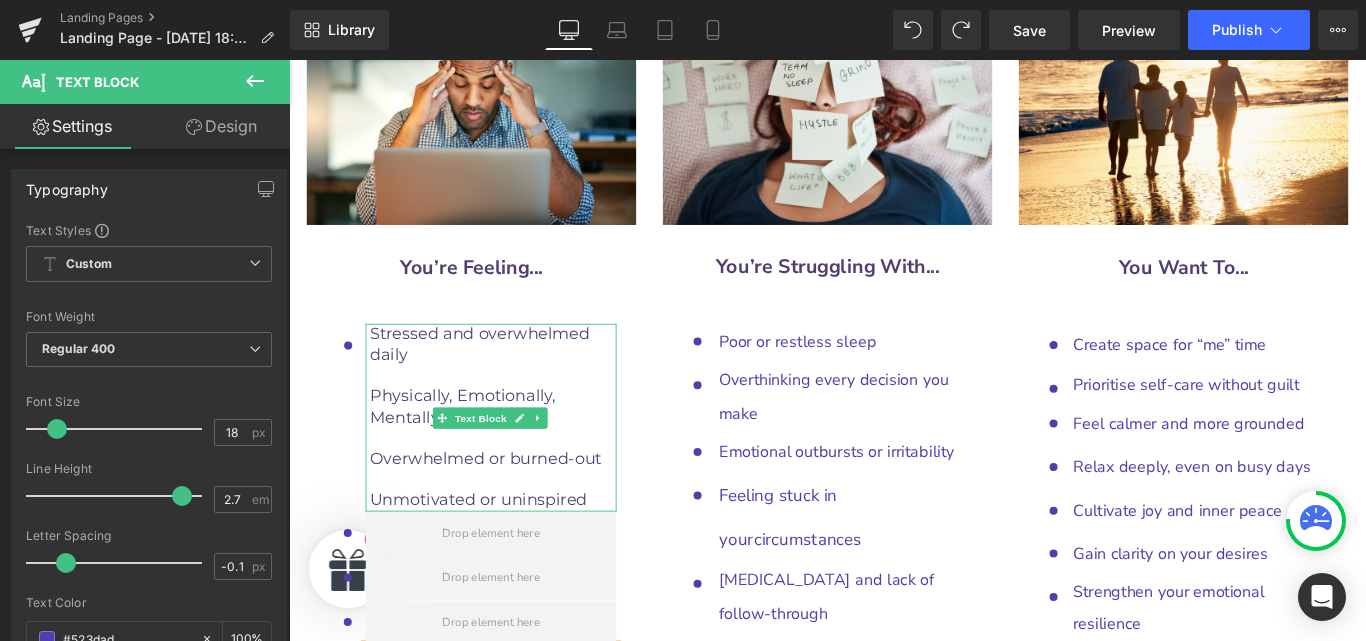 click on "Unmotivated or uninspired" at bounding box center (518, 554) 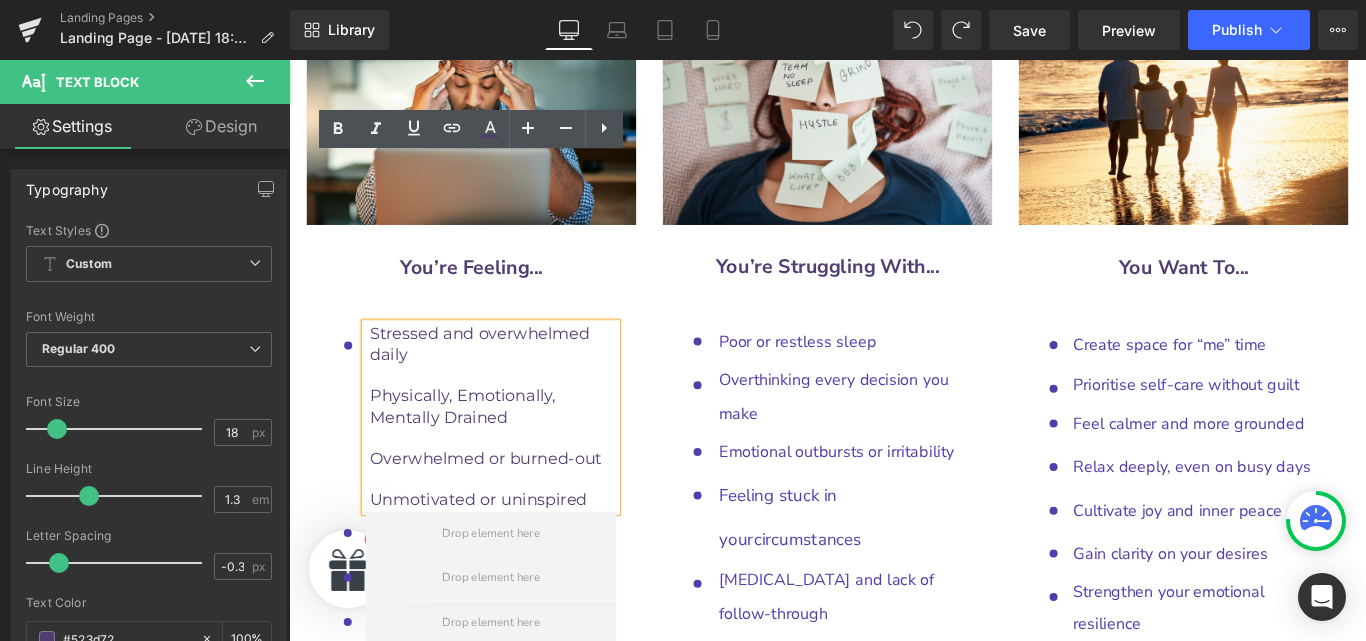 type 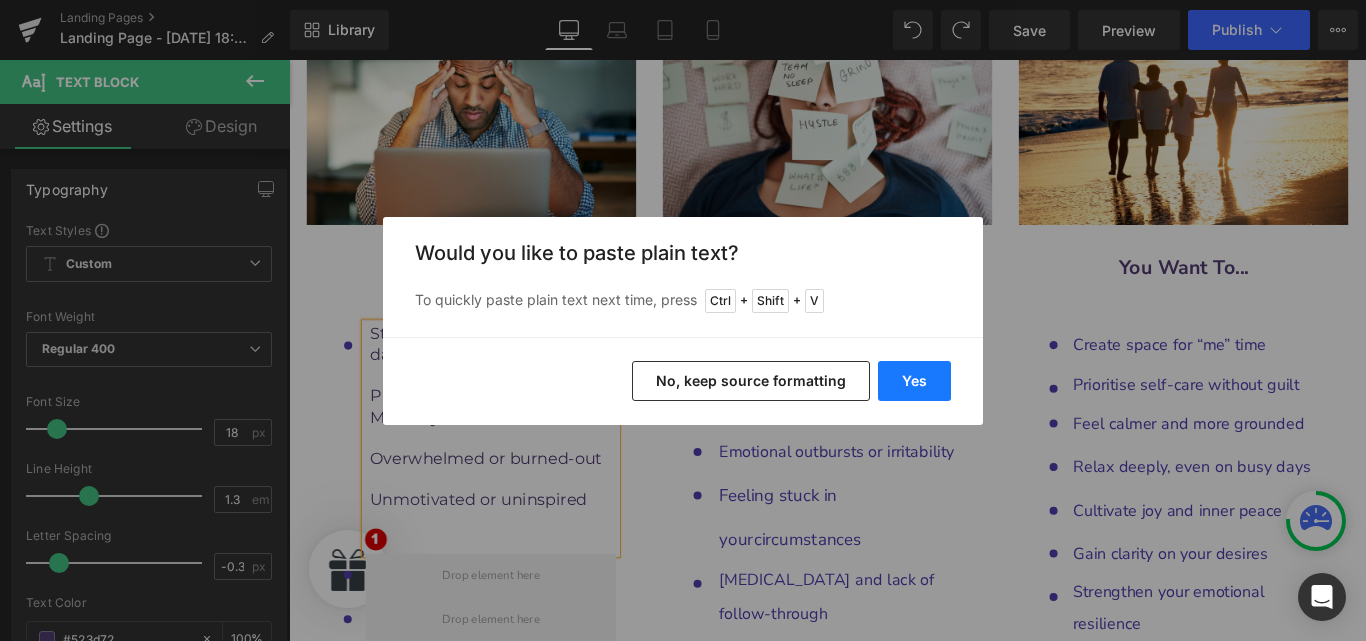 click on "Yes" at bounding box center (914, 381) 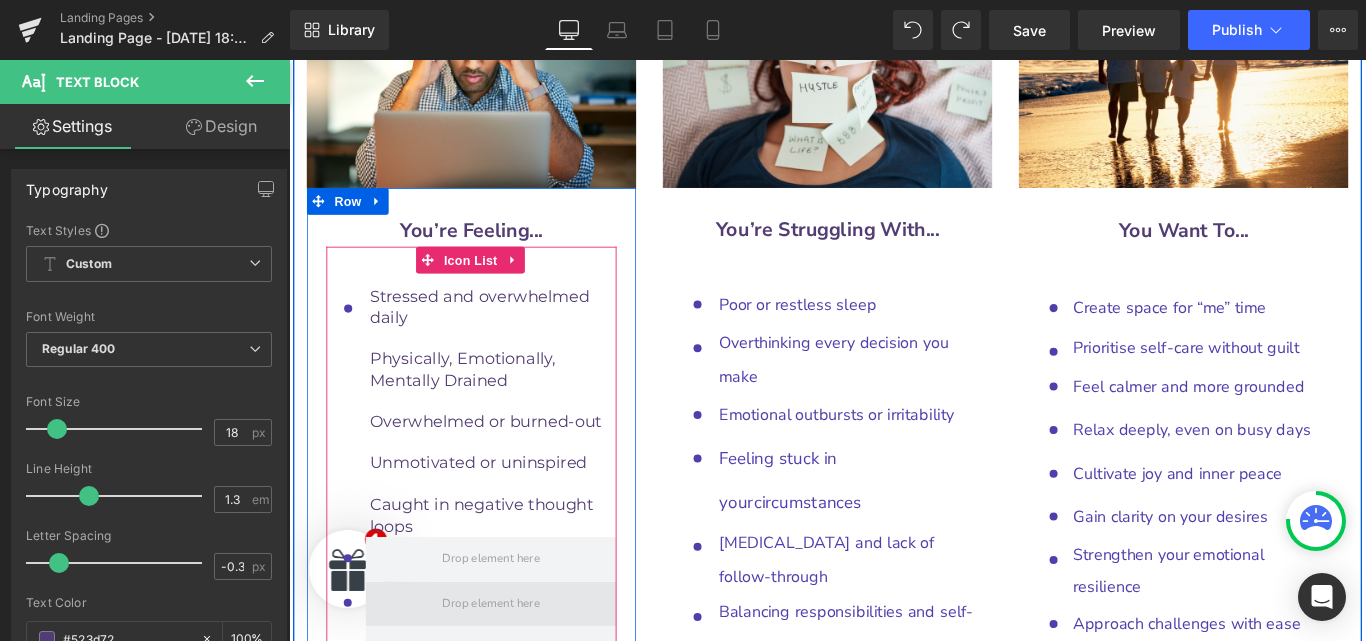 scroll, scrollTop: 9874, scrollLeft: 0, axis: vertical 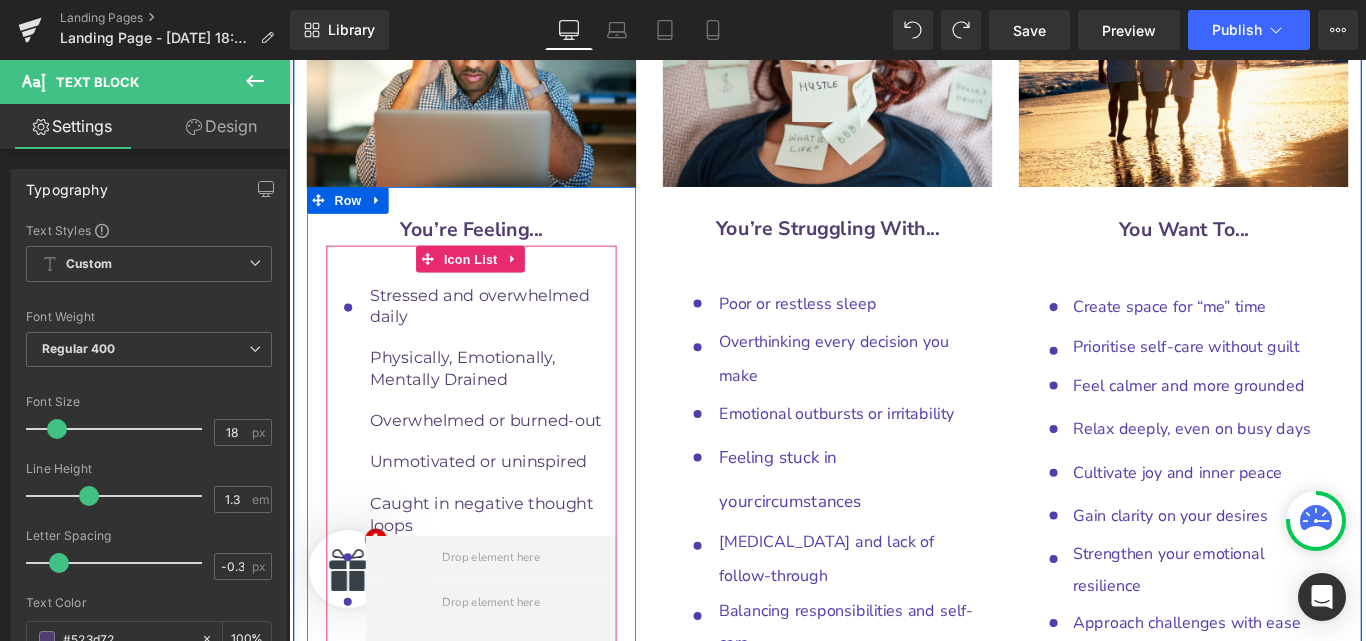 click on "Caught in negative thought loops" at bounding box center [515, 769] 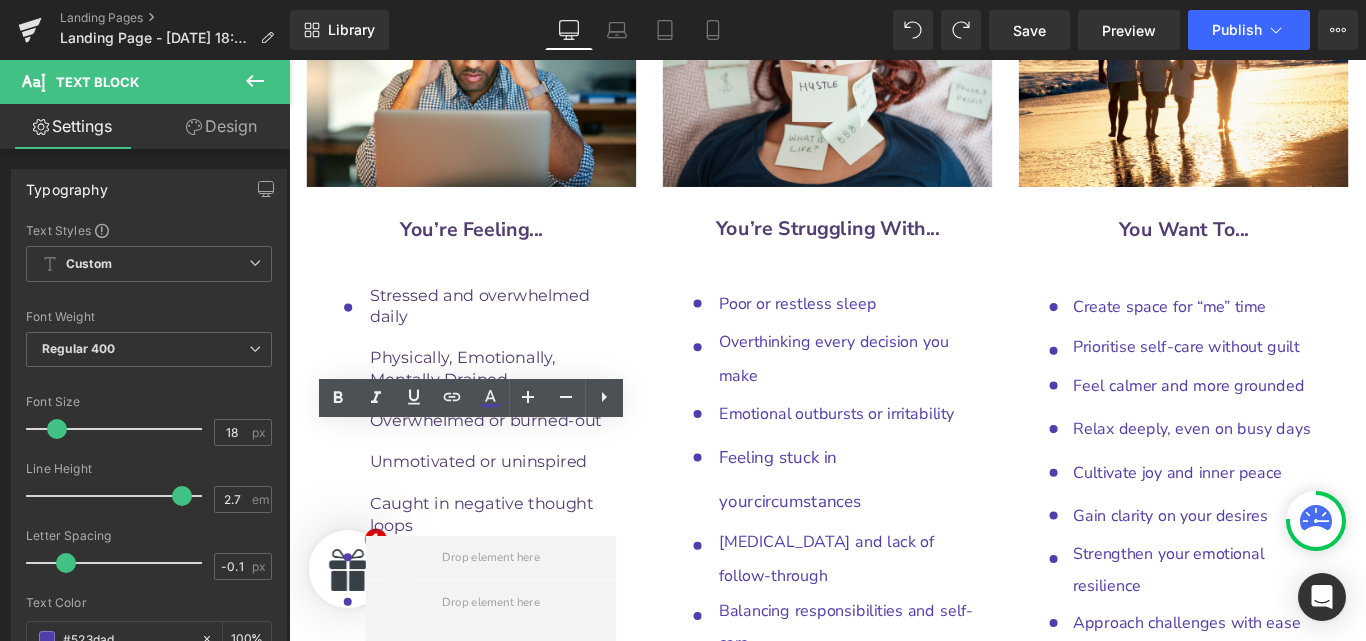 click on "Caught in negative thought loops" at bounding box center [515, 769] 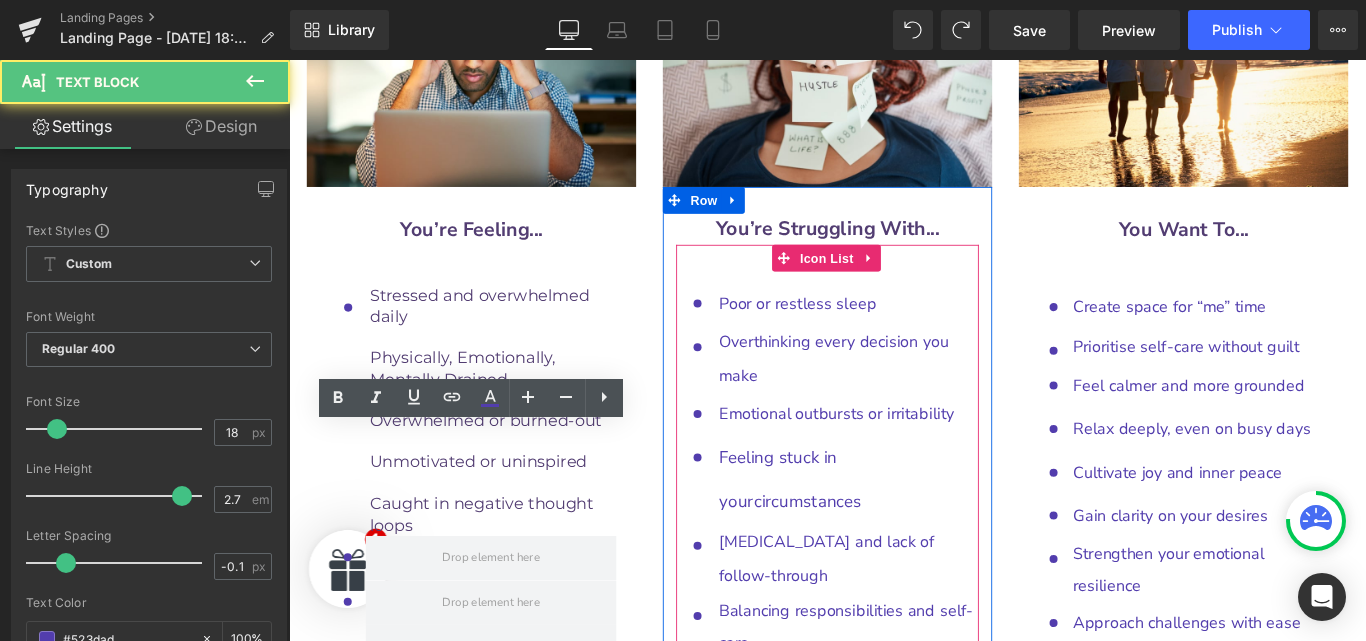 click on "Rebuilding trust in relationships" at bounding box center (901, 757) 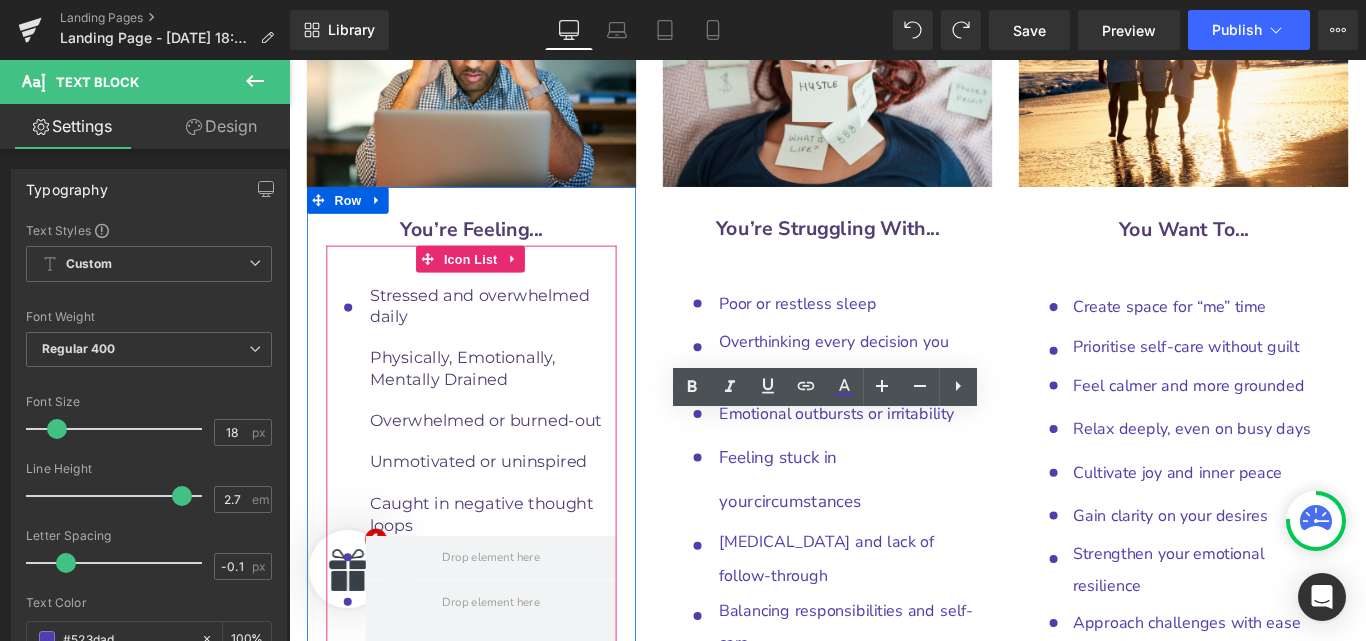 click 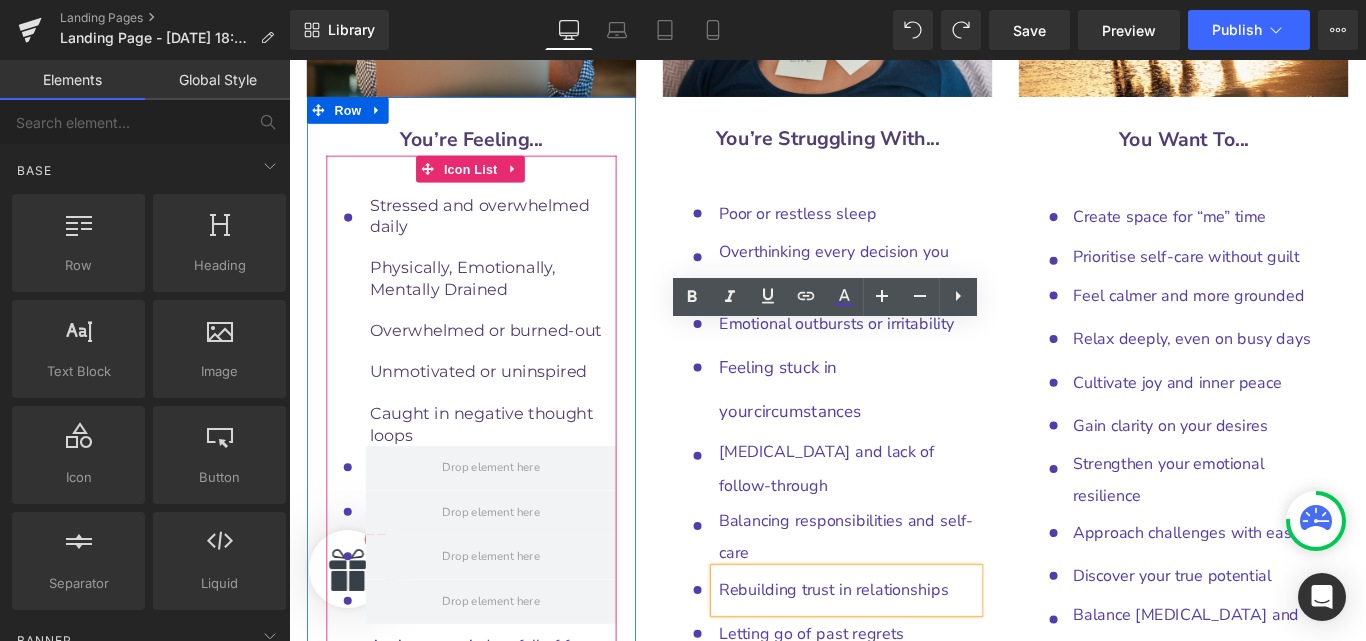 scroll, scrollTop: 9976, scrollLeft: 0, axis: vertical 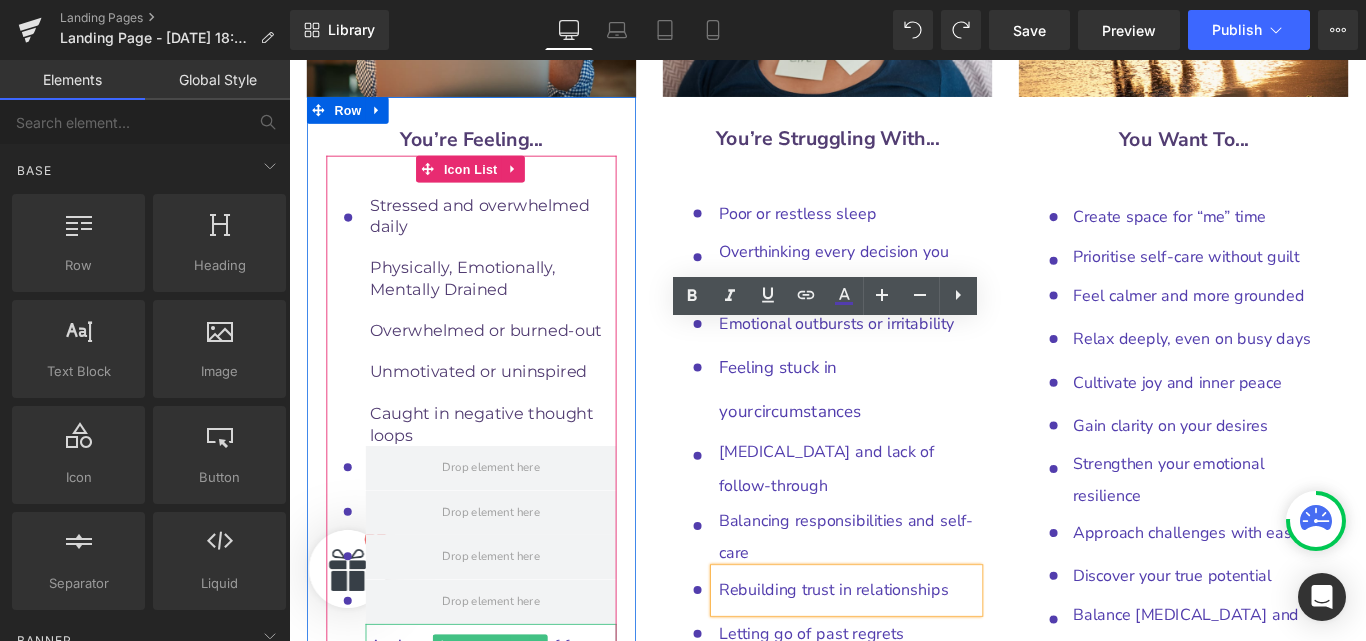 click on "Anxious, worried, or full of fear" at bounding box center [505, 717] 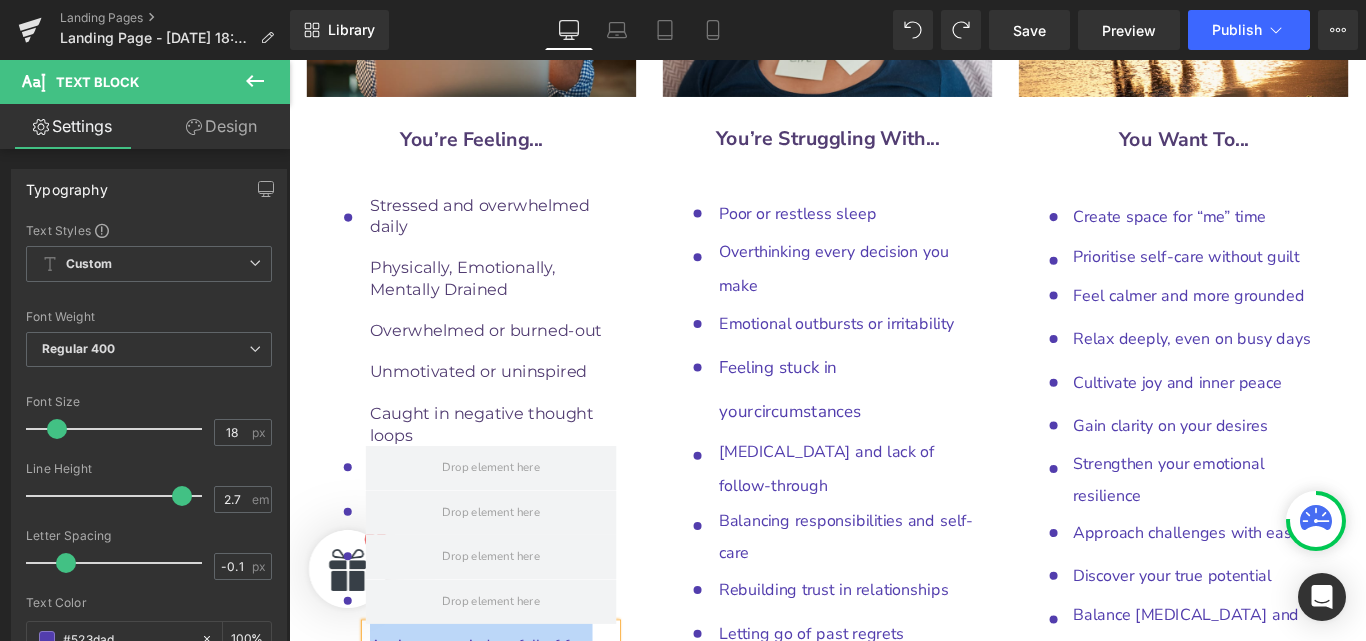 copy on "Anxious, worried, or full of fear" 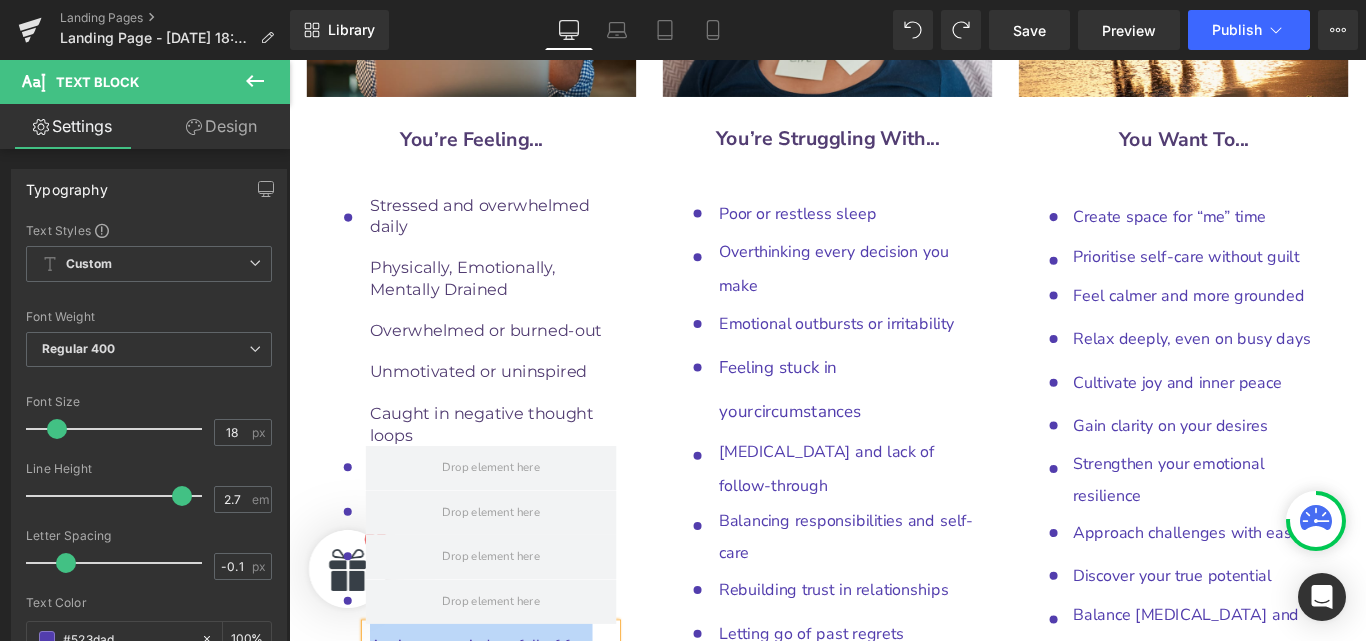 scroll, scrollTop: 9925, scrollLeft: 0, axis: vertical 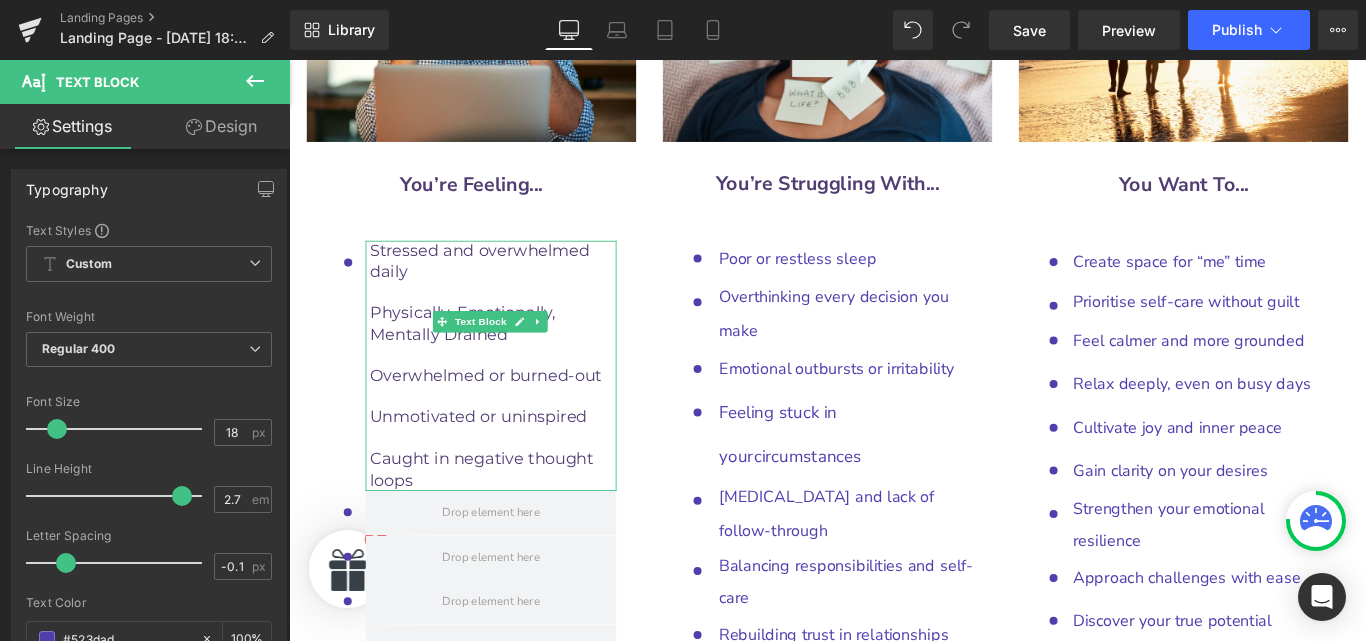 click on "Caught in negative thought loops" at bounding box center (518, 520) 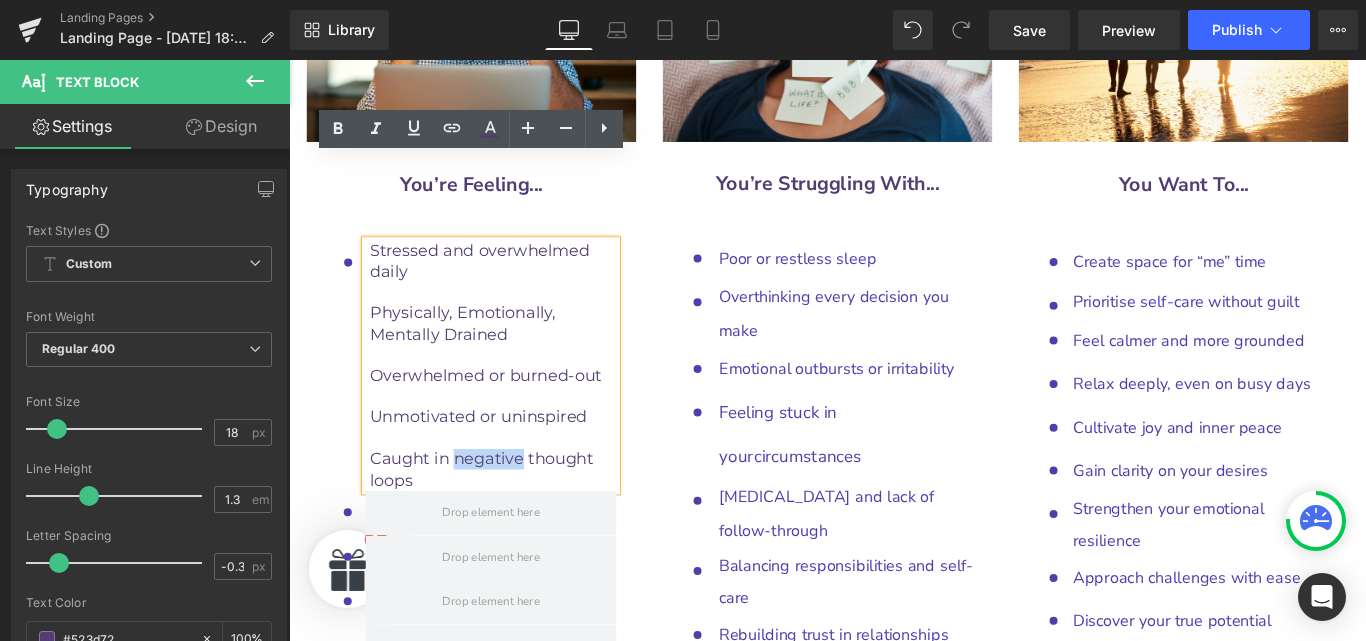 click on "Caught in negative thought loops" at bounding box center [518, 520] 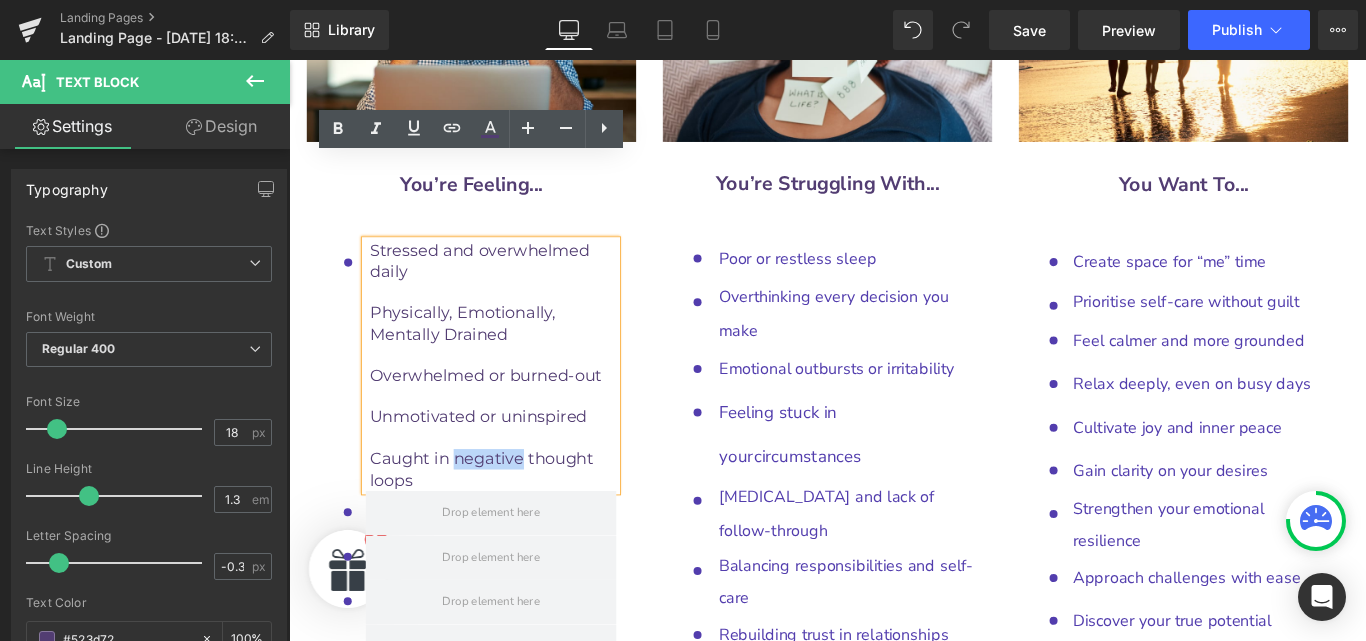 click on "Caught in negative thought loops" at bounding box center (518, 520) 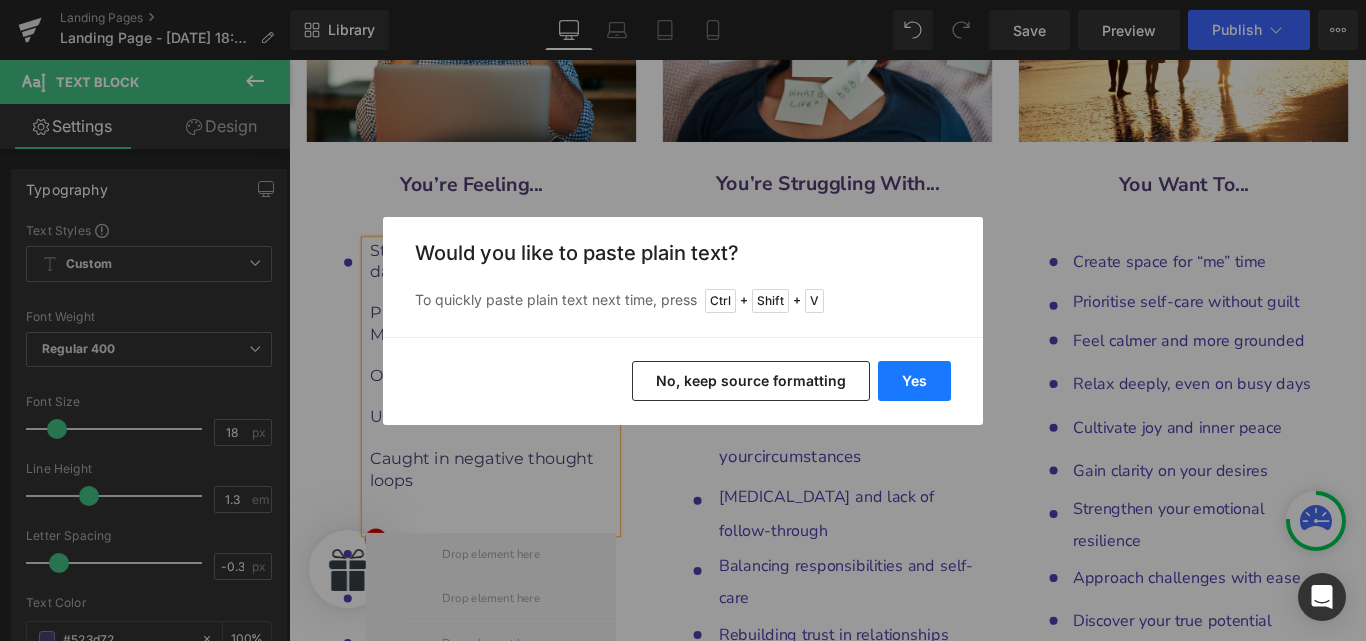 click on "Yes" at bounding box center [914, 381] 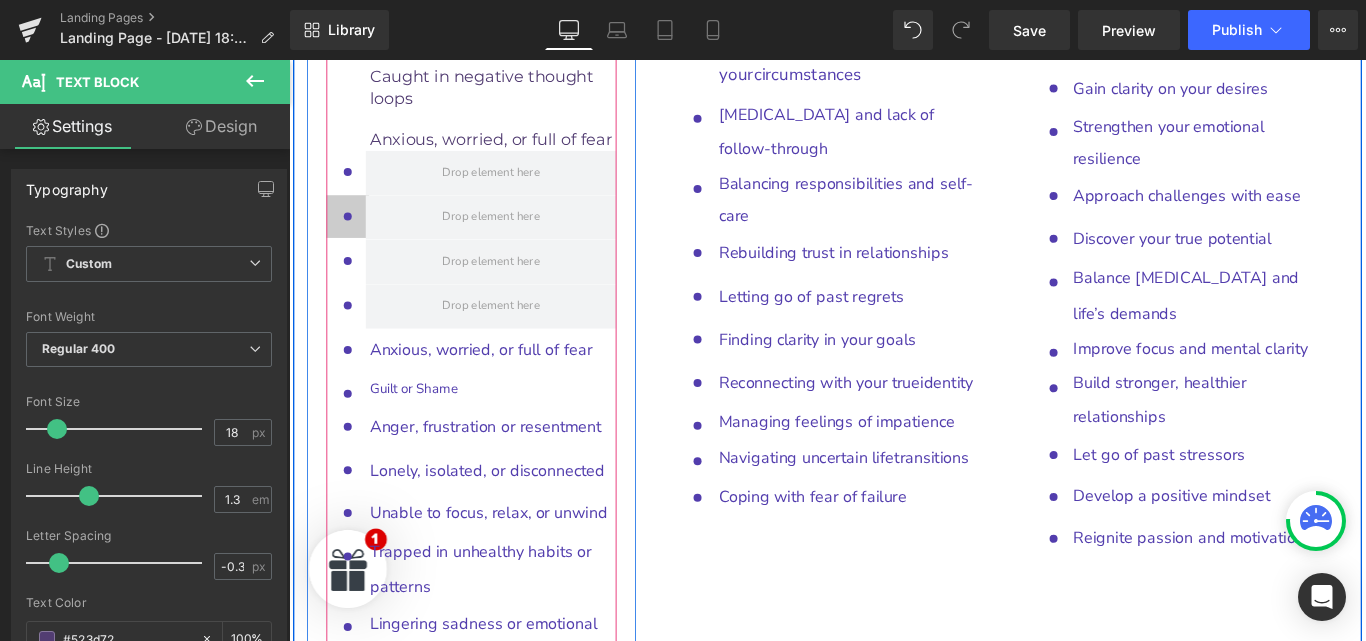 scroll, scrollTop: 10345, scrollLeft: 0, axis: vertical 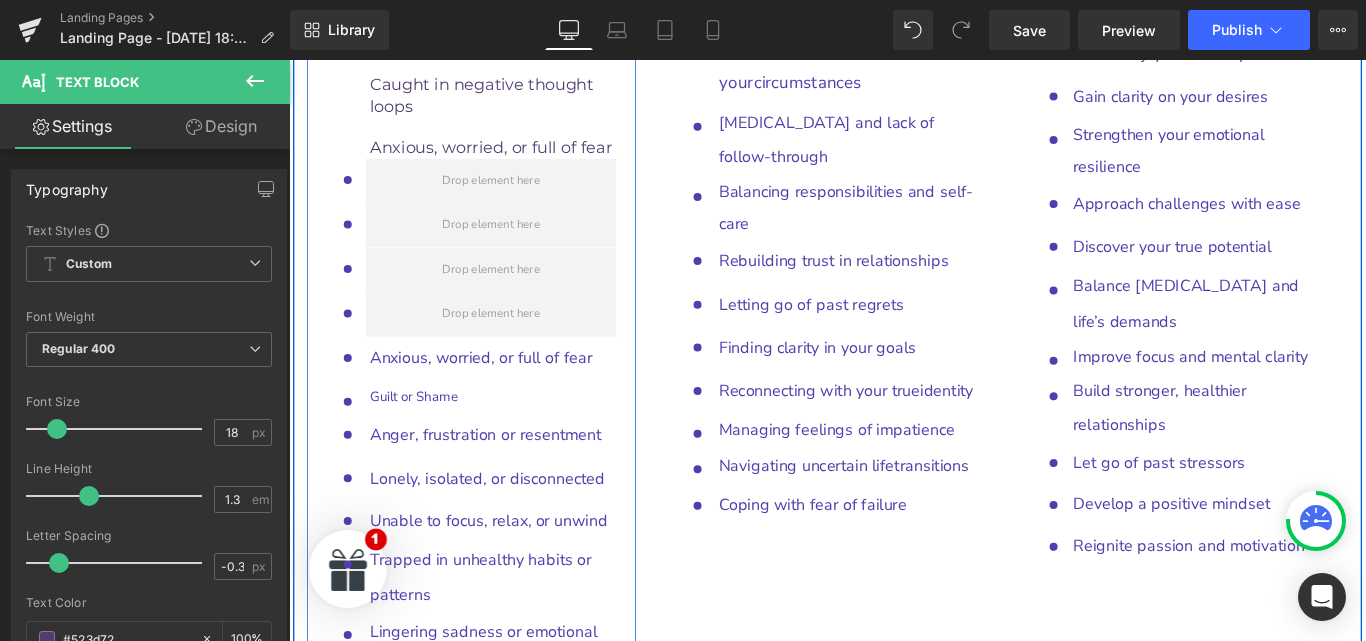 click at bounding box center (410, 834) 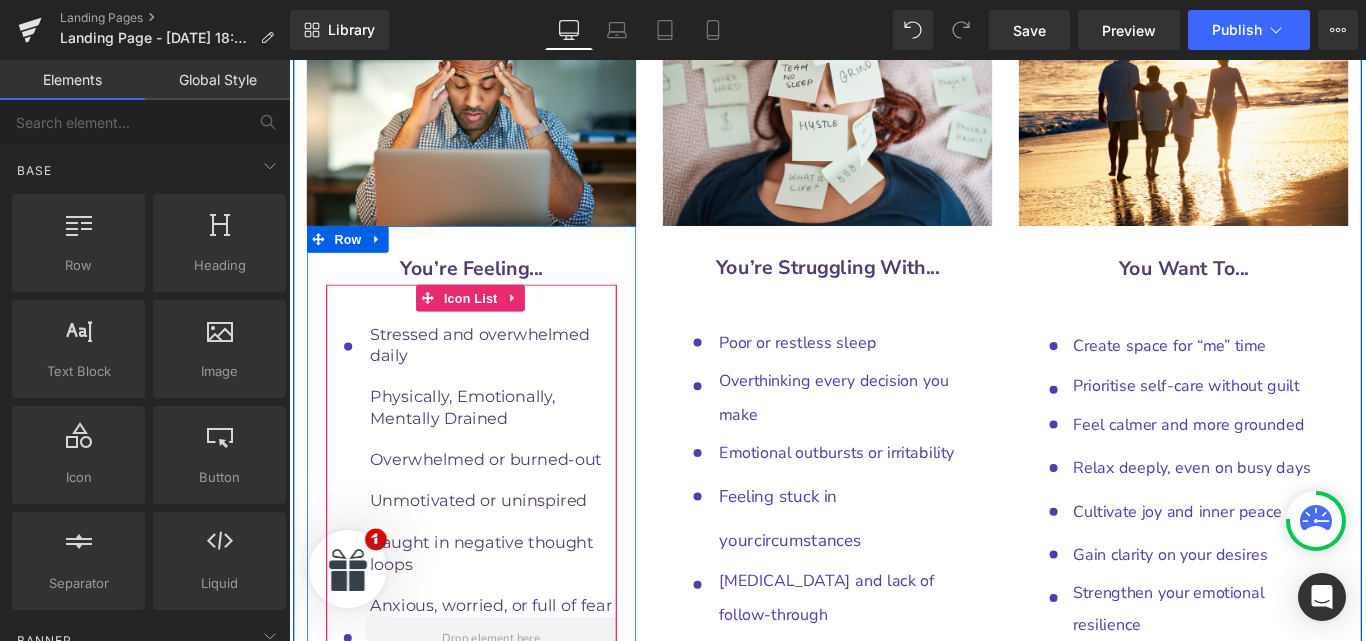 scroll, scrollTop: 9826, scrollLeft: 0, axis: vertical 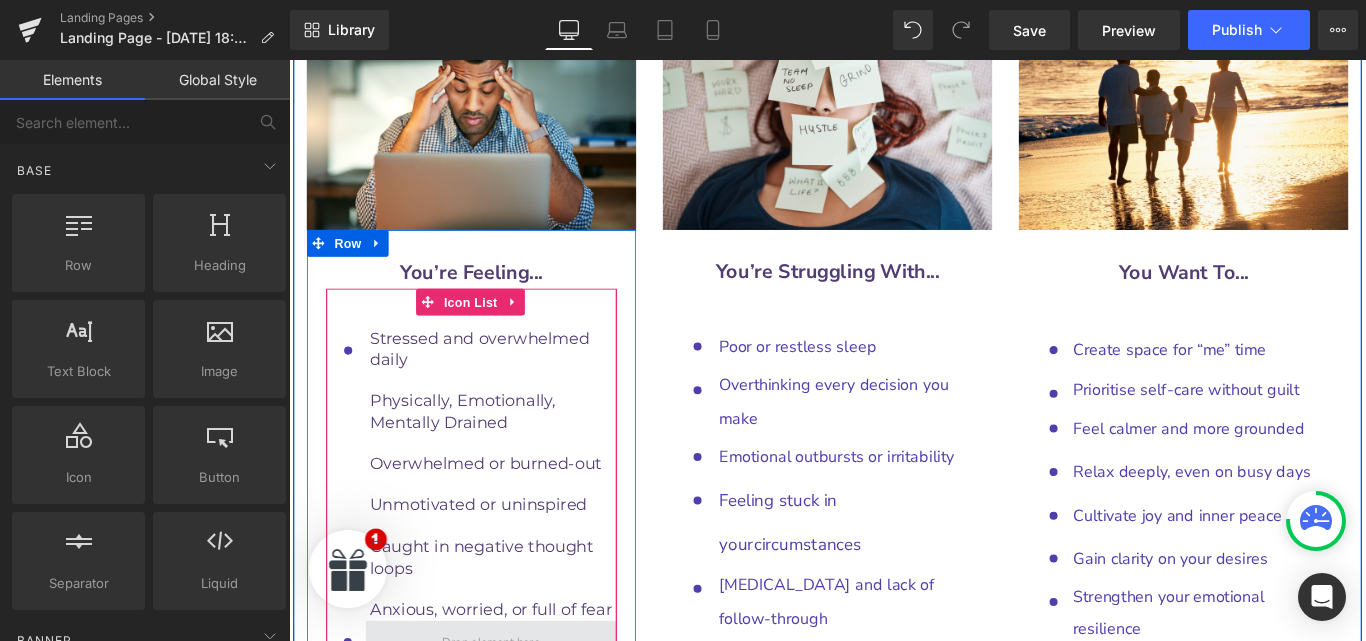 click at bounding box center (516, 715) 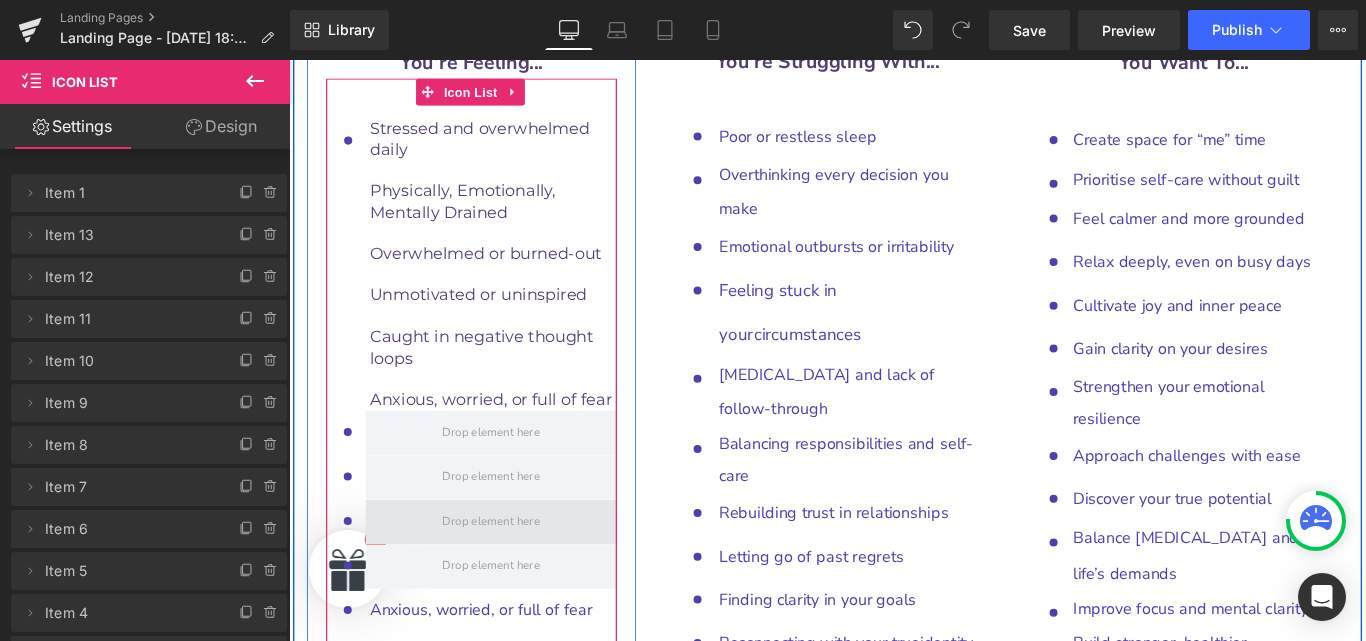 scroll, scrollTop: 10071, scrollLeft: 0, axis: vertical 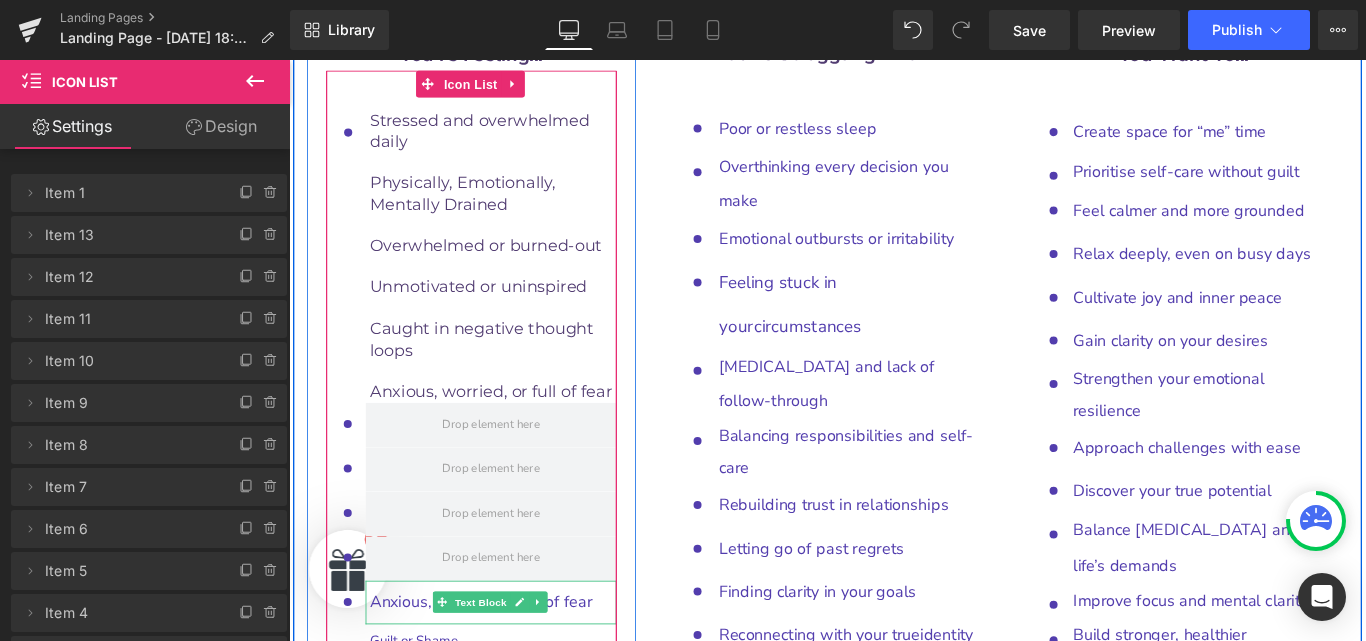 click on "Anxious, worried, or full of fear" at bounding box center (505, 669) 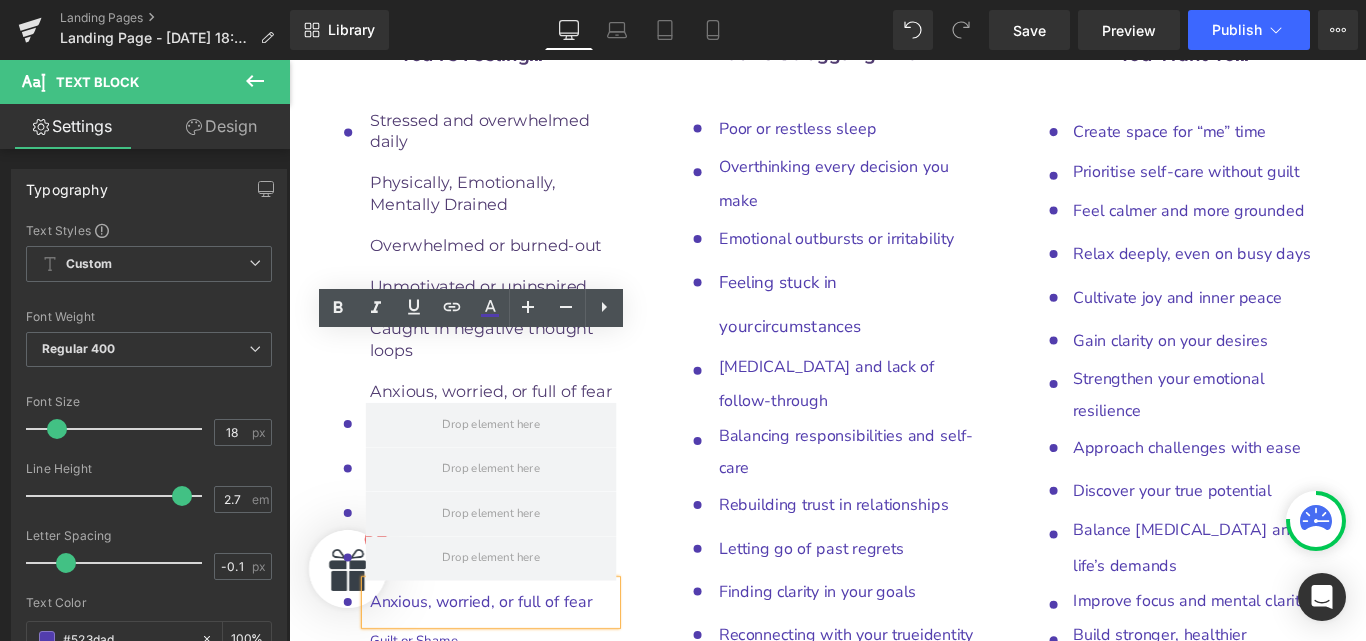 click on "You’re Struggling With... Heading
Icon
Poor or restless sleep
Text Block
Icon
Overthinking every decision you
make Text Block
Icon
Emotional outbursts or irritability
Text Block
Icon" at bounding box center (894, 450) 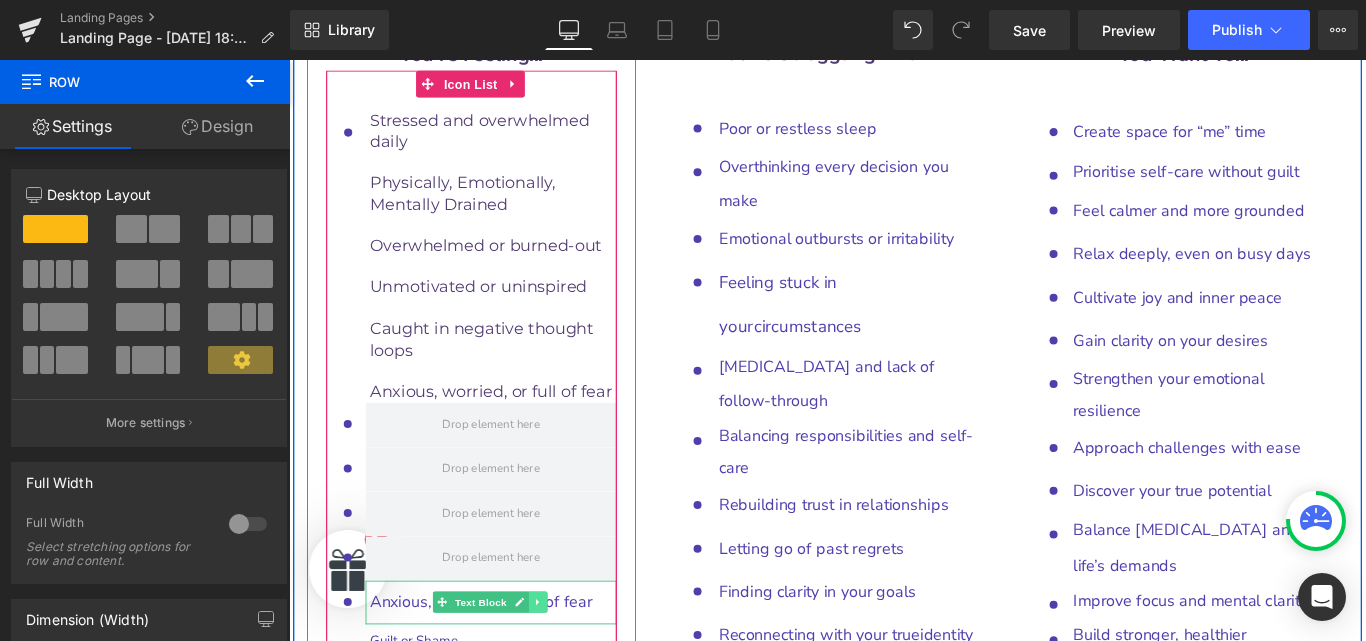 click 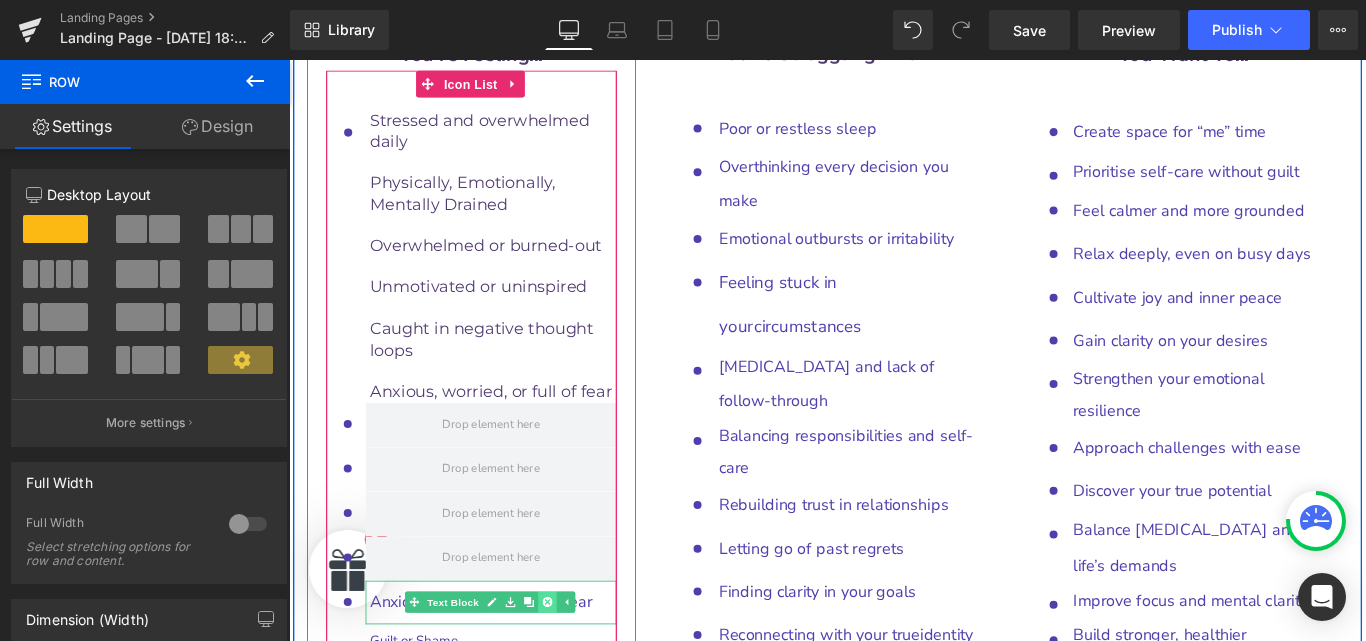 click 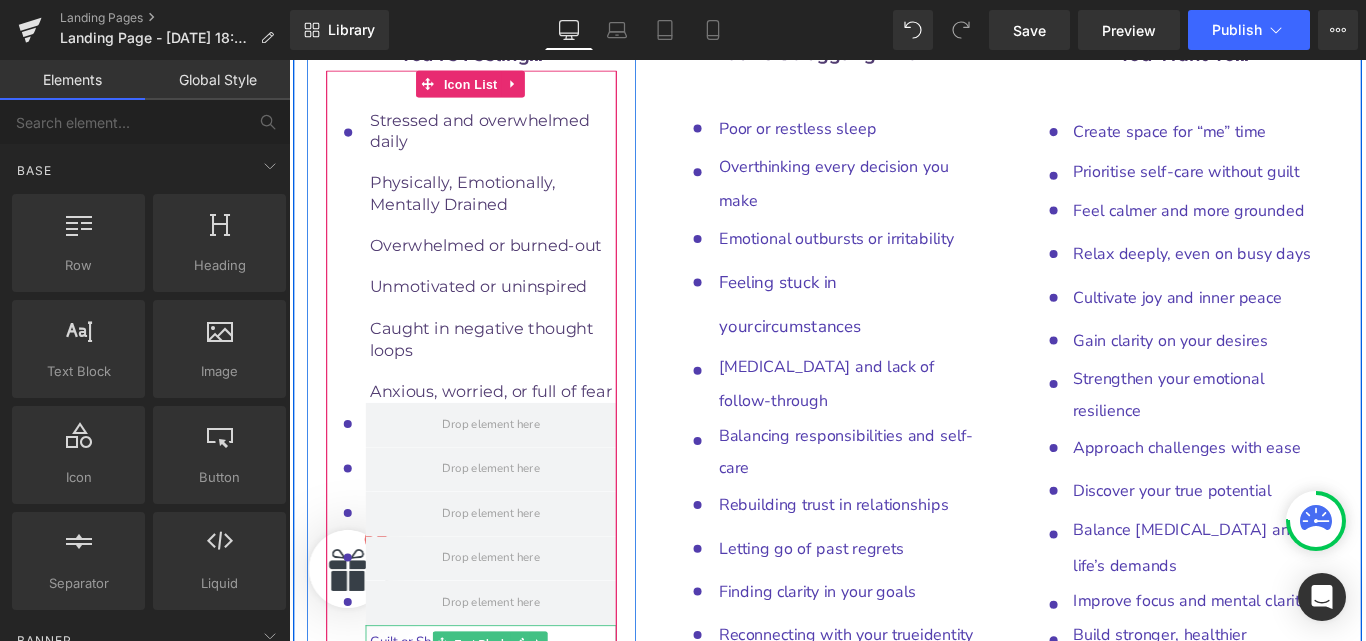 click on "Guilt or Shame" at bounding box center [518, 714] 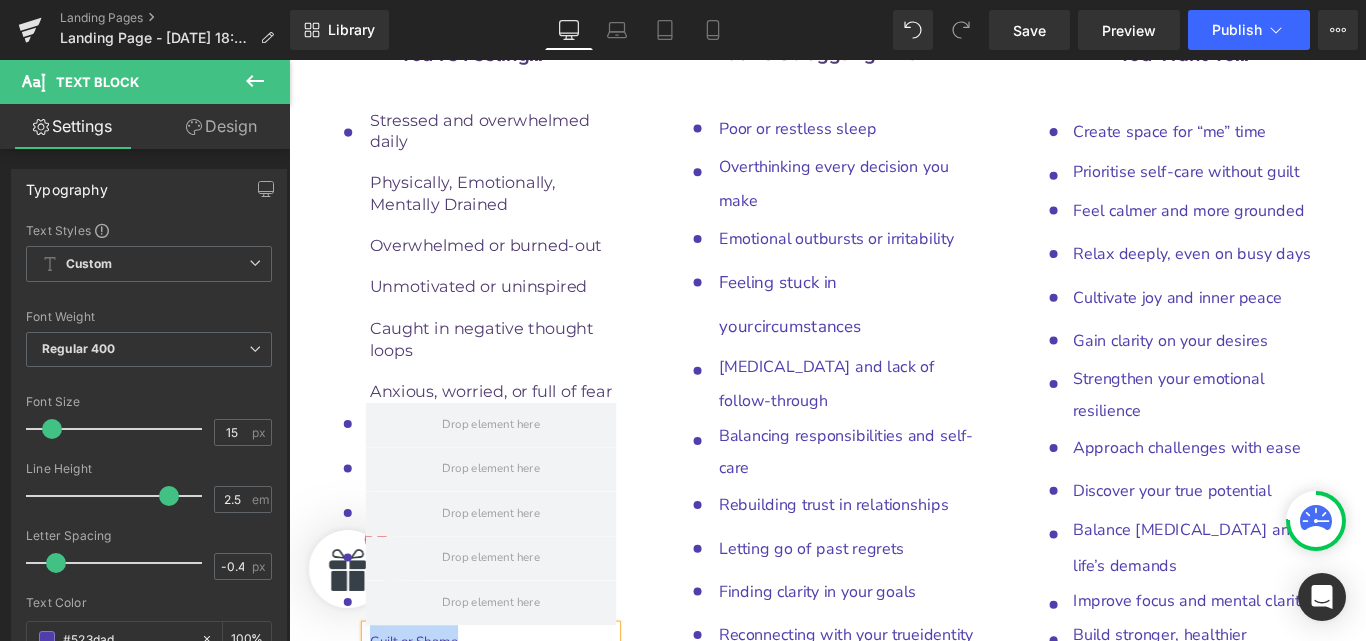 copy on "Guilt or Shame" 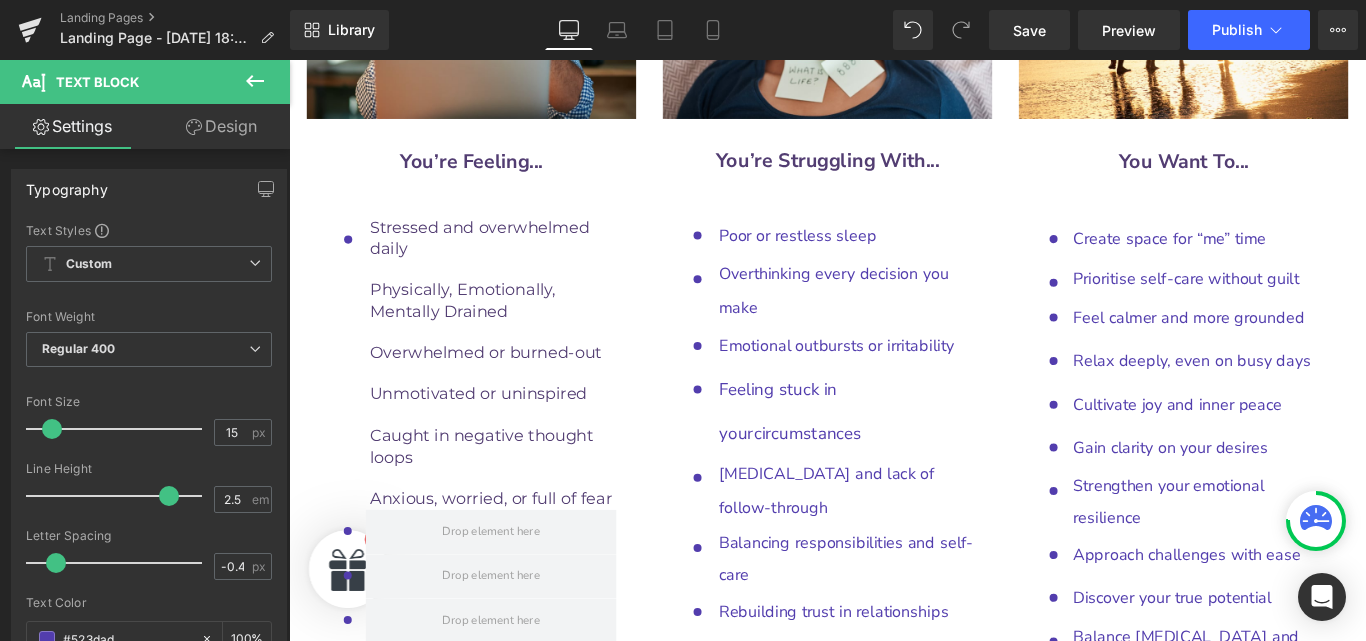 scroll, scrollTop: 9973, scrollLeft: 0, axis: vertical 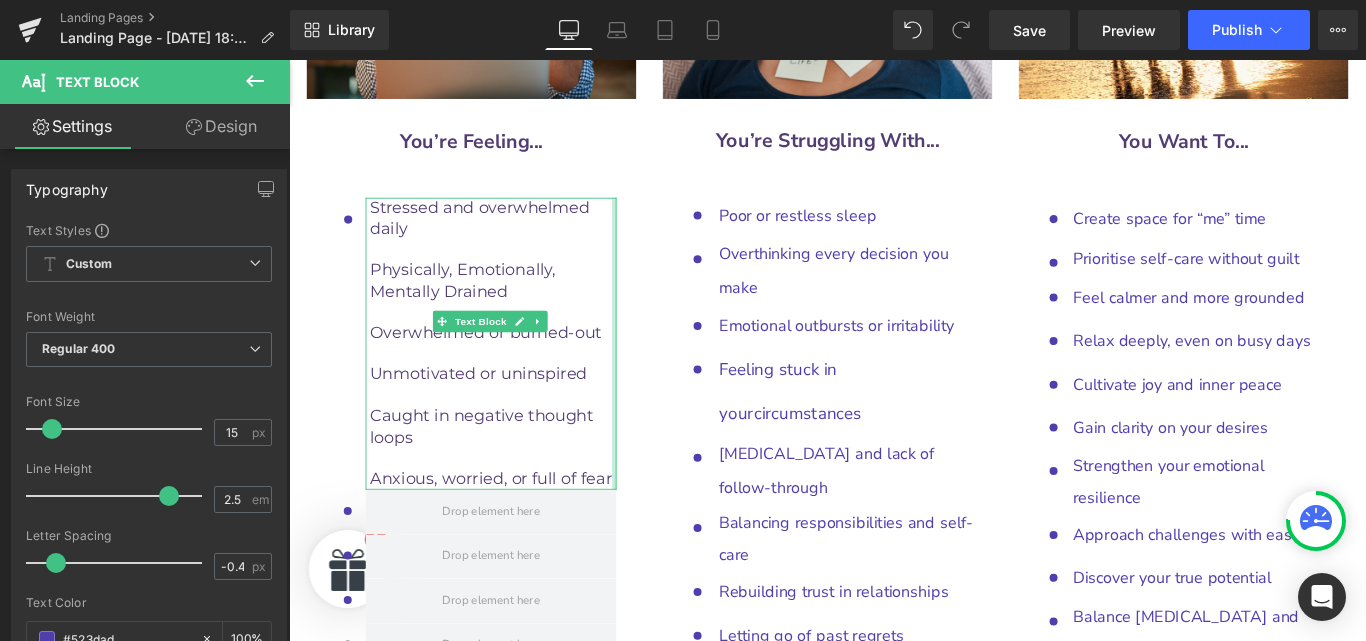 click at bounding box center (654, 379) 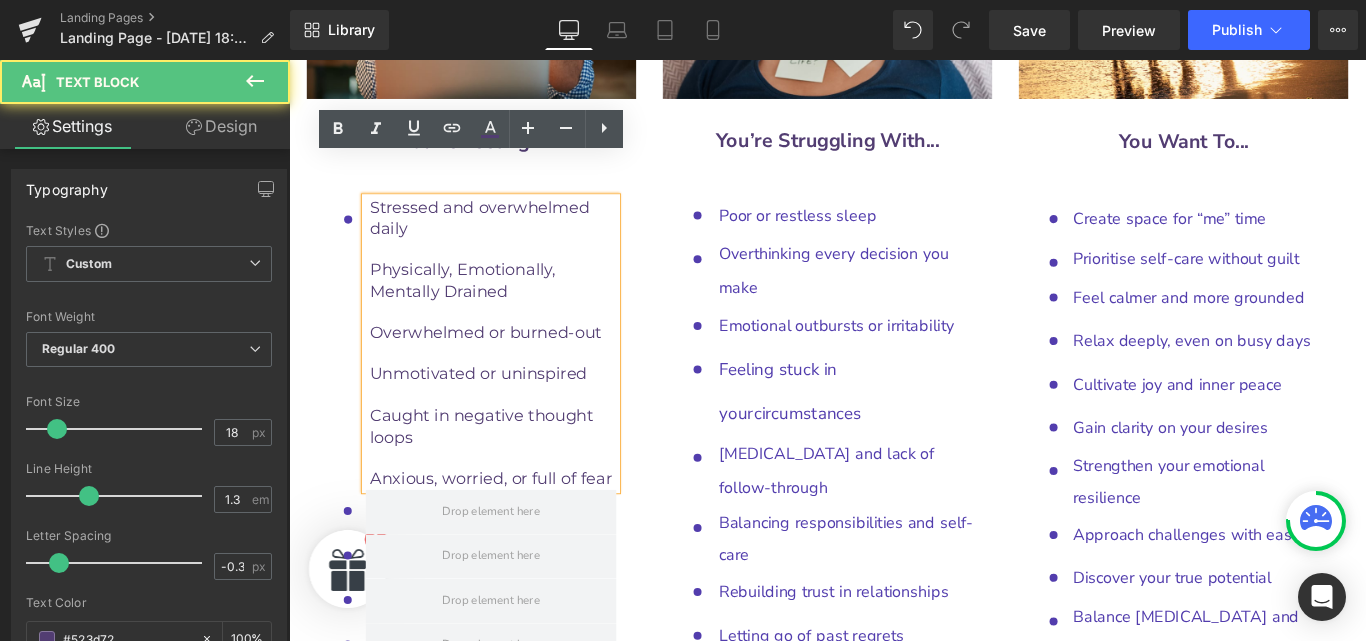 click on "Anxious, worried, or full of fear" at bounding box center [516, 531] 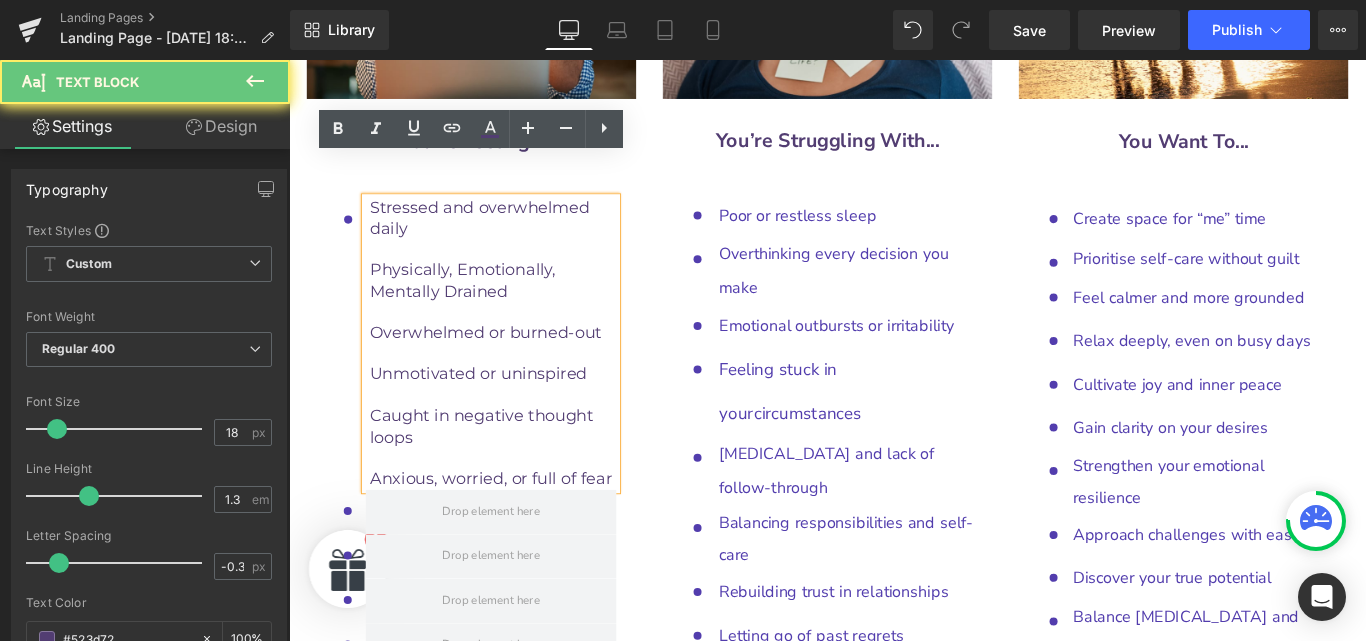 click on "Anxious, worried, or full of fear" at bounding box center (516, 531) 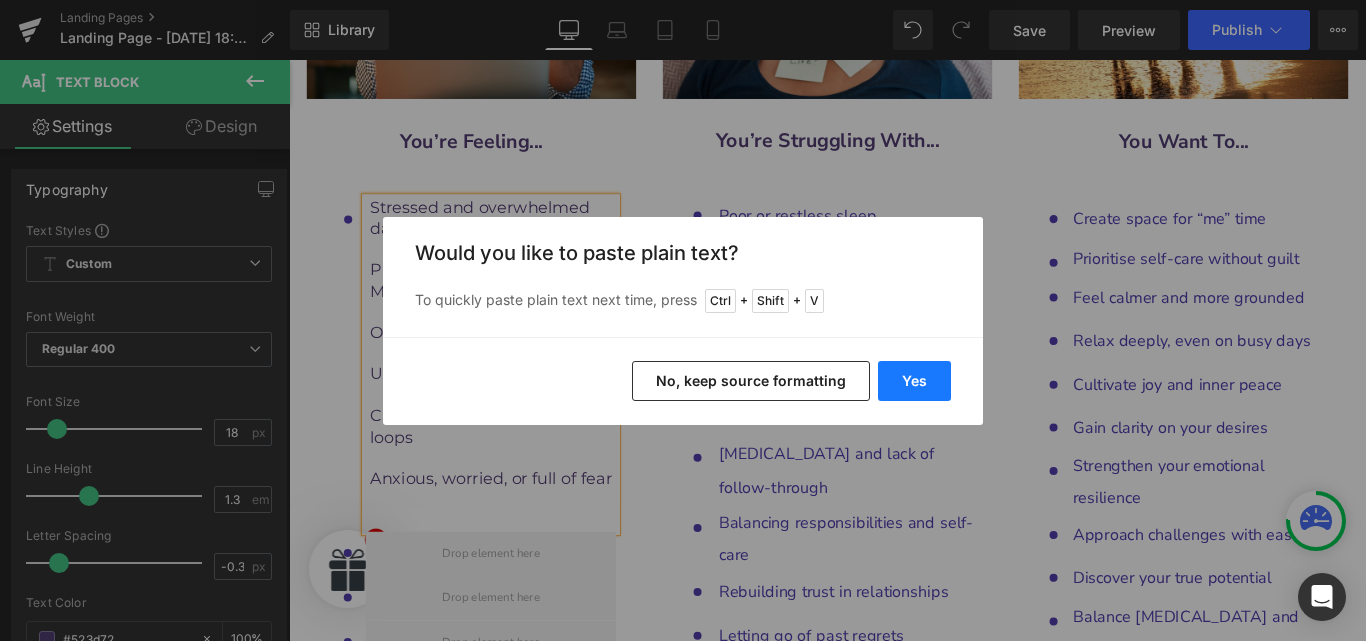 click on "Yes" at bounding box center (914, 381) 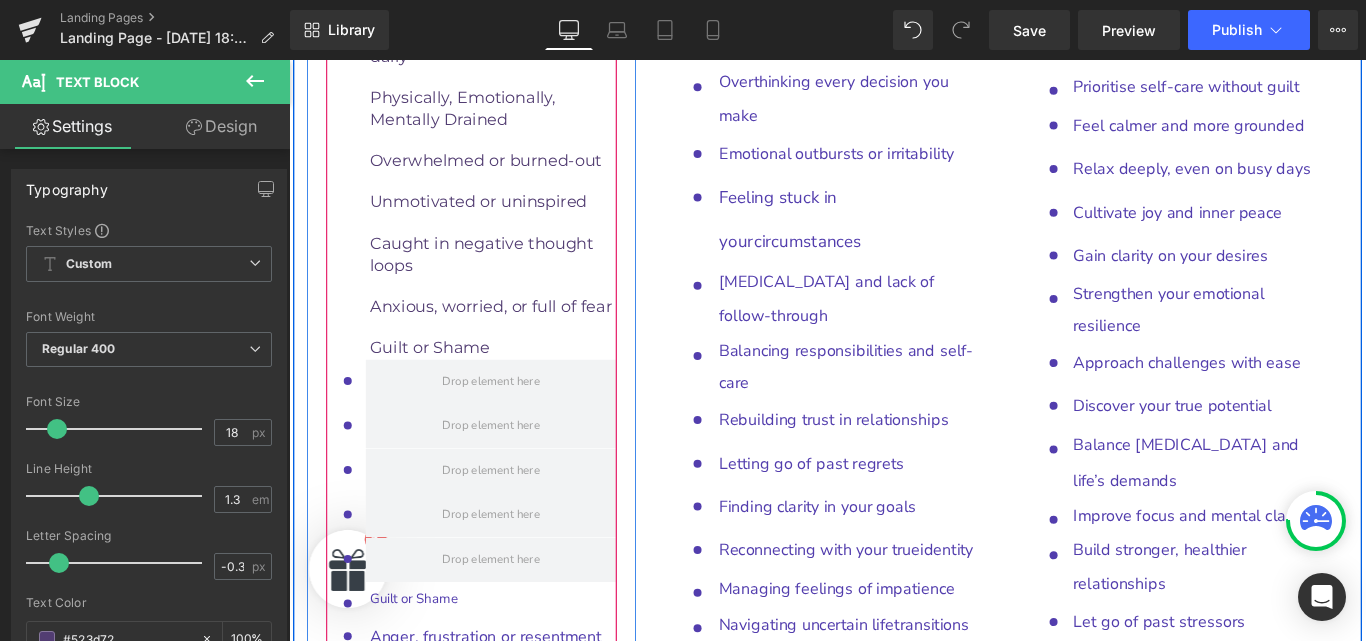 scroll, scrollTop: 10168, scrollLeft: 0, axis: vertical 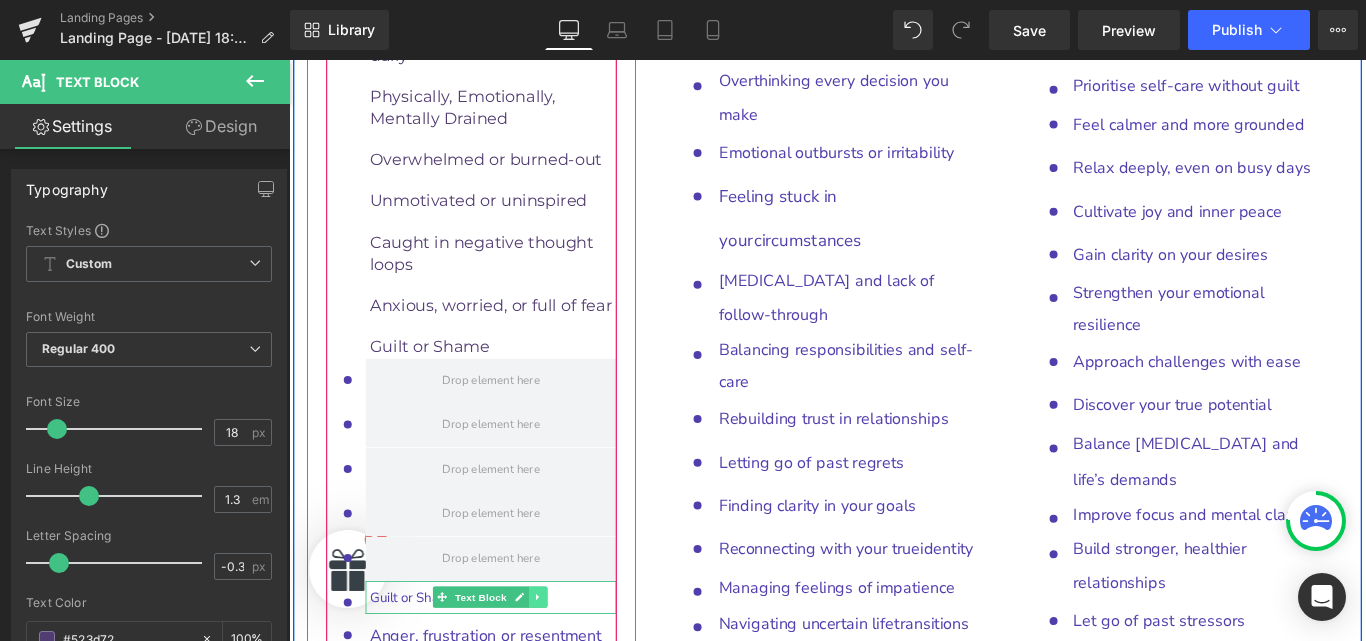 click 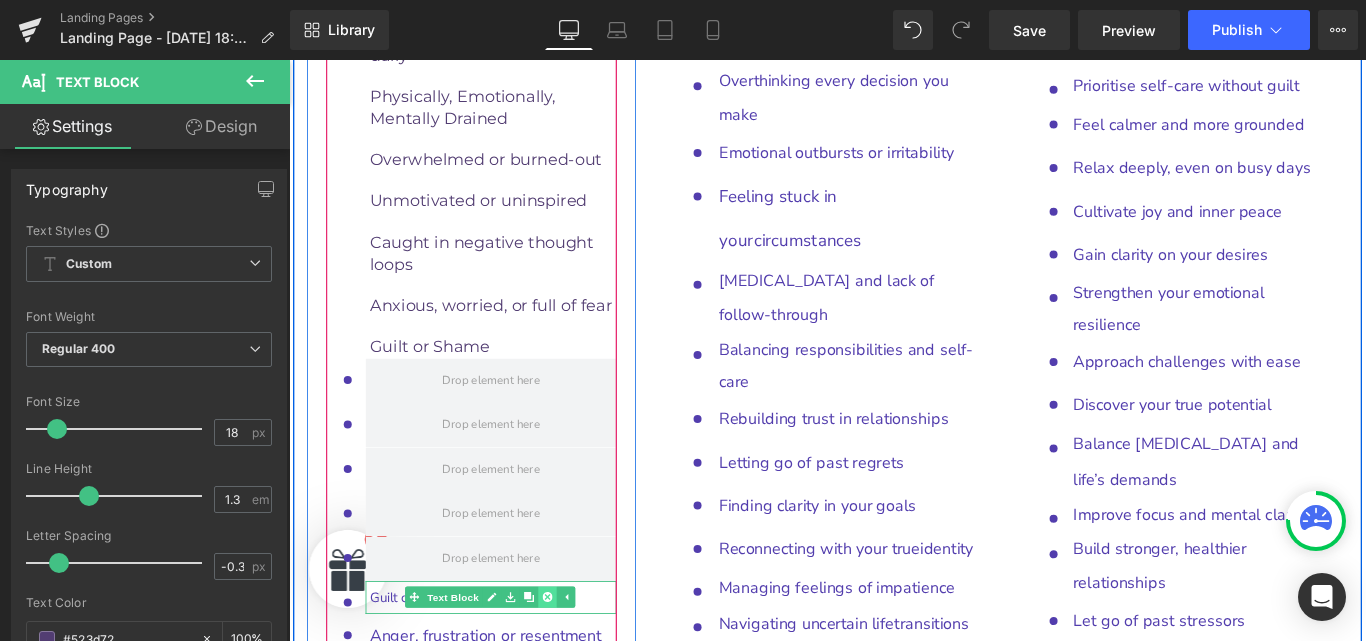 click 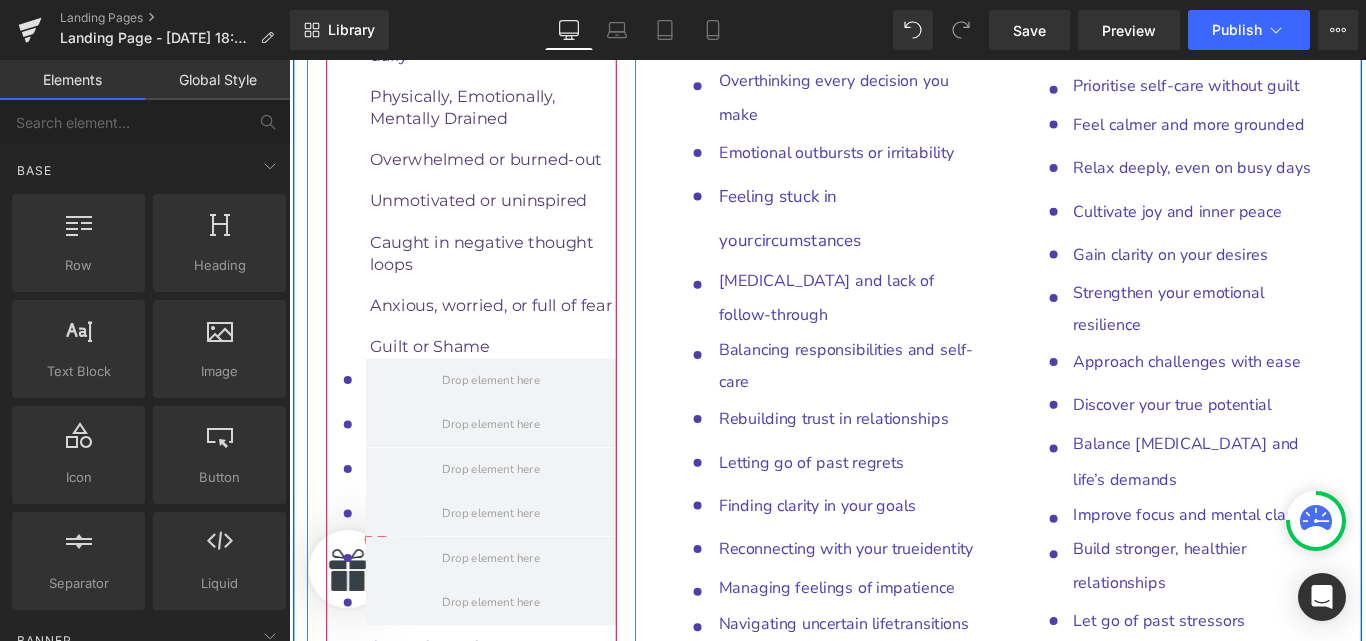 scroll, scrollTop: 10391, scrollLeft: 0, axis: vertical 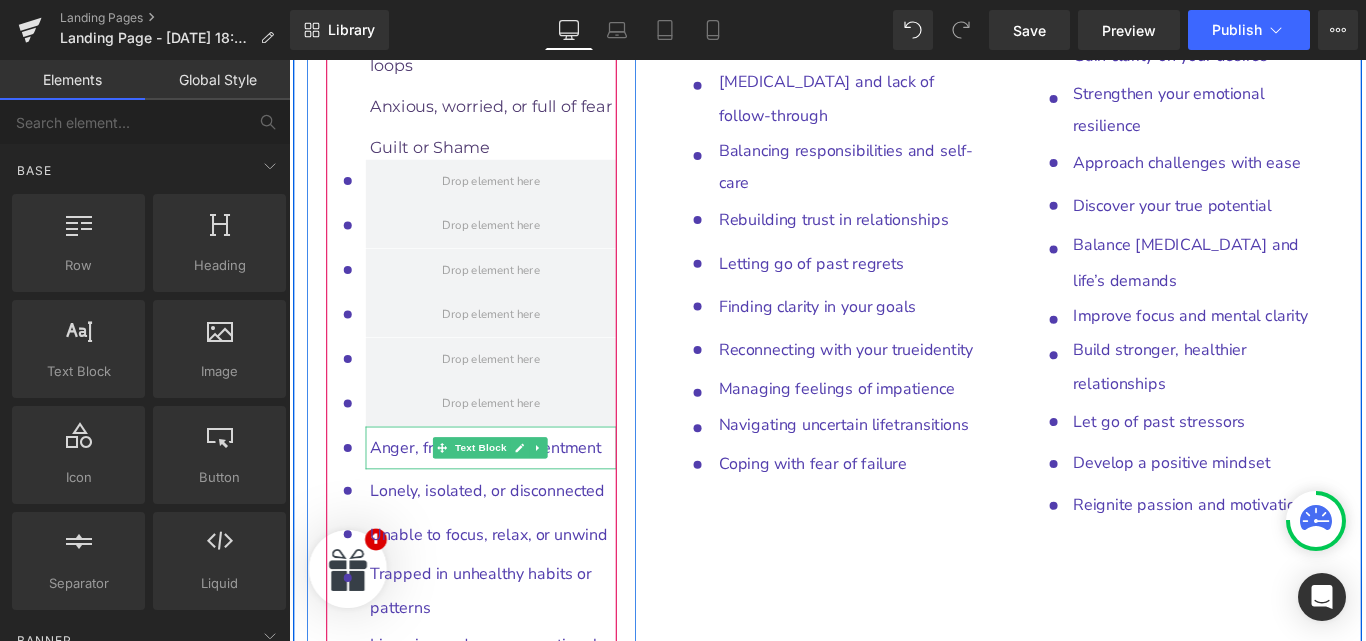 click on "Anger, frustration or resentment" at bounding box center [518, 496] 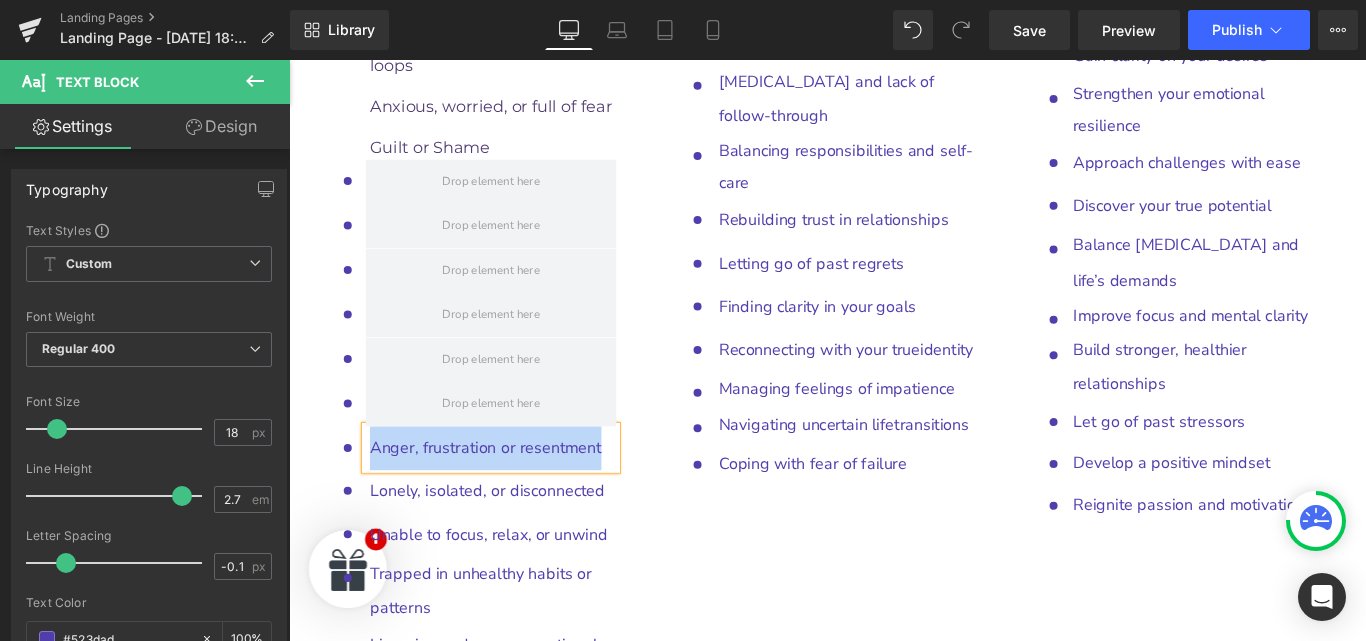 copy on "Anger, frustration or resentment" 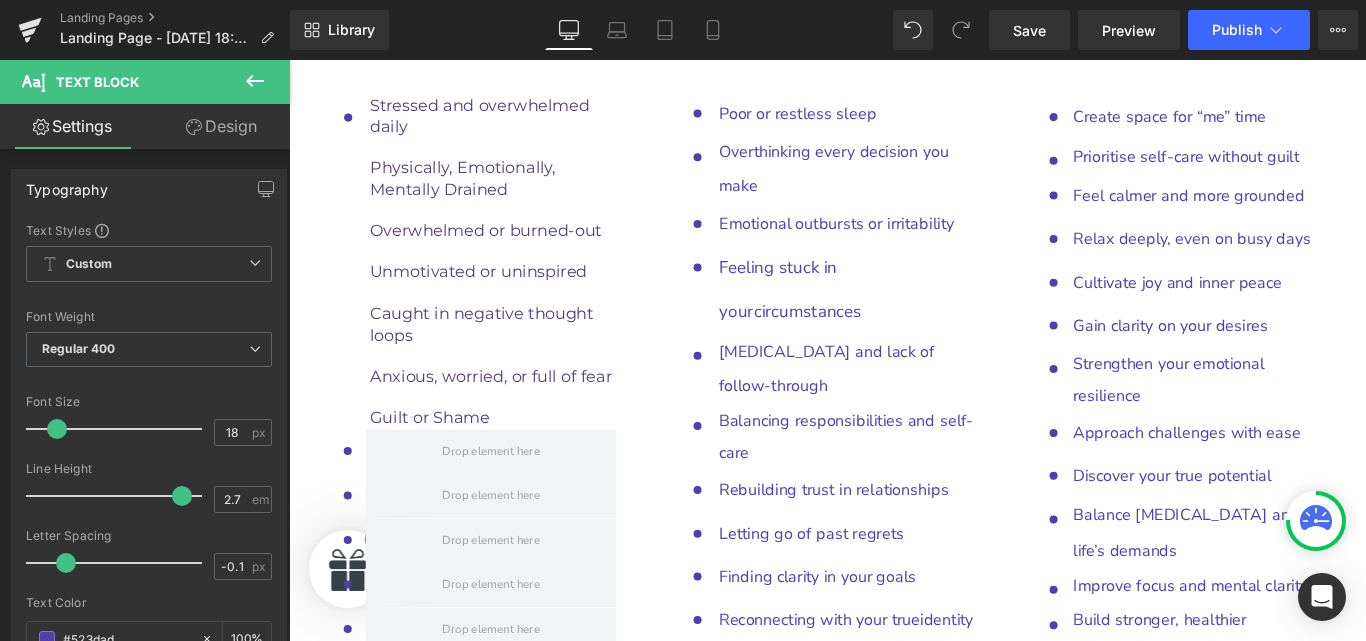 scroll, scrollTop: 10043, scrollLeft: 0, axis: vertical 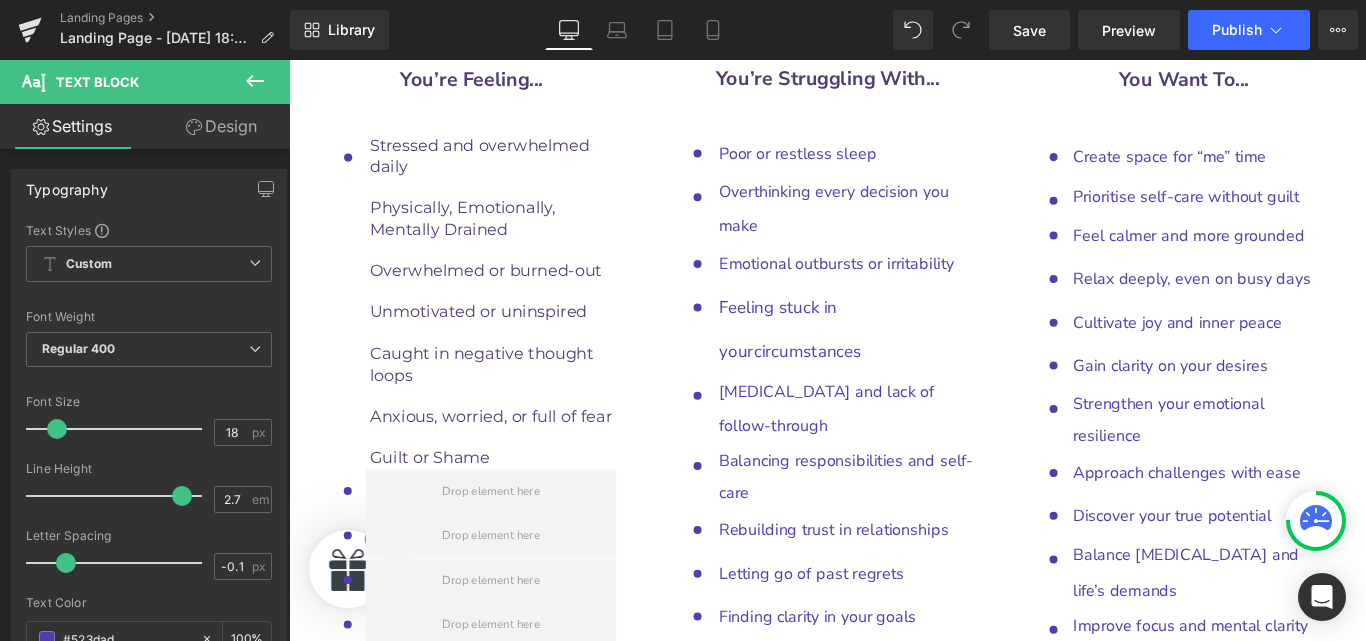click on "Guilt or Shame" at bounding box center (518, 507) 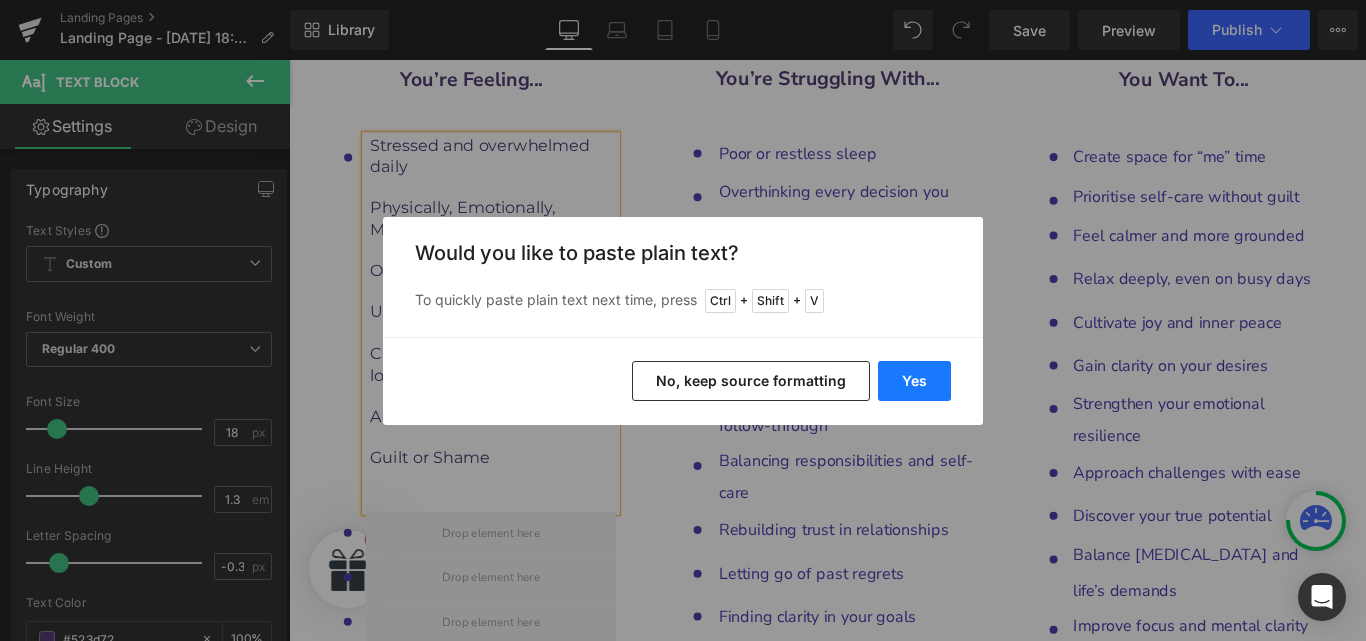 click on "Yes" at bounding box center (914, 381) 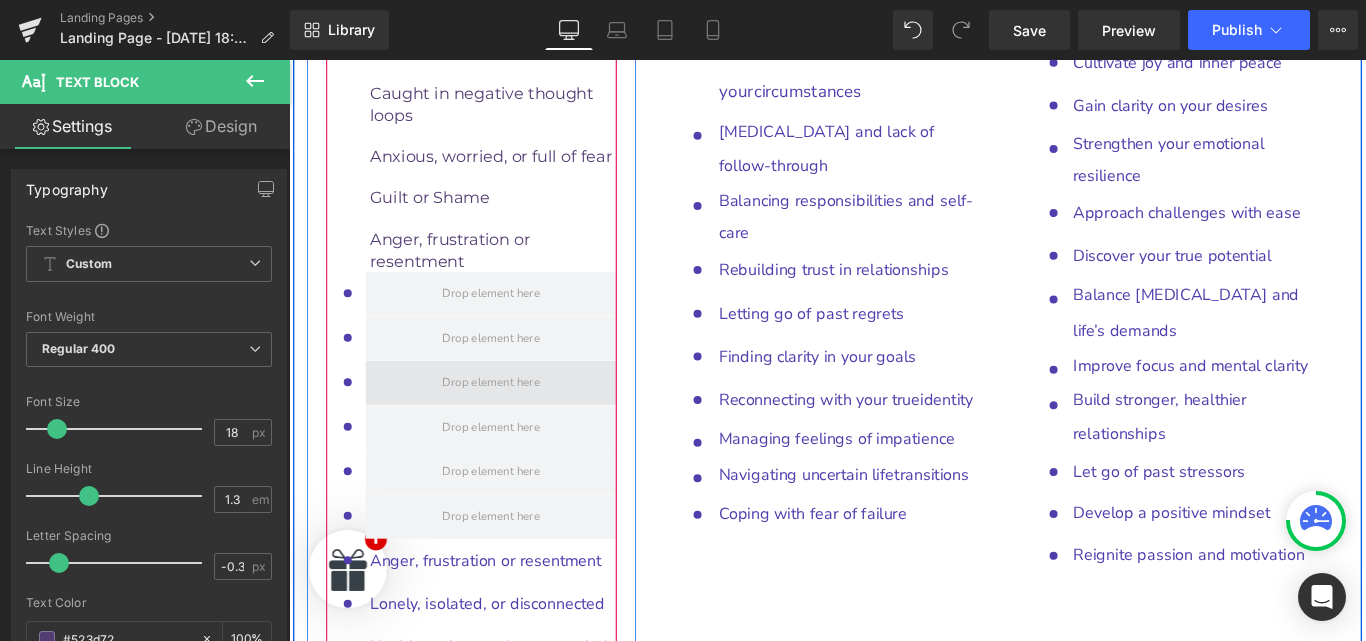 scroll, scrollTop: 10338, scrollLeft: 0, axis: vertical 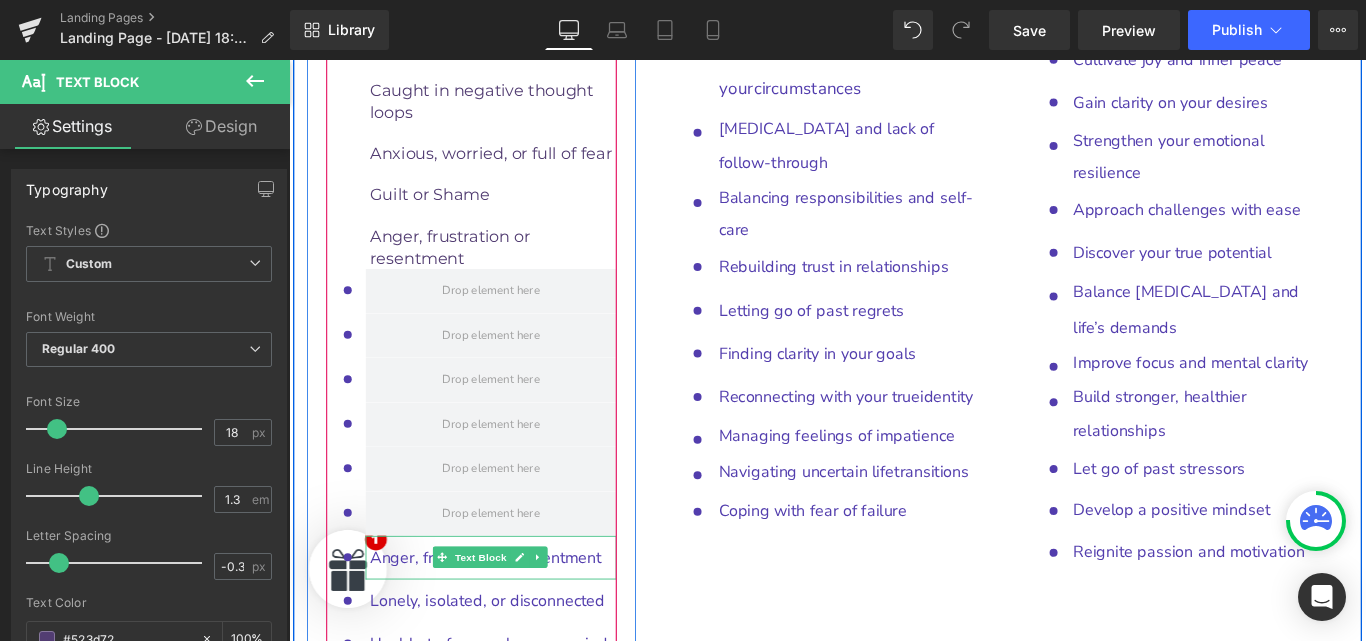 click on "Anger, frustration or resentment" at bounding box center (510, 619) 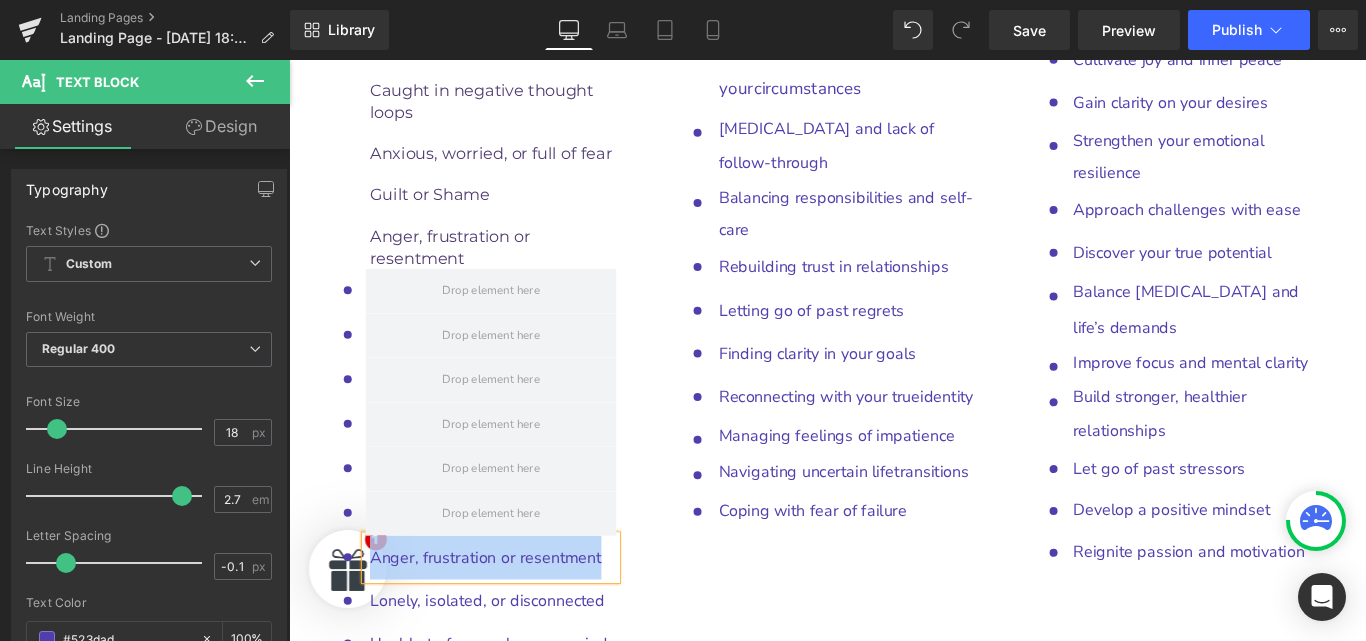copy on "Anger, frustration or resentment" 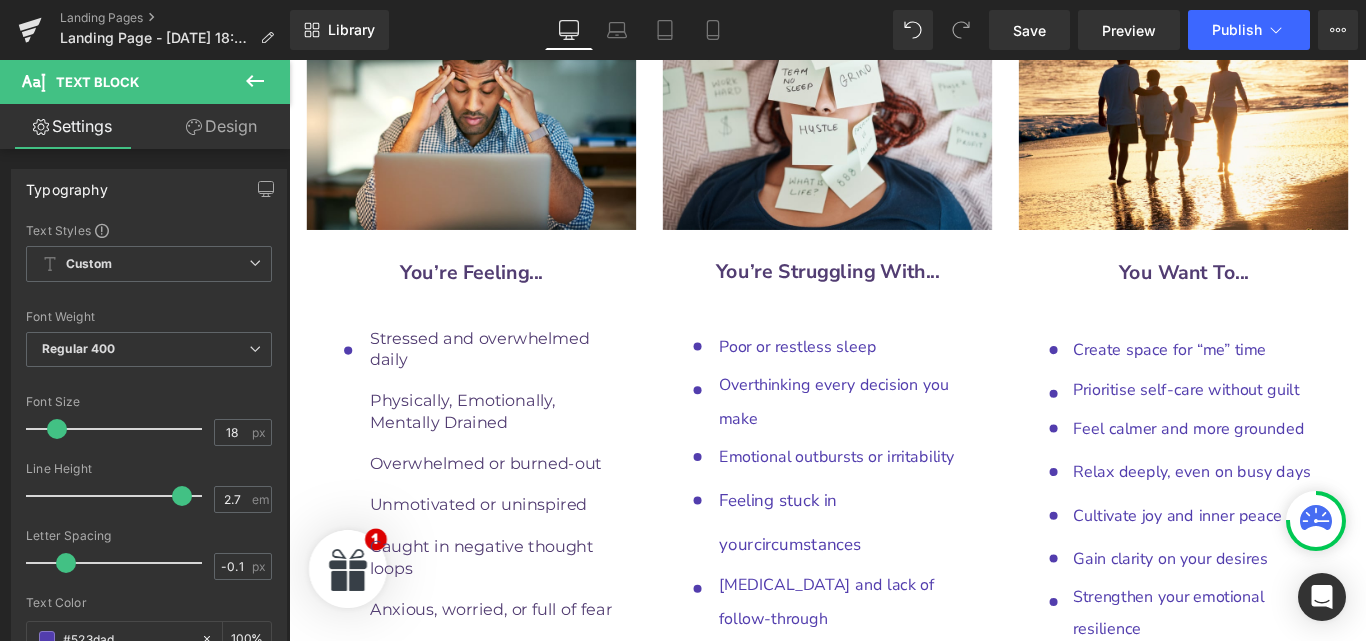 scroll, scrollTop: 9825, scrollLeft: 0, axis: vertical 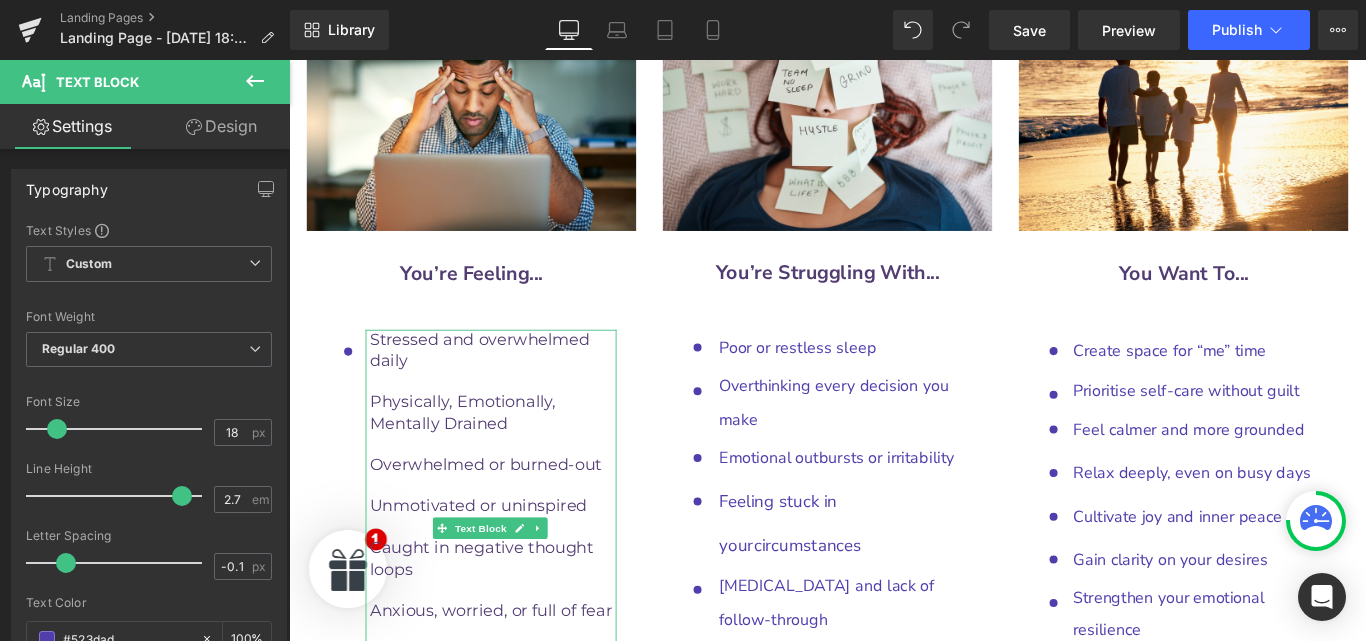 click on "Anger, frustration or resentment" at bounding box center [518, 784] 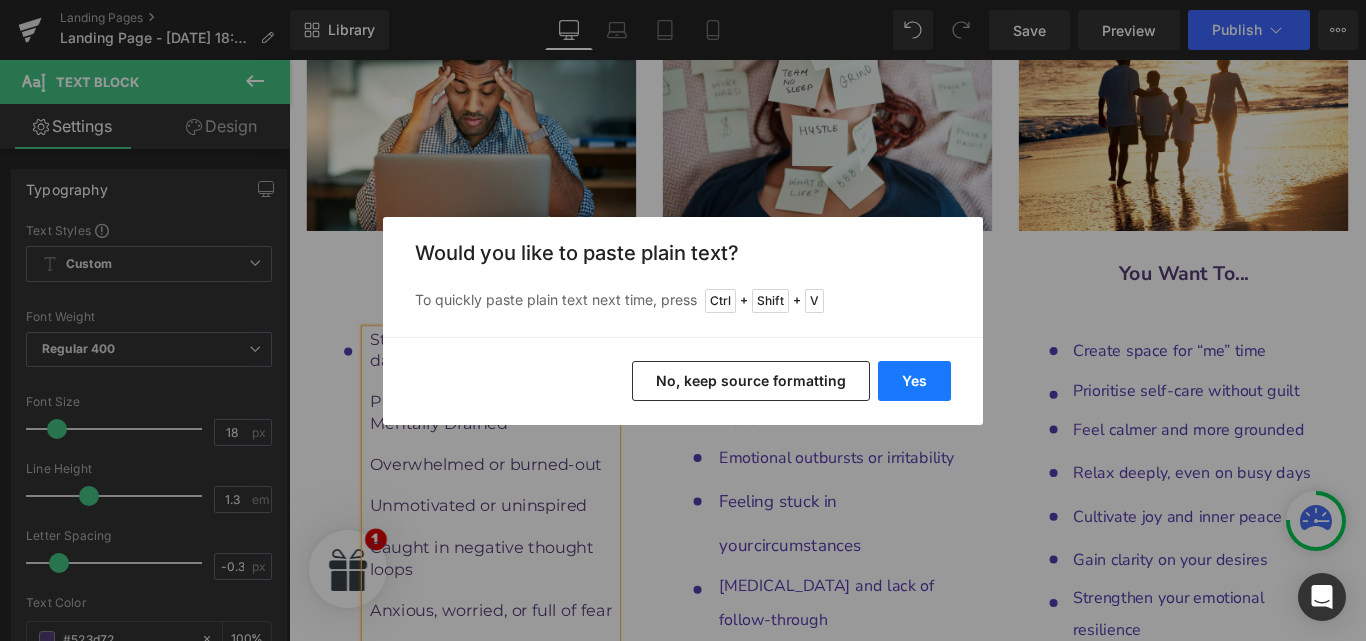 click on "Yes" at bounding box center [914, 381] 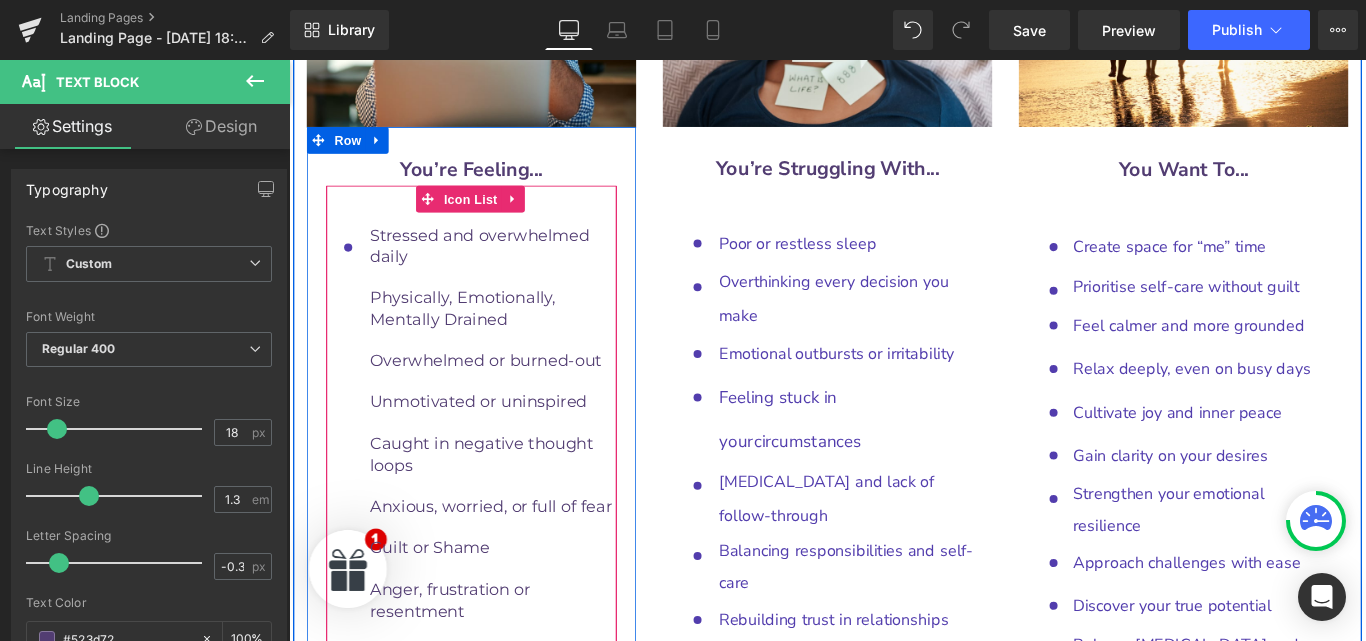 scroll, scrollTop: 9946, scrollLeft: 0, axis: vertical 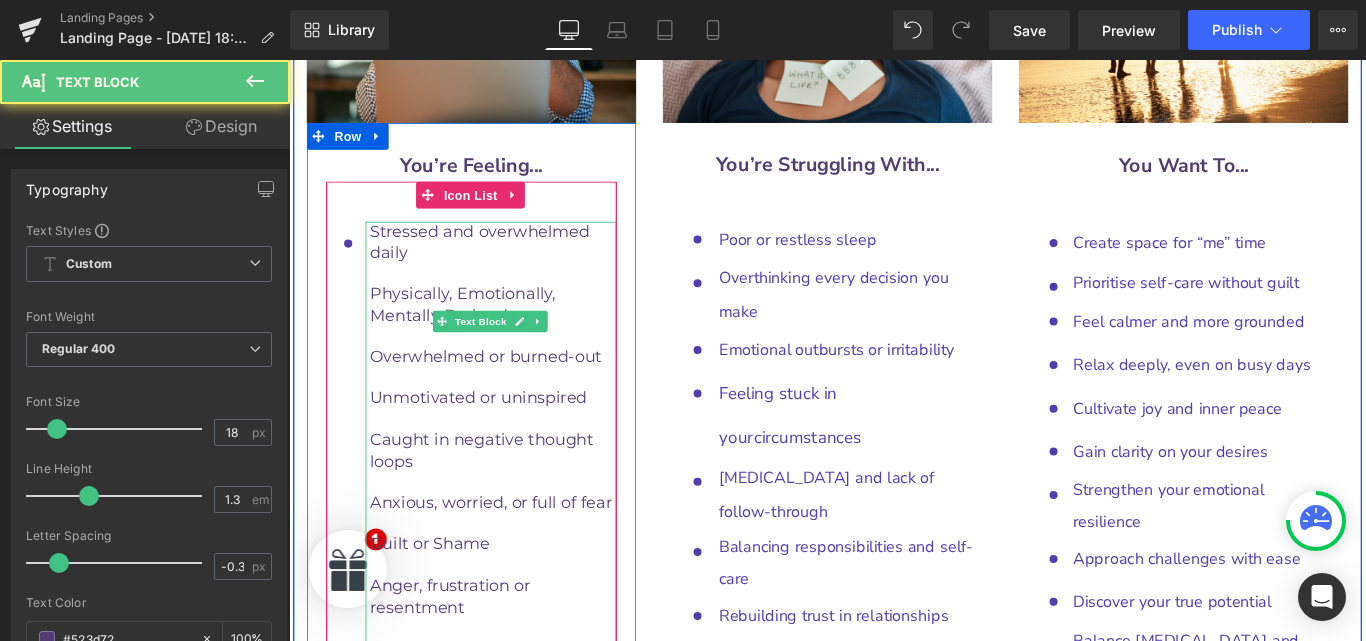 drag, startPoint x: 510, startPoint y: 462, endPoint x: 391, endPoint y: 438, distance: 121.39605 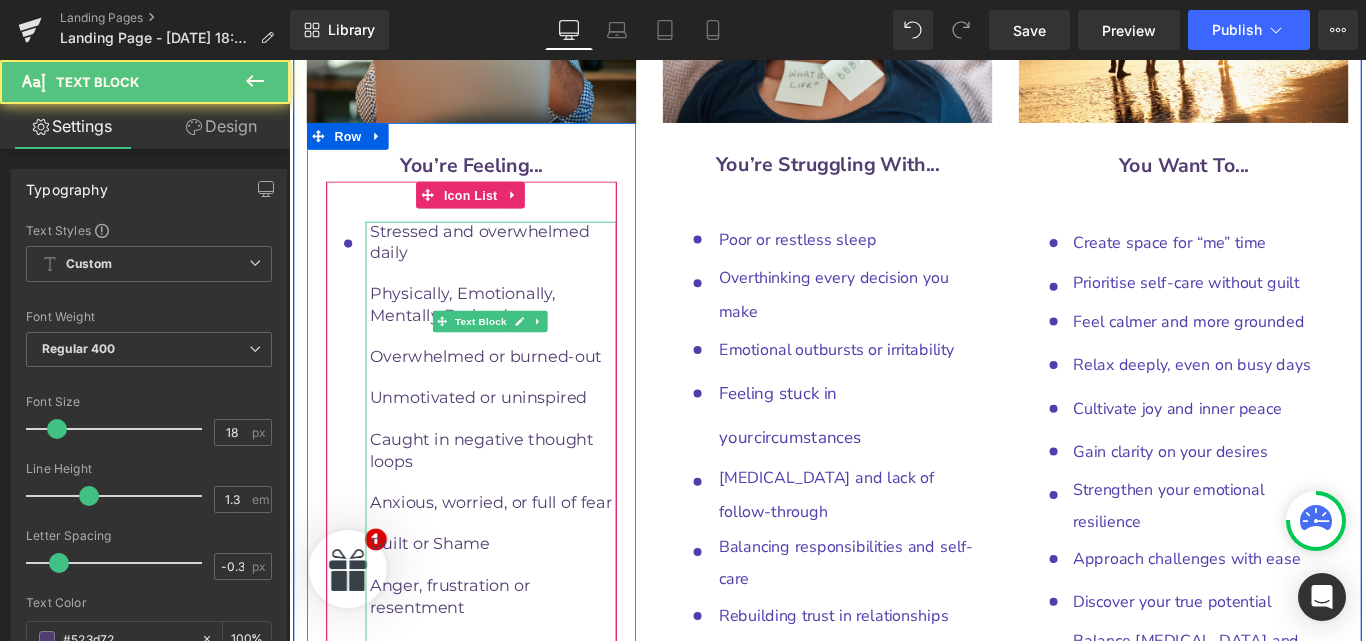 click on "Anger, frustration or resentment" at bounding box center (518, 733) 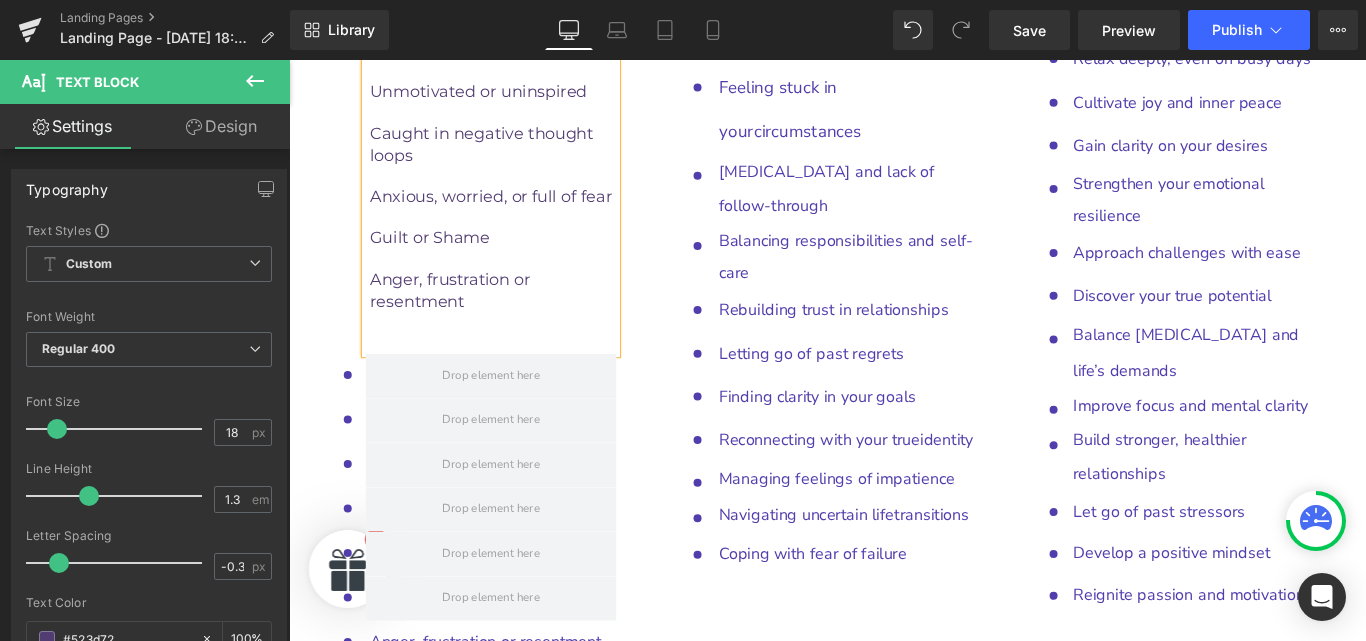 scroll, scrollTop: 10402, scrollLeft: 0, axis: vertical 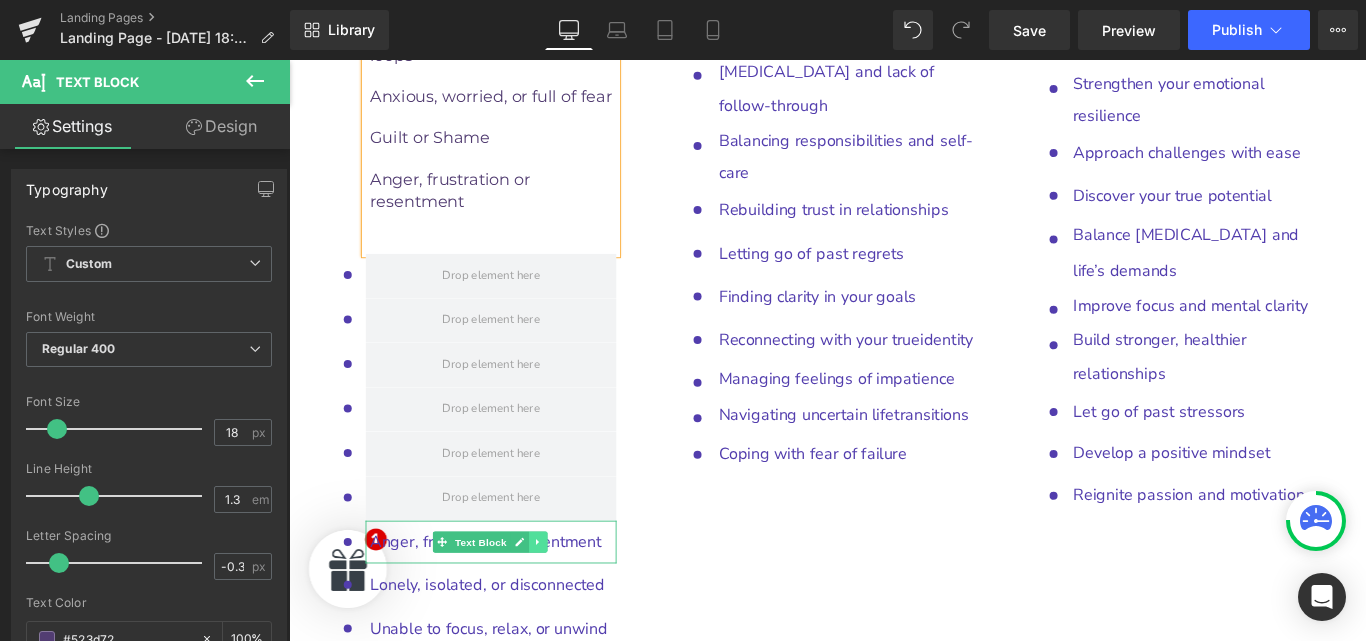 click 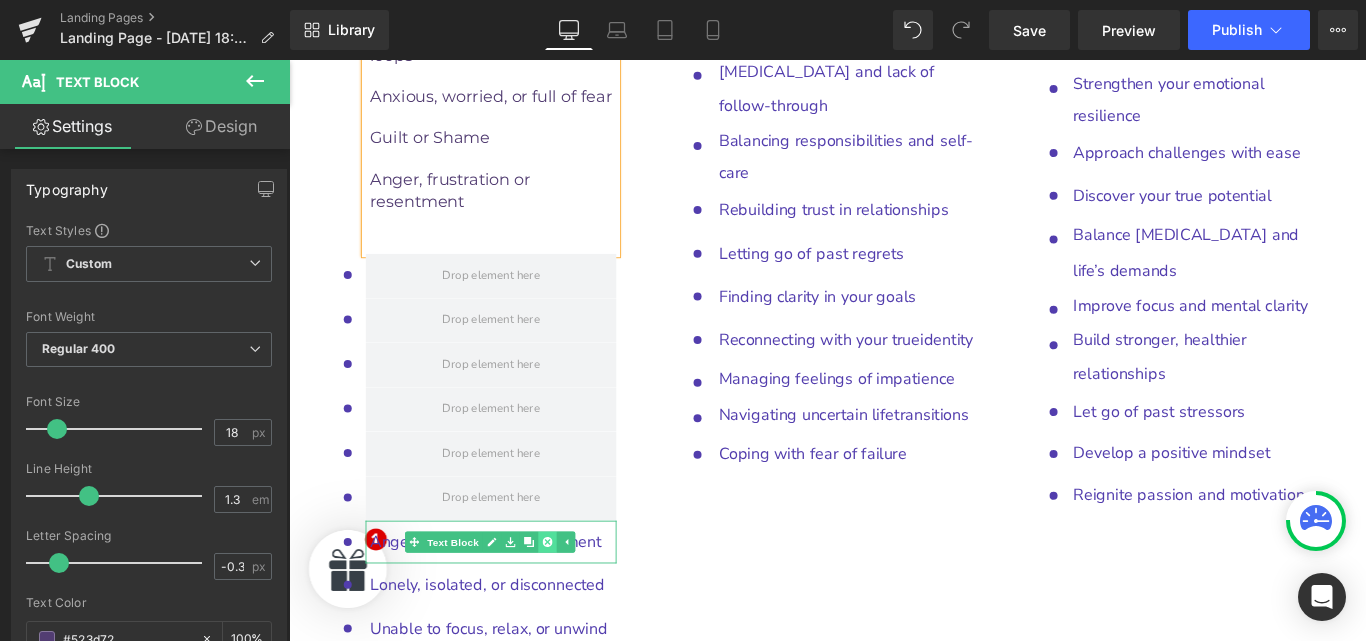 click at bounding box center (579, 602) 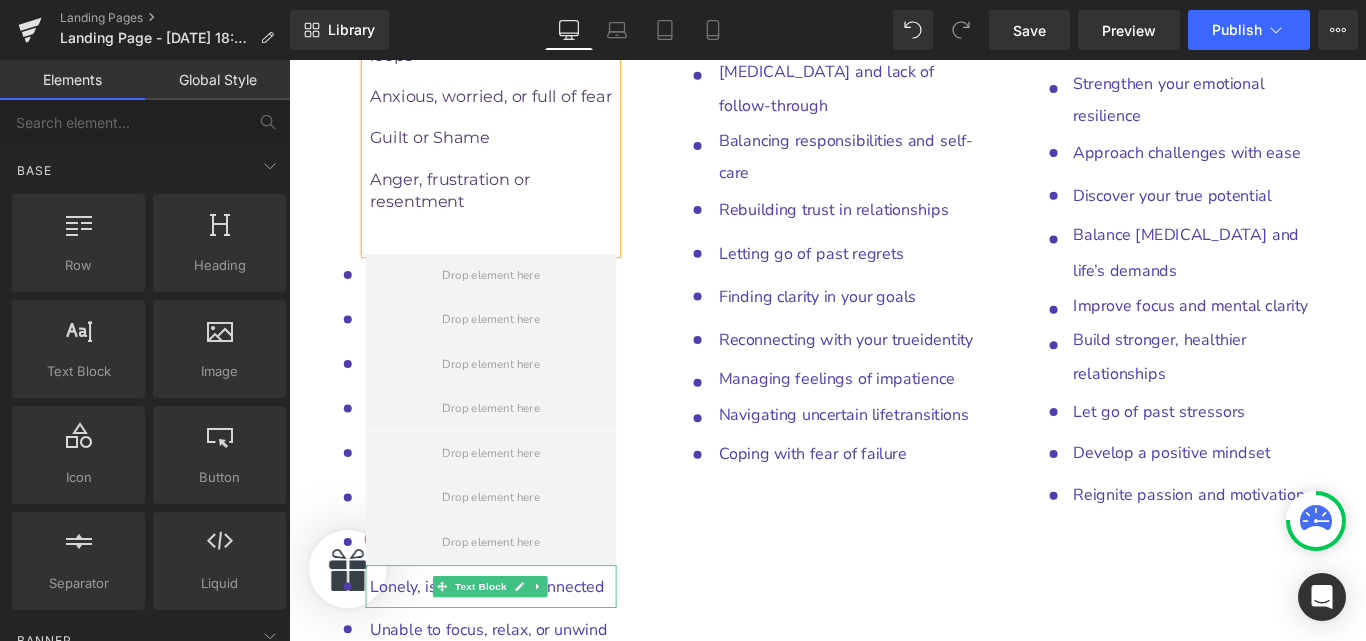 click on "Lonely, isolated, or disconnected" at bounding box center [512, 652] 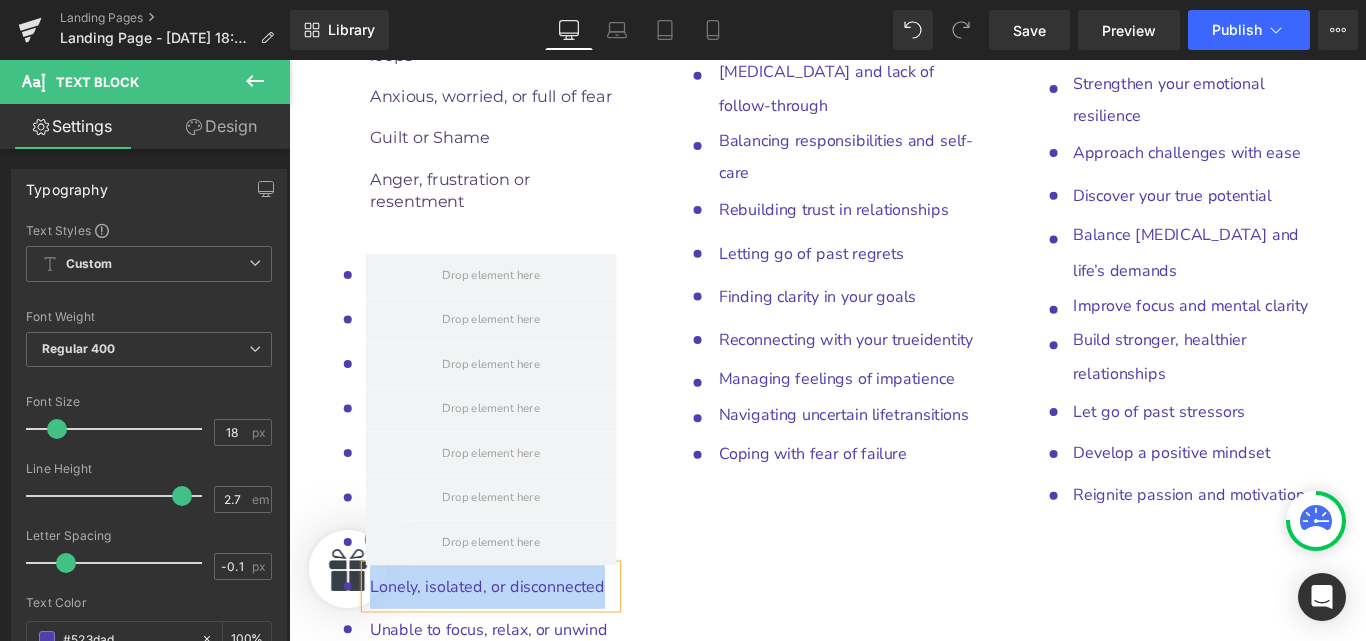 copy on "Lonely, isolated, or disconnected" 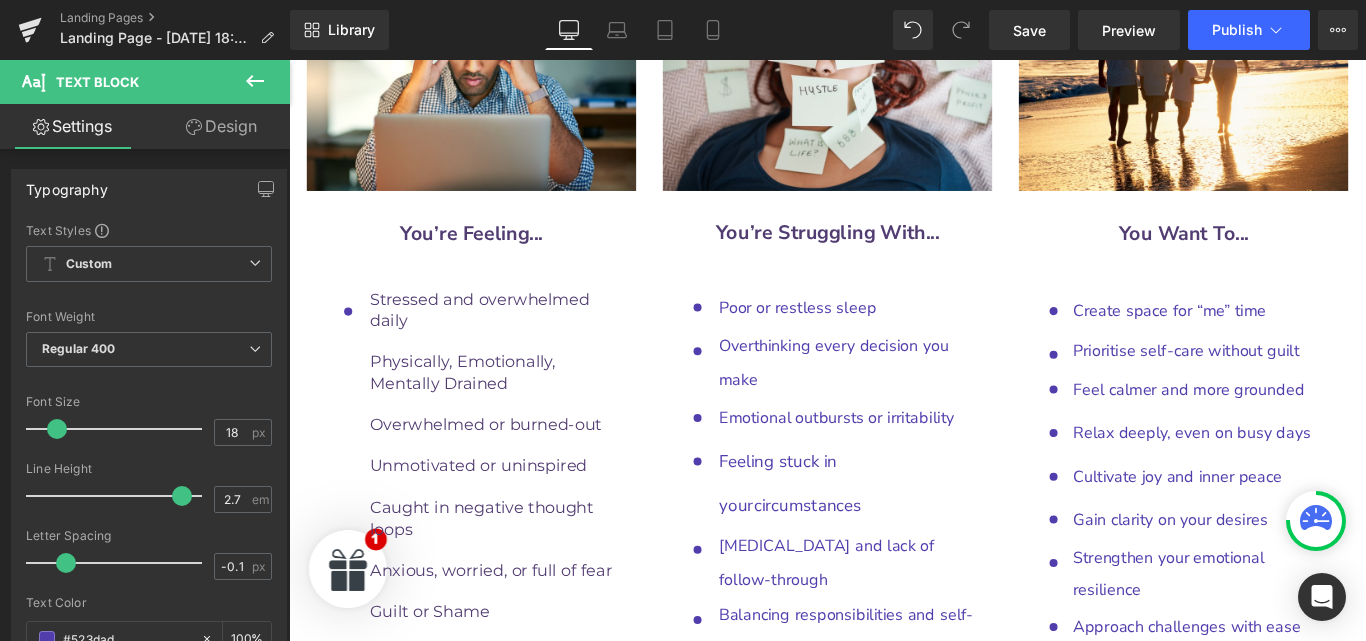 scroll, scrollTop: 9847, scrollLeft: 0, axis: vertical 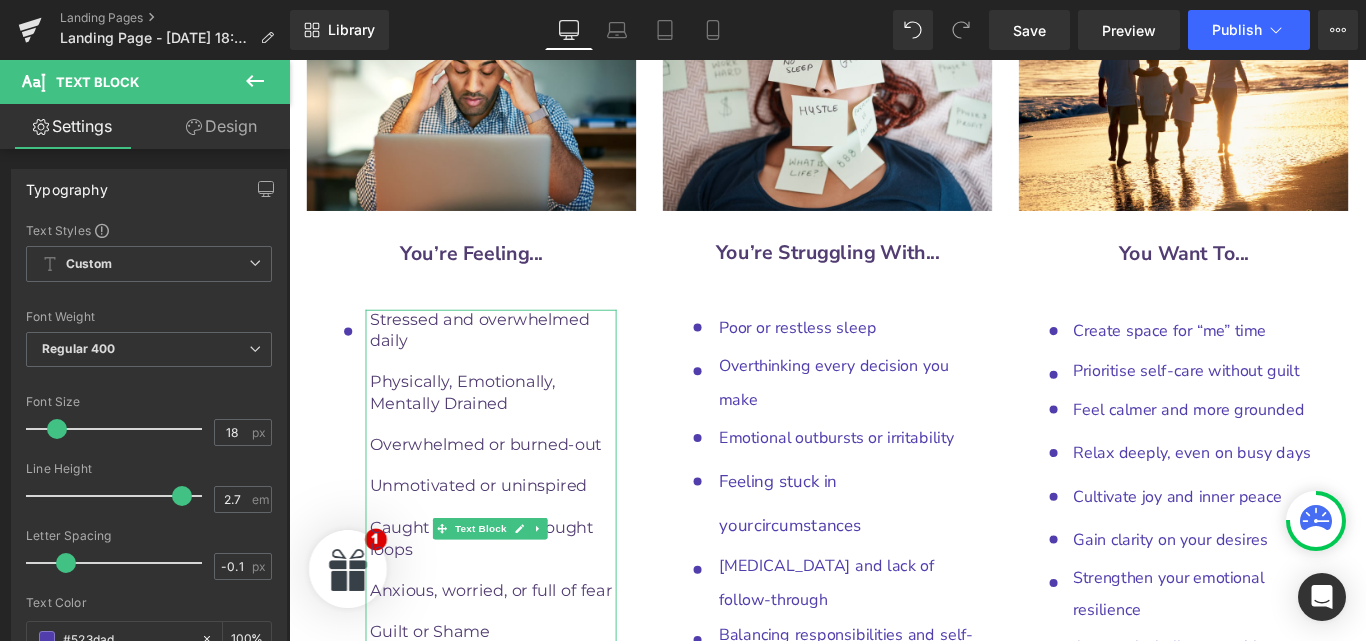 click at bounding box center (518, 820) 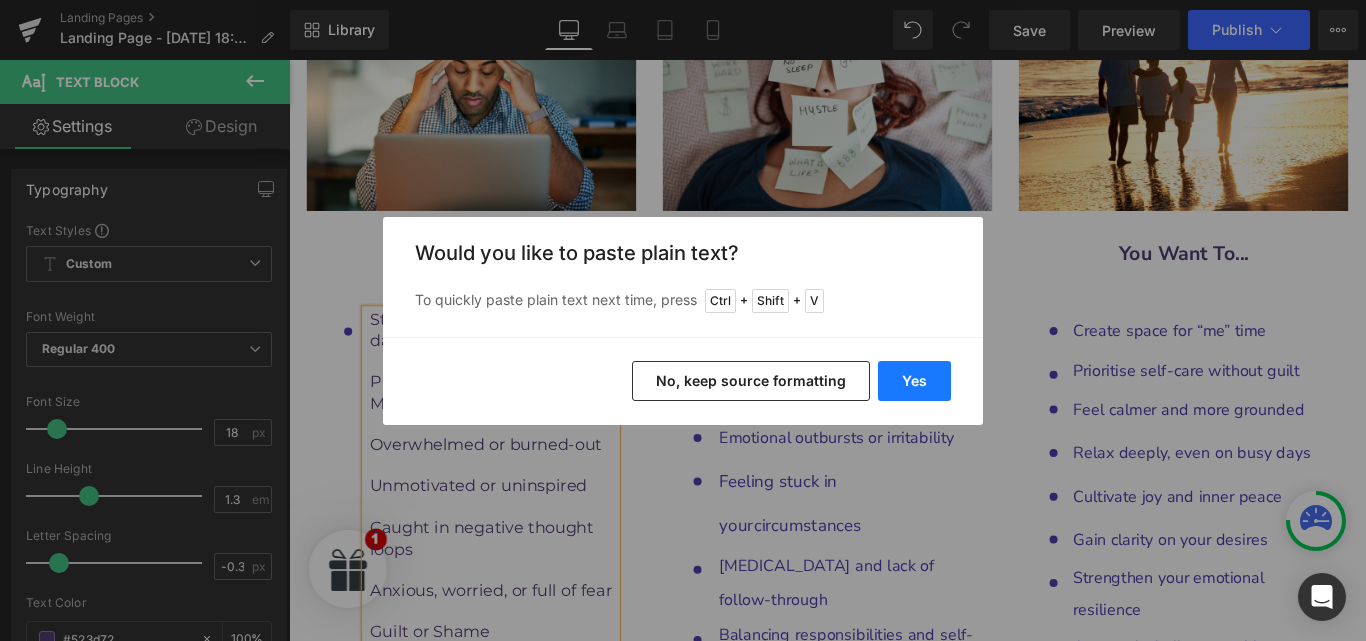 click on "Yes" at bounding box center [914, 381] 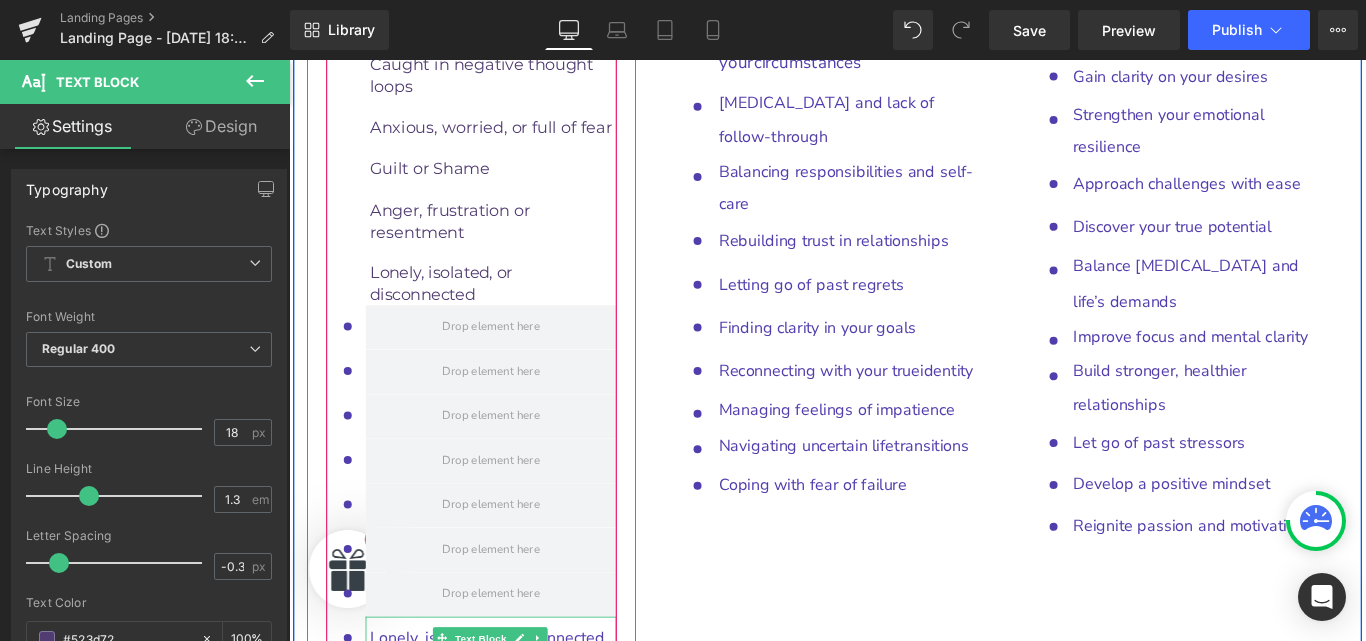 scroll, scrollTop: 10377, scrollLeft: 0, axis: vertical 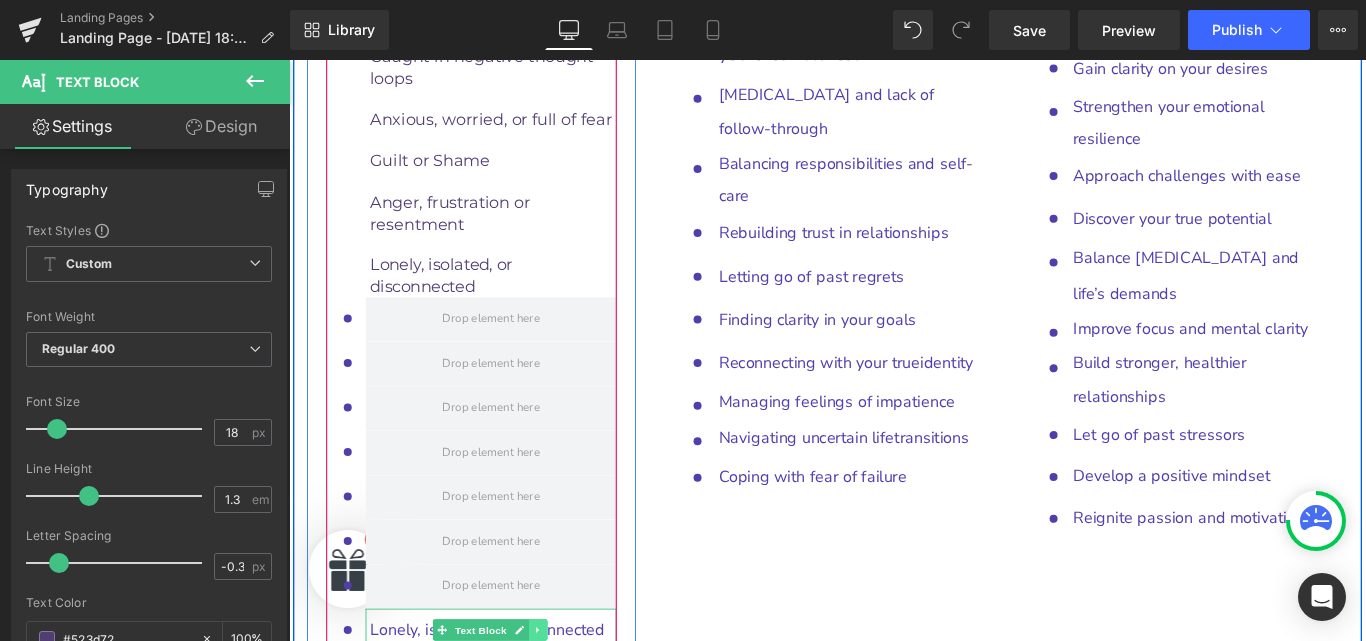 click at bounding box center (569, 700) 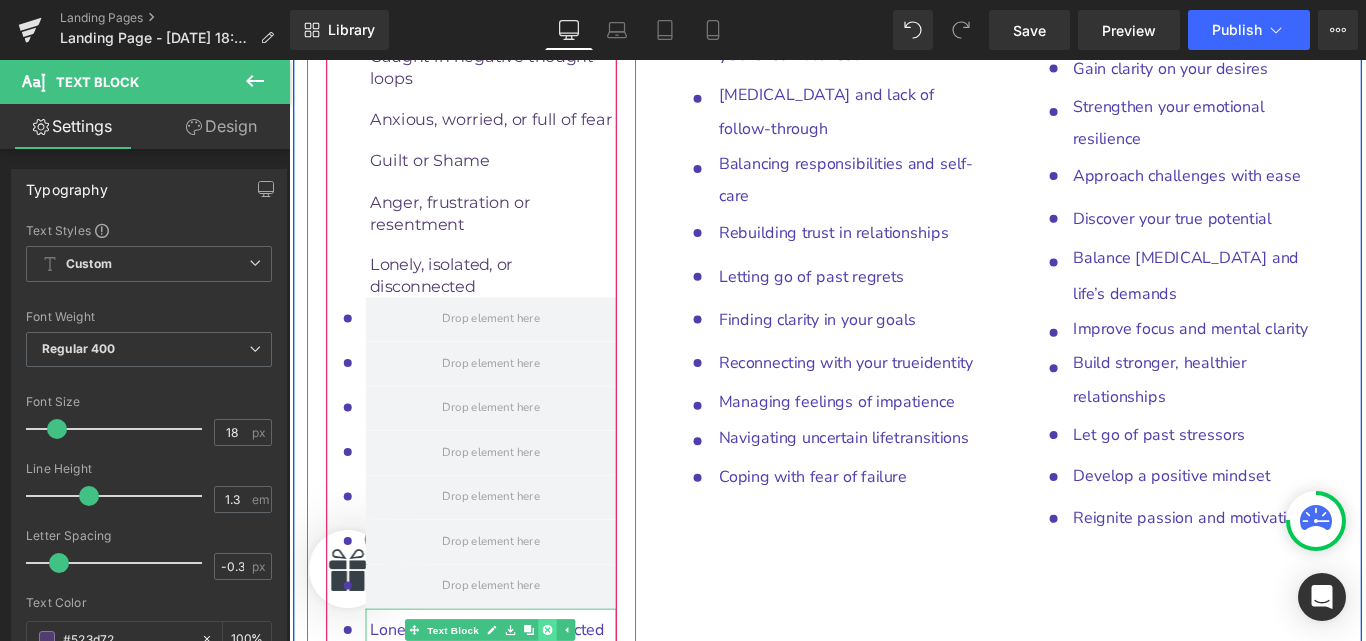 click 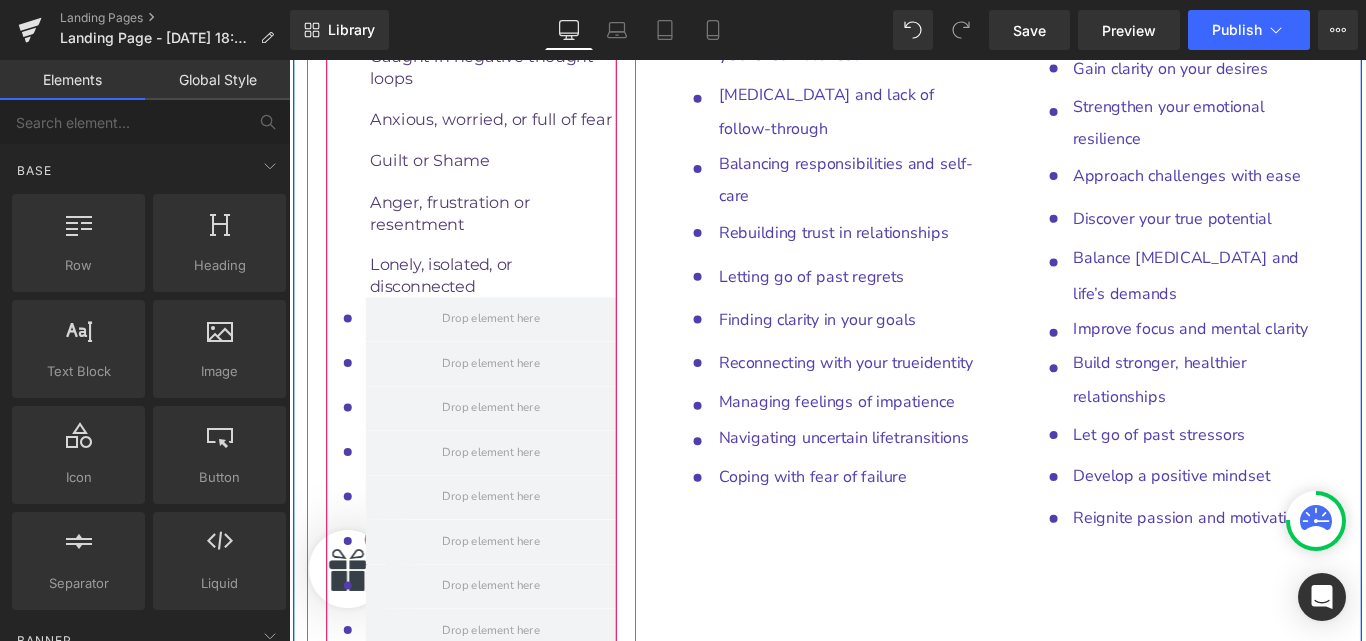 click on "Unable to focus, relax, or unwind" at bounding box center (513, 750) 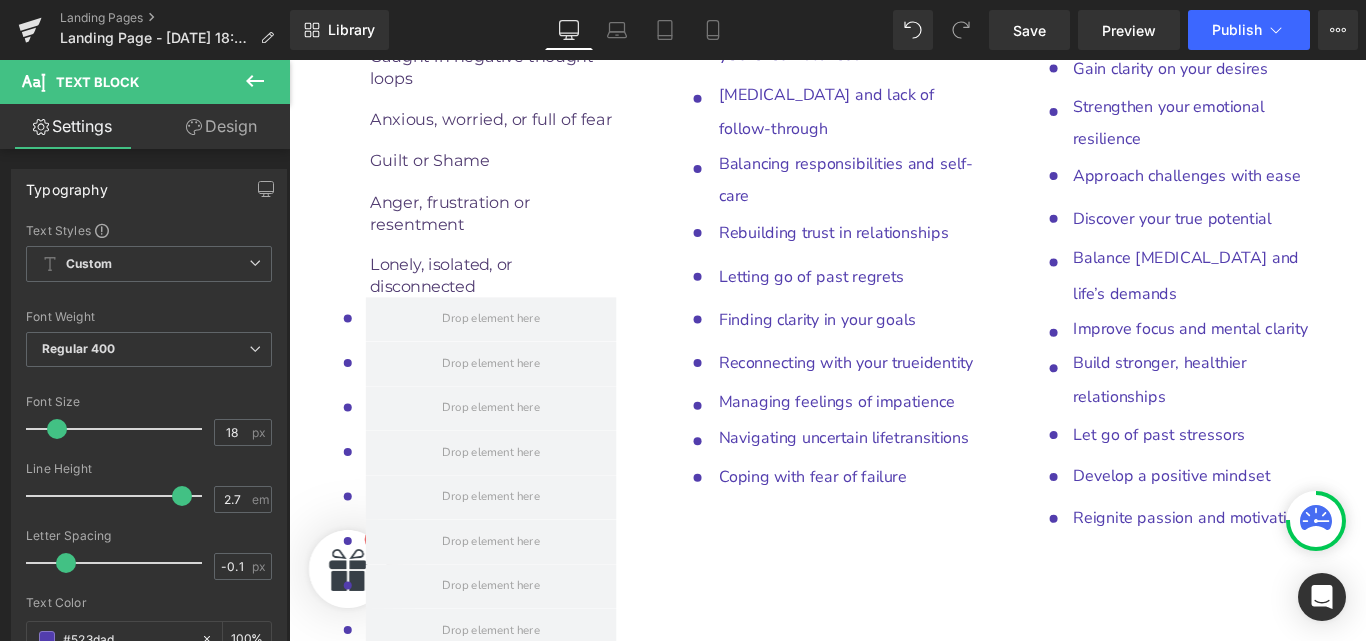 copy on "Unable to focus, relax, or unwind" 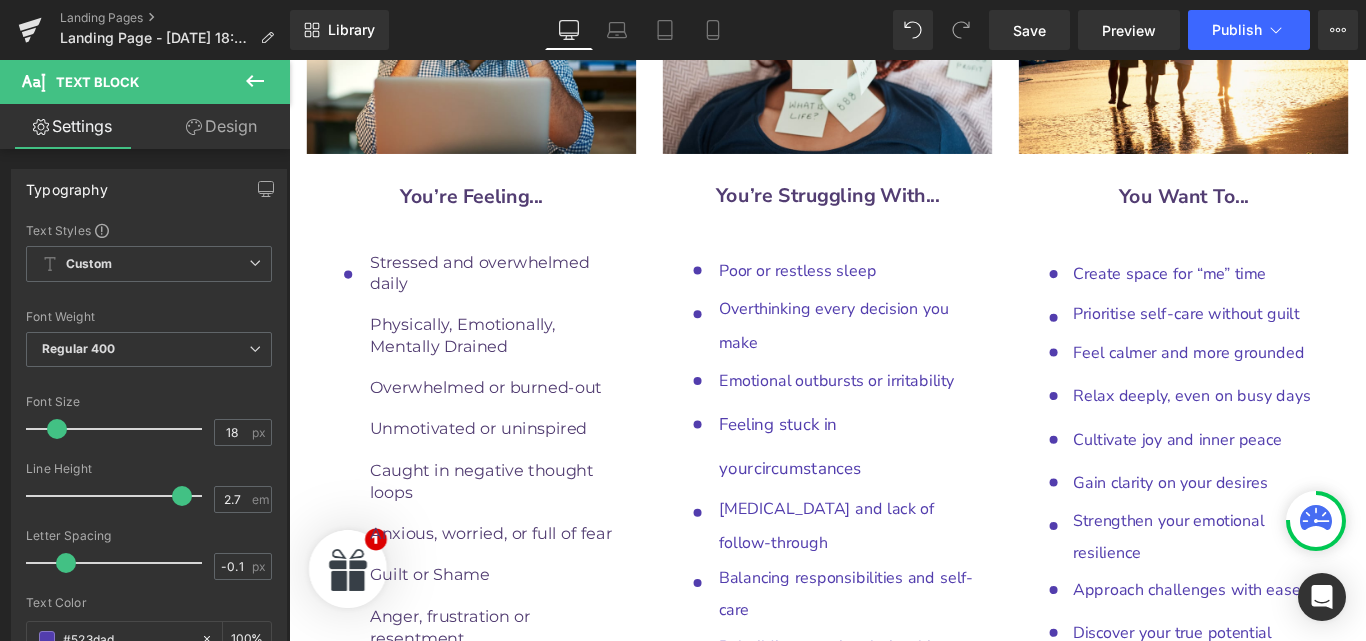 scroll, scrollTop: 9910, scrollLeft: 0, axis: vertical 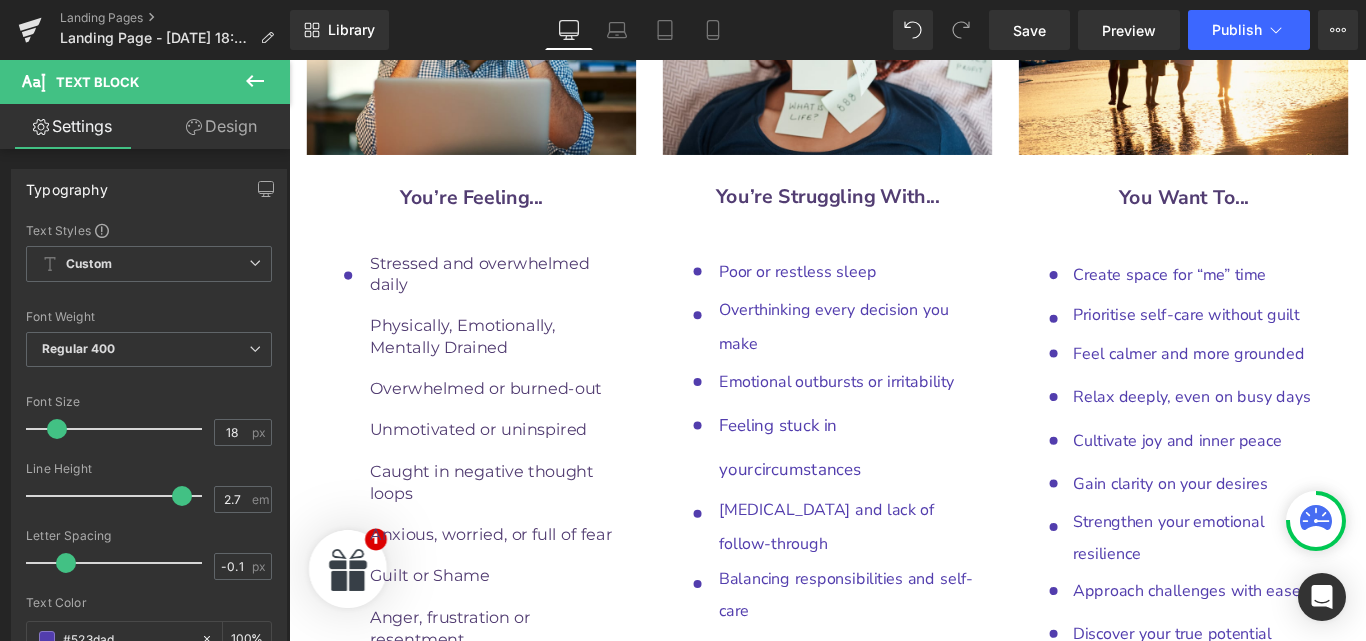 click on "Lonely, isolated, or disconnected" at bounding box center (518, 769) 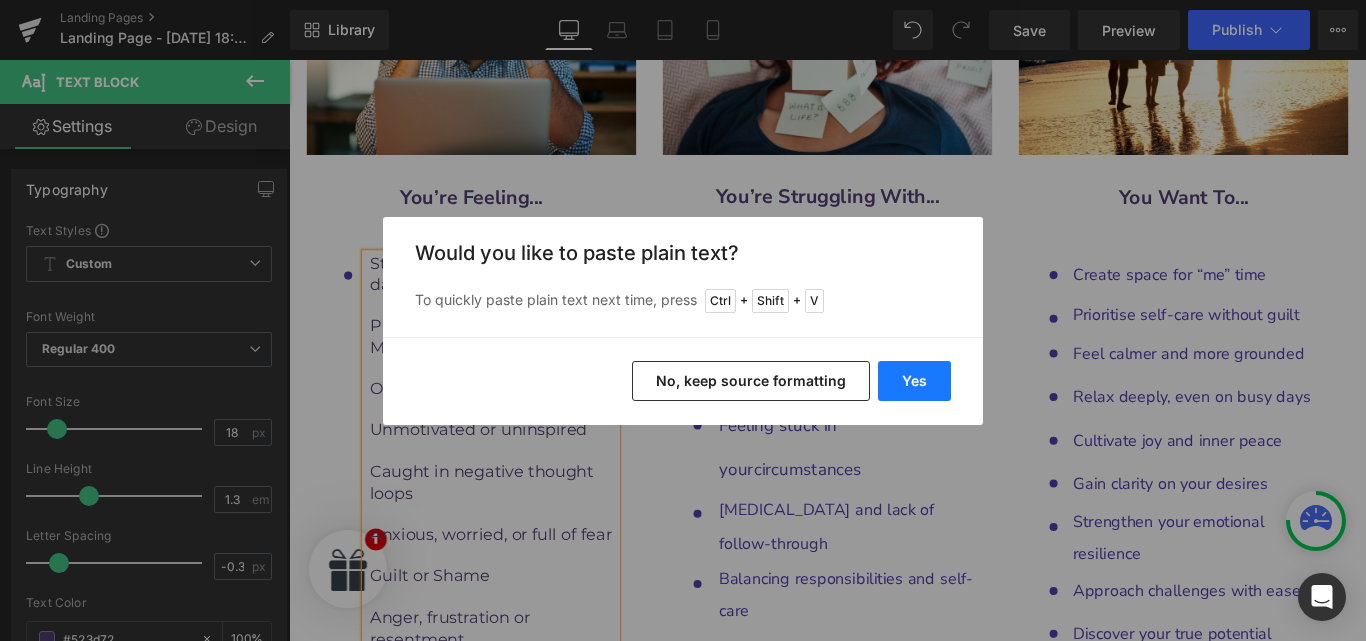click on "Yes" at bounding box center (914, 381) 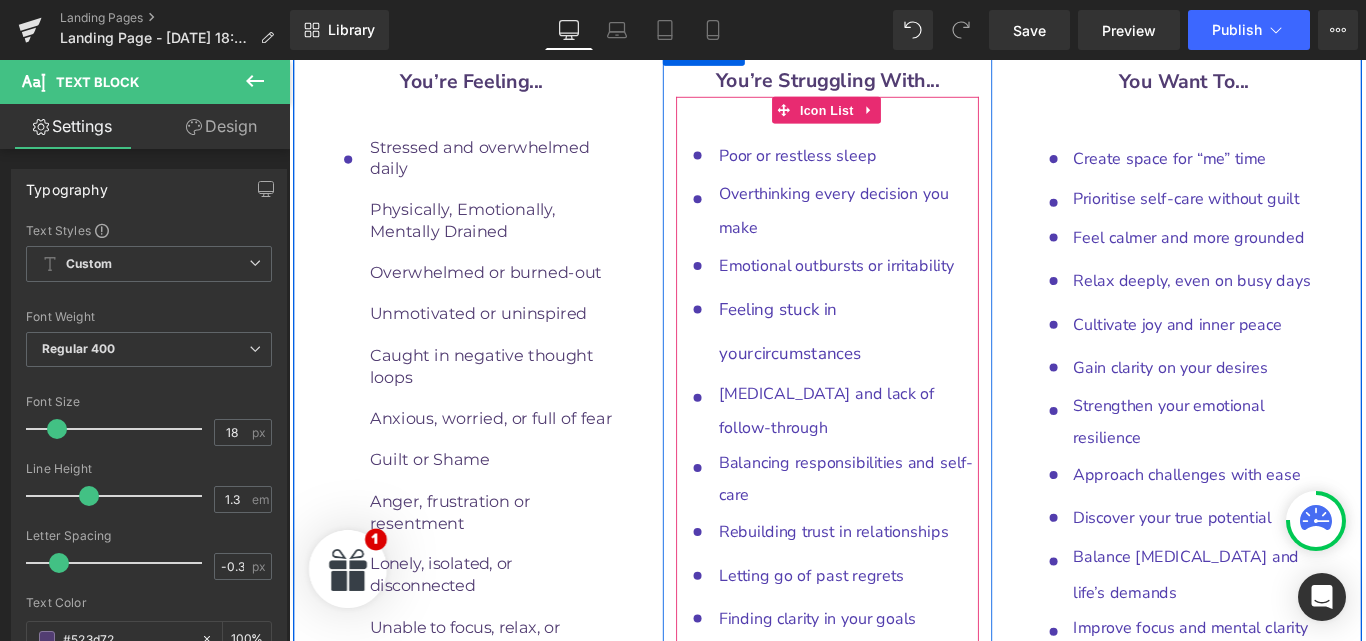 scroll, scrollTop: 10042, scrollLeft: 0, axis: vertical 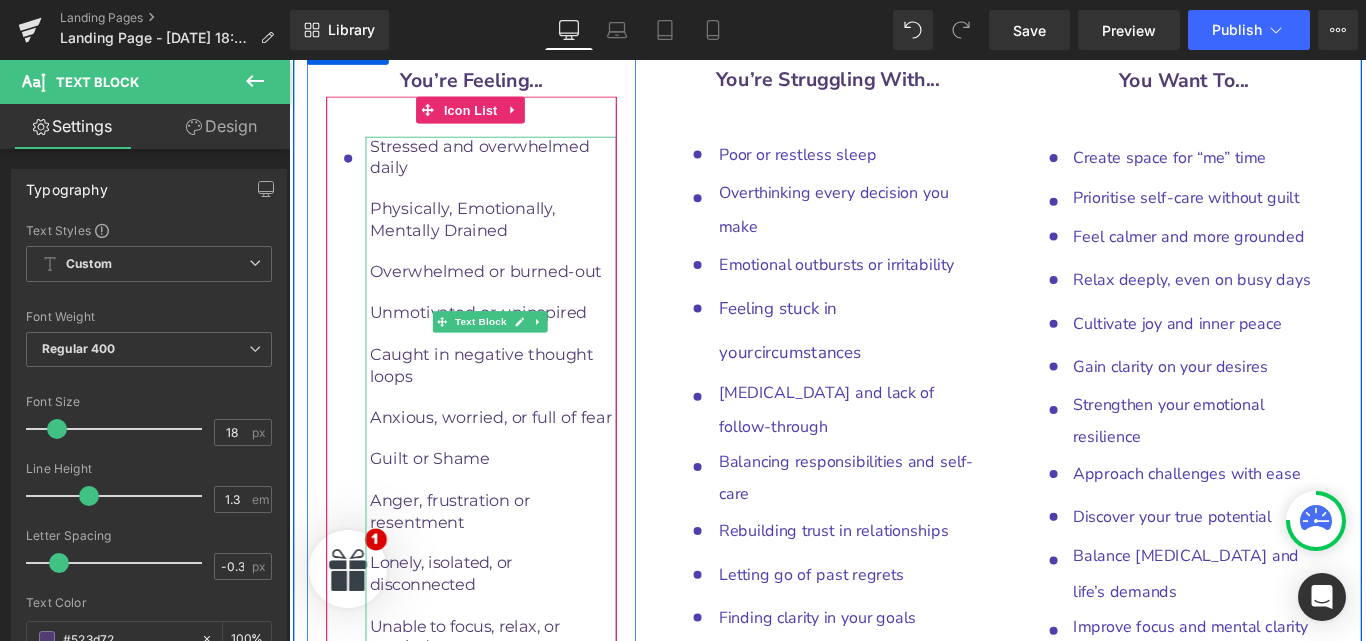 click on "Unable to focus, relax, or unwind" at bounding box center (518, 708) 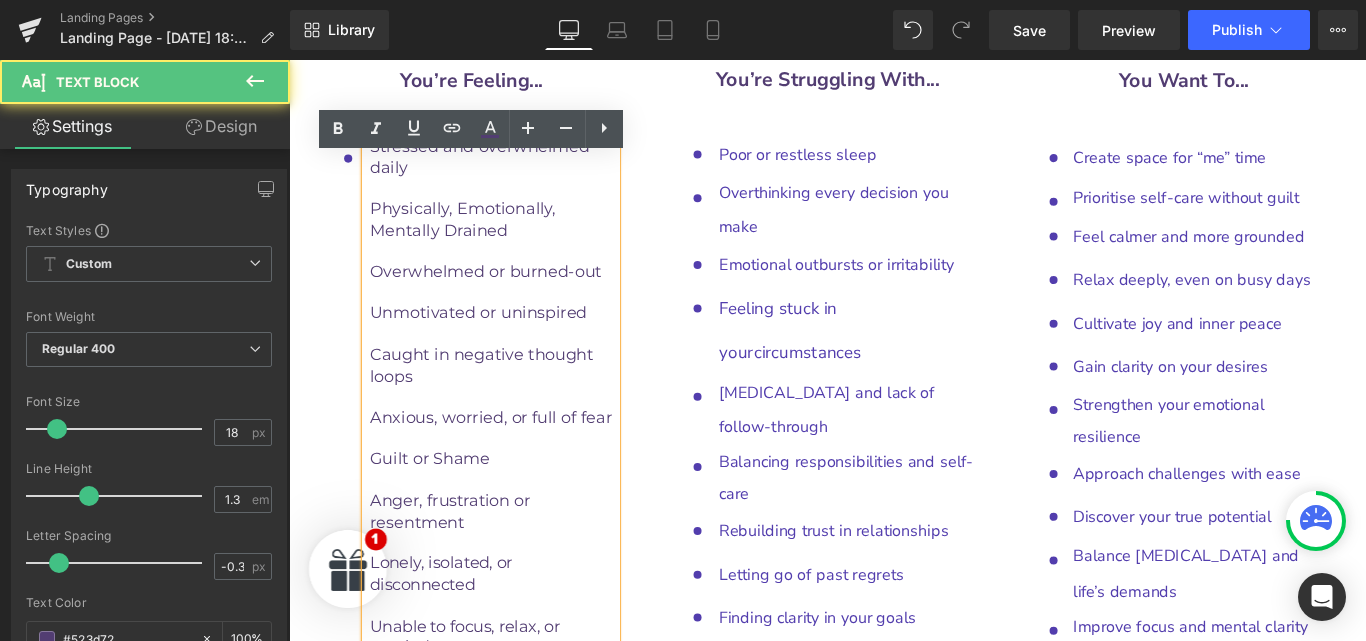 click on "Unable to focus, relax, or unwind" at bounding box center (518, 708) 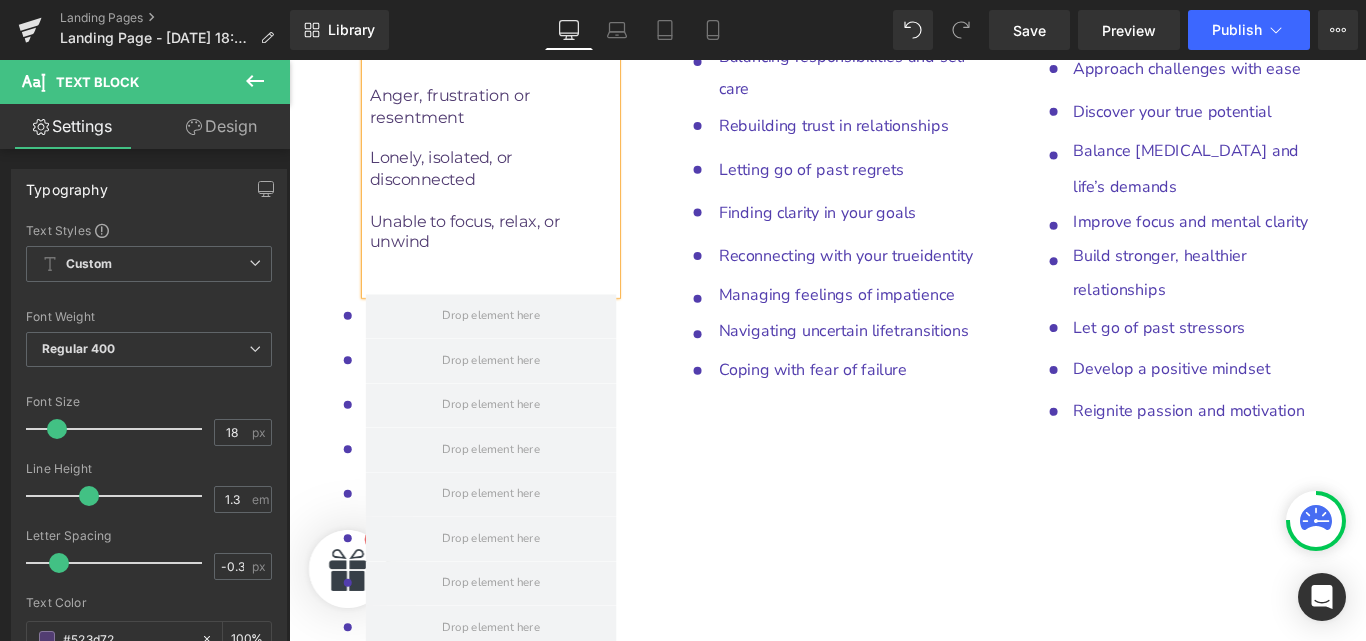 scroll, scrollTop: 10500, scrollLeft: 0, axis: vertical 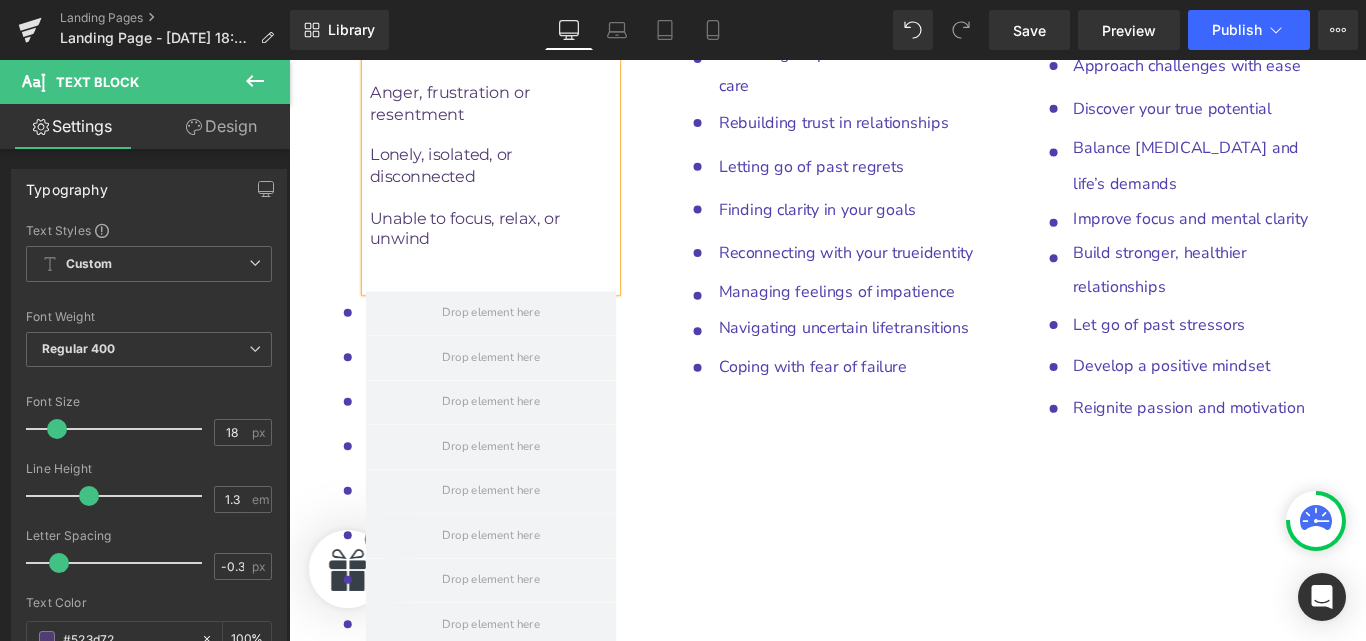 click at bounding box center [569, 744] 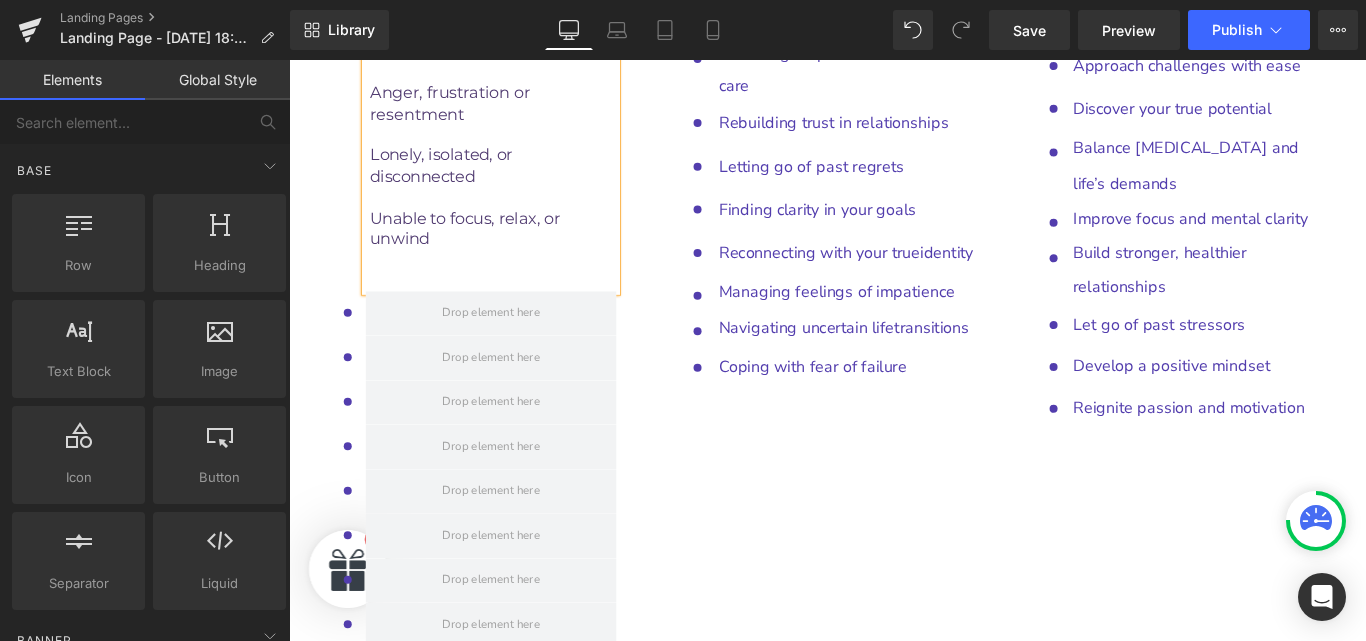 click on "Trapped in unhealthy habits or" at bounding box center (518, 790) 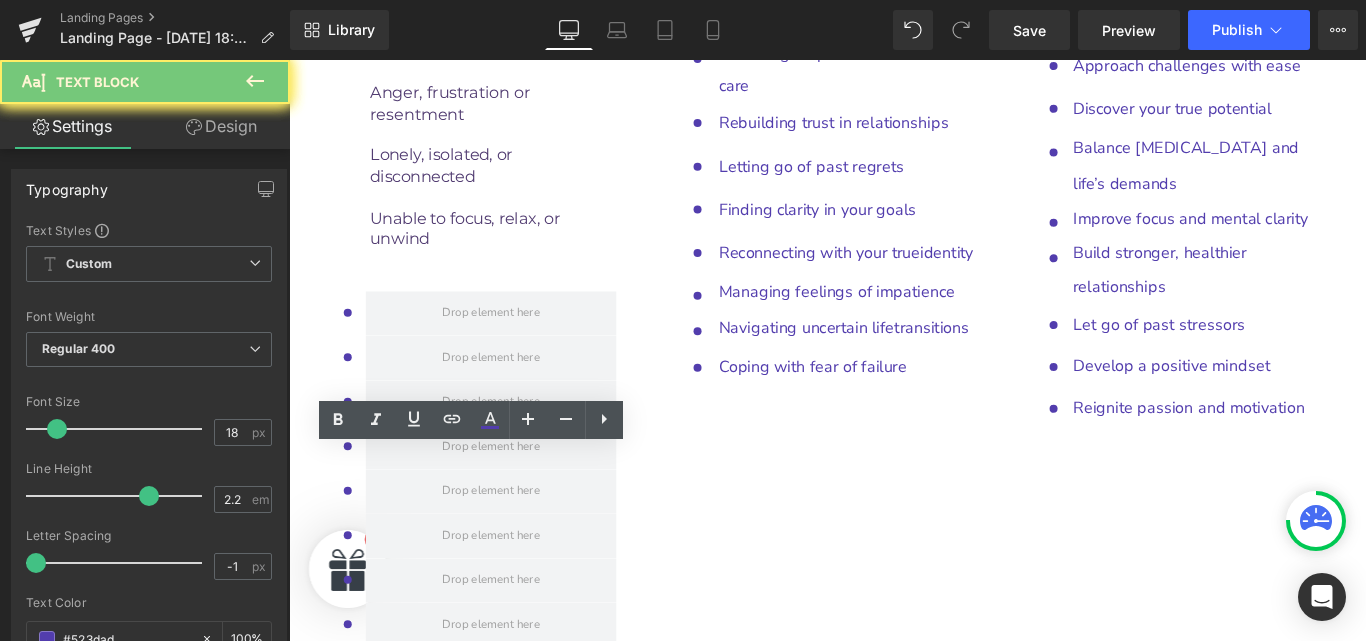 click on "patterns" at bounding box center [518, 830] 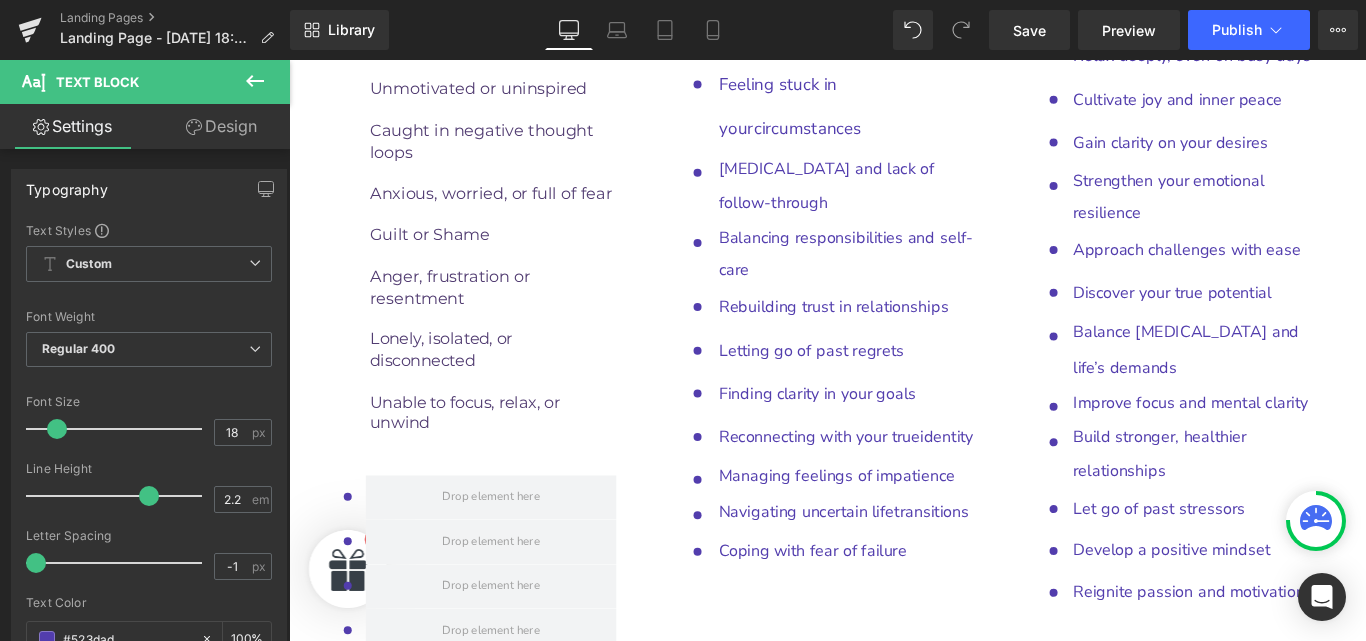 scroll, scrollTop: 10038, scrollLeft: 0, axis: vertical 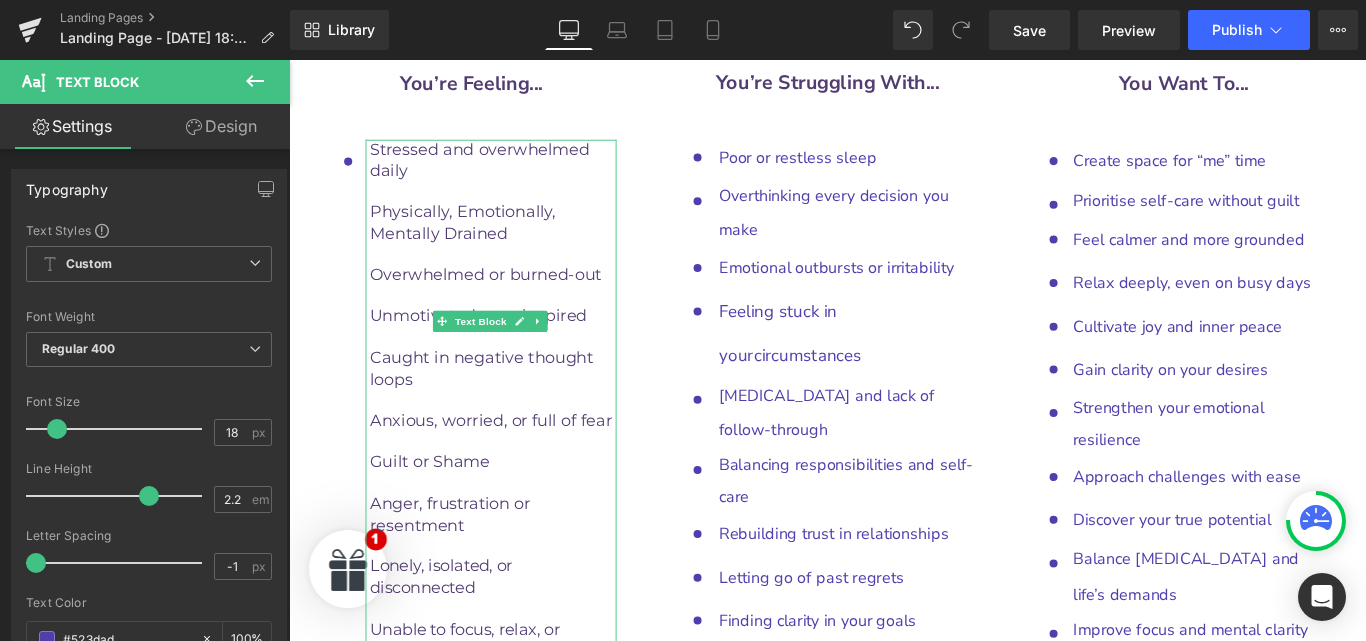 click at bounding box center (518, 770) 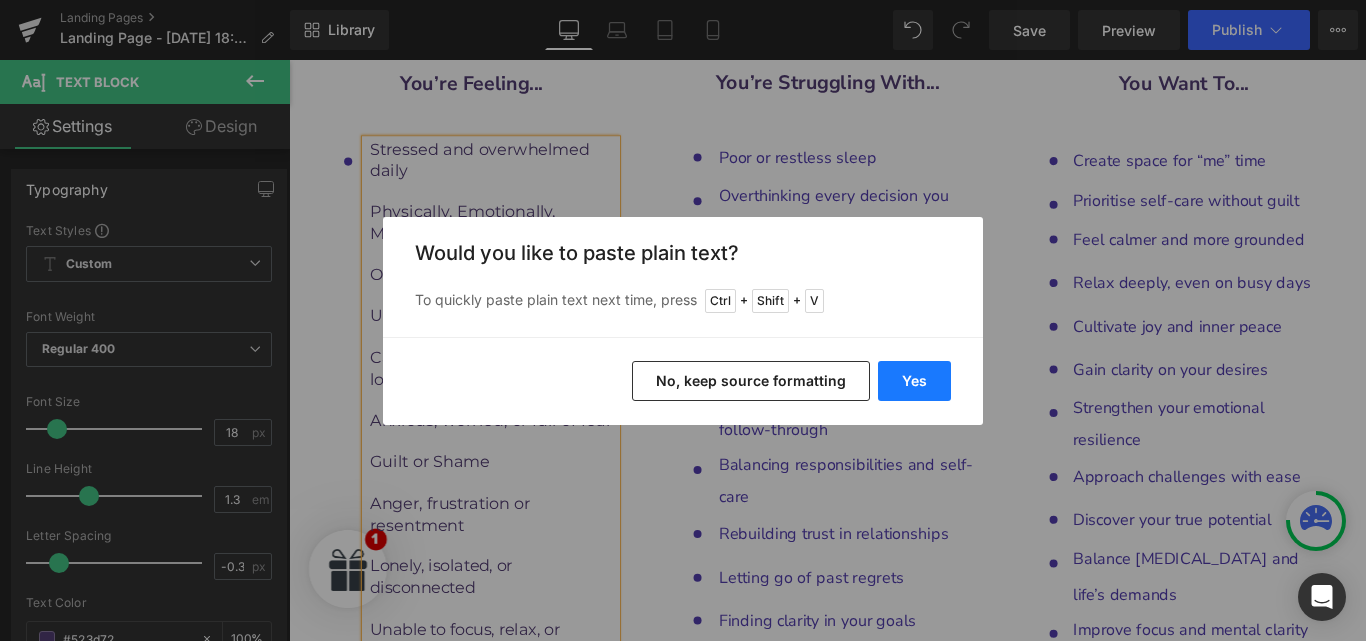 click on "Yes" at bounding box center (914, 381) 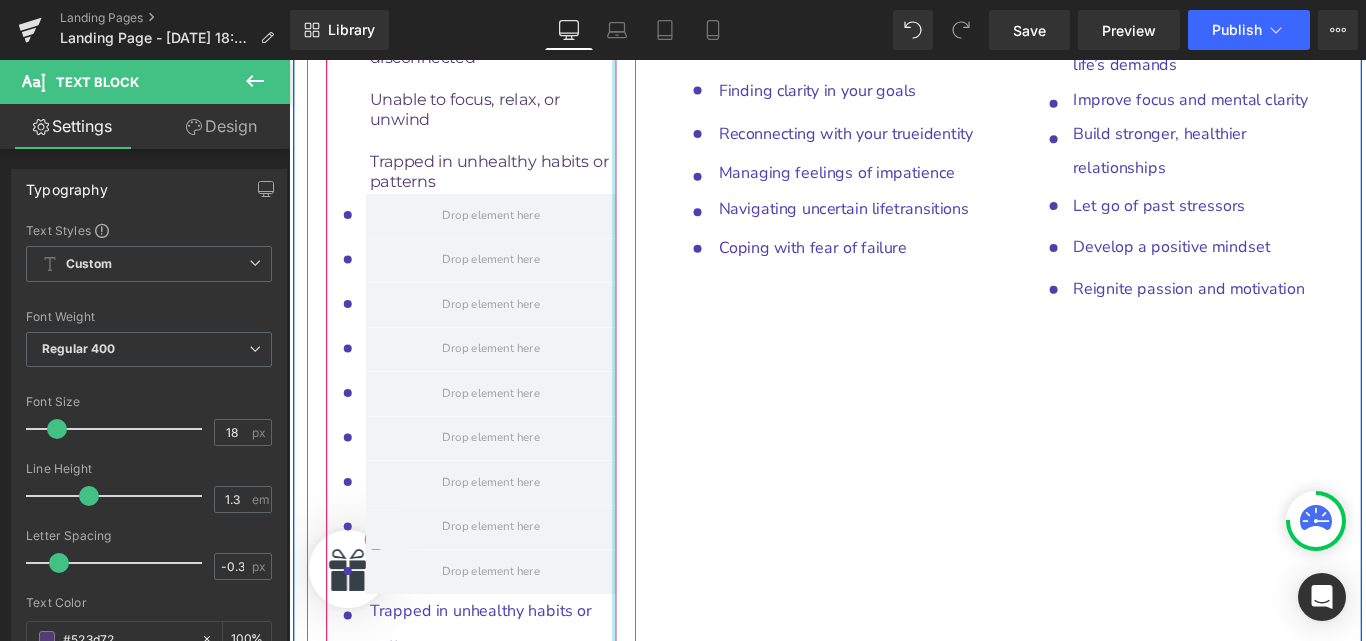 scroll, scrollTop: 10648, scrollLeft: 0, axis: vertical 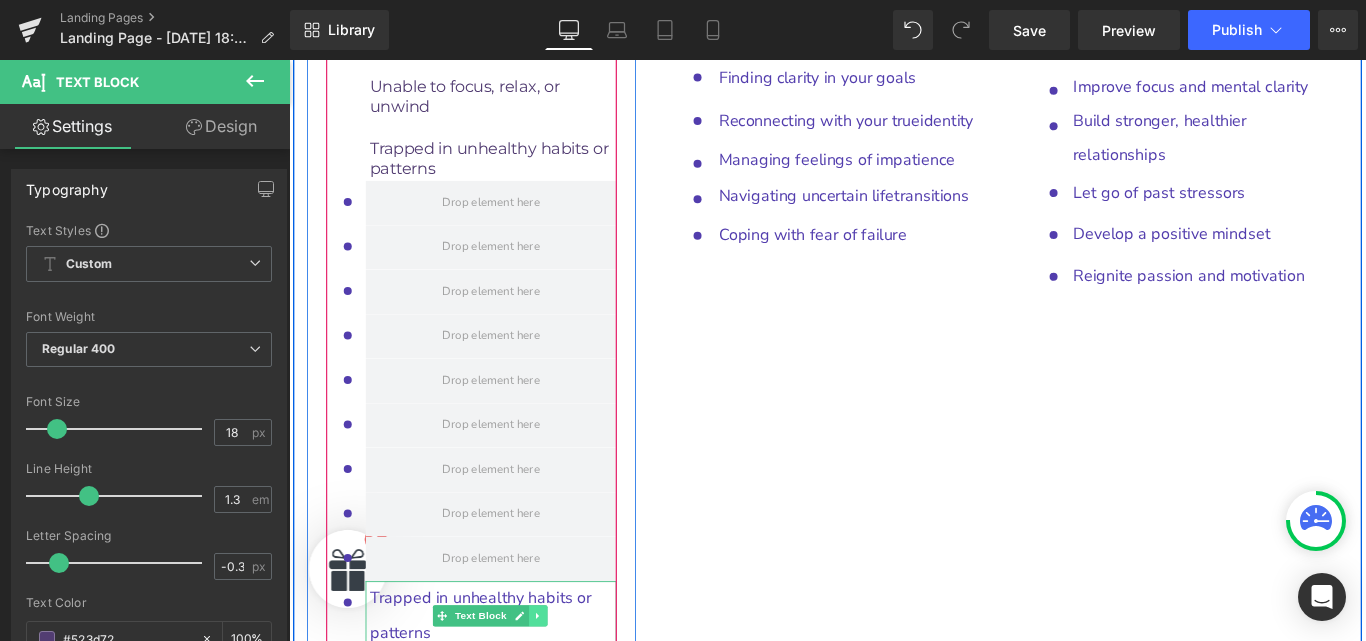 click 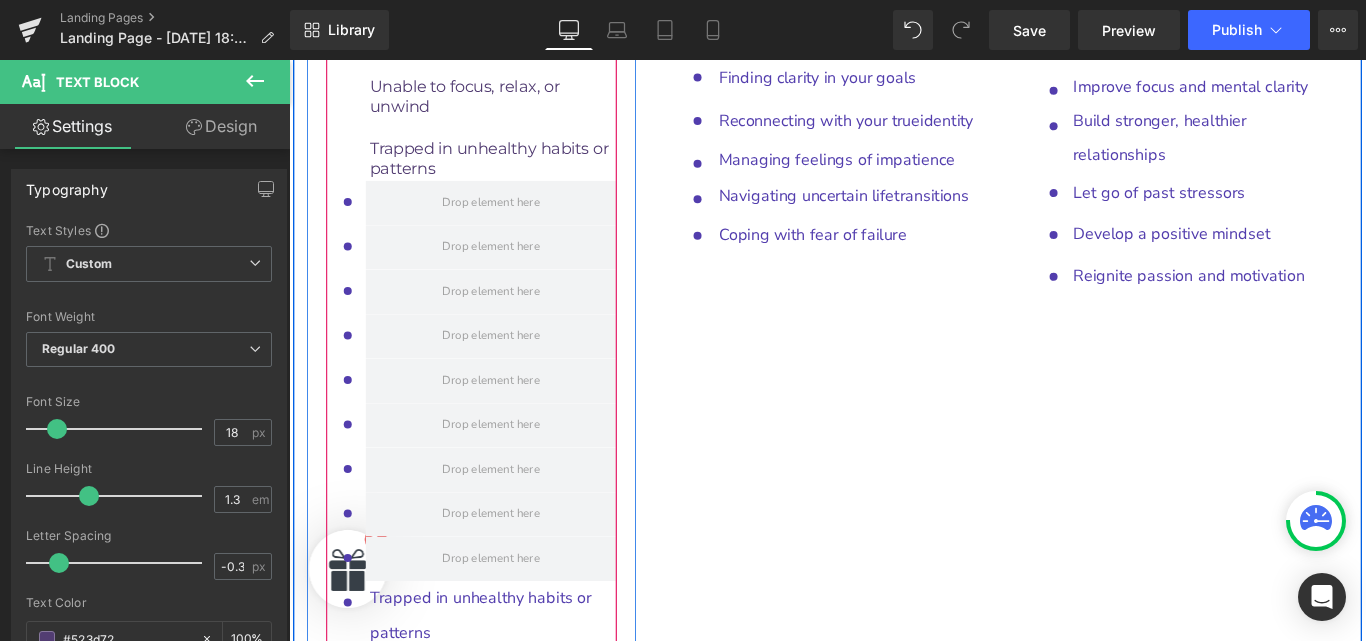 scroll, scrollTop: 10647, scrollLeft: 0, axis: vertical 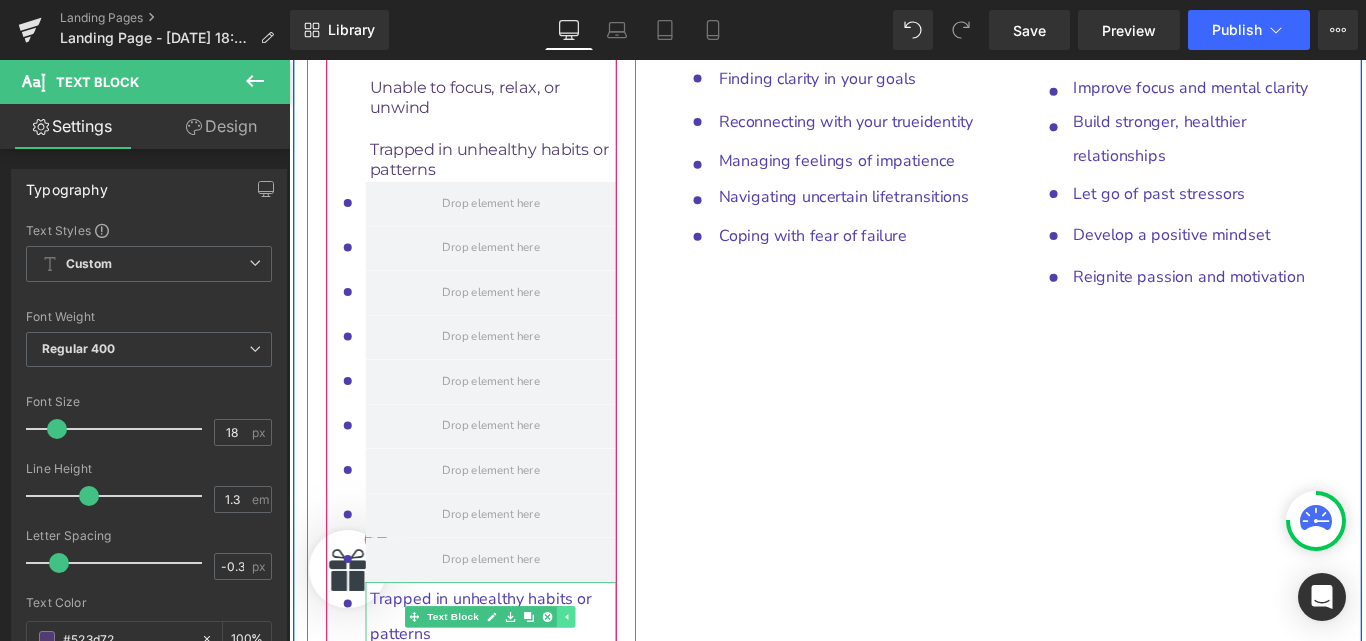 click 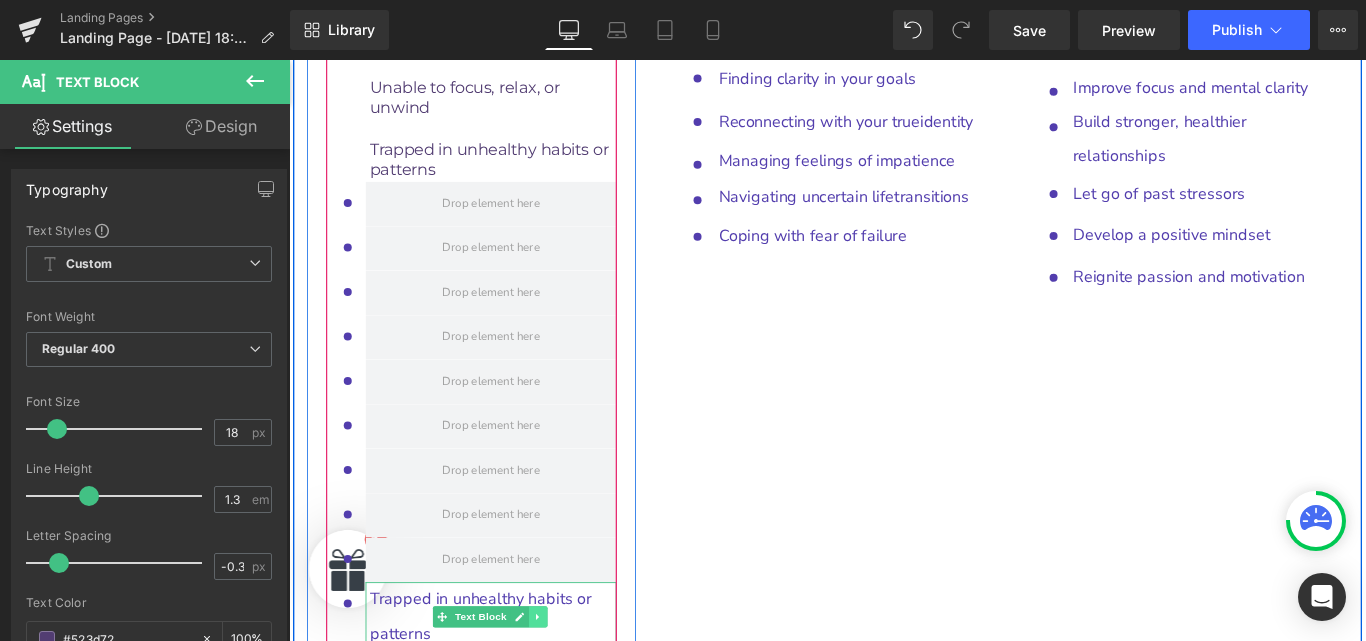 click at bounding box center [569, 686] 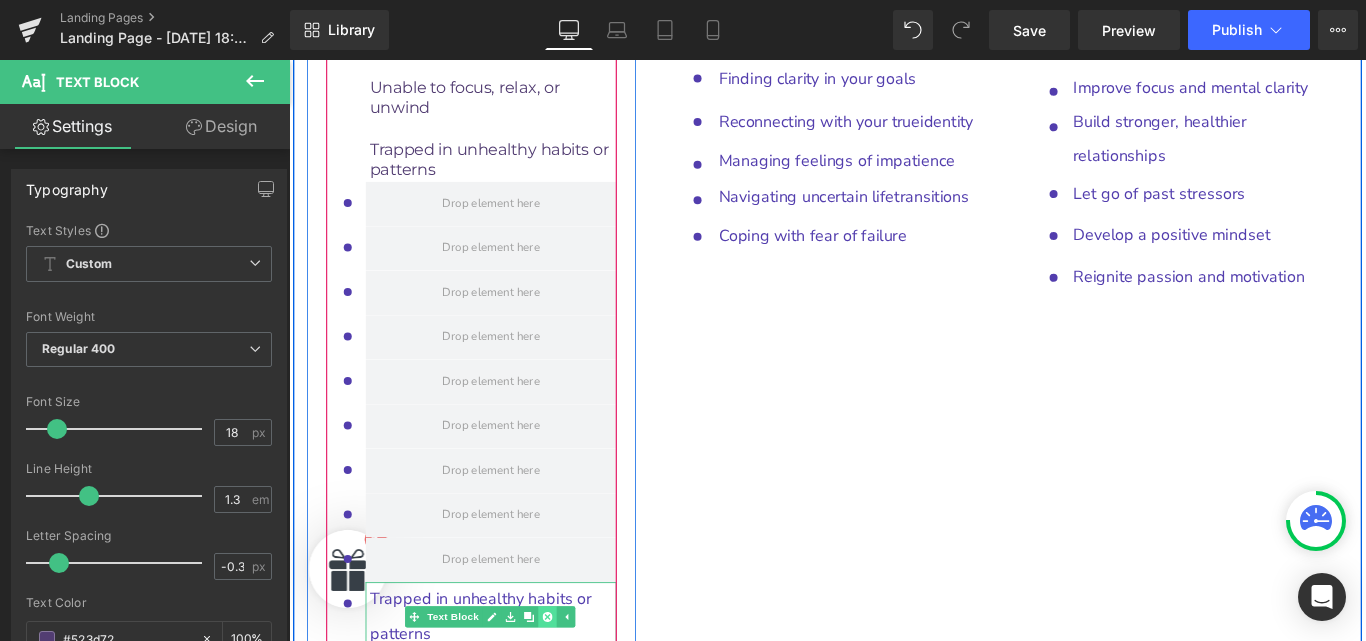 click 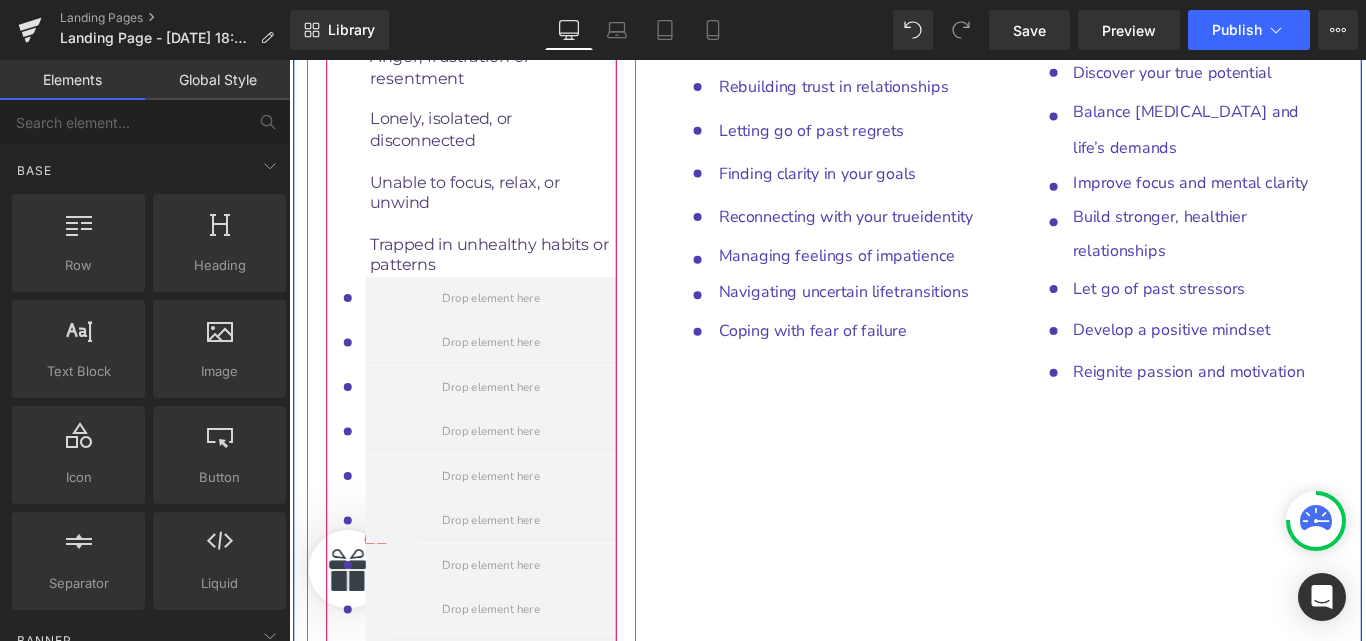 scroll, scrollTop: 10659, scrollLeft: 0, axis: vertical 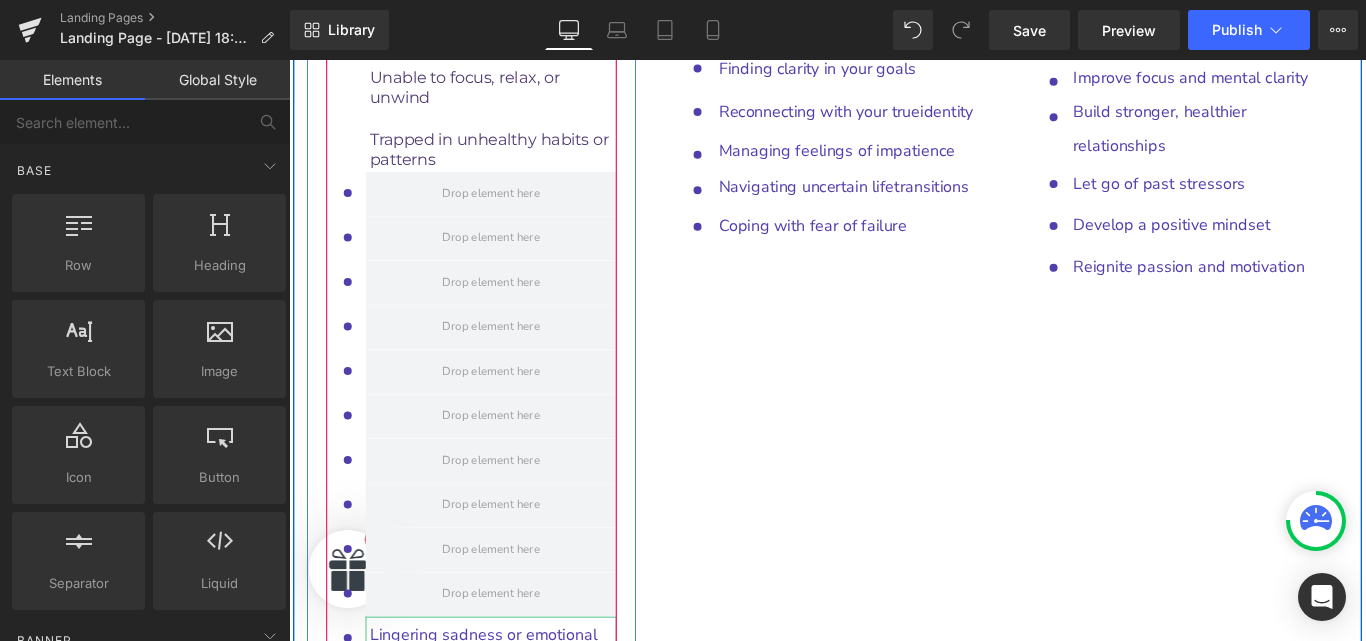 click on "heaviness" at bounding box center (518, 746) 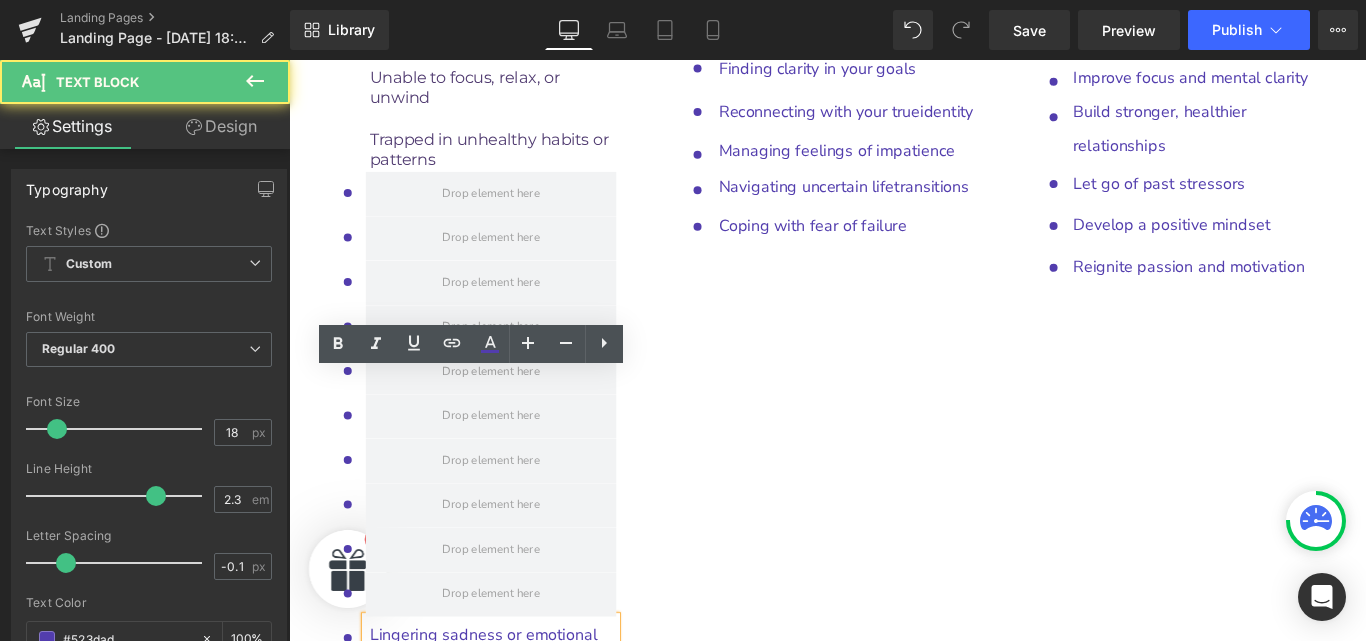 click on "heaviness" at bounding box center [518, 746] 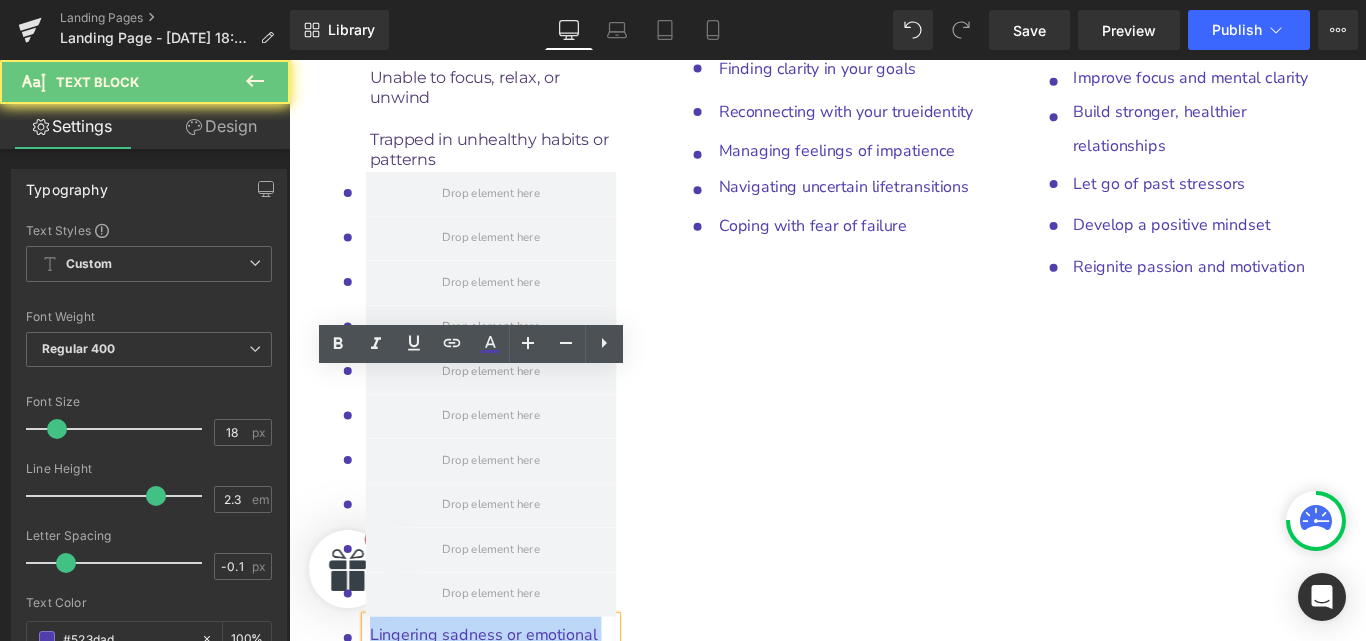 drag, startPoint x: 457, startPoint y: 474, endPoint x: 490, endPoint y: 521, distance: 57.428215 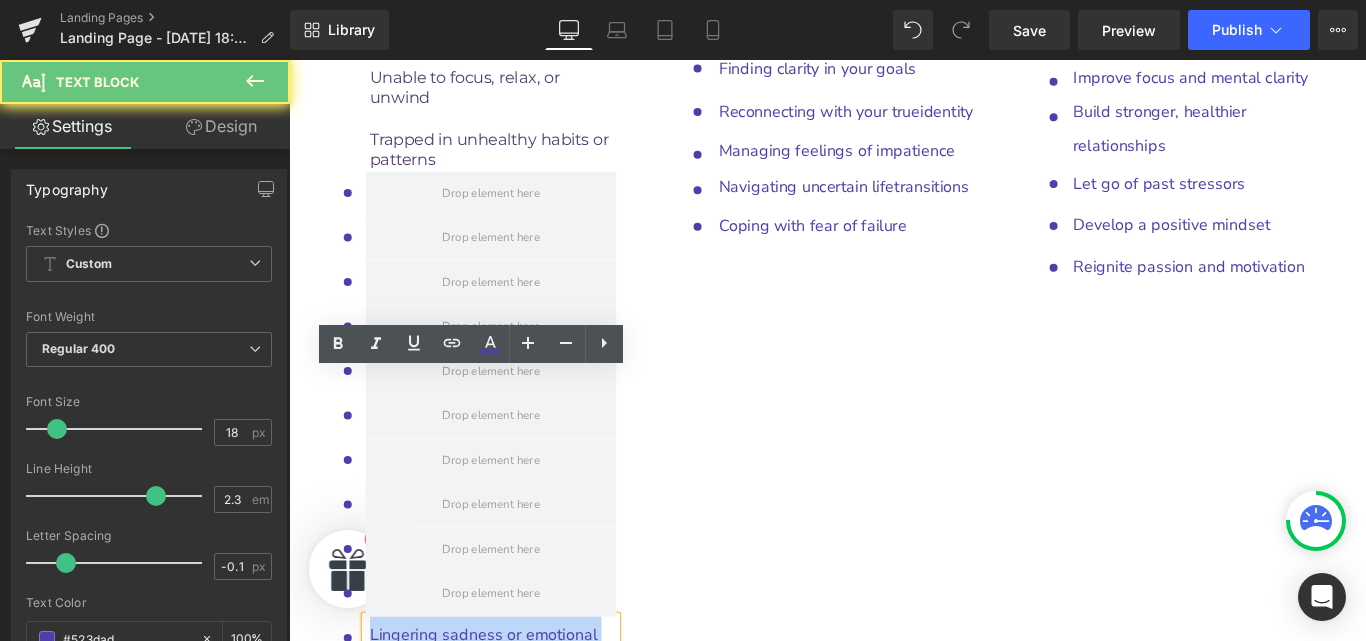 click on "Icon
Lingering sadness or emotional
heaviness Text Block" at bounding box center [494, 726] 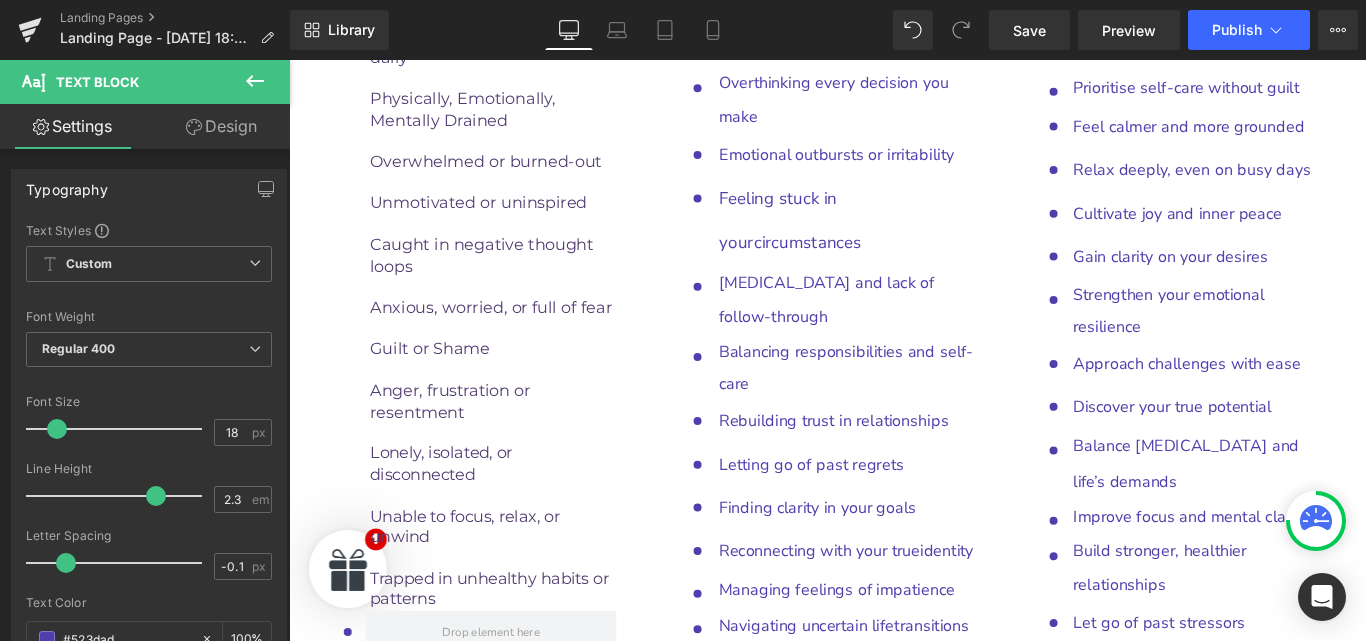 scroll, scrollTop: 10154, scrollLeft: 0, axis: vertical 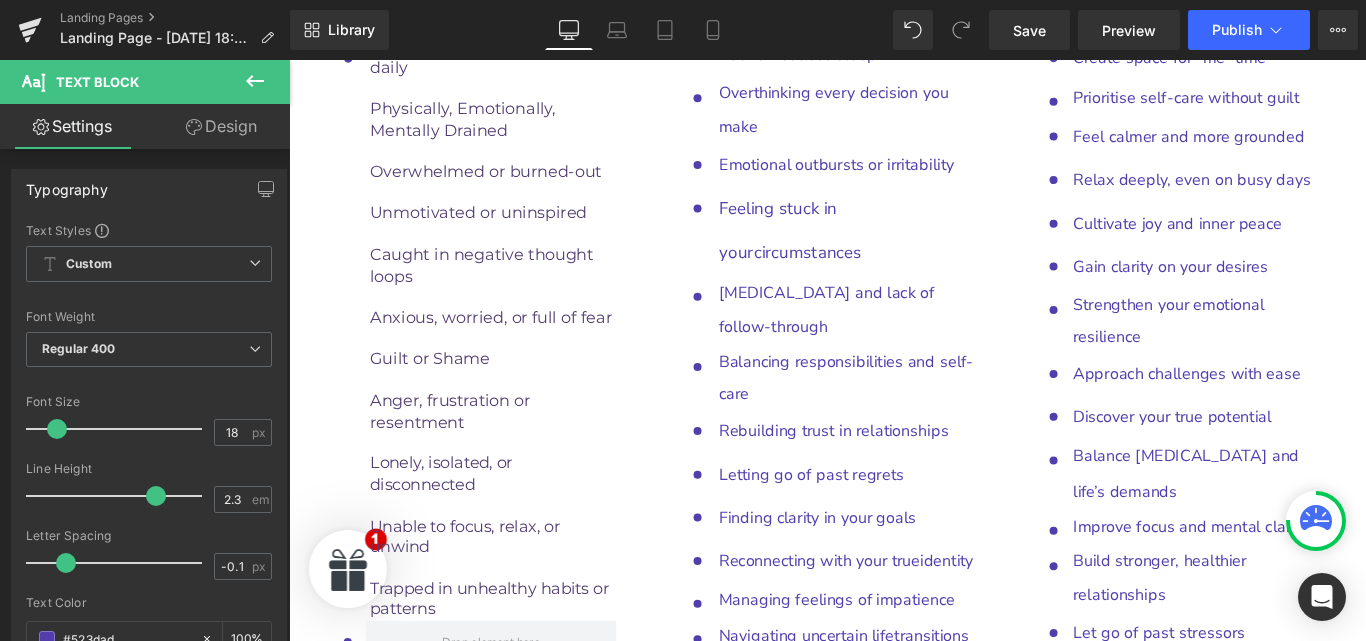 click on "Trapped in unhealthy habits or" at bounding box center (518, 654) 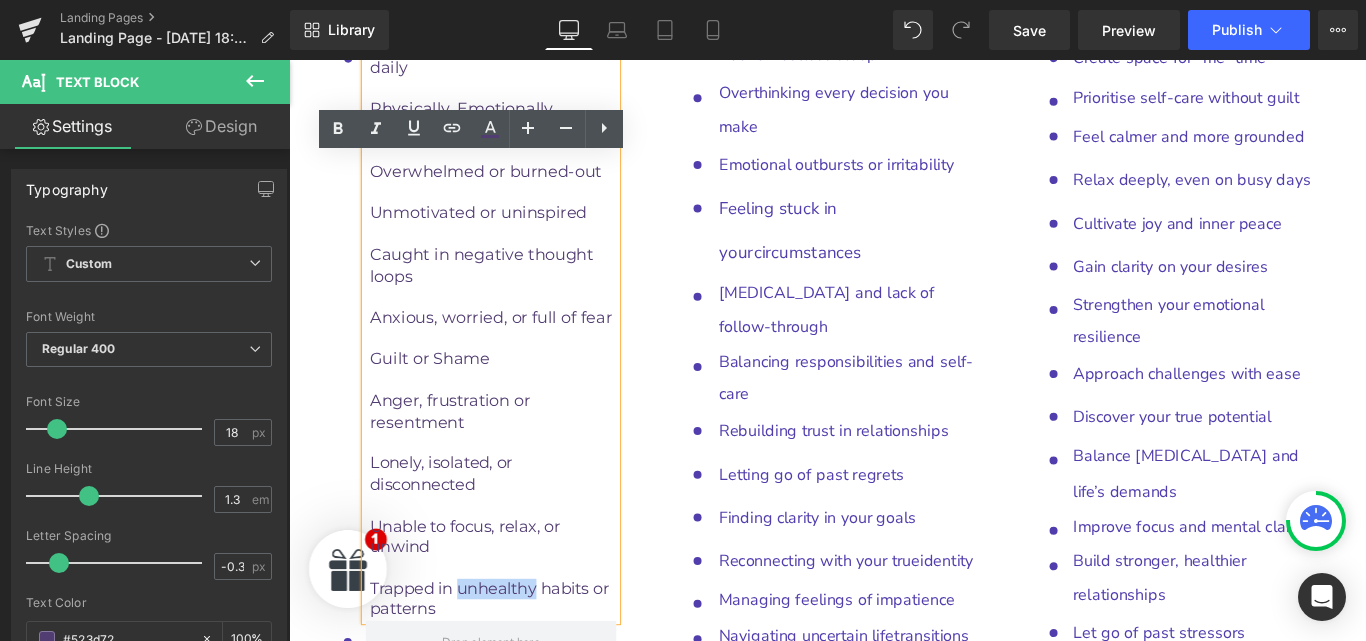 click on "patterns" at bounding box center (518, 677) 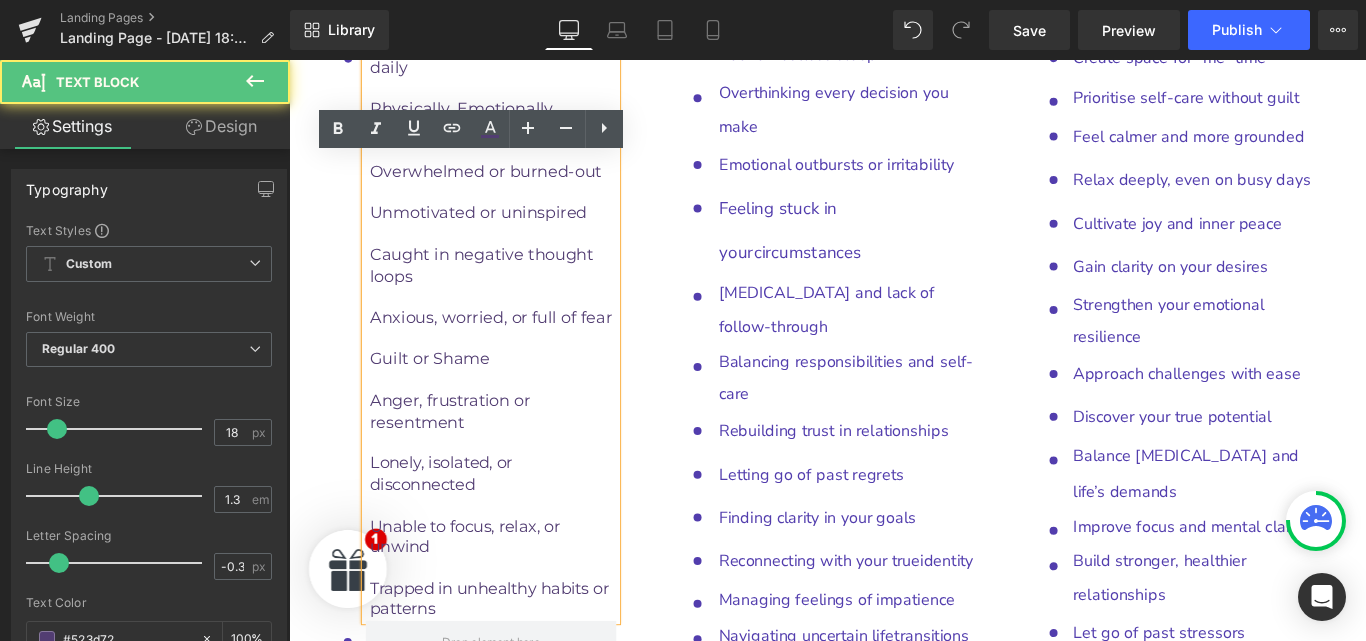 click on "patterns" at bounding box center (518, 677) 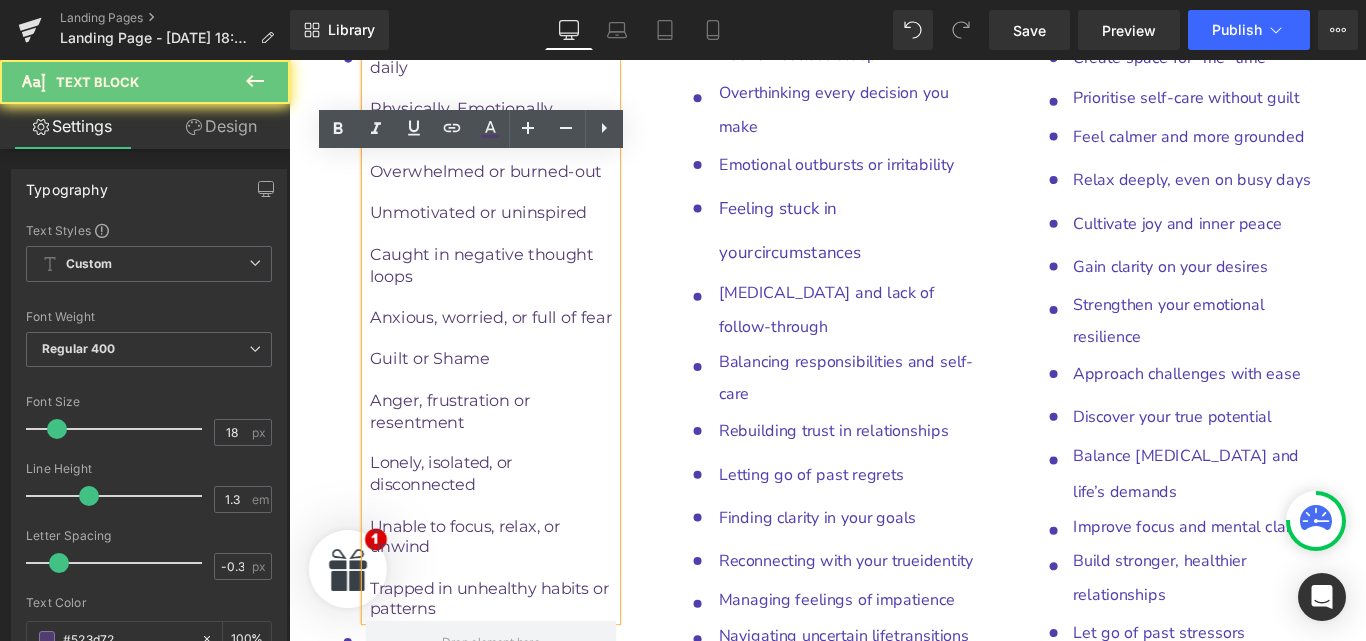 click on "patterns" at bounding box center (518, 677) 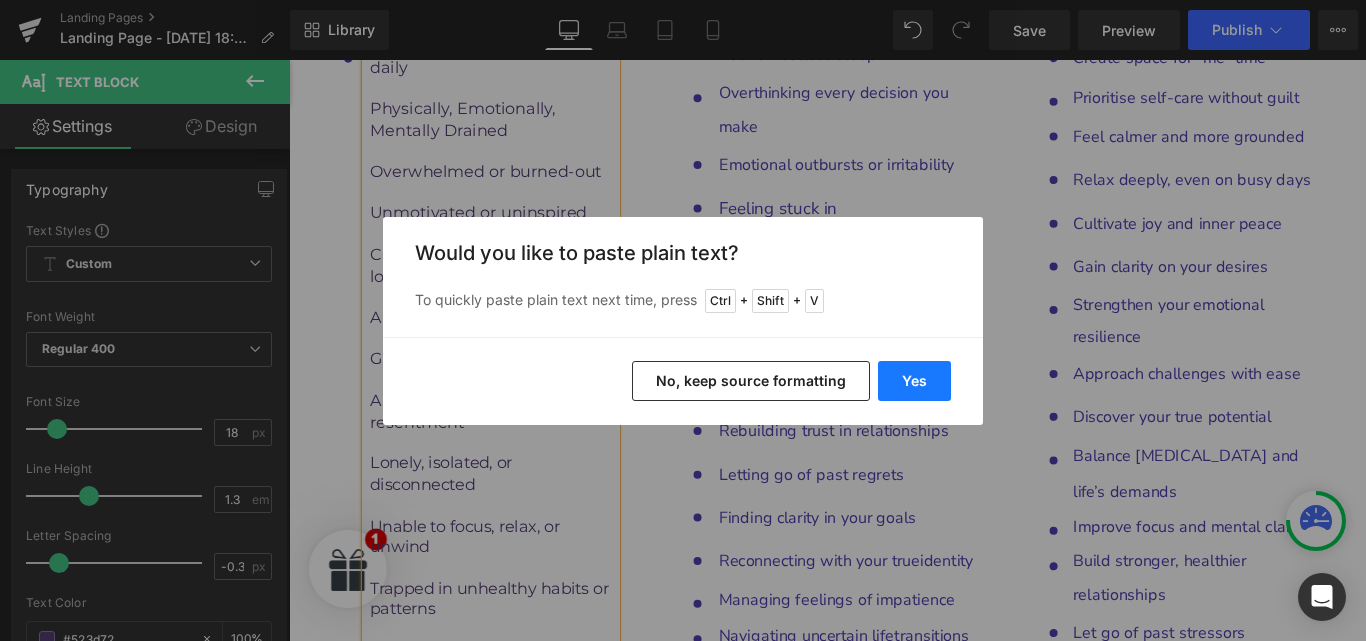 click on "Yes" at bounding box center (914, 381) 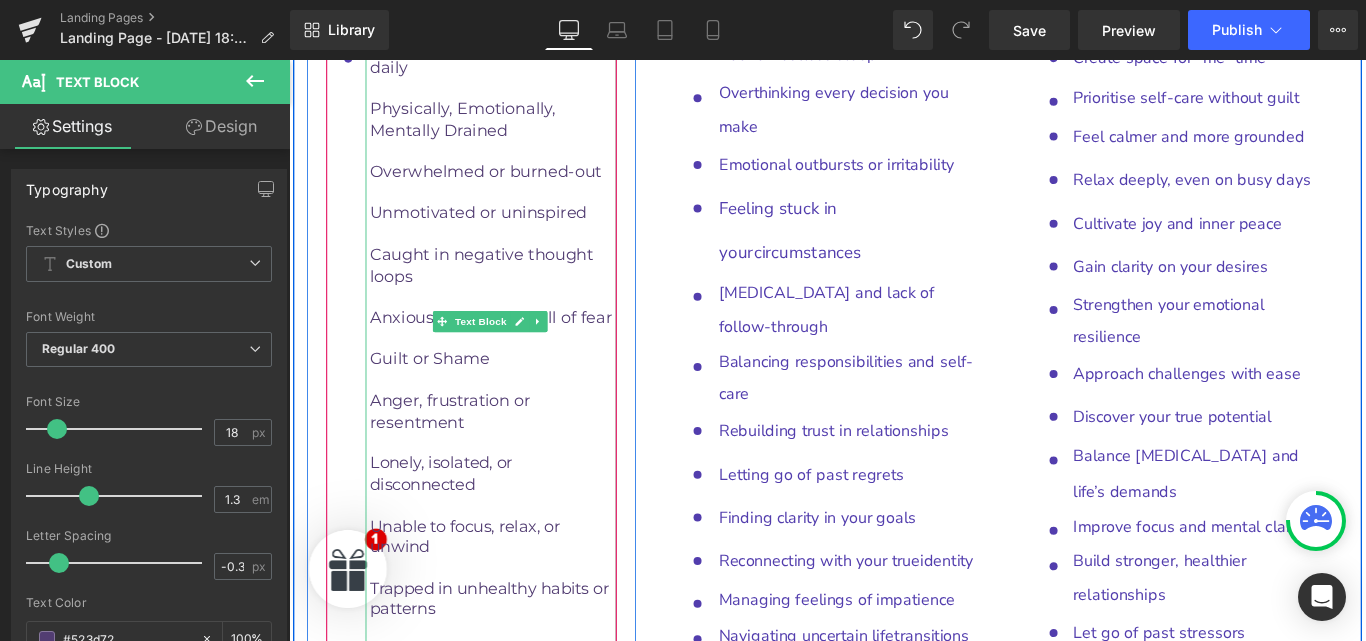 click on "heaviness" at bounding box center (518, 747) 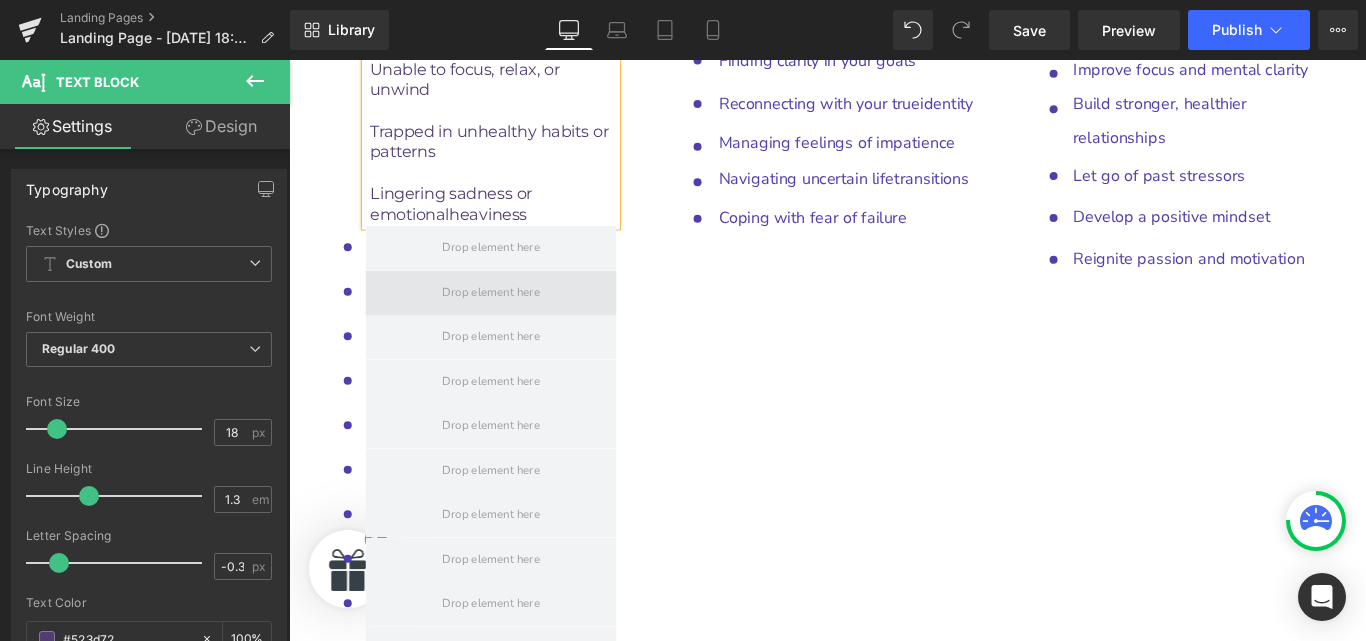 scroll, scrollTop: 10745, scrollLeft: 0, axis: vertical 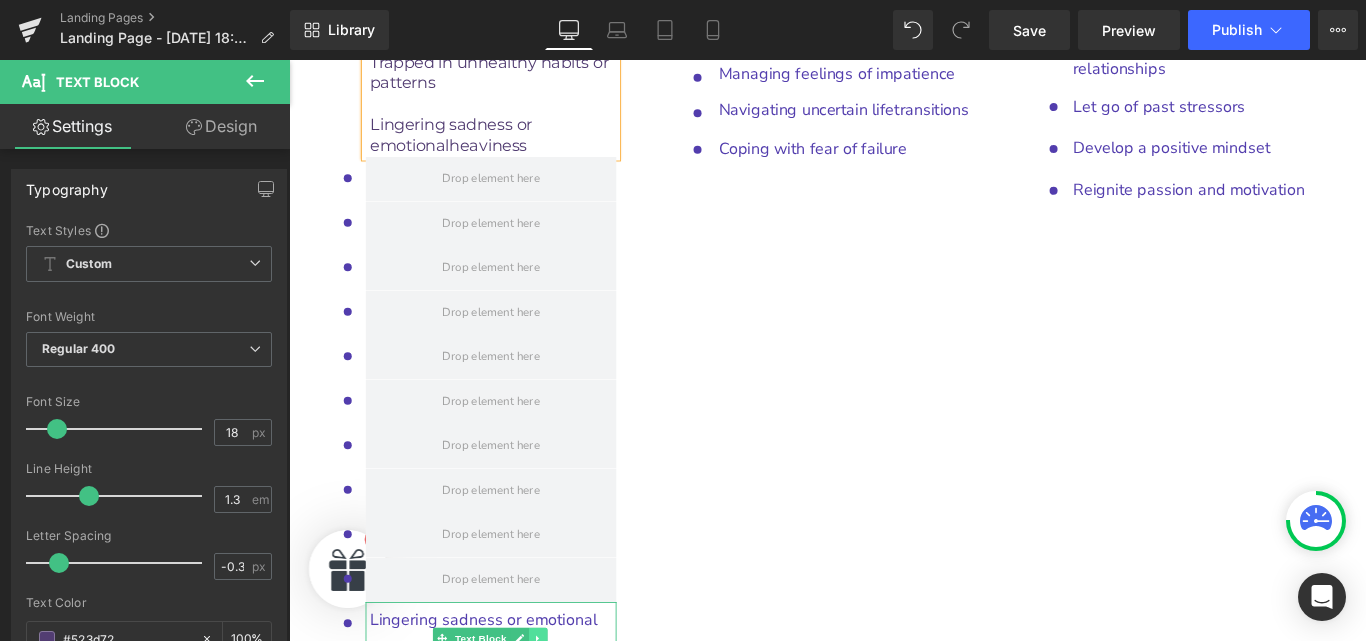 click 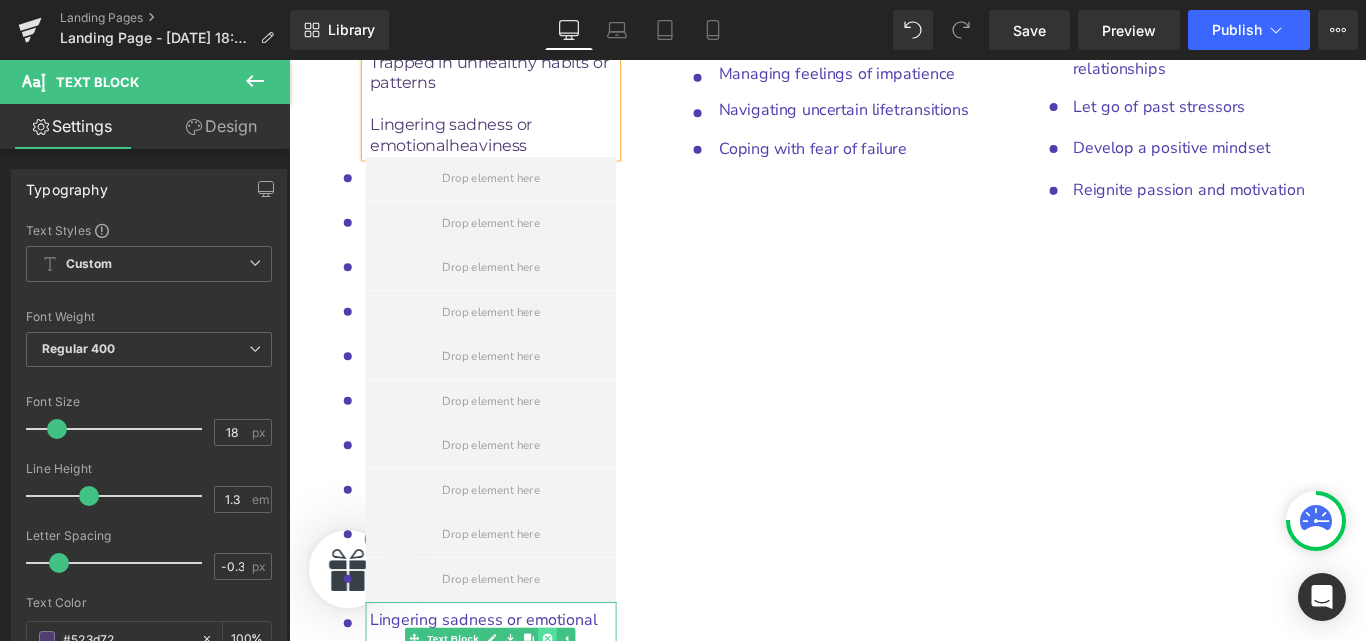 click 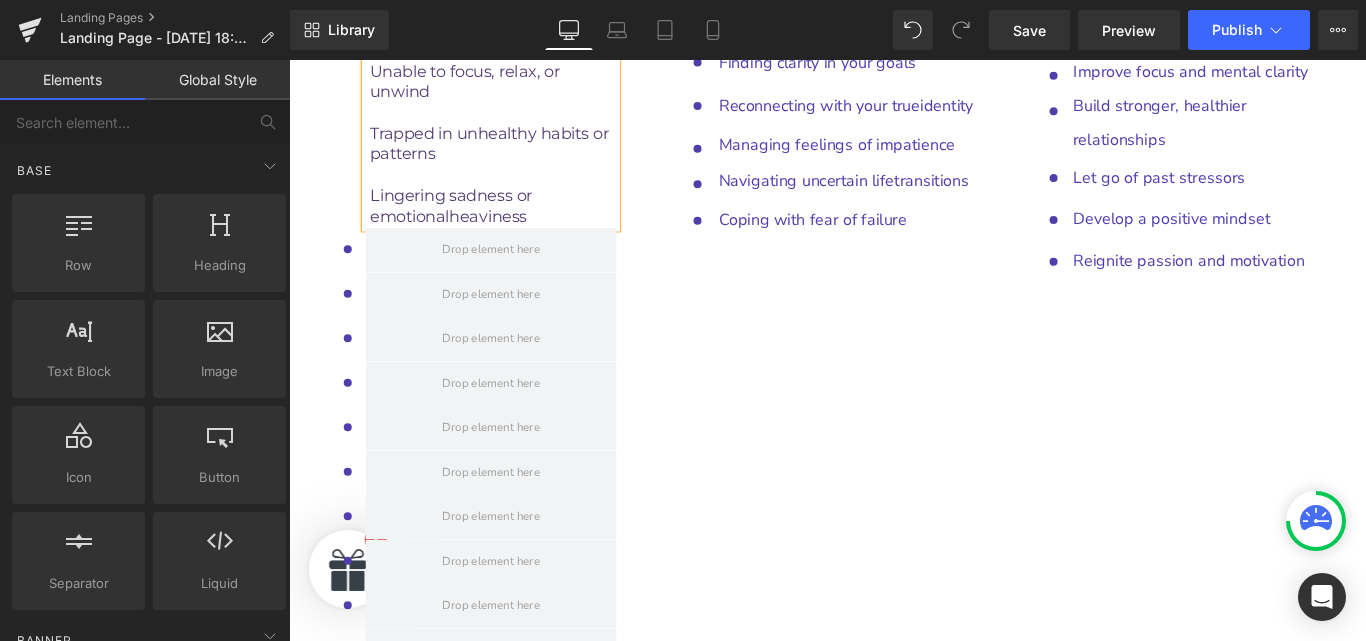 scroll, scrollTop: 10776, scrollLeft: 0, axis: vertical 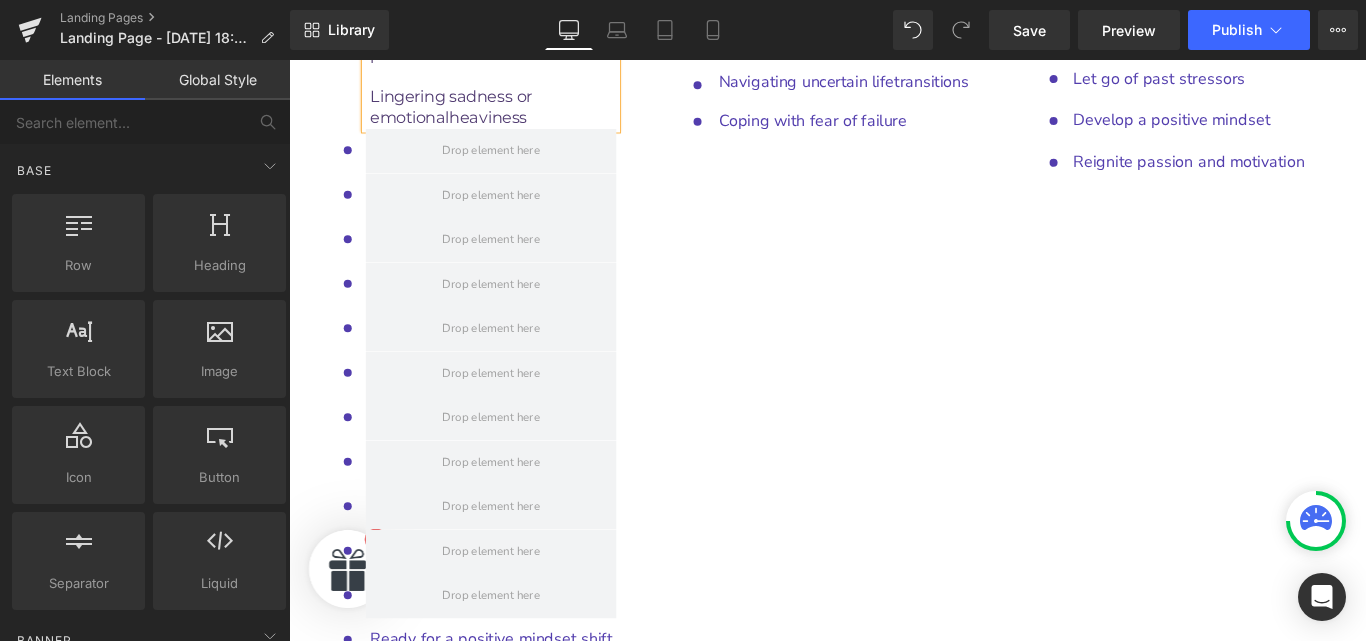 click on "Ready for a positive mindset shift
Text Block" at bounding box center [516, 711] 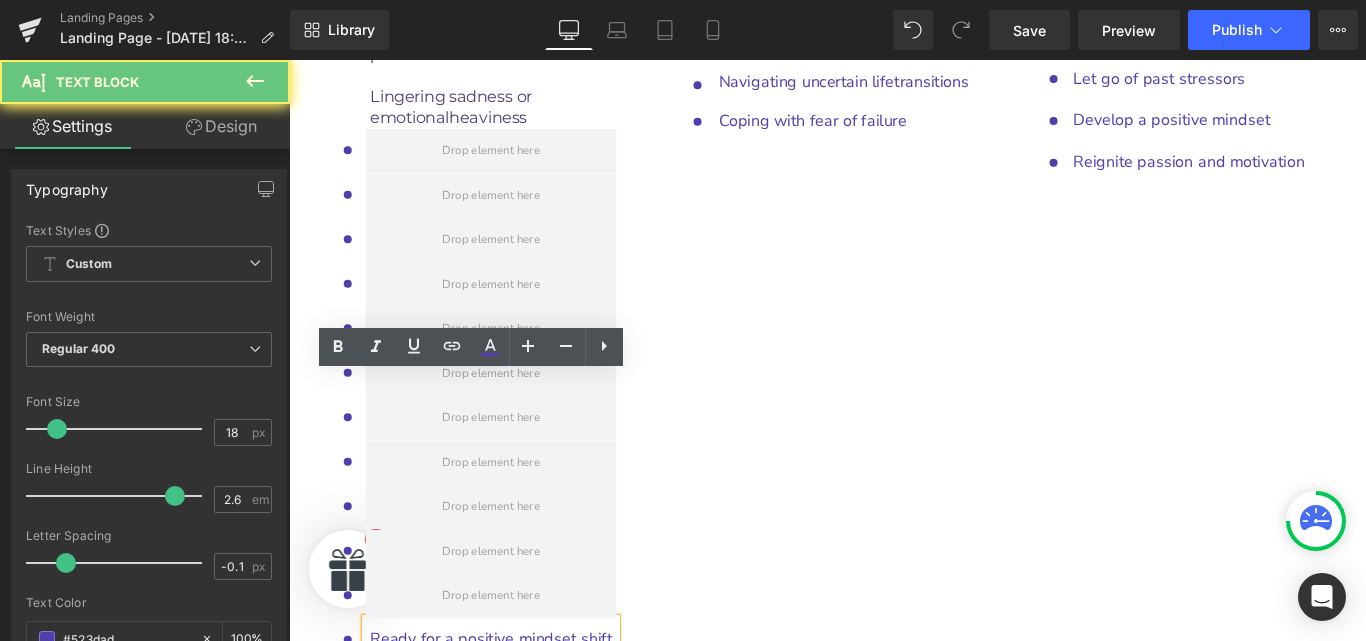 click on "Ready for a positive mindset shift" at bounding box center [516, 711] 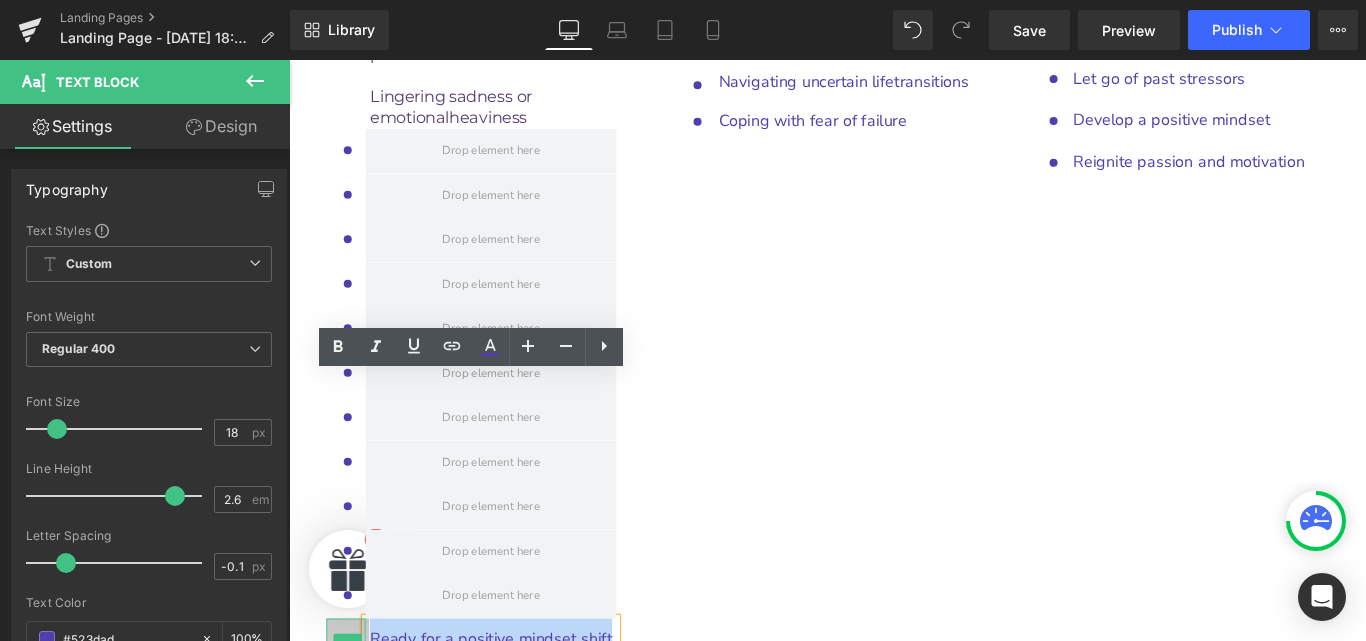 drag, startPoint x: 642, startPoint y: 444, endPoint x: 346, endPoint y: 438, distance: 296.0608 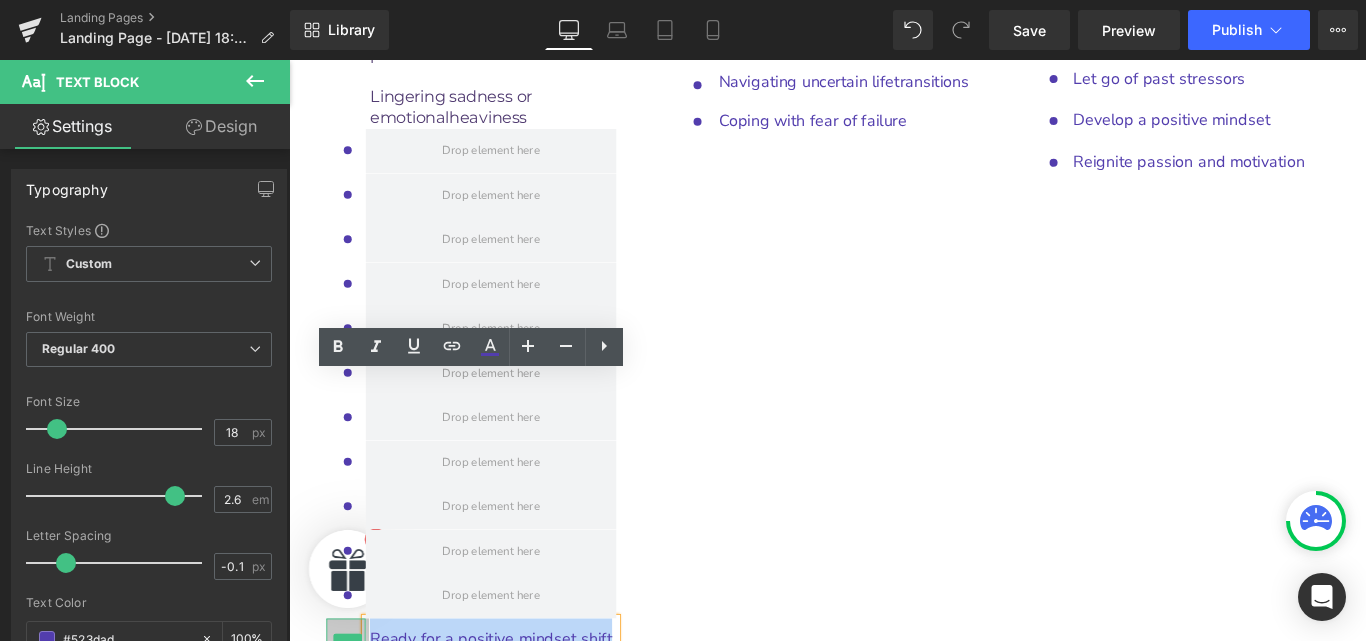 click on "Icon
Ready for a positive mindset shift
Text Block" at bounding box center (494, 711) 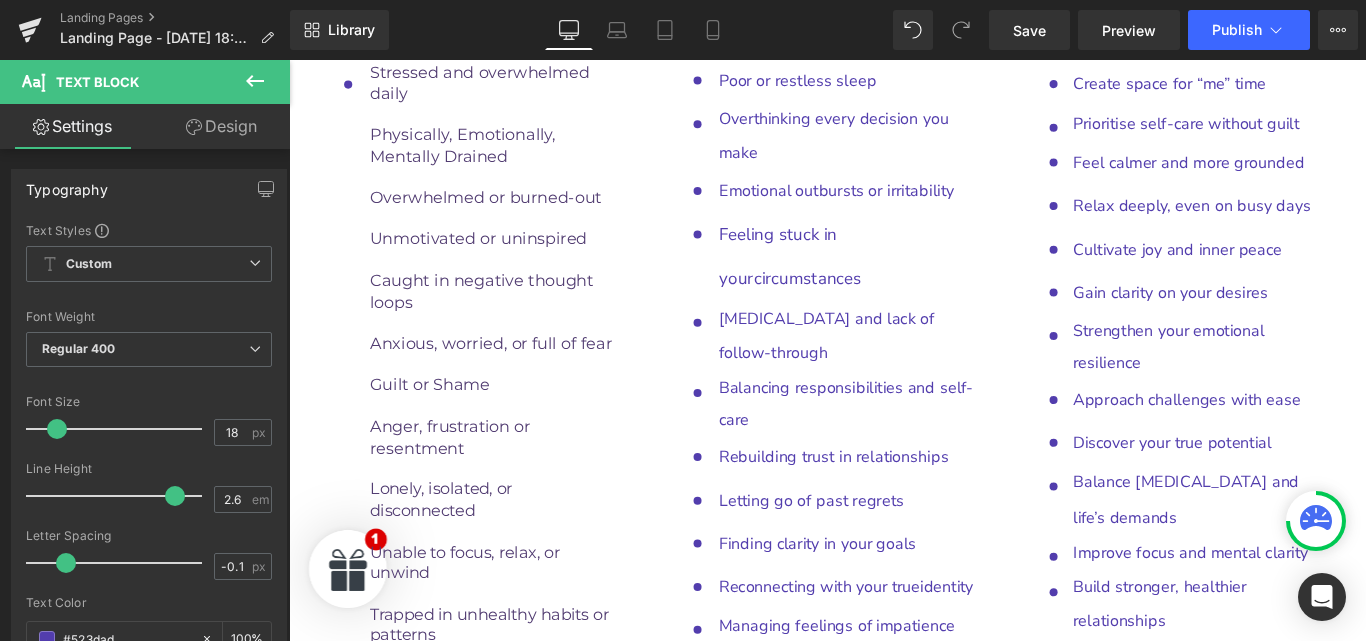 scroll, scrollTop: 10124, scrollLeft: 0, axis: vertical 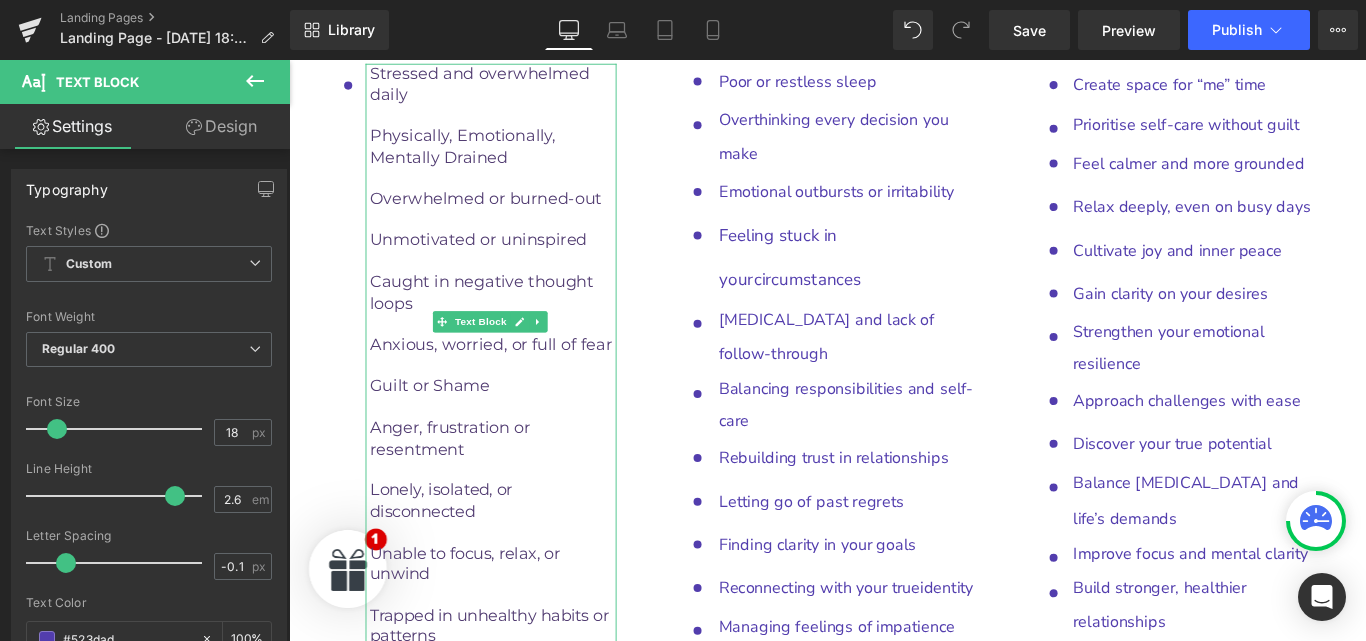 click on "Lingering sadness or emotional  heaviness" at bounding box center [518, 766] 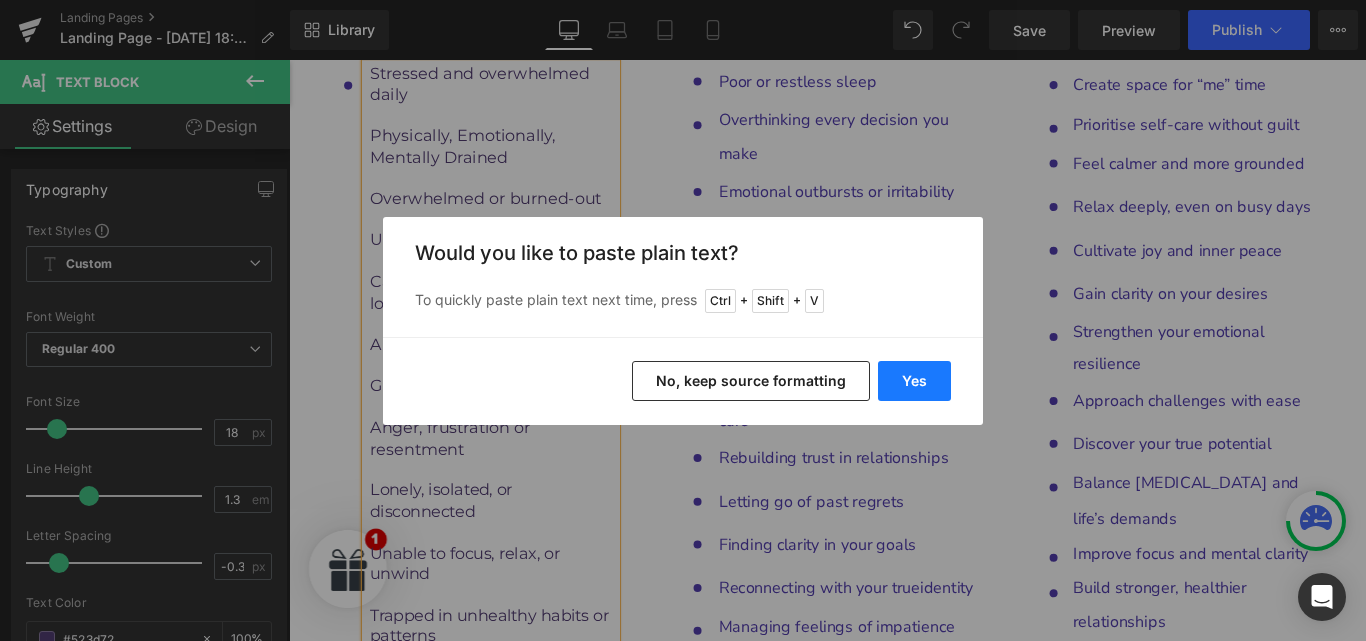 click on "Yes" at bounding box center [914, 381] 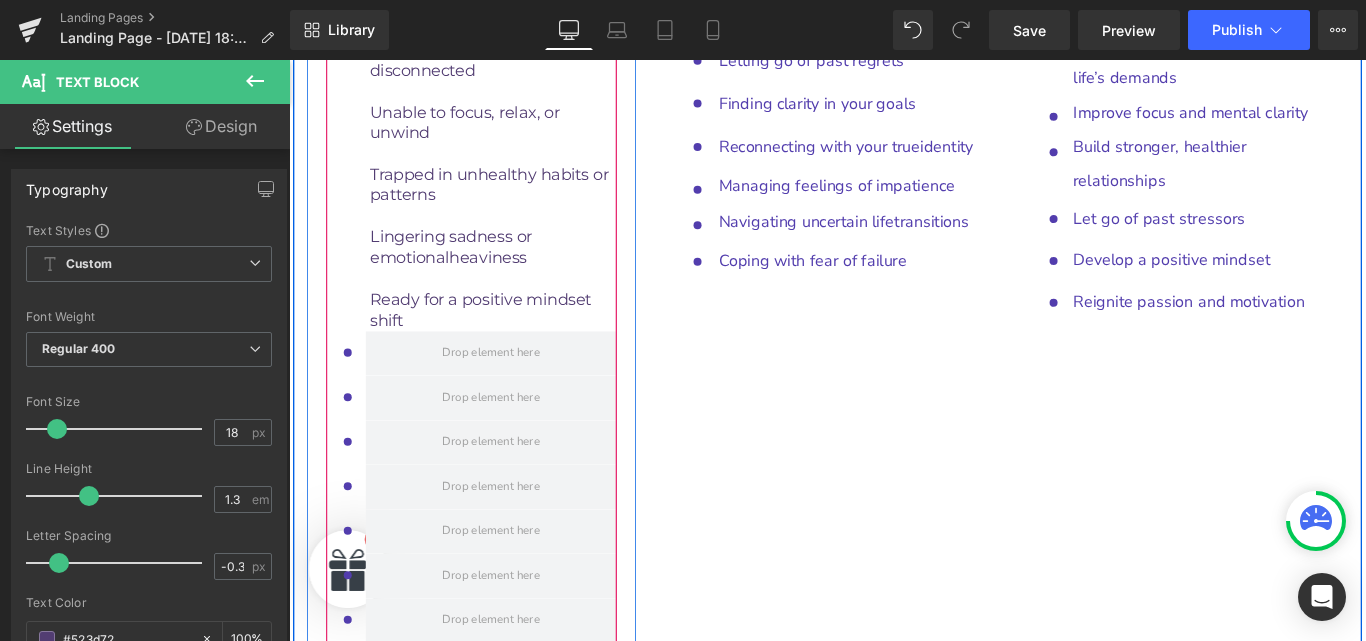 scroll, scrollTop: 10709, scrollLeft: 0, axis: vertical 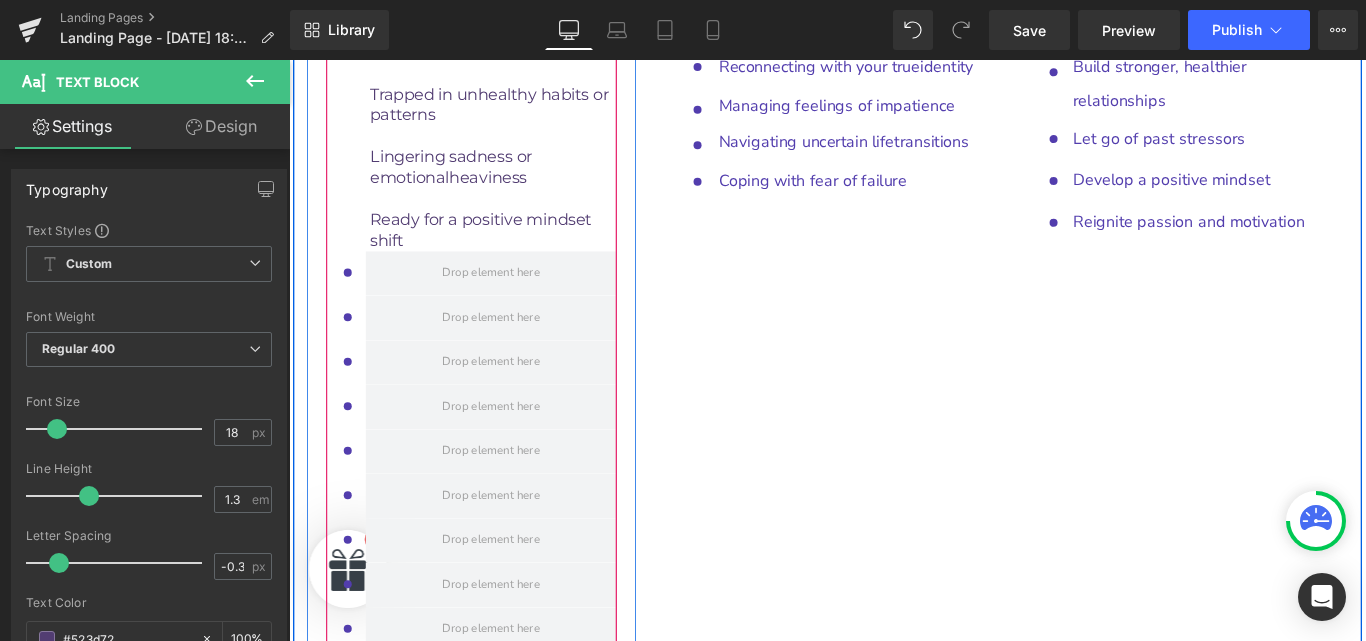 click 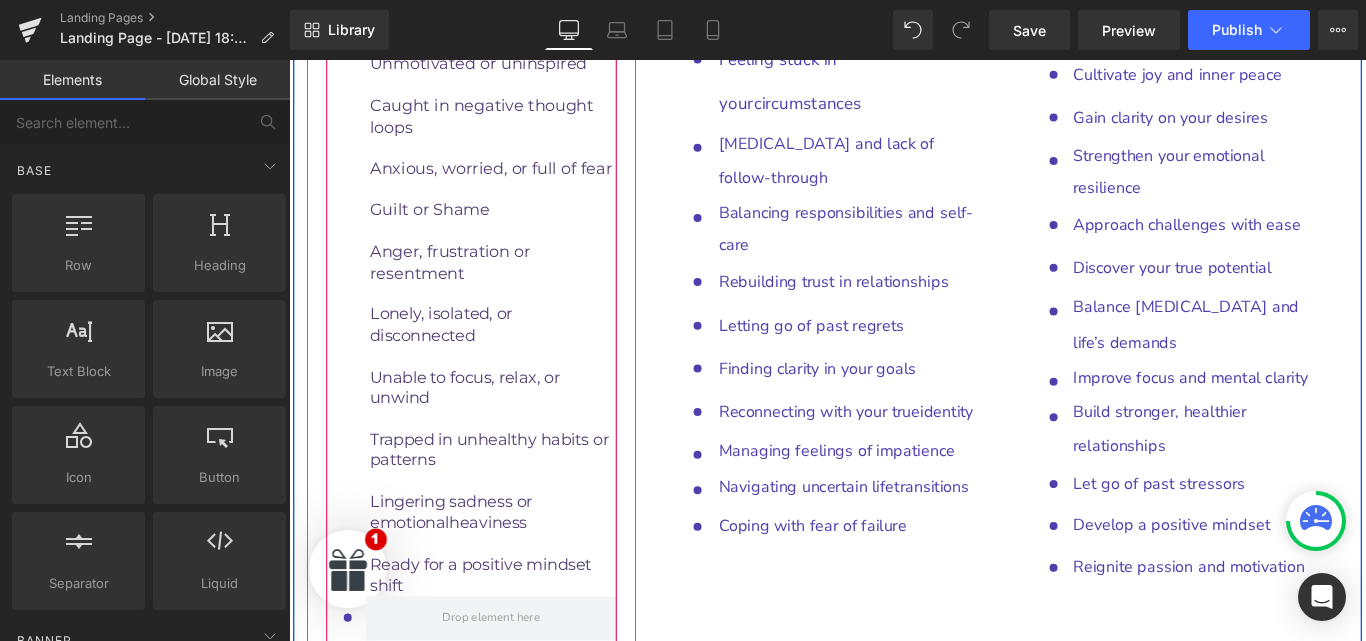 scroll, scrollTop: 10320, scrollLeft: 0, axis: vertical 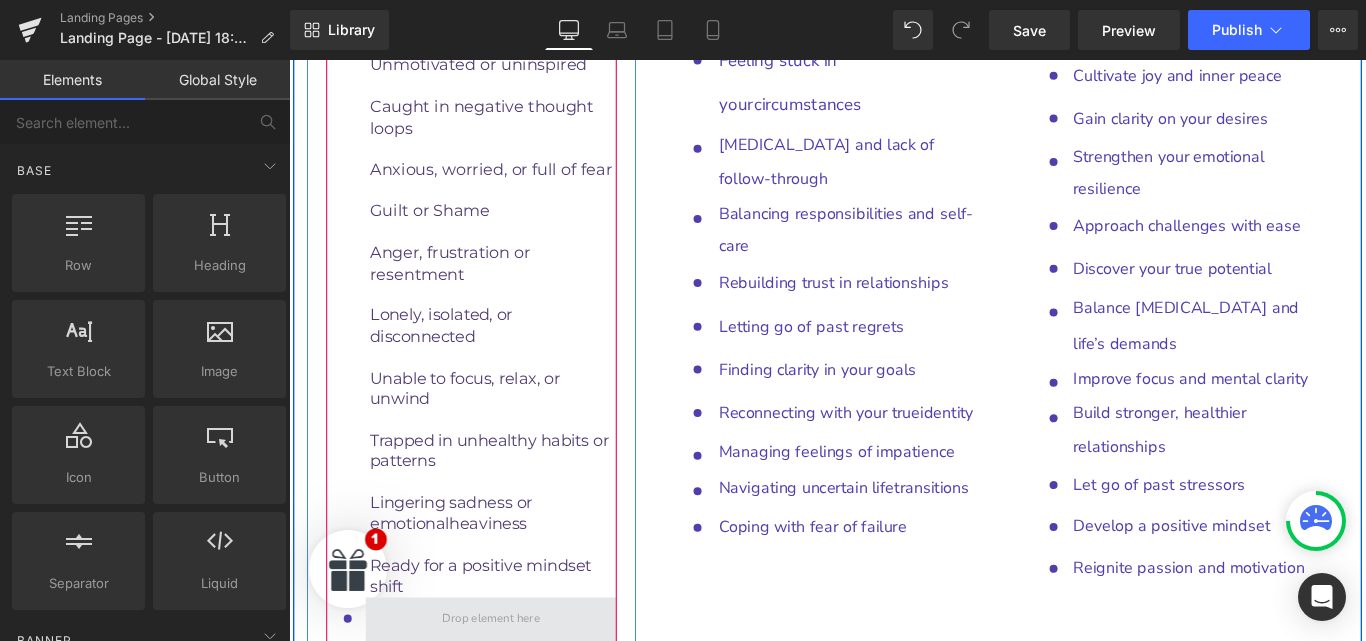 click at bounding box center (516, 688) 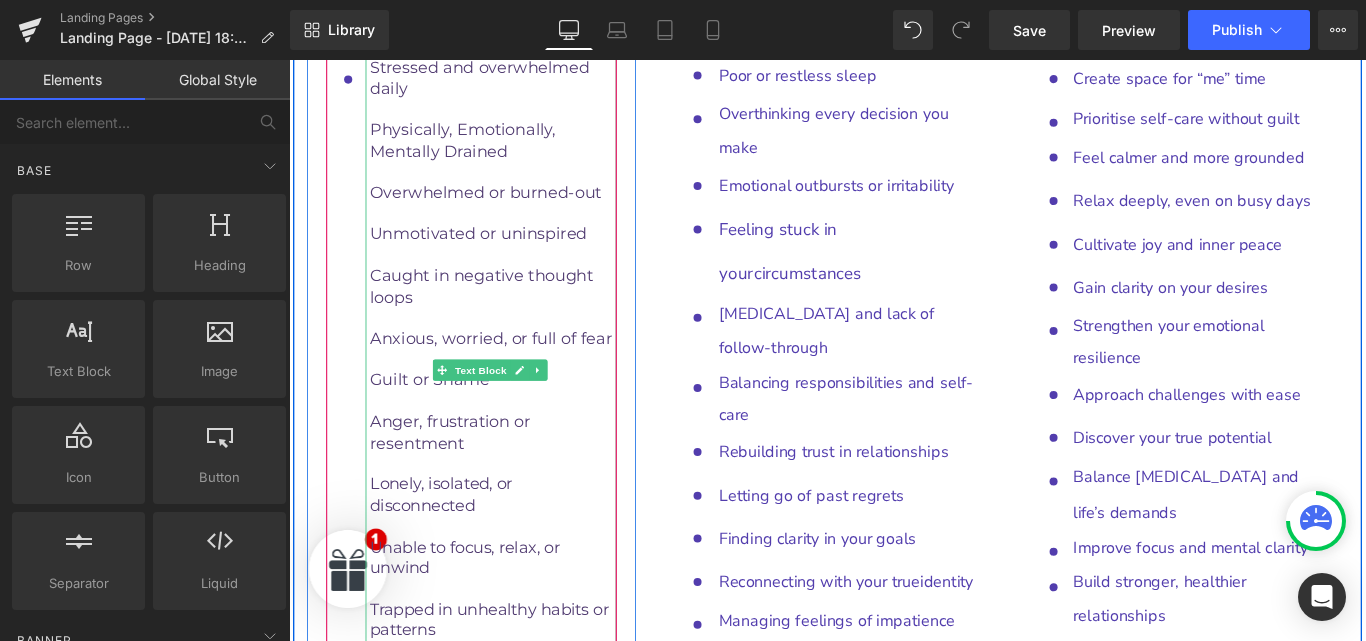 scroll, scrollTop: 10267, scrollLeft: 0, axis: vertical 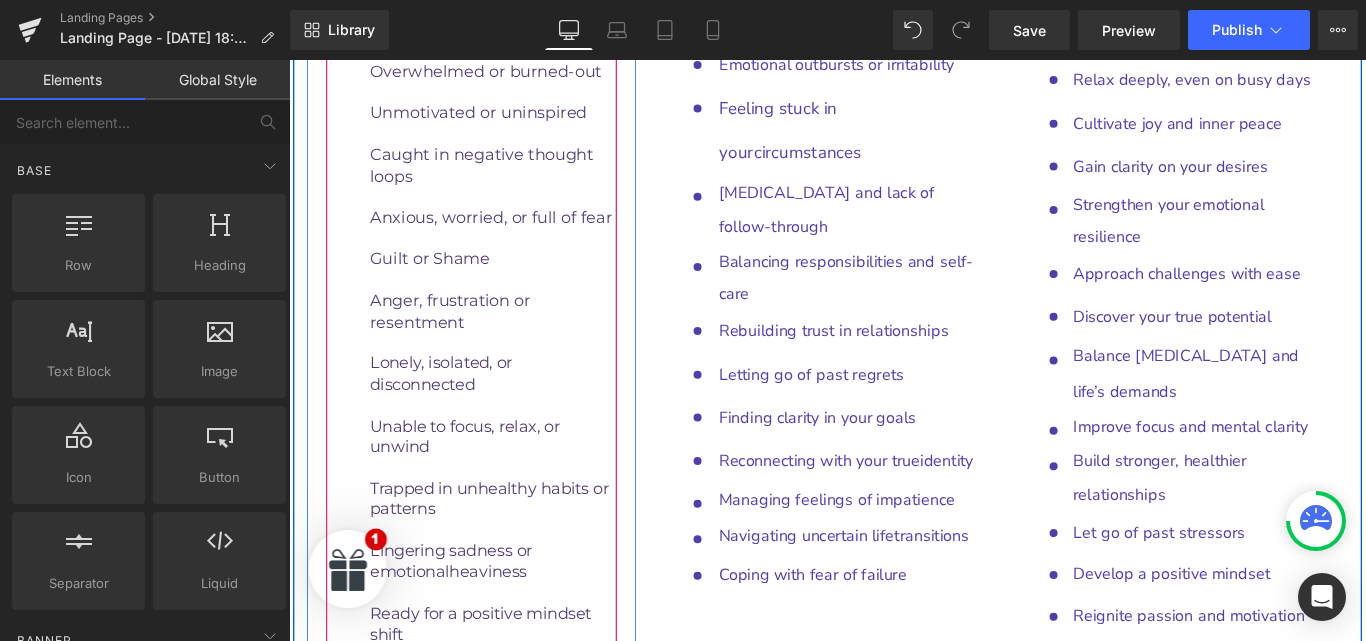 click on "Icon" at bounding box center [355, 746] 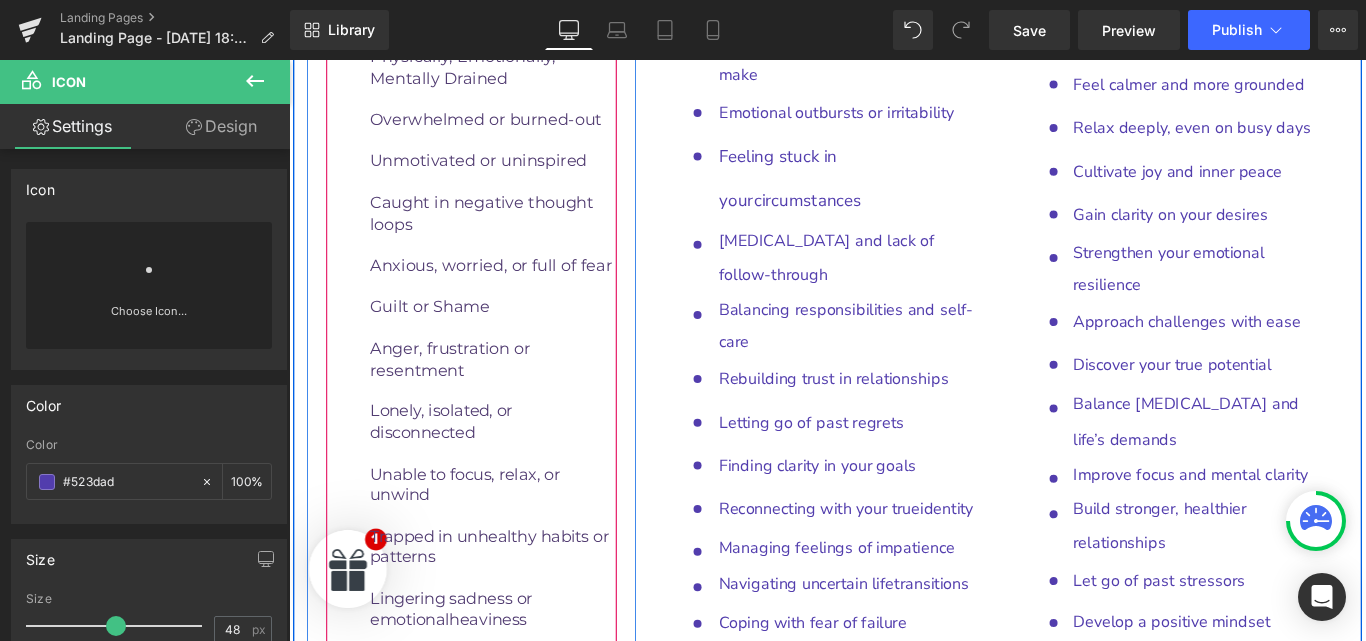 scroll, scrollTop: 10214, scrollLeft: 0, axis: vertical 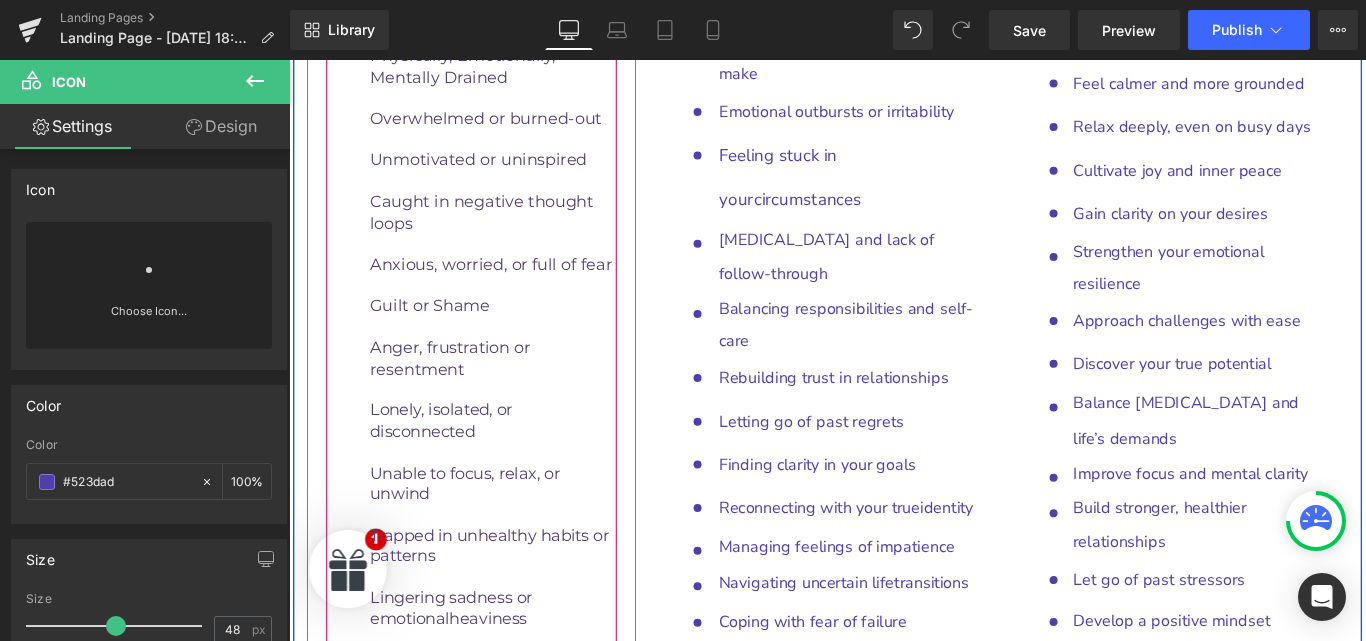 drag, startPoint x: 350, startPoint y: 509, endPoint x: 349, endPoint y: 122, distance: 387.00128 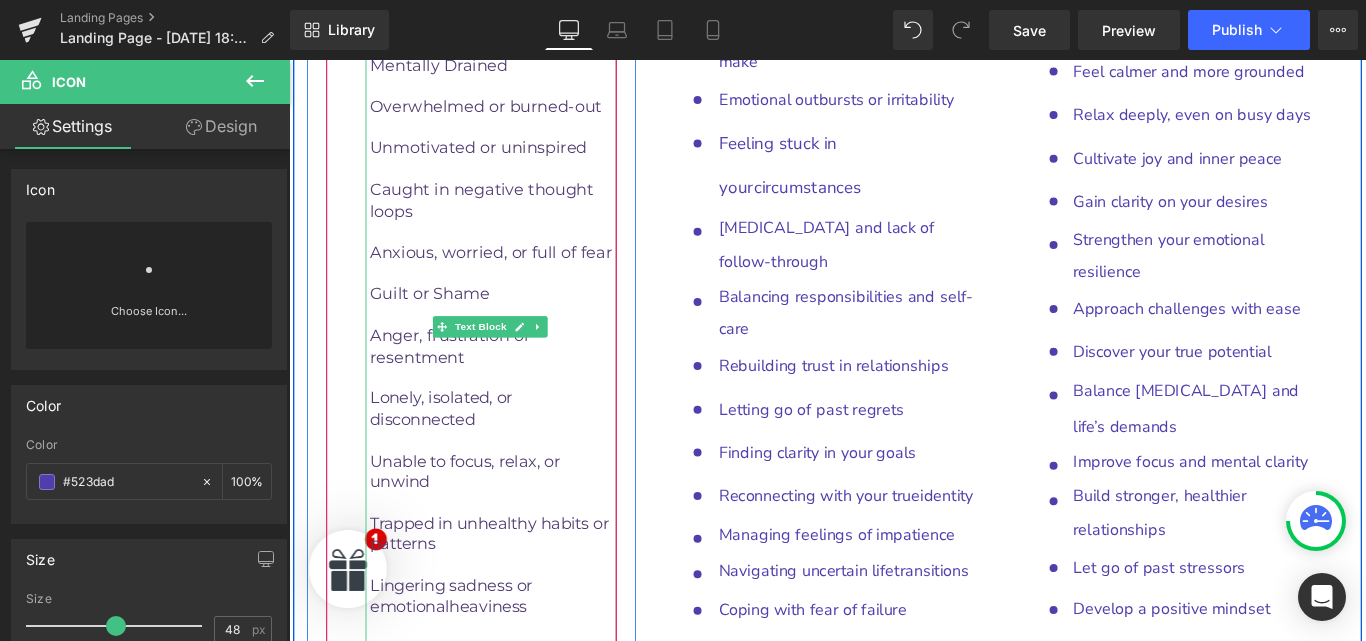 scroll, scrollTop: 10234, scrollLeft: 0, axis: vertical 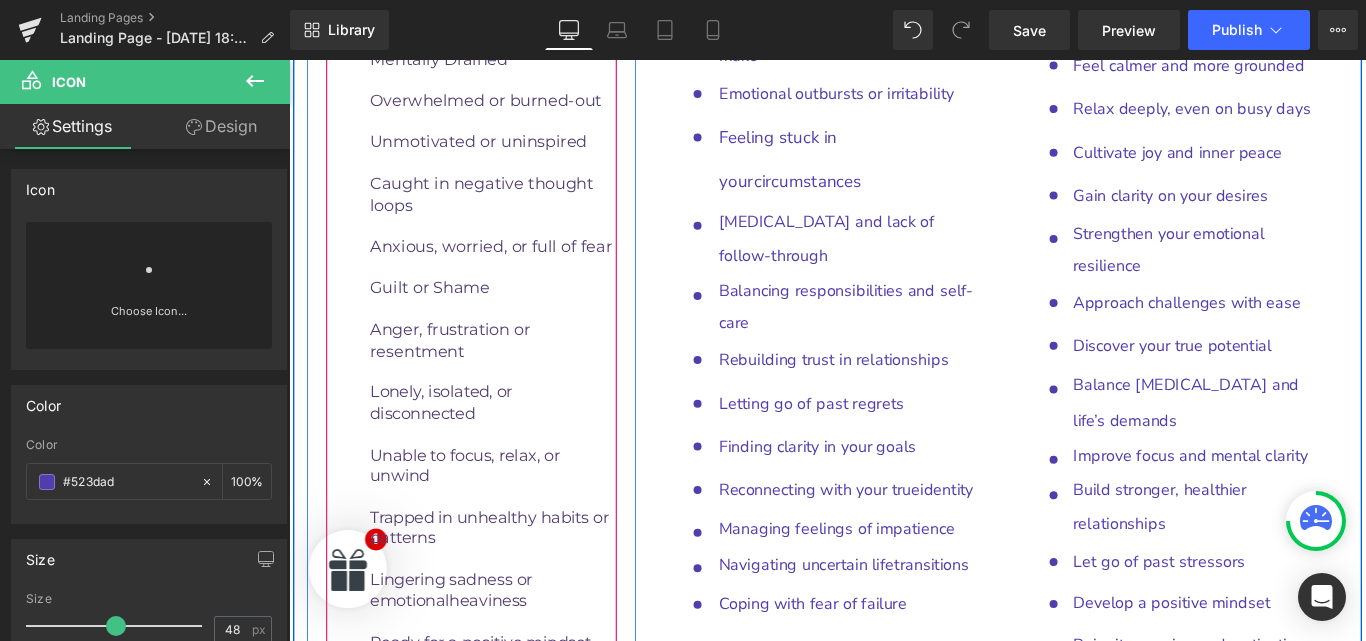drag, startPoint x: 357, startPoint y: 498, endPoint x: 455, endPoint y: 355, distance: 173.35802 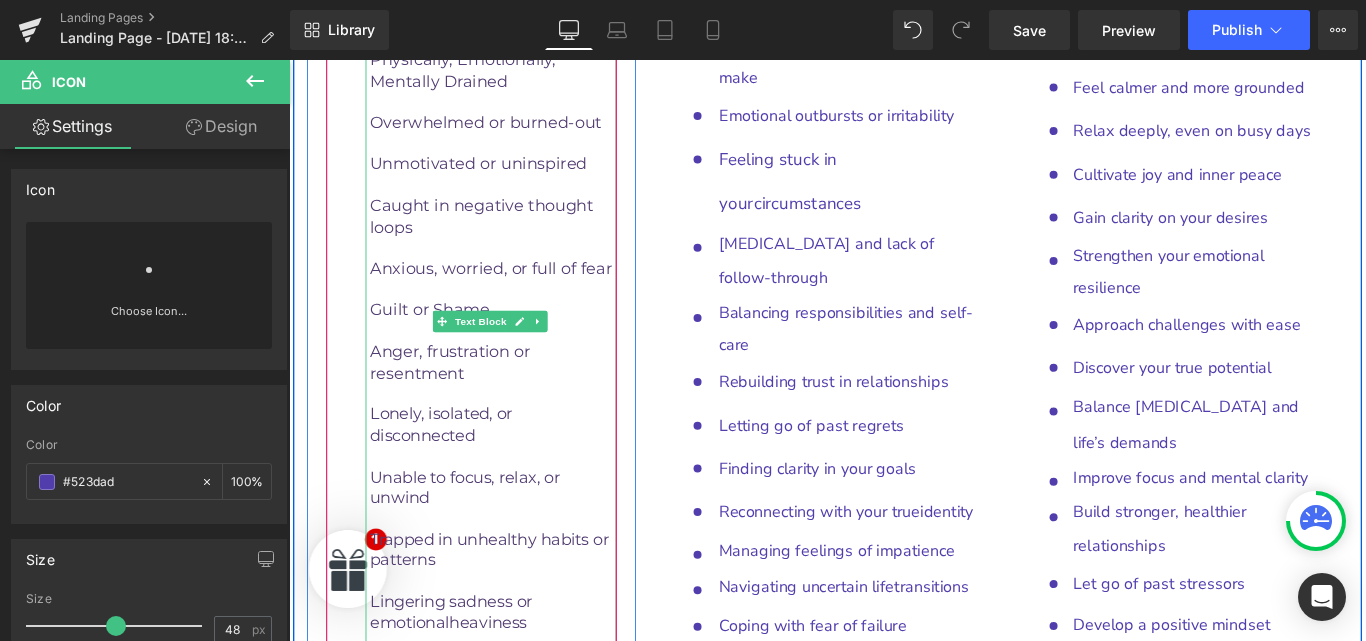 scroll, scrollTop: 10210, scrollLeft: 0, axis: vertical 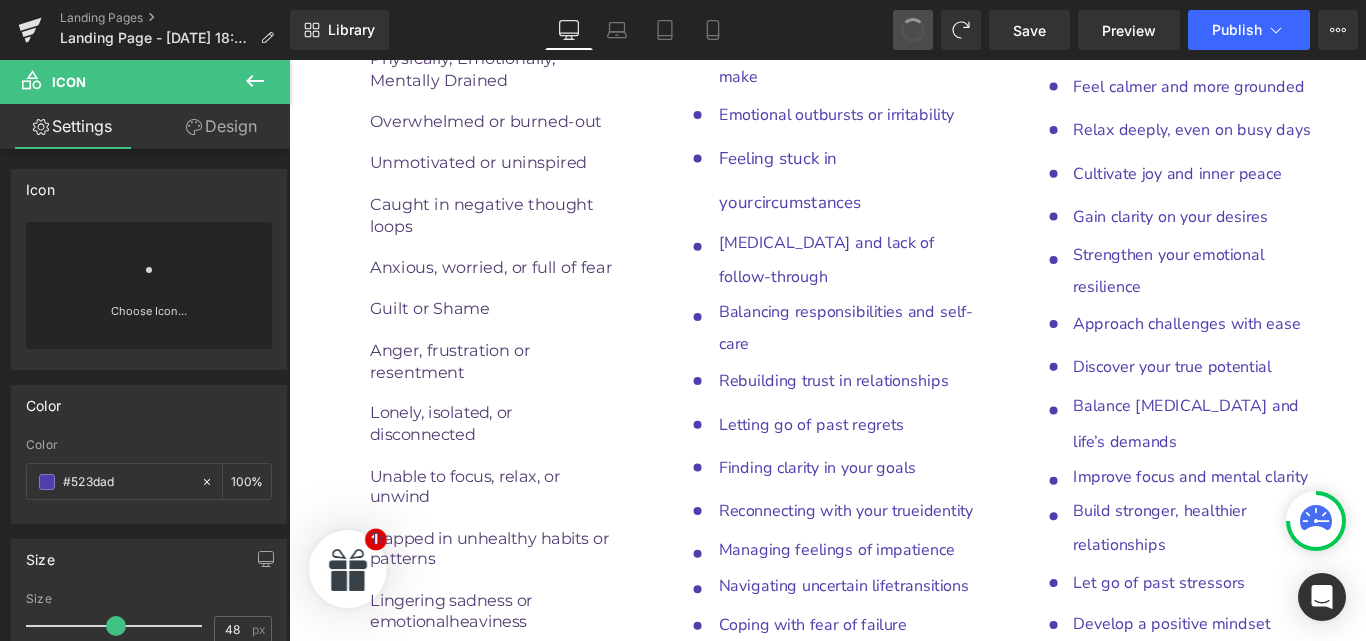 click at bounding box center [913, 30] 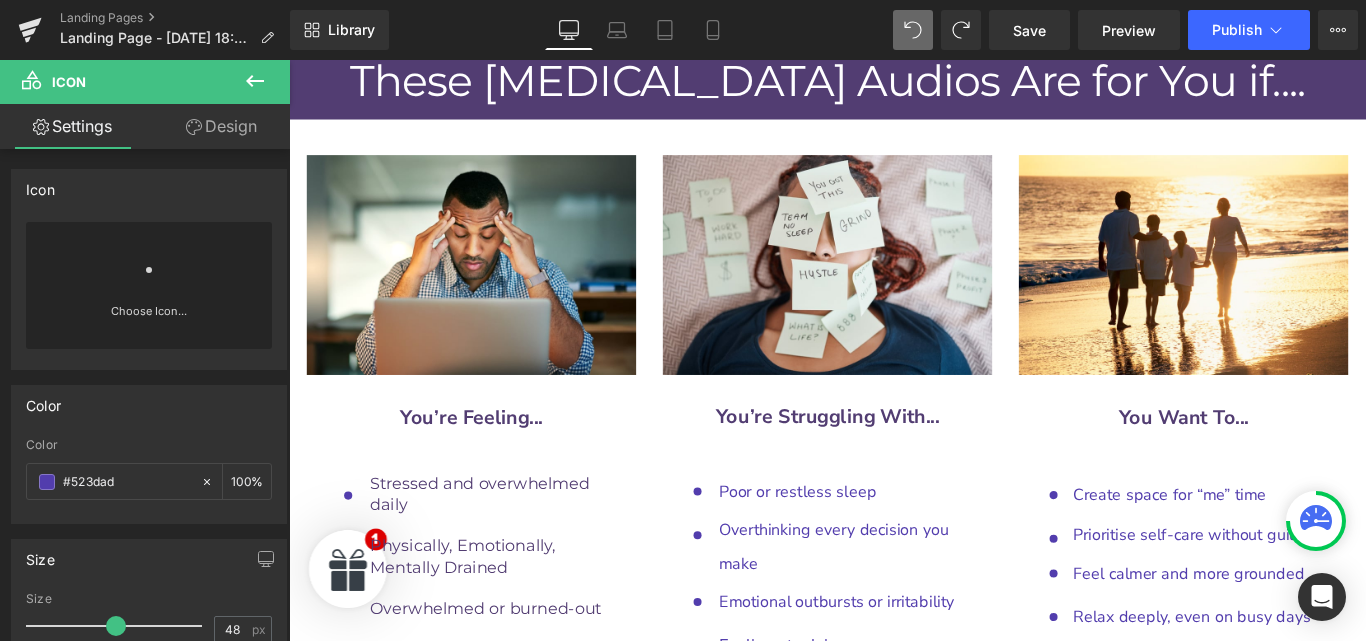 scroll, scrollTop: 9657, scrollLeft: 0, axis: vertical 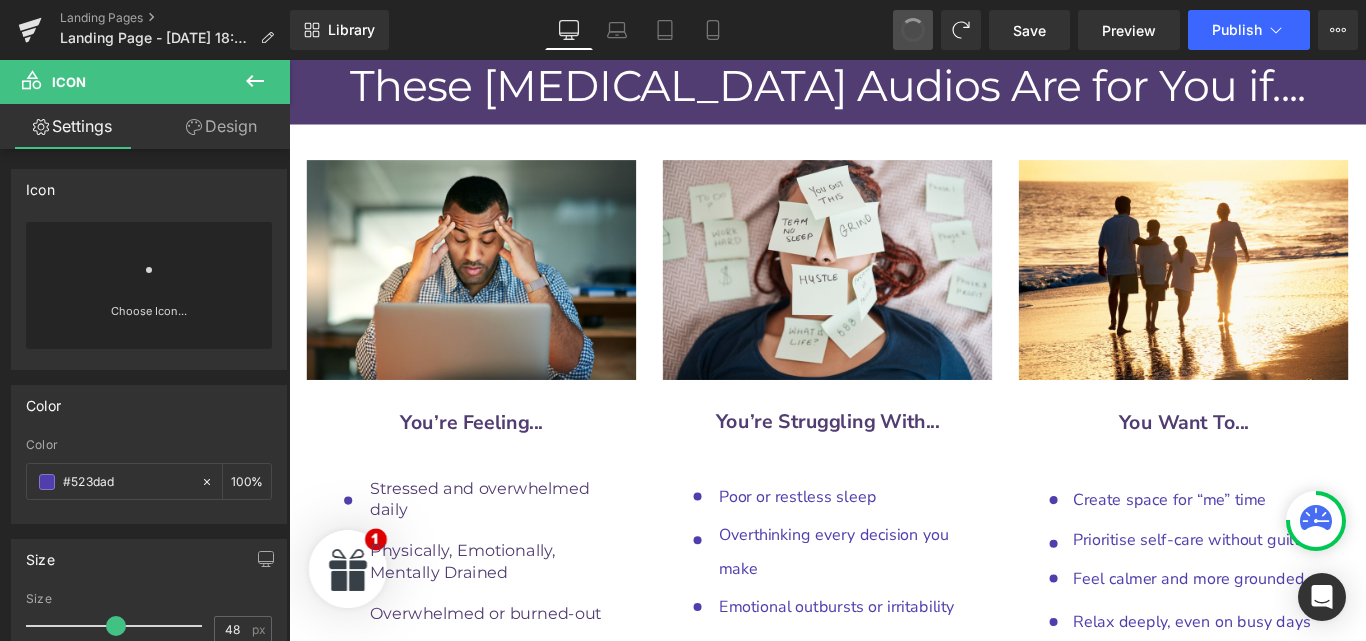 click at bounding box center (913, 30) 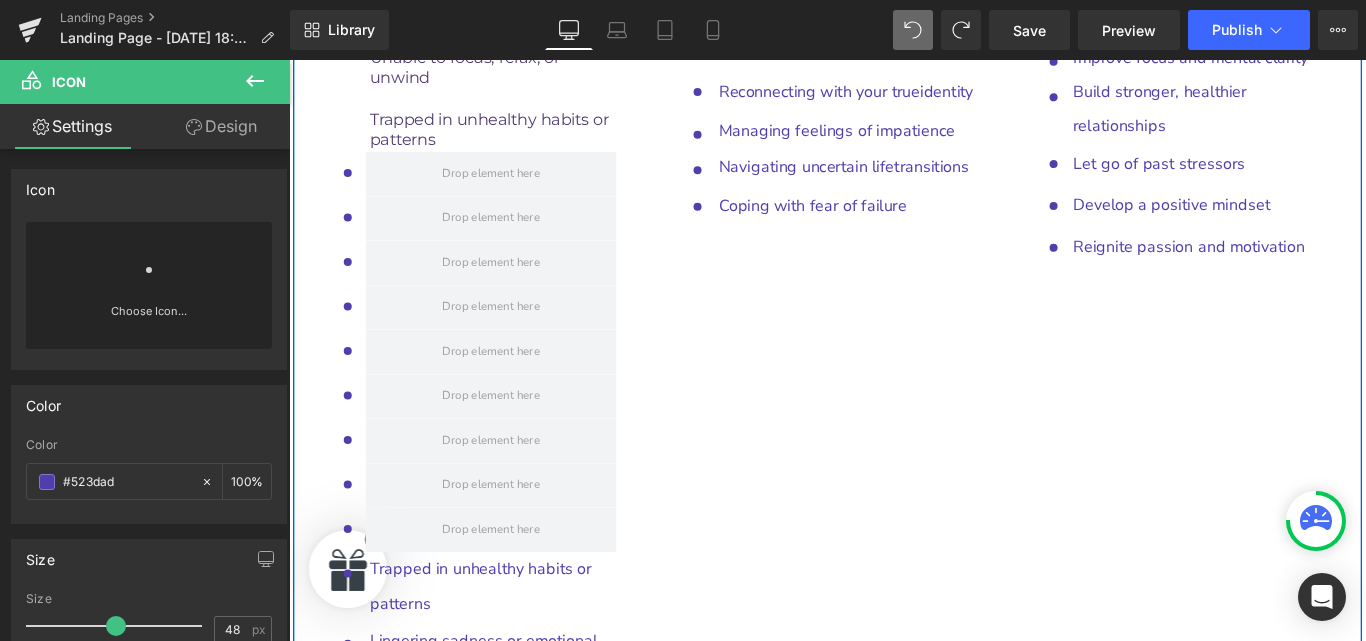 scroll, scrollTop: 10680, scrollLeft: 0, axis: vertical 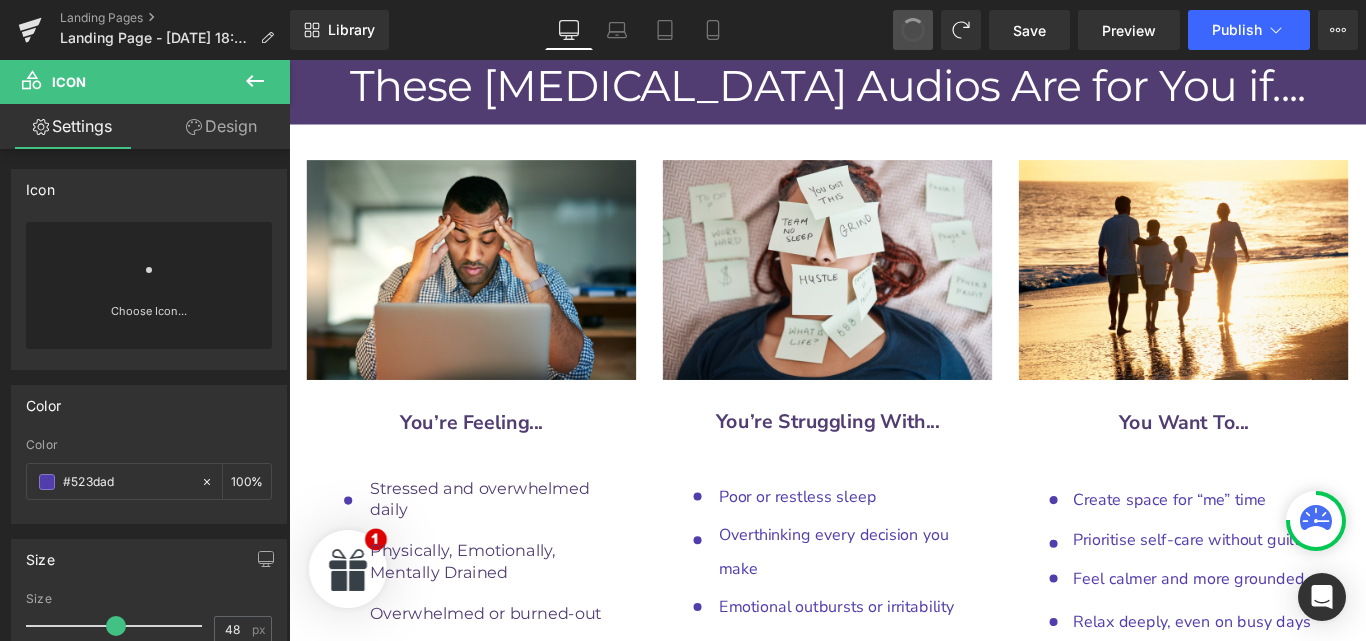 click at bounding box center (913, 30) 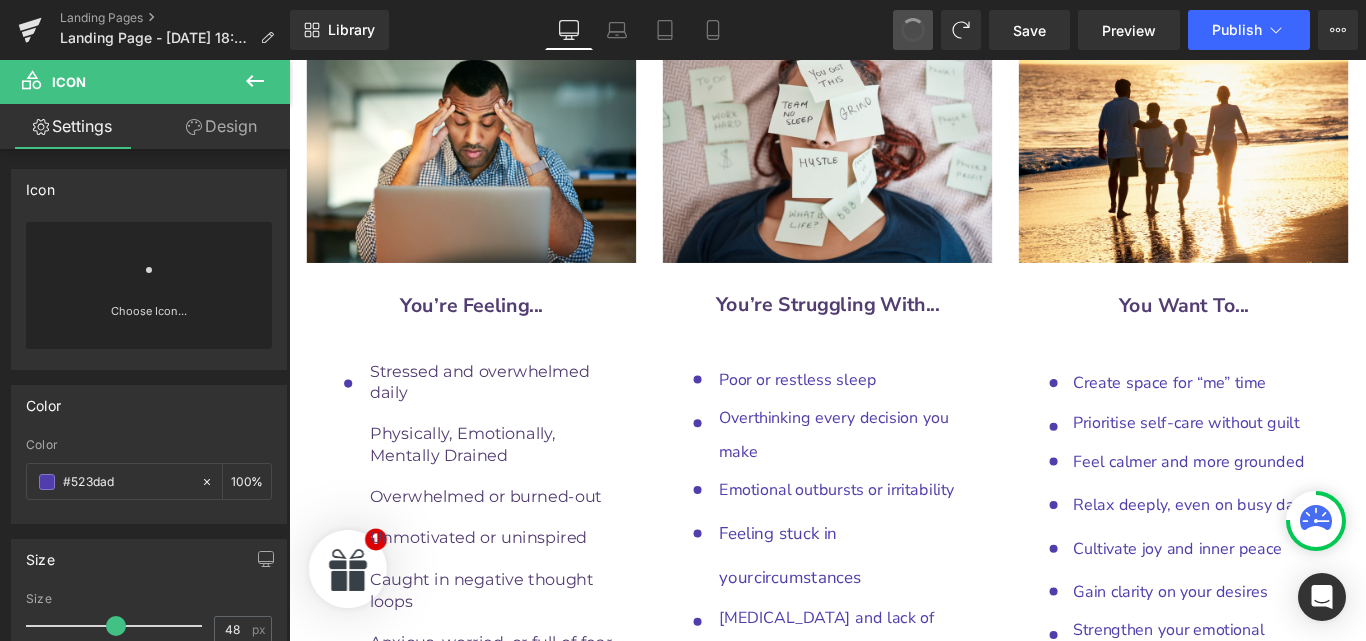 scroll, scrollTop: 9657, scrollLeft: 0, axis: vertical 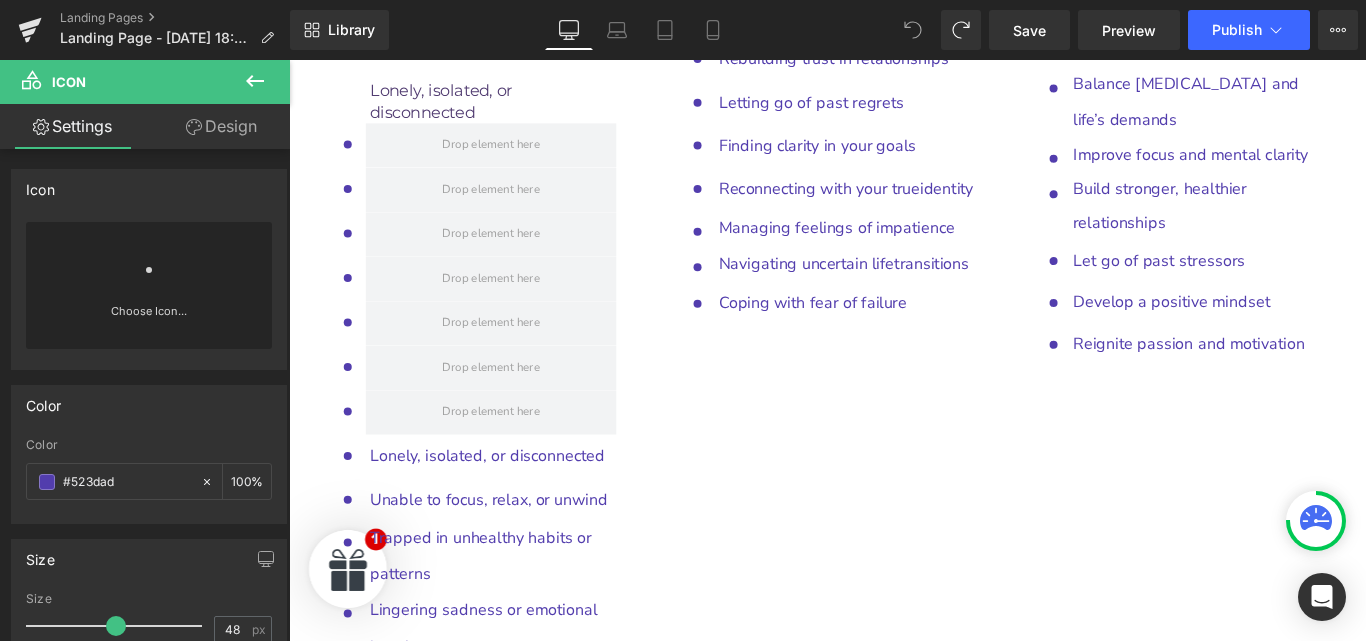 click 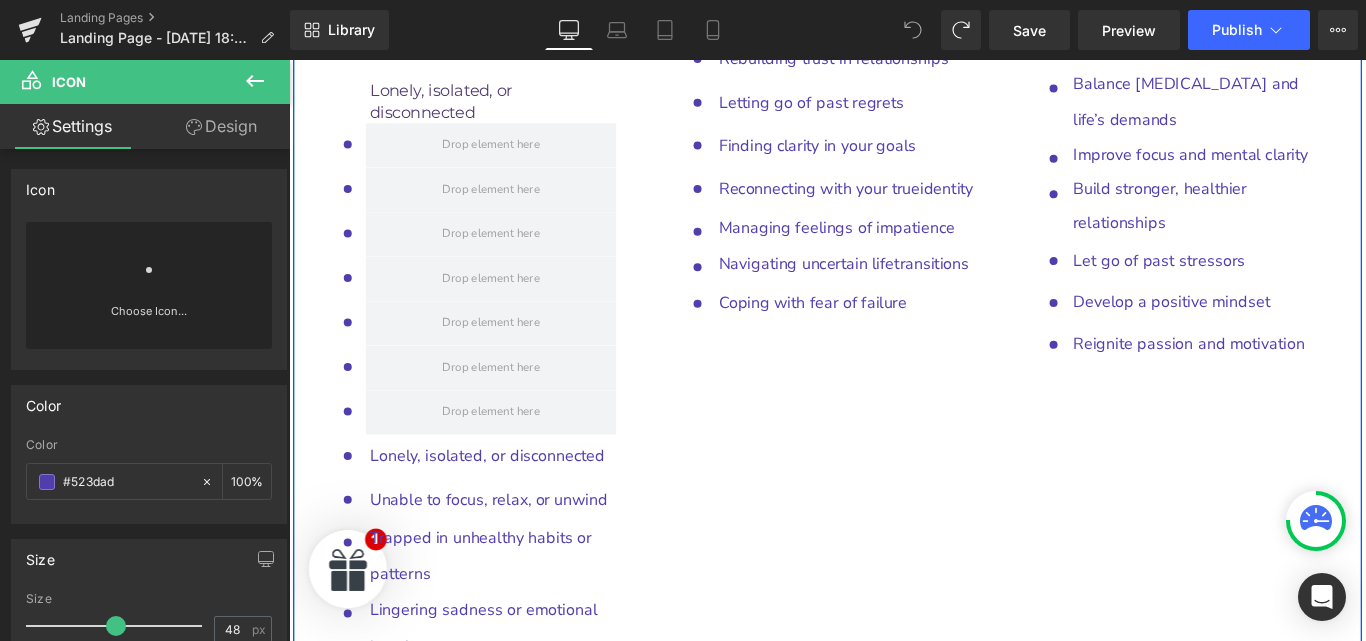 scroll, scrollTop: 10502, scrollLeft: 0, axis: vertical 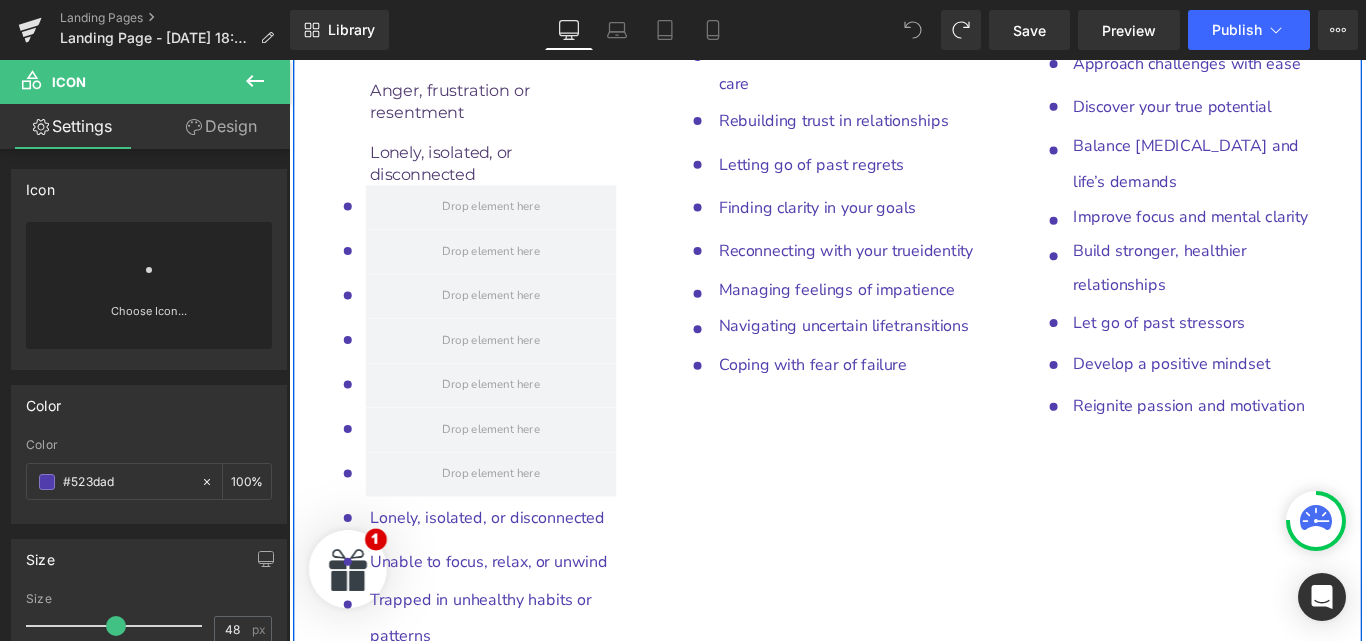 type 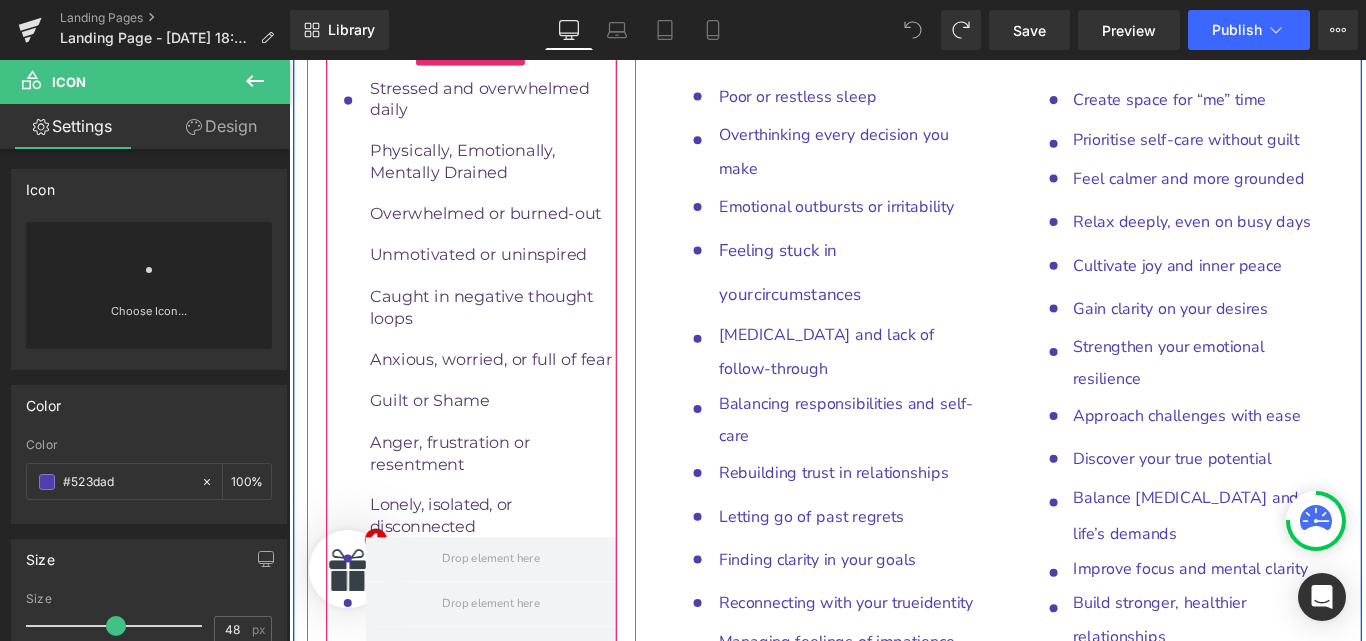 scroll, scrollTop: 10024, scrollLeft: 0, axis: vertical 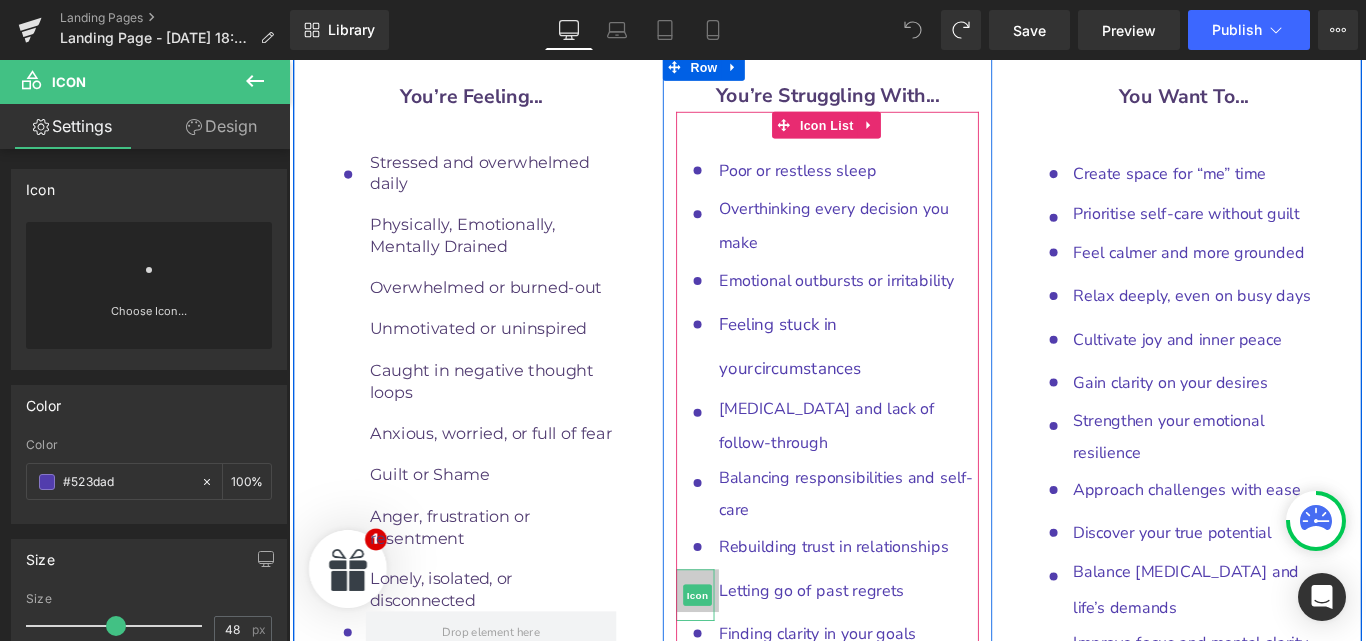 click on "Icon" at bounding box center (748, 661) 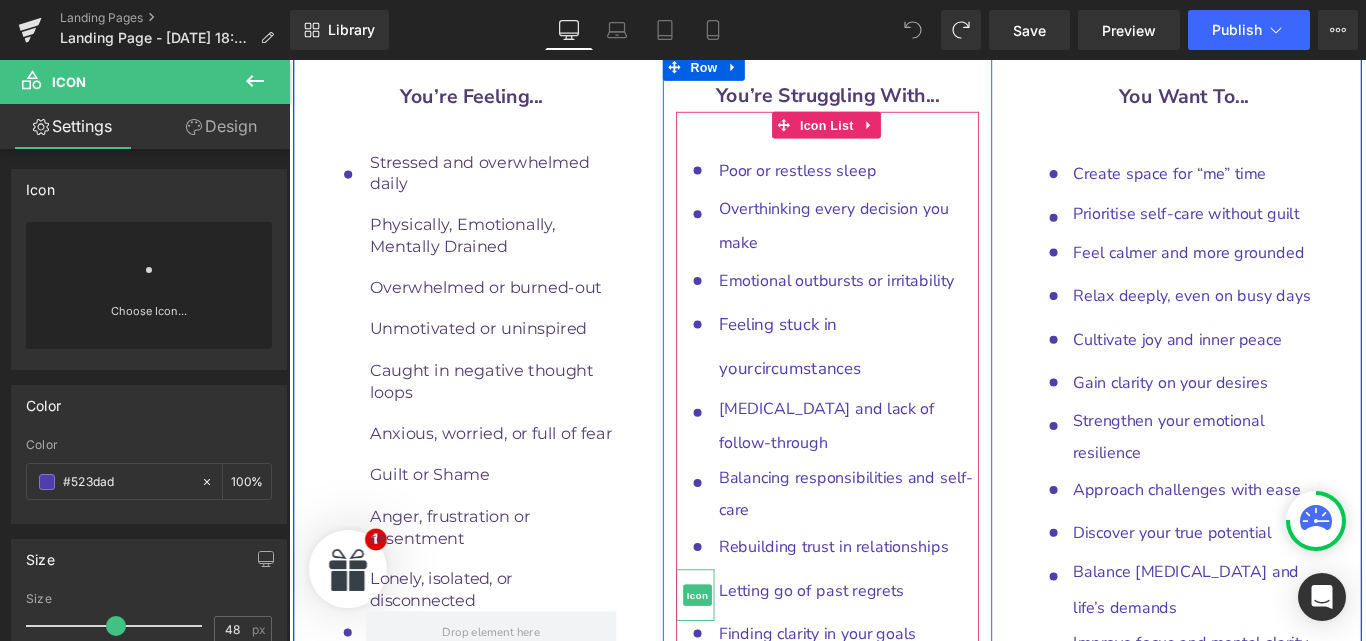 drag, startPoint x: 724, startPoint y: 380, endPoint x: 804, endPoint y: 382, distance: 80.024994 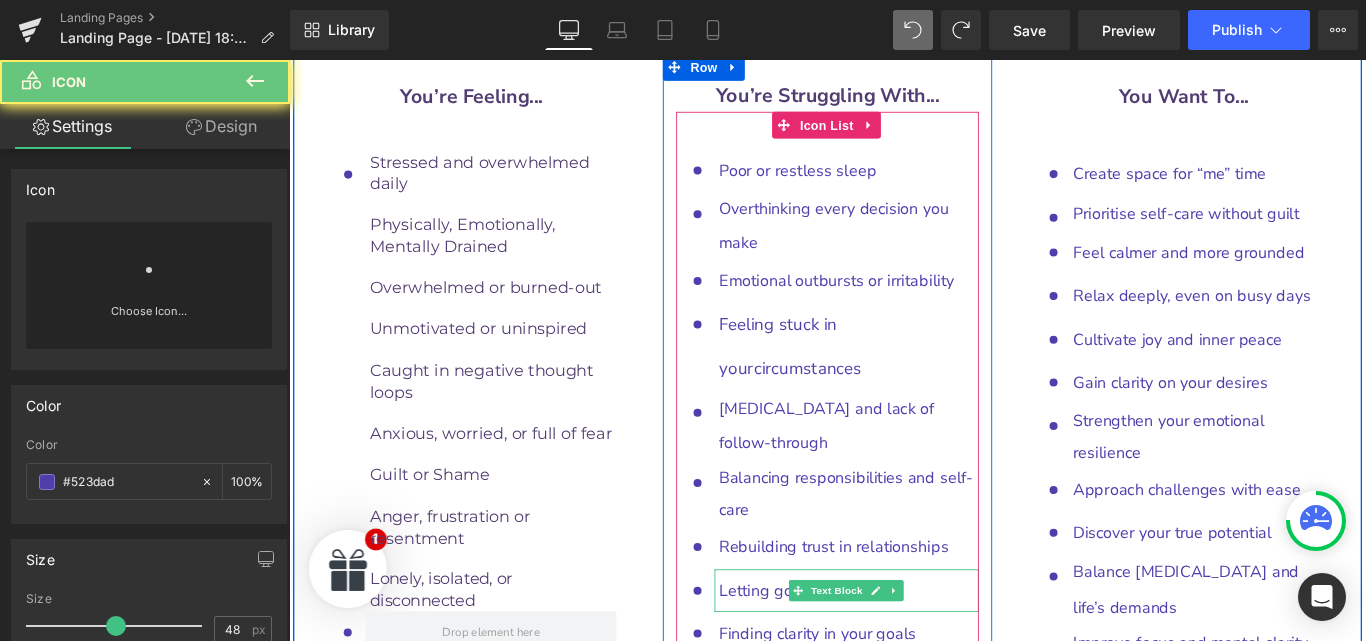 click on "Letting go of past regrets" at bounding box center (876, 656) 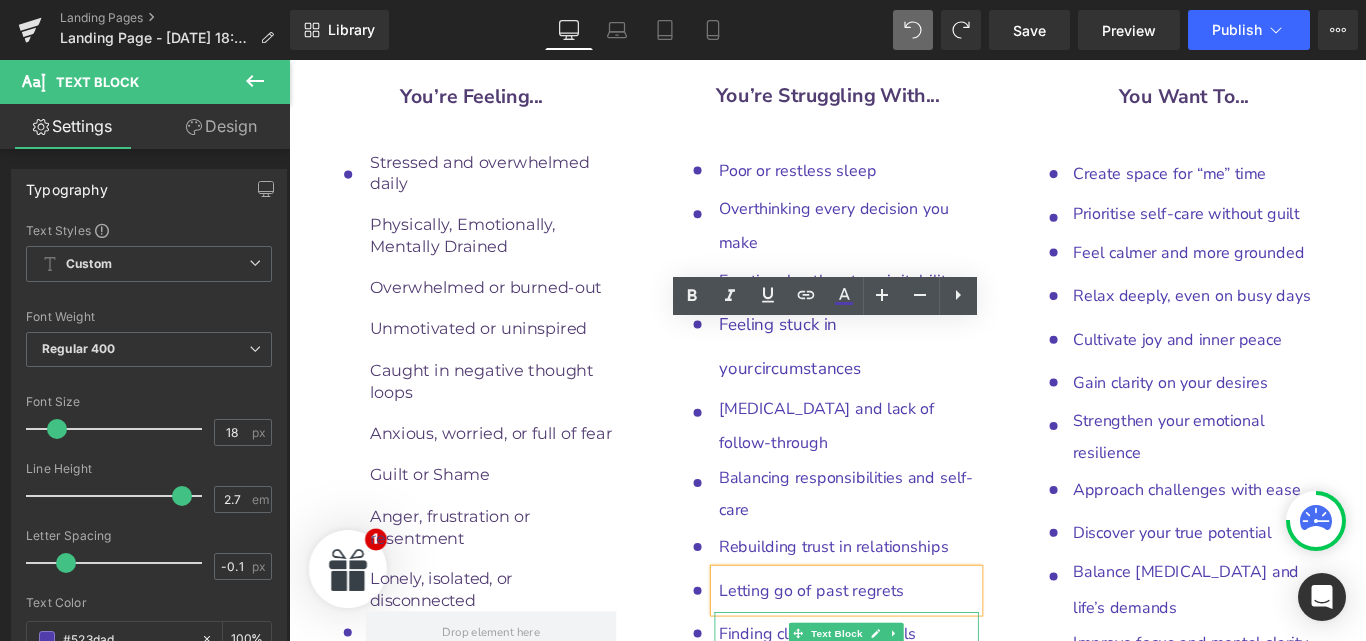 click on "Finding clarity in your goals" at bounding box center (883, 704) 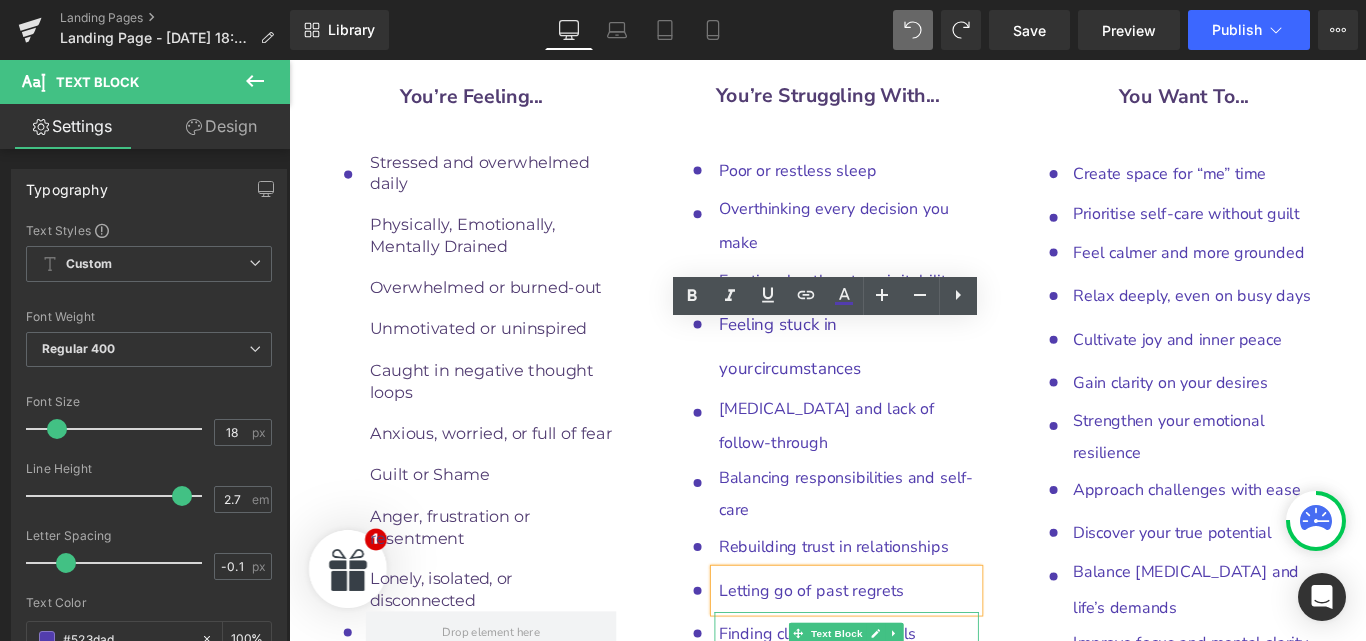 click on "Finding clarity in your goals" at bounding box center (883, 704) 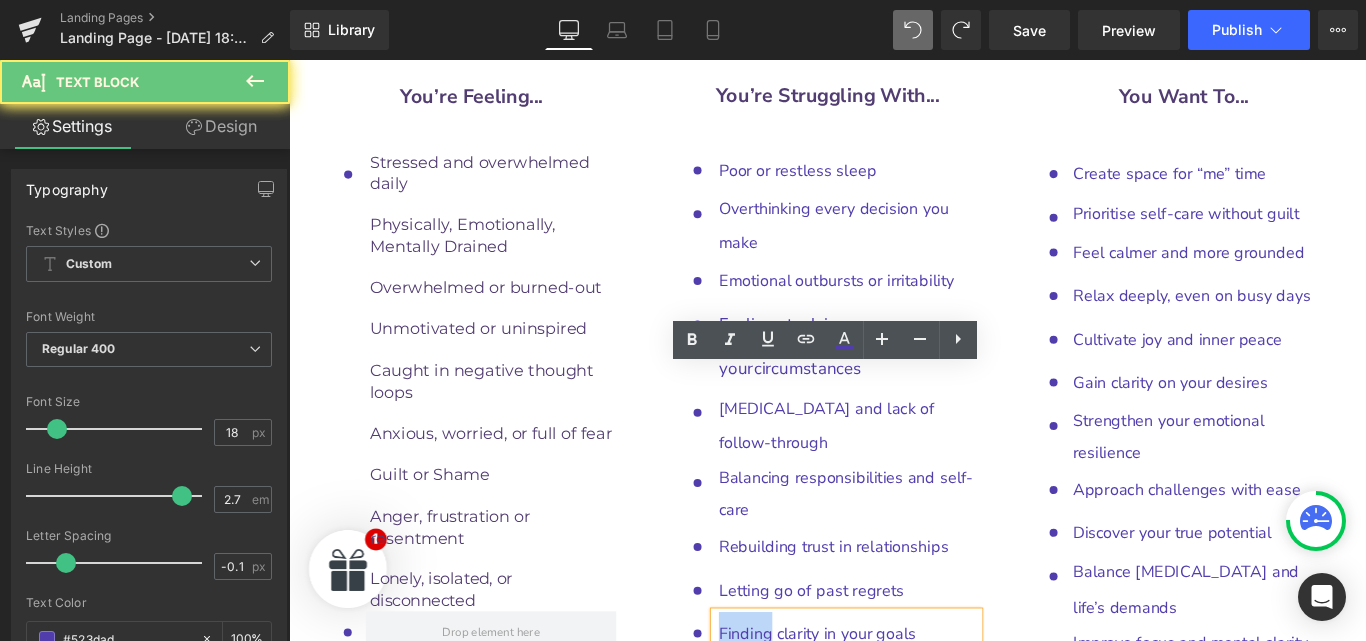 click on "Finding clarity in your goals" at bounding box center (883, 704) 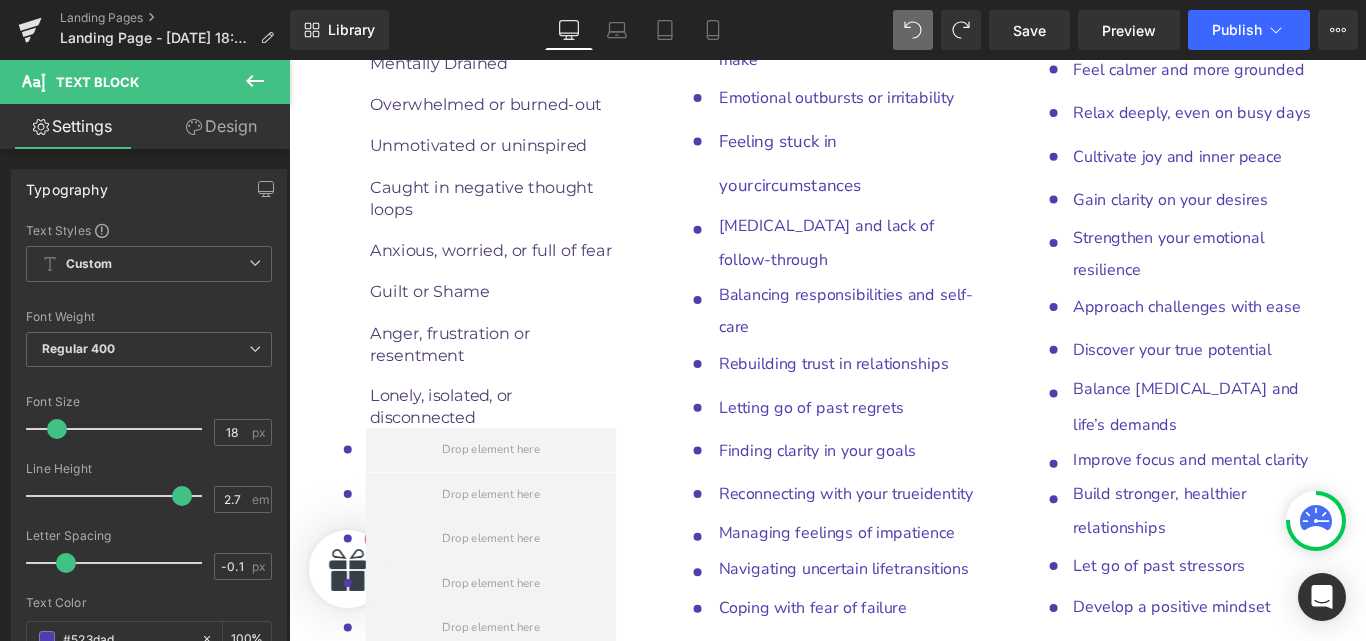 scroll, scrollTop: 10138, scrollLeft: 0, axis: vertical 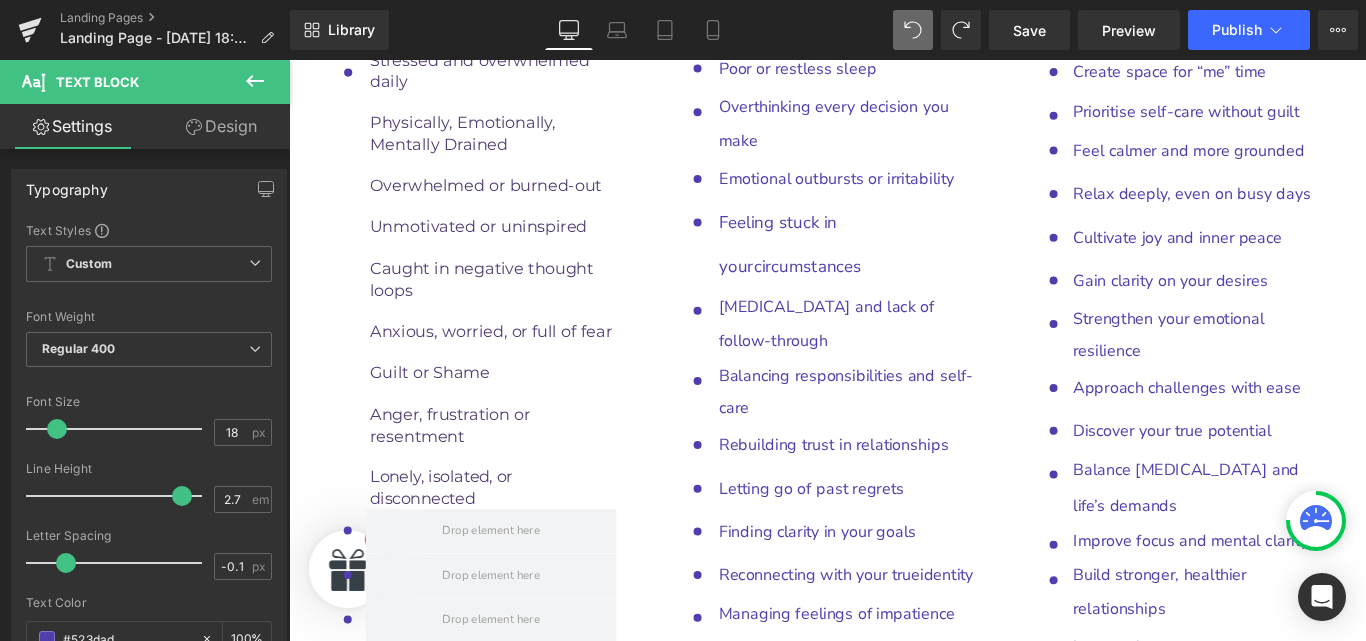 click at bounding box center (913, 30) 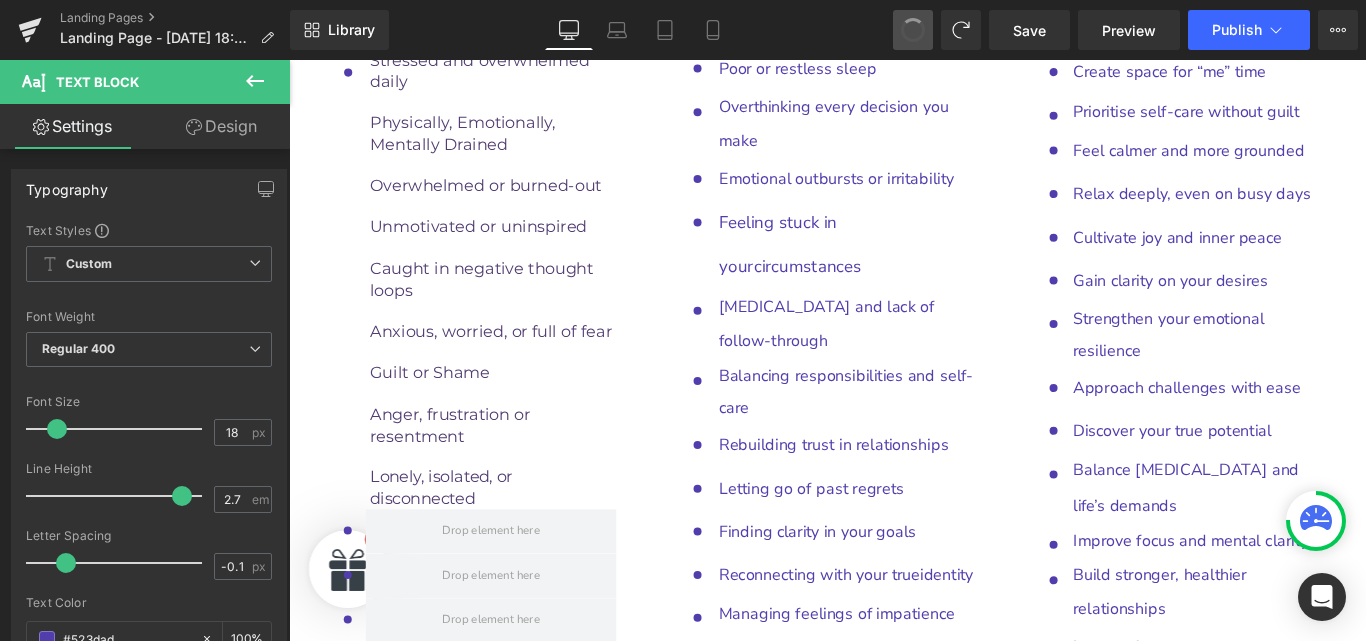 click at bounding box center [913, 30] 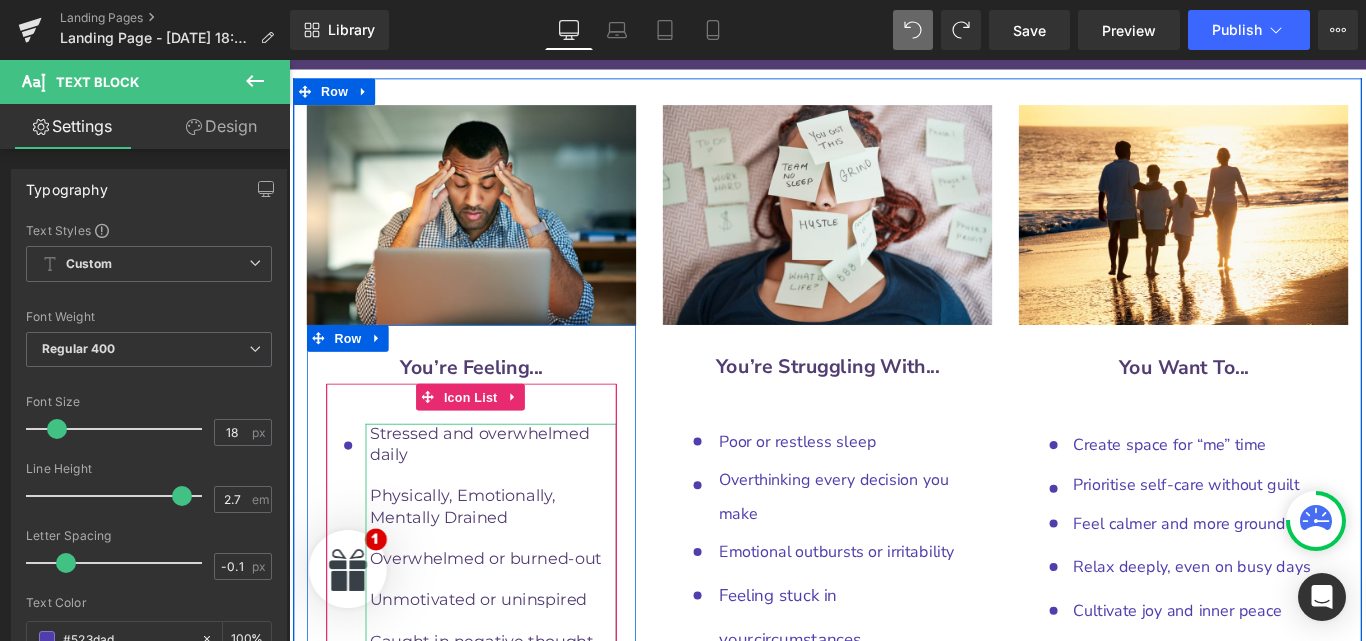 scroll, scrollTop: 9726, scrollLeft: 0, axis: vertical 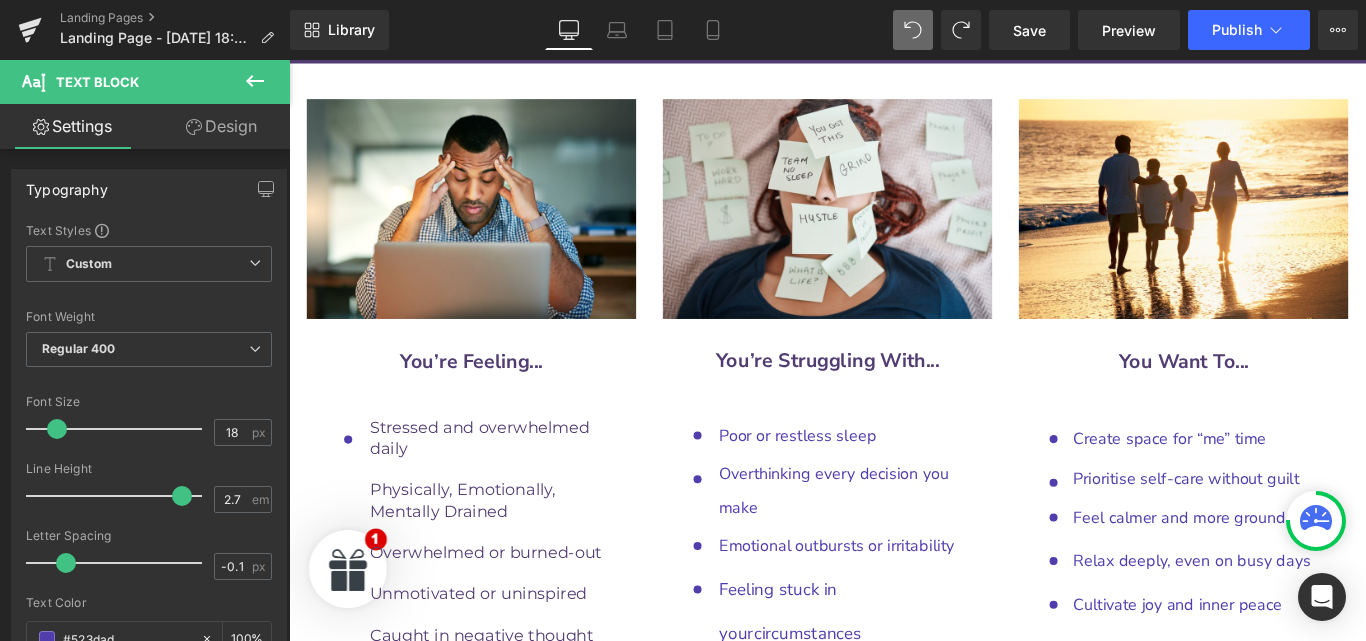 click 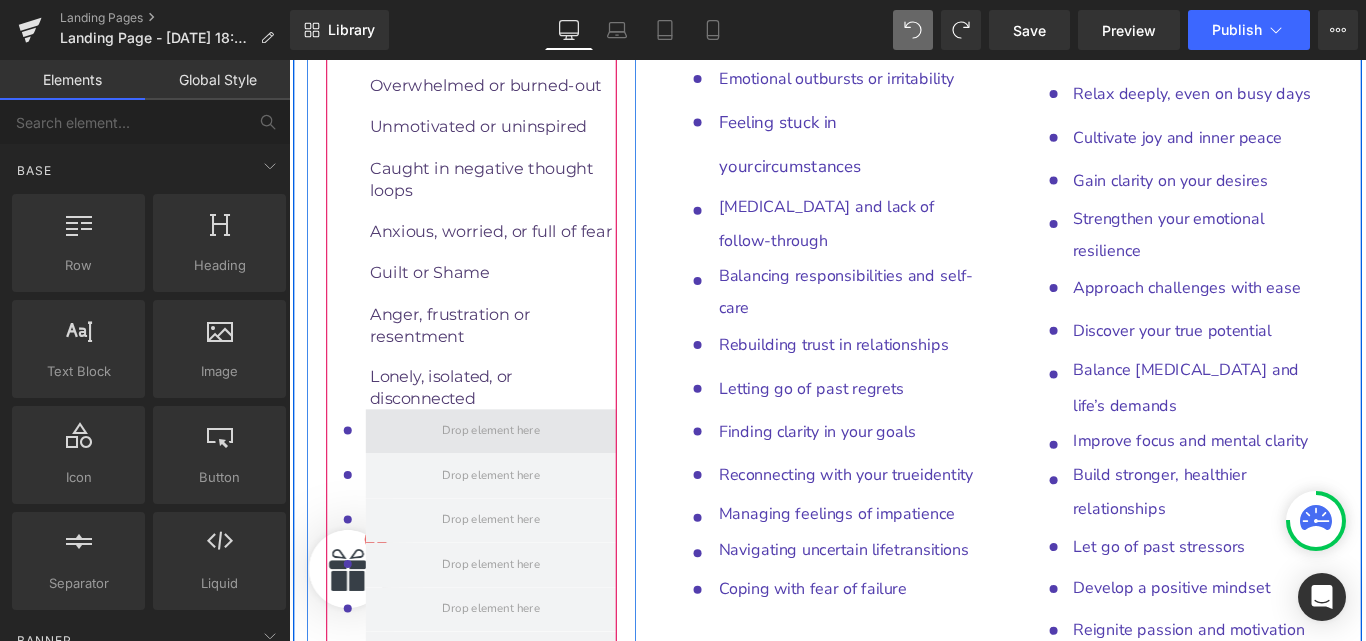 scroll, scrollTop: 10252, scrollLeft: 0, axis: vertical 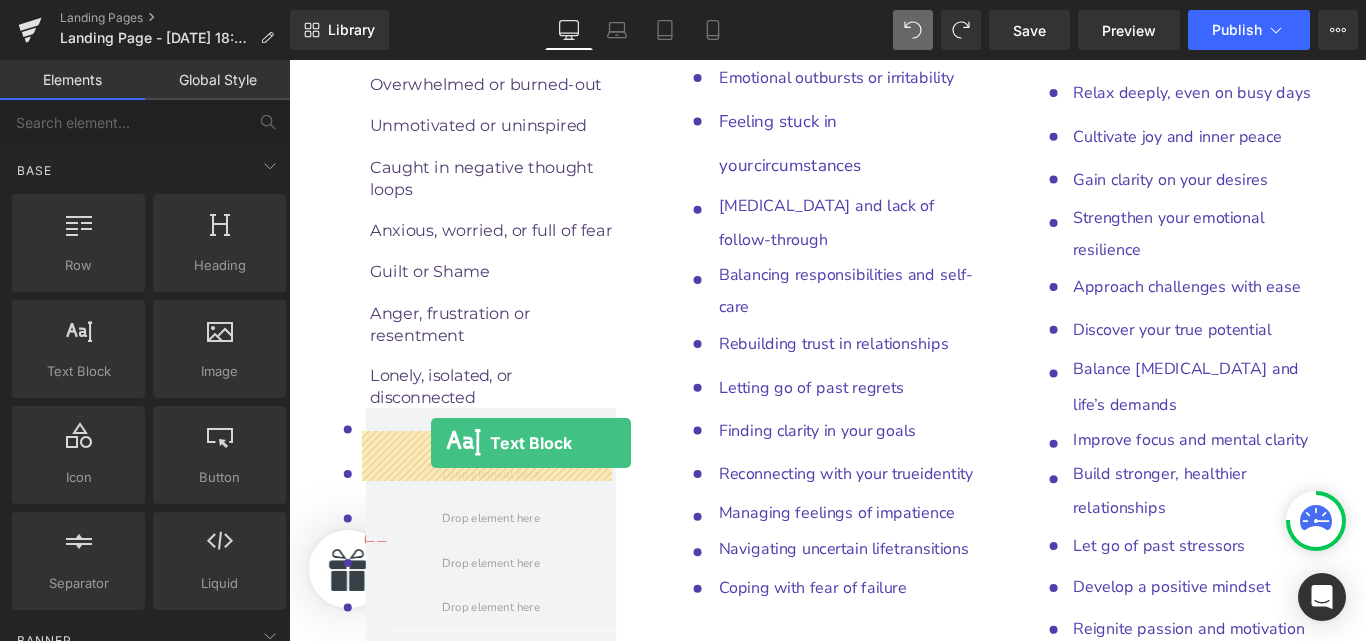 drag, startPoint x: 465, startPoint y: 509, endPoint x: 448, endPoint y: 490, distance: 25.495098 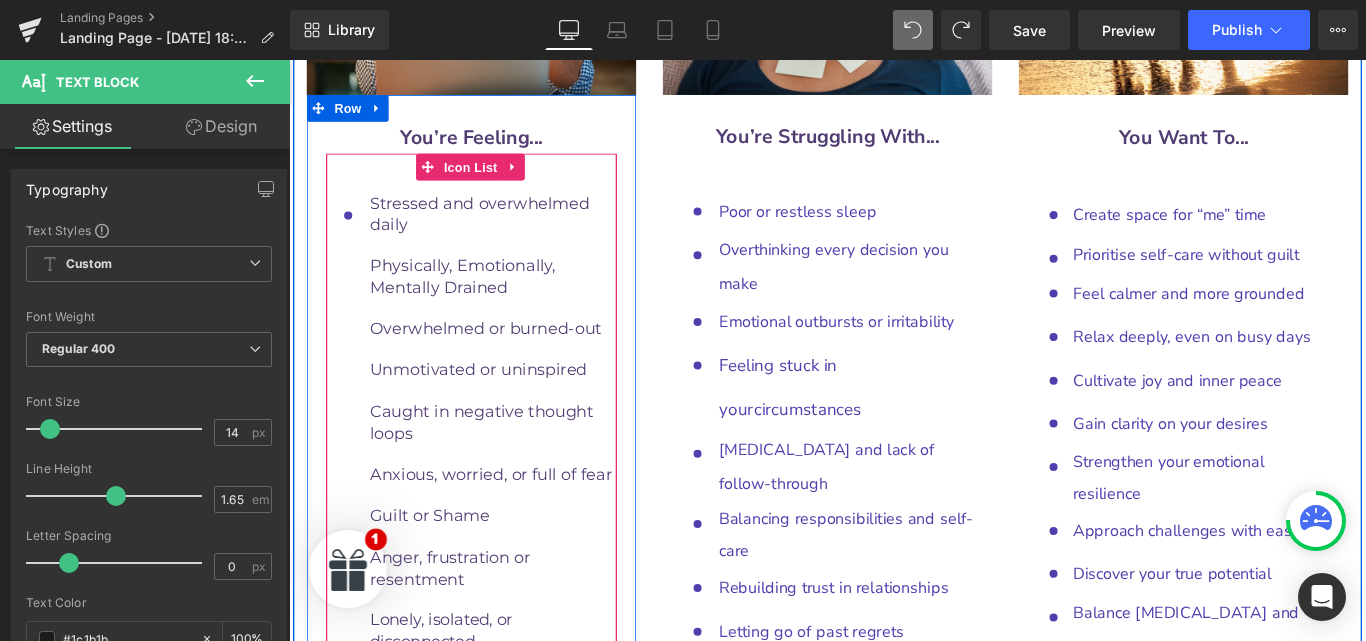 scroll, scrollTop: 9976, scrollLeft: 0, axis: vertical 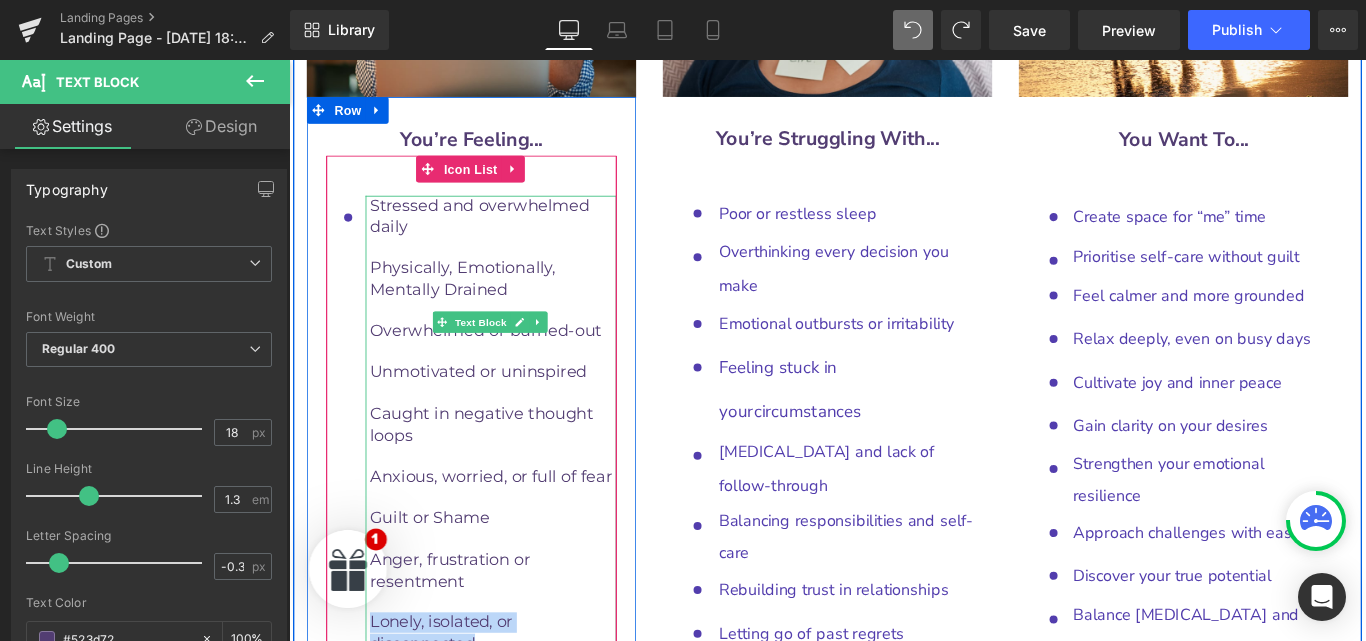drag, startPoint x: 501, startPoint y: 445, endPoint x: 378, endPoint y: 425, distance: 124.61541 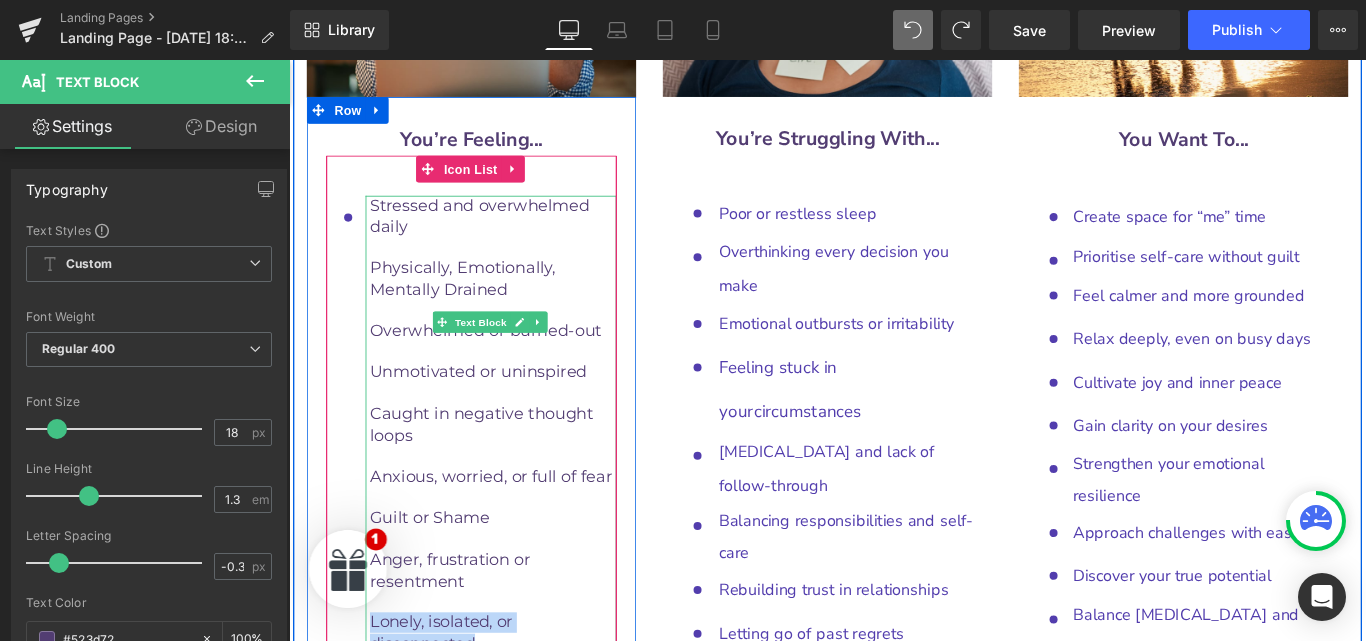 click on "Lonely, isolated, or disconnected" at bounding box center [518, 703] 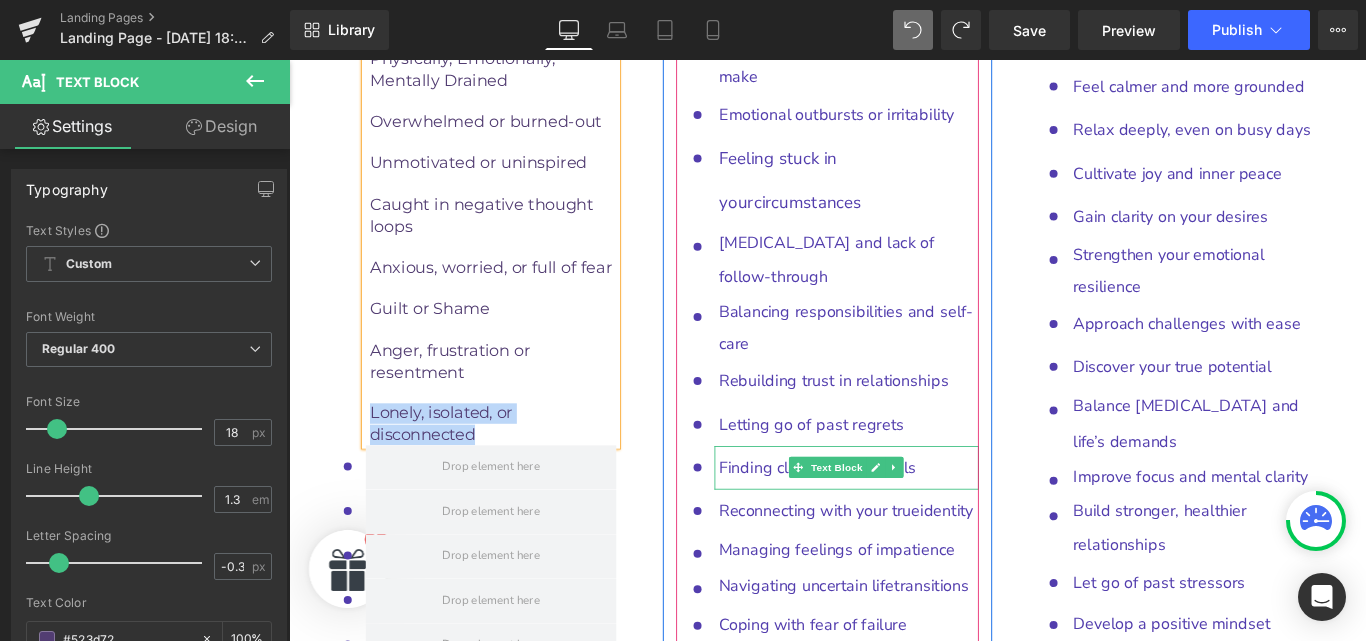 scroll, scrollTop: 10388, scrollLeft: 0, axis: vertical 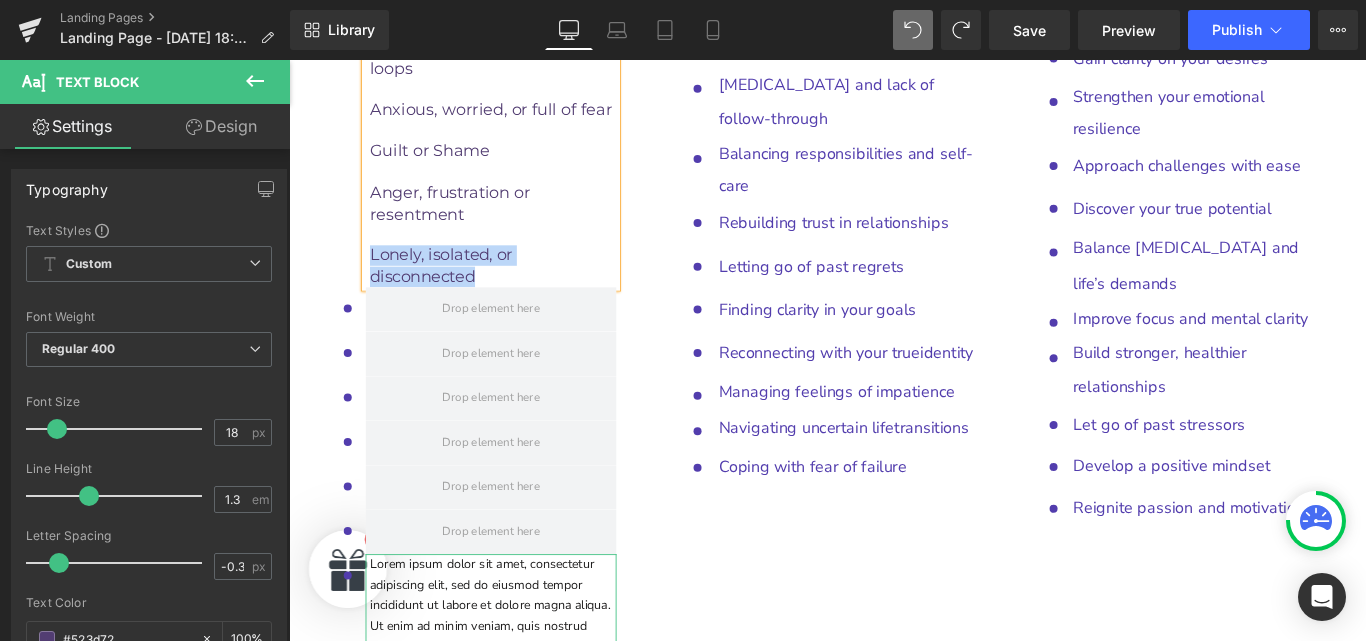 click on "Lorem ipsum dolor sit amet, consectetur adipiscing elit, sed do eiusmod tempor incididunt ut labore et dolore magna aliqua. Ut enim ad minim veniam, quis nostrud exercitation ullamco laboris nisi ut aliquip ex ea commodo consequat. Duis aute irure dolor in reprehenderit in voluptate velit esse cillum dolore eu fugiat nulla pariatur. Excepteur sint occaecat cupidatat non proident, sunt in culpa qui officia deserunt mollit anim id est laborum." at bounding box center [518, 742] 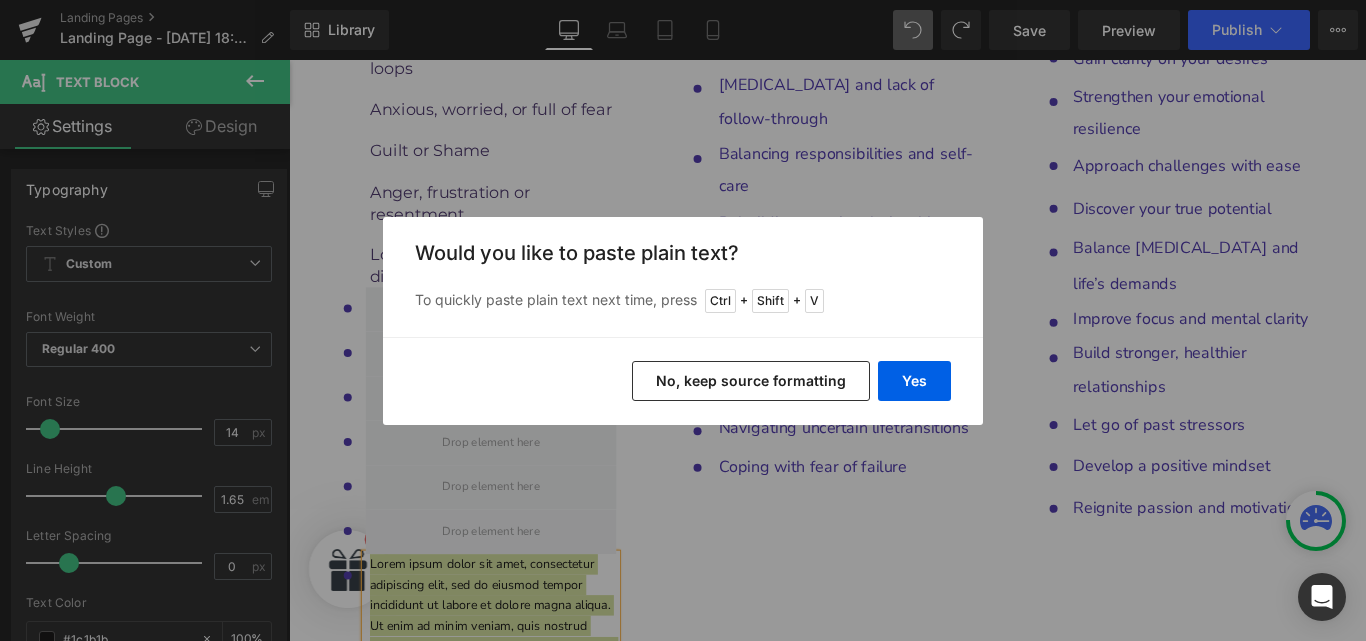 click on "No, keep source formatting" at bounding box center [751, 381] 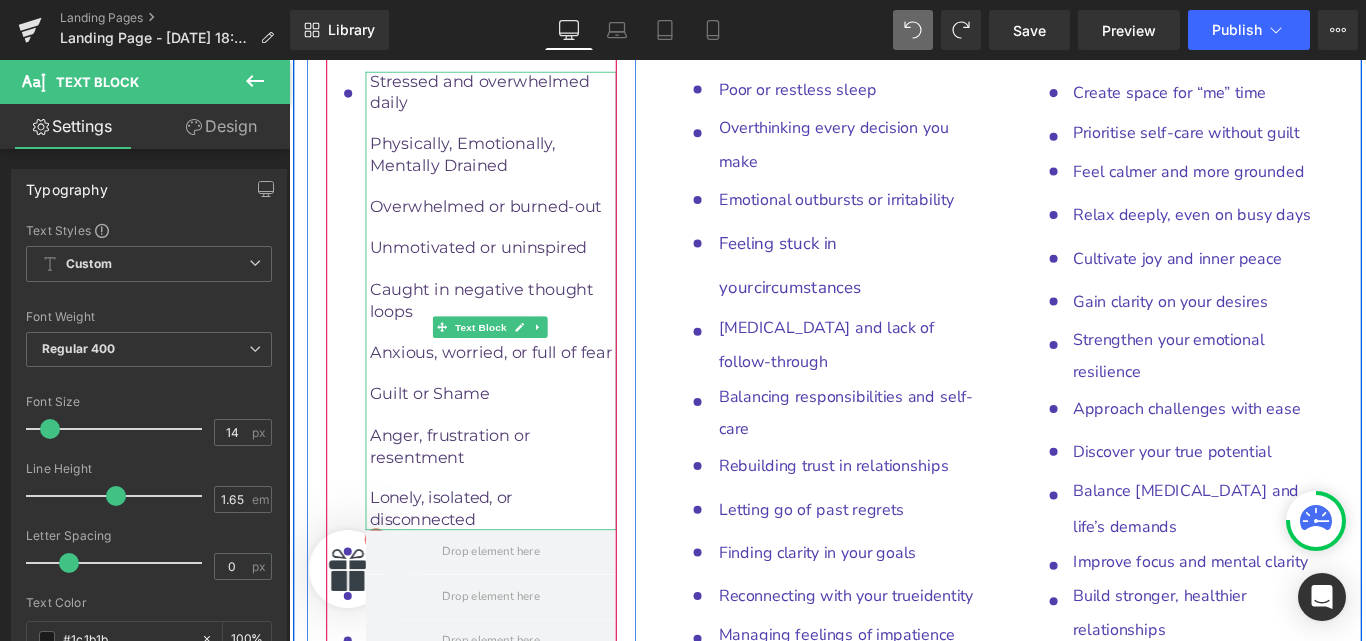 scroll, scrollTop: 10120, scrollLeft: 0, axis: vertical 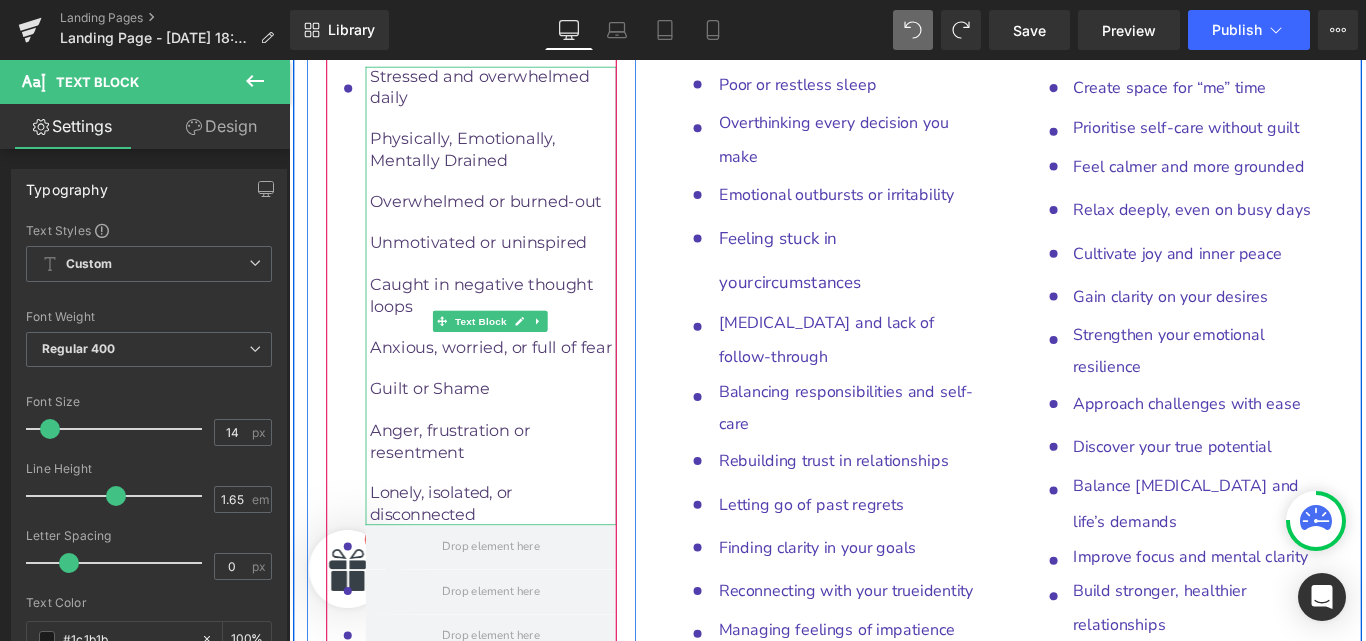 drag, startPoint x: 503, startPoint y: 225, endPoint x: 400, endPoint y: 206, distance: 104.73777 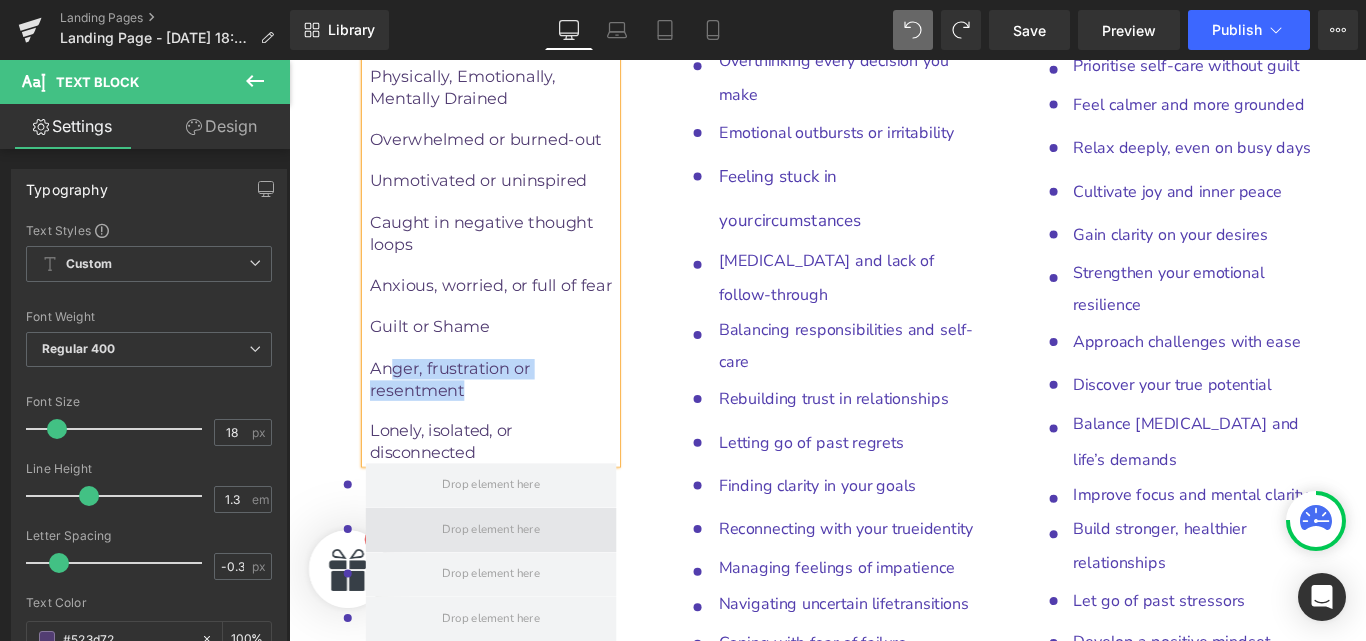 scroll, scrollTop: 10183, scrollLeft: 0, axis: vertical 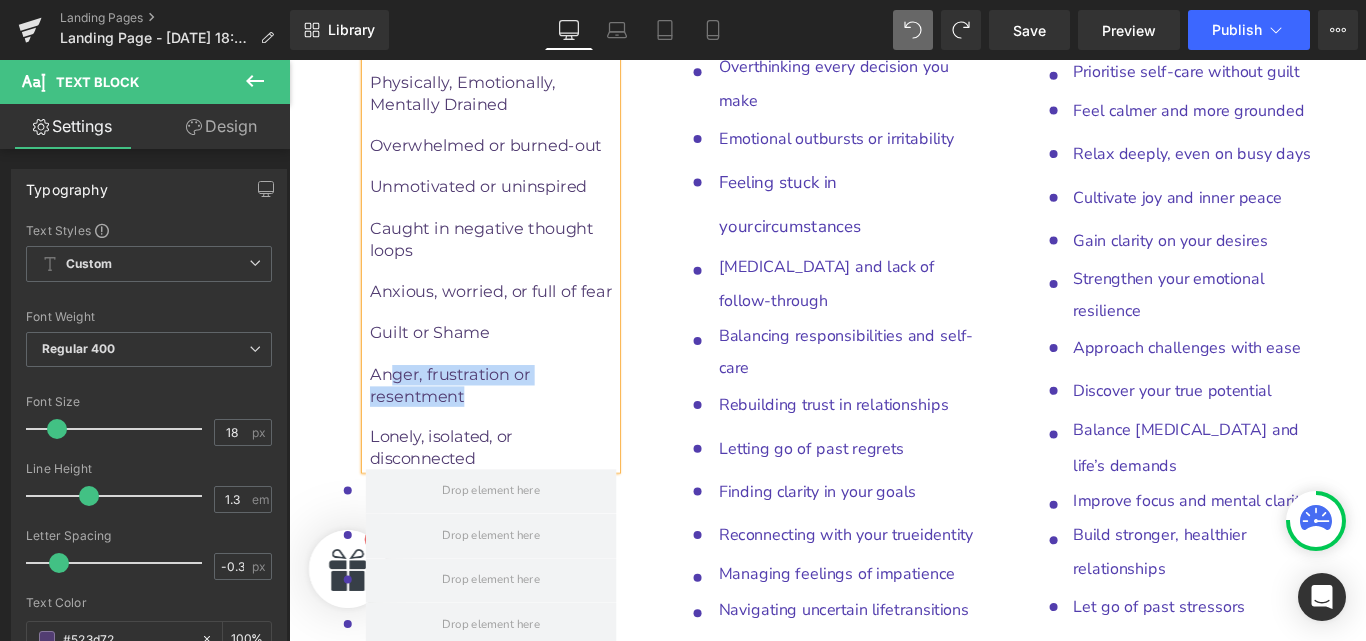 click on "Anger, frustration or resentment" at bounding box center [518, 426] 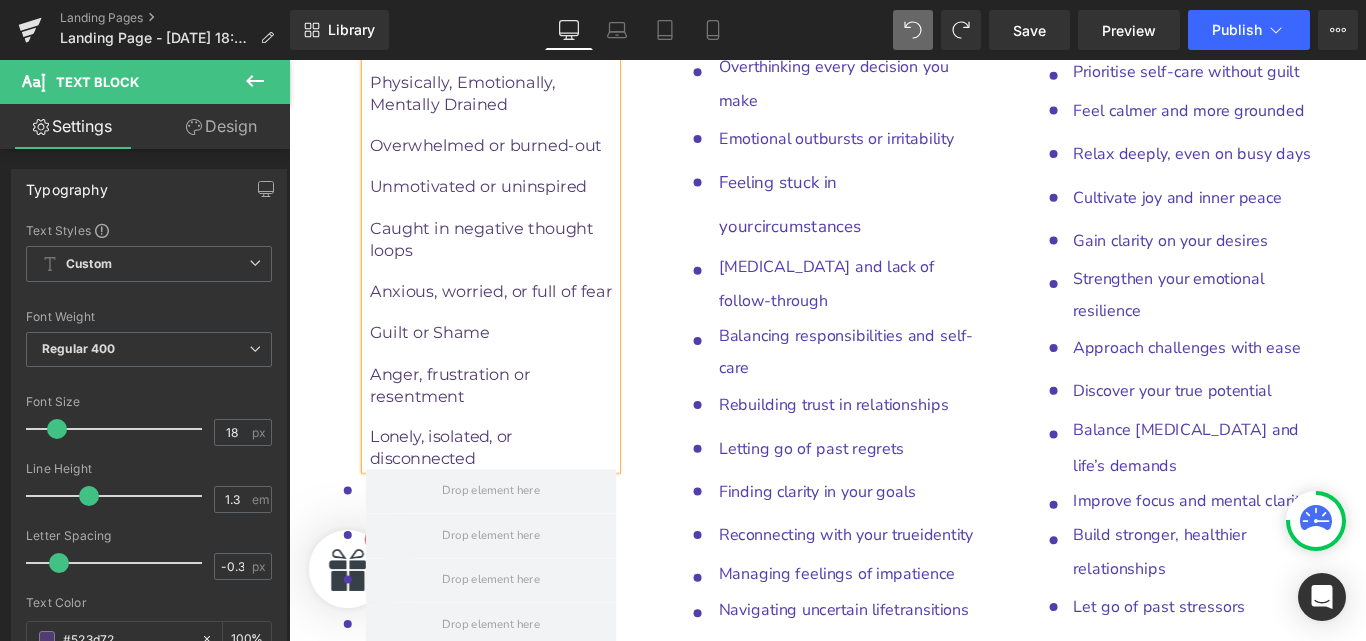 click on "Anger, frustration or resentment" at bounding box center [518, 426] 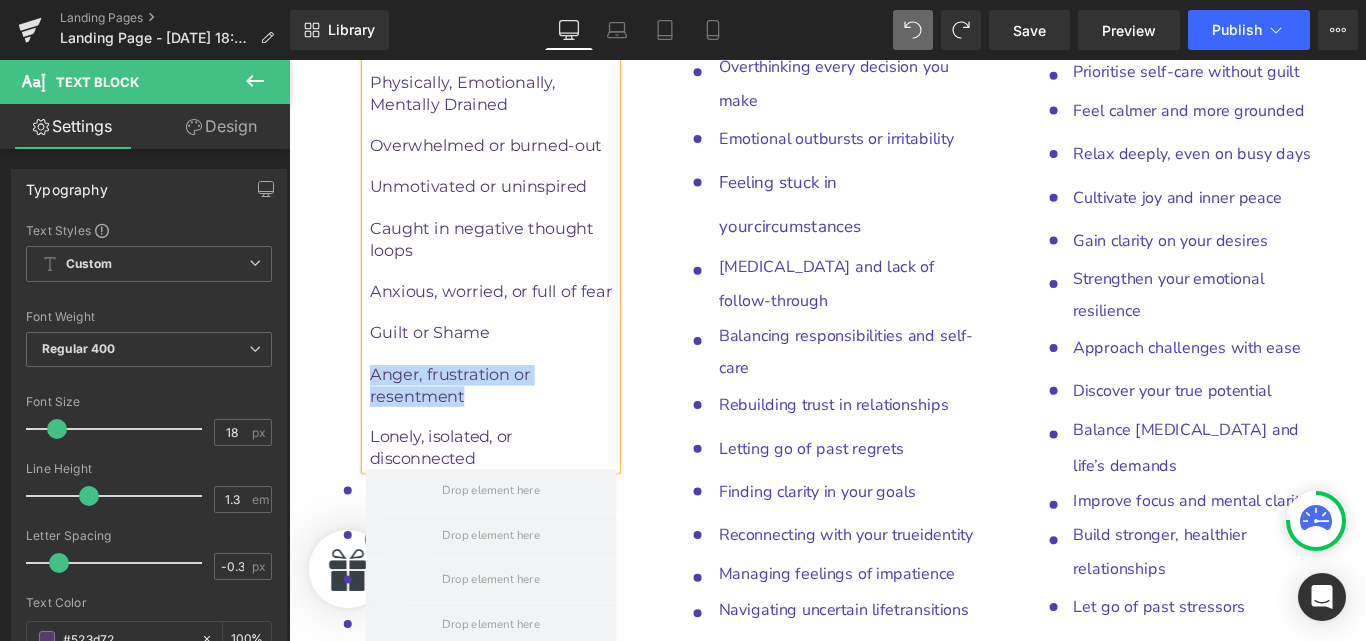 drag, startPoint x: 536, startPoint y: 168, endPoint x: 371, endPoint y: 145, distance: 166.59532 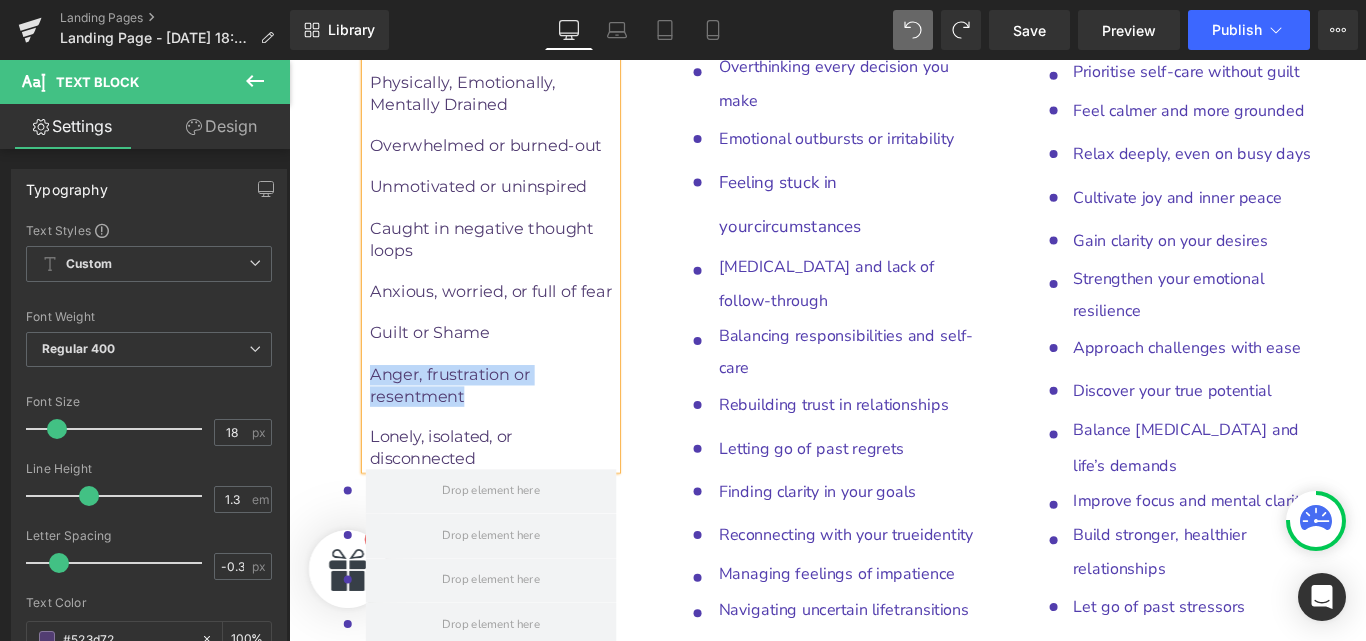 click on "Stressed and overwhelmed daily Physically, Emotionally, Mentally Drained Overwhelmed or burned-out Unmotivated or uninspired Caught in negative thought loops Anxious, worried, or full of fear Guilt or Shame Anger, frustration or resentment Lonely, isolated, or disconnected" at bounding box center [516, 262] 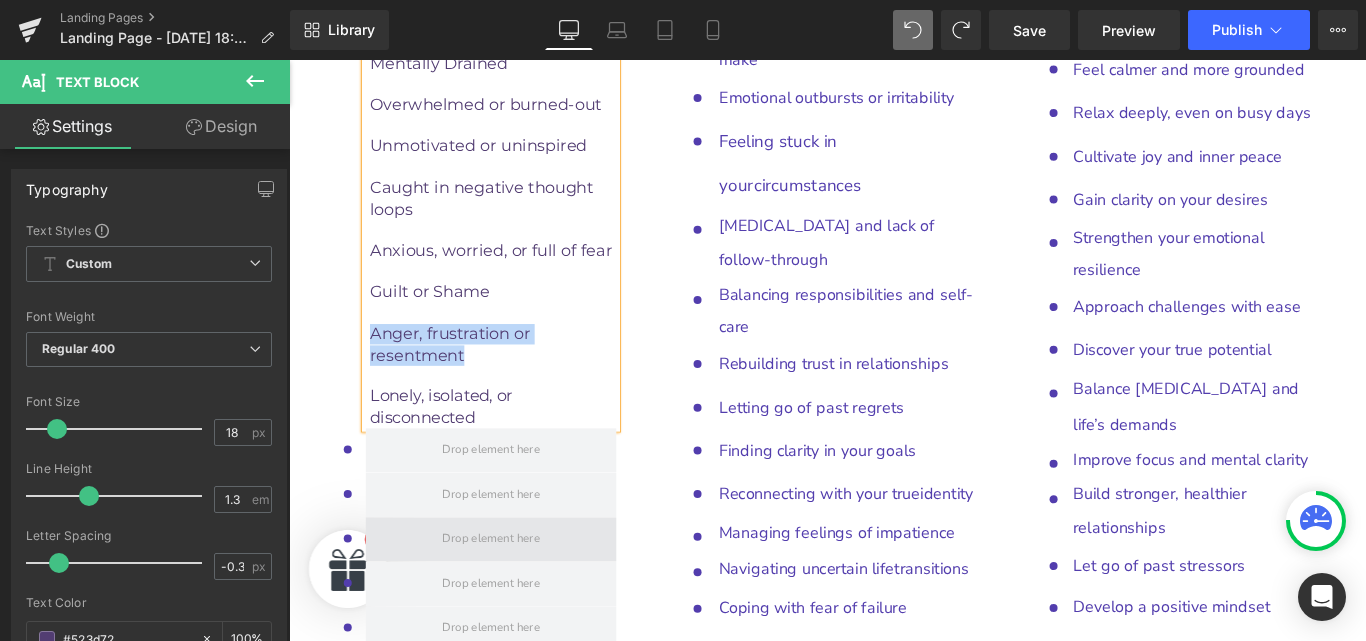 scroll, scrollTop: 10235, scrollLeft: 0, axis: vertical 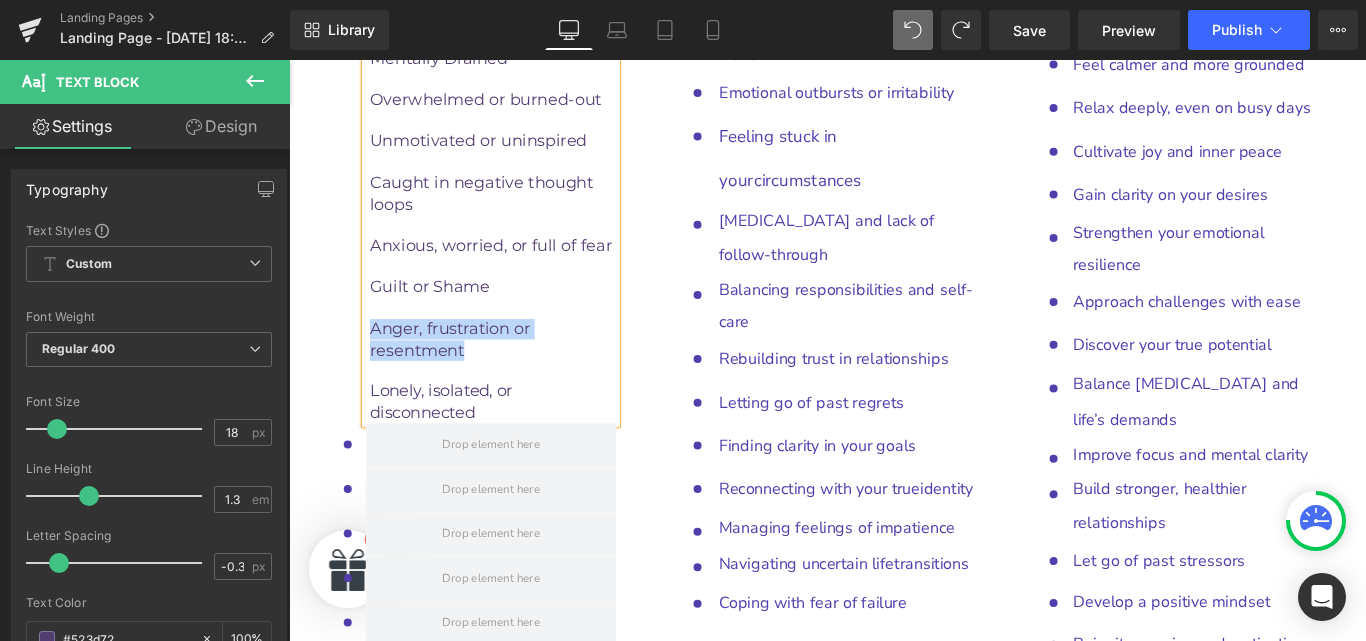 click on "Lonely, isolated, or disconnected" at bounding box center (518, 797) 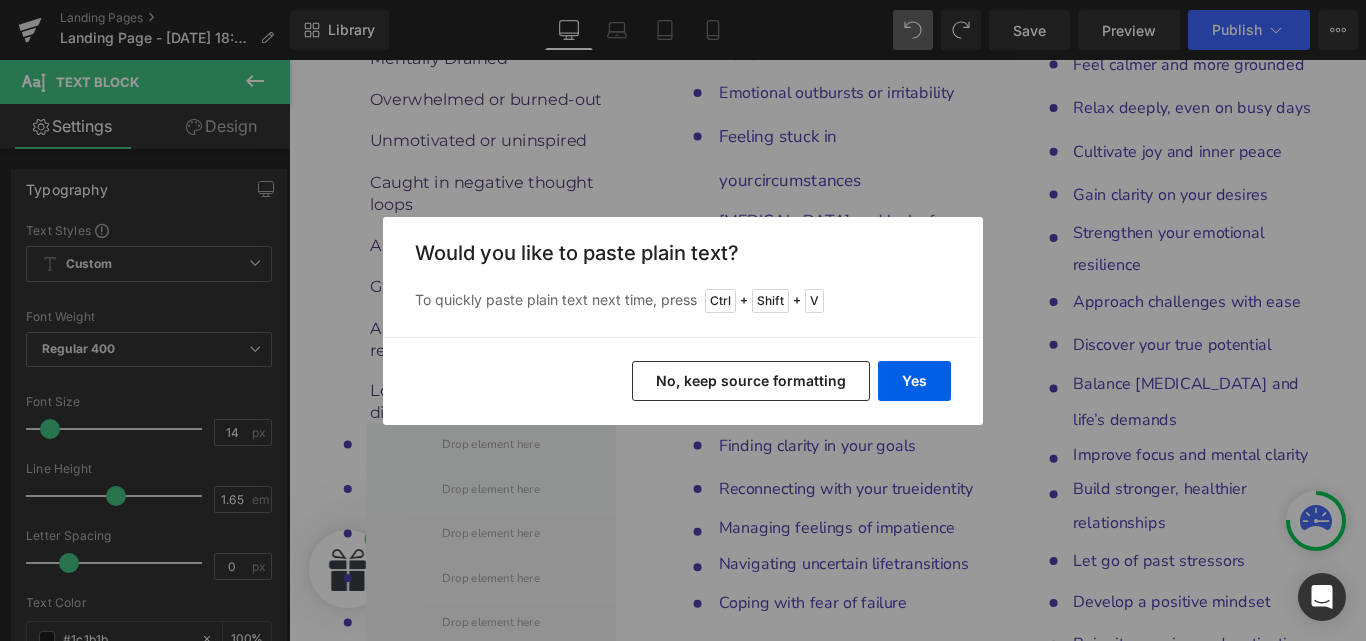 click on "No, keep source formatting" at bounding box center [751, 381] 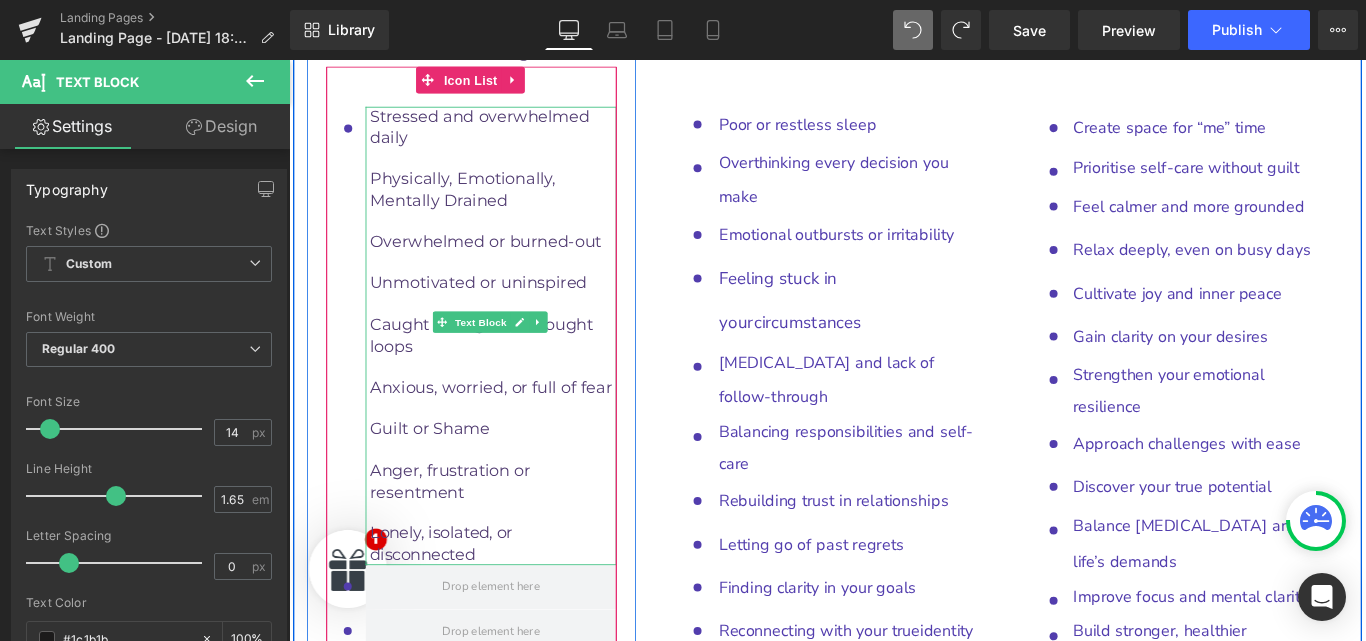 scroll, scrollTop: 10078, scrollLeft: 0, axis: vertical 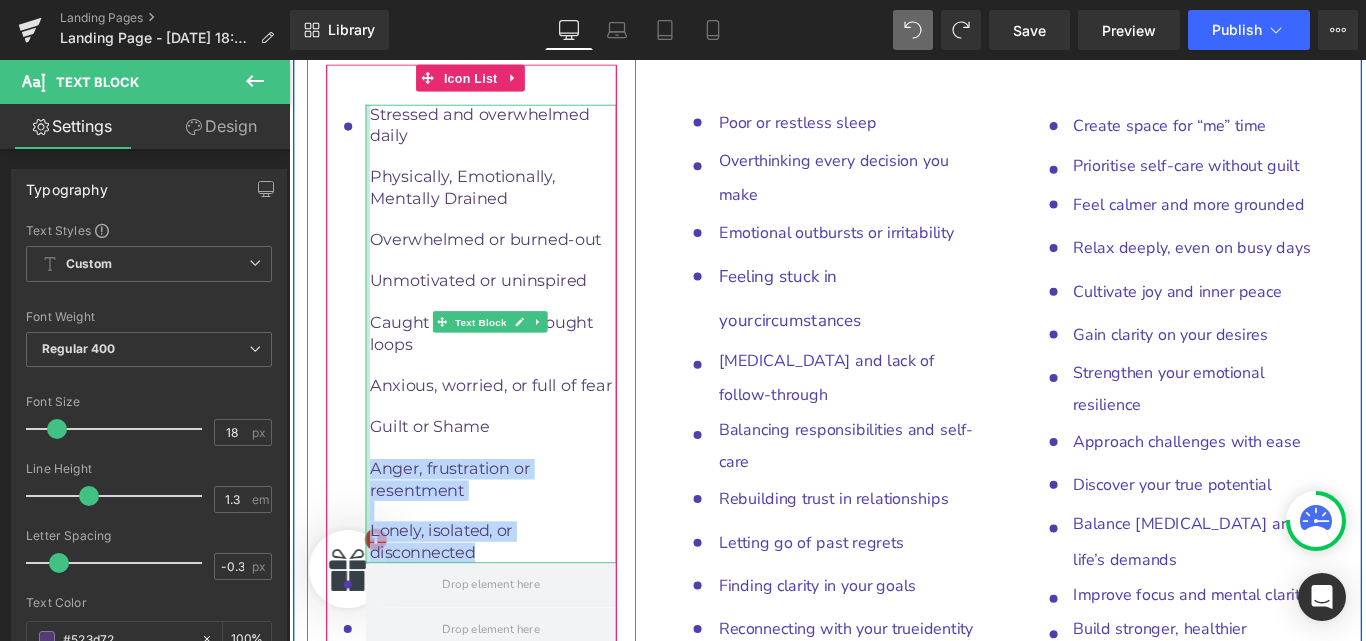 drag, startPoint x: 533, startPoint y: 339, endPoint x: 372, endPoint y: 240, distance: 189.00264 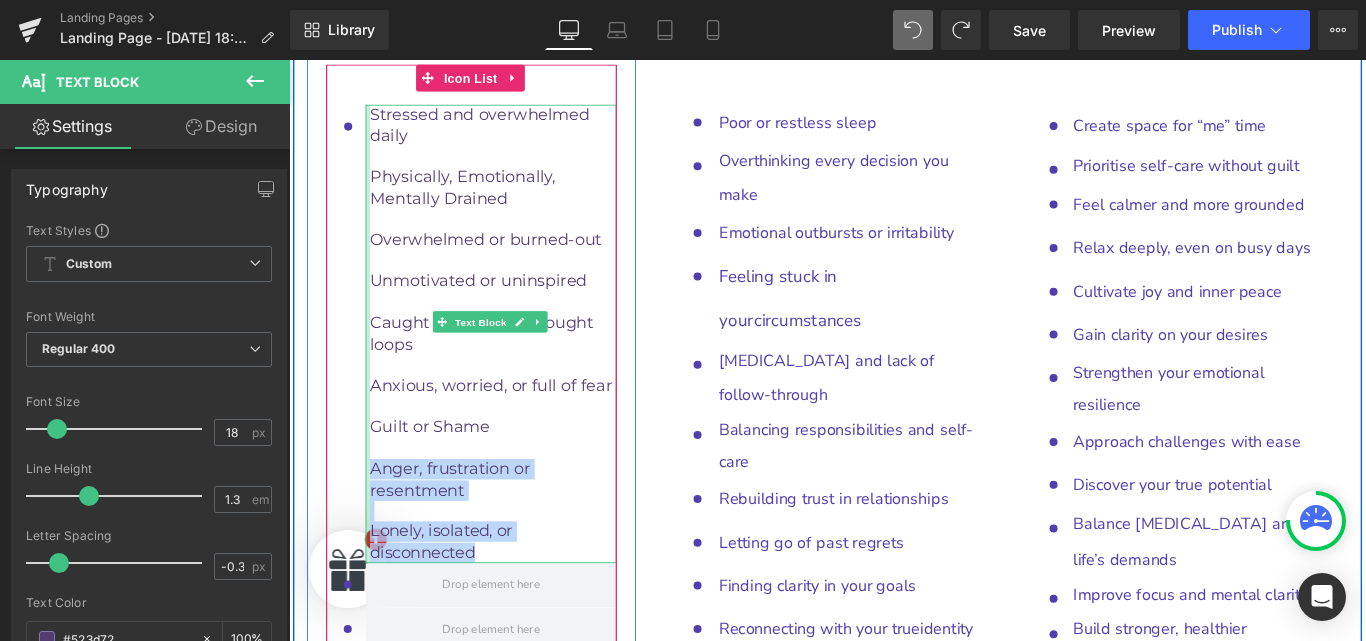 click on "Stressed and overwhelmed daily Physically, Emotionally, Mentally Drained Overwhelmed or burned-out Unmotivated or uninspired Caught in negative thought loops Anxious, worried, or full of fear Guilt or Shame Anger, frustration or resentment Lonely, isolated, or disconnected
Text Block" at bounding box center [516, 367] 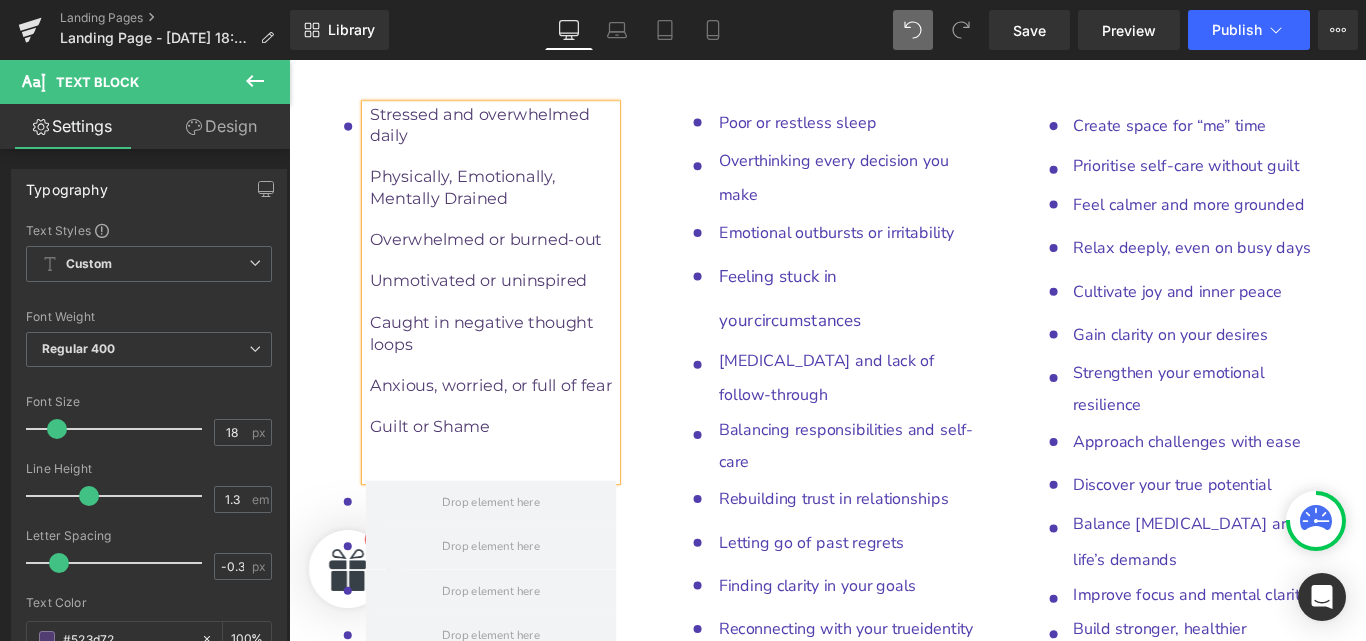 click at bounding box center (516, 606) 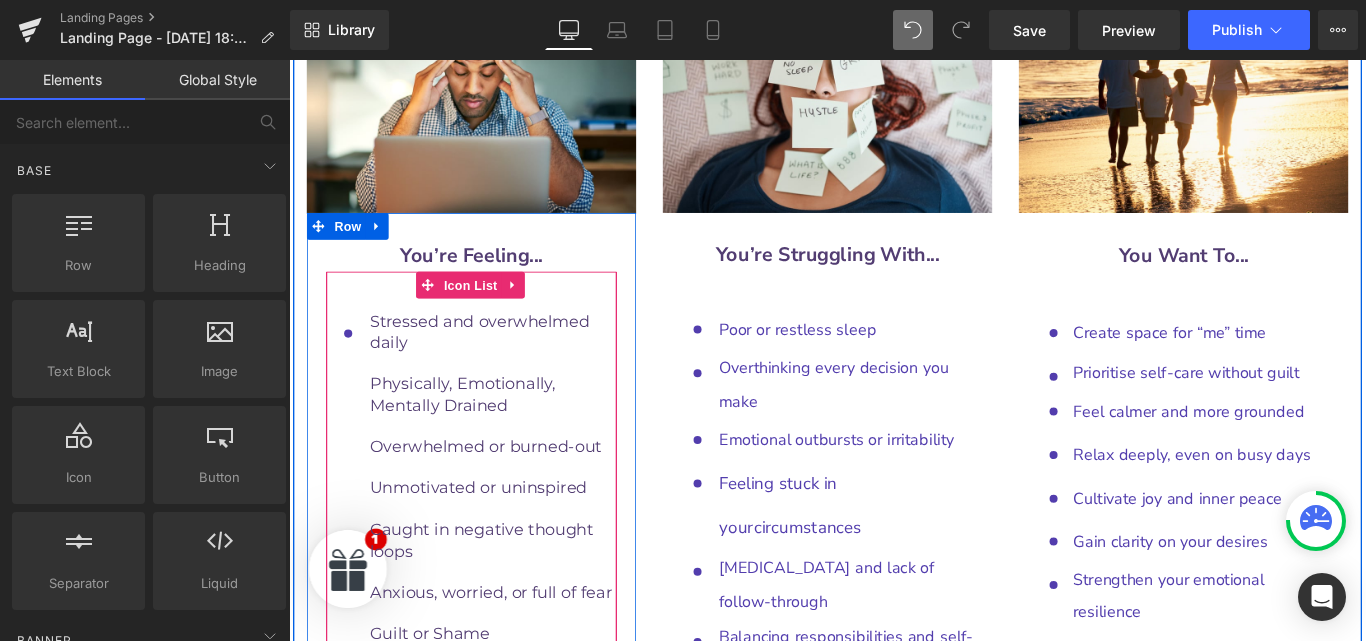 scroll, scrollTop: 9844, scrollLeft: 0, axis: vertical 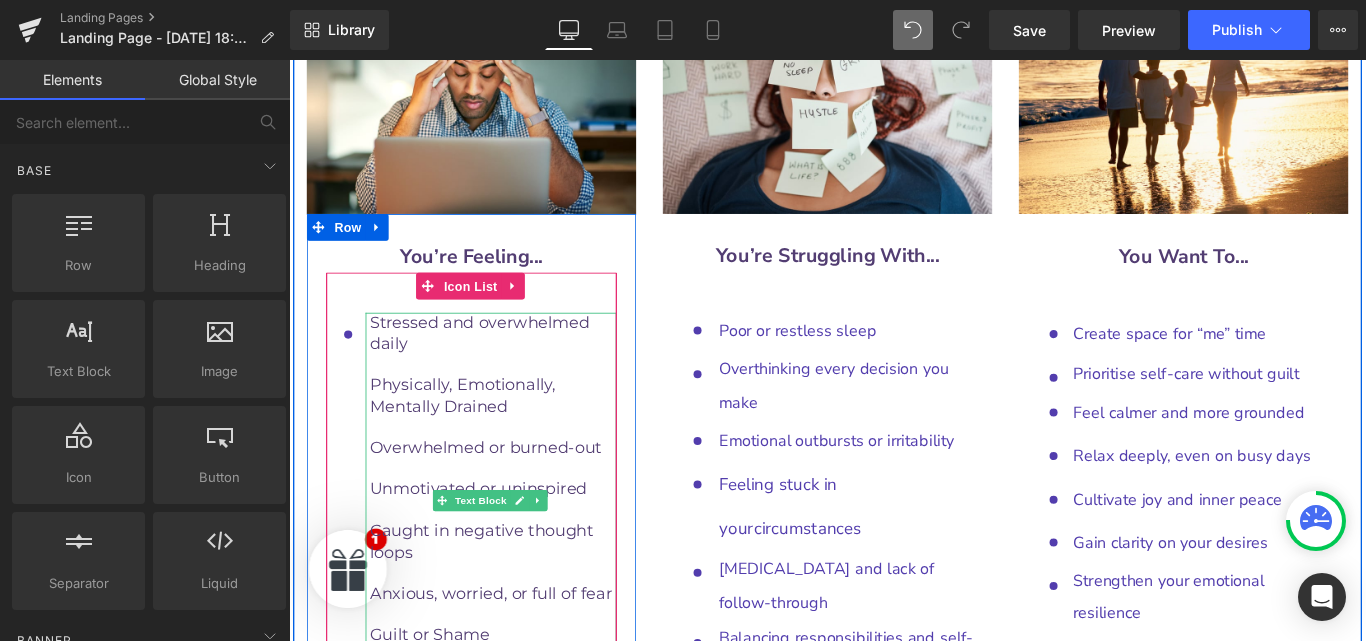 drag, startPoint x: 519, startPoint y: 425, endPoint x: 374, endPoint y: 391, distance: 148.93288 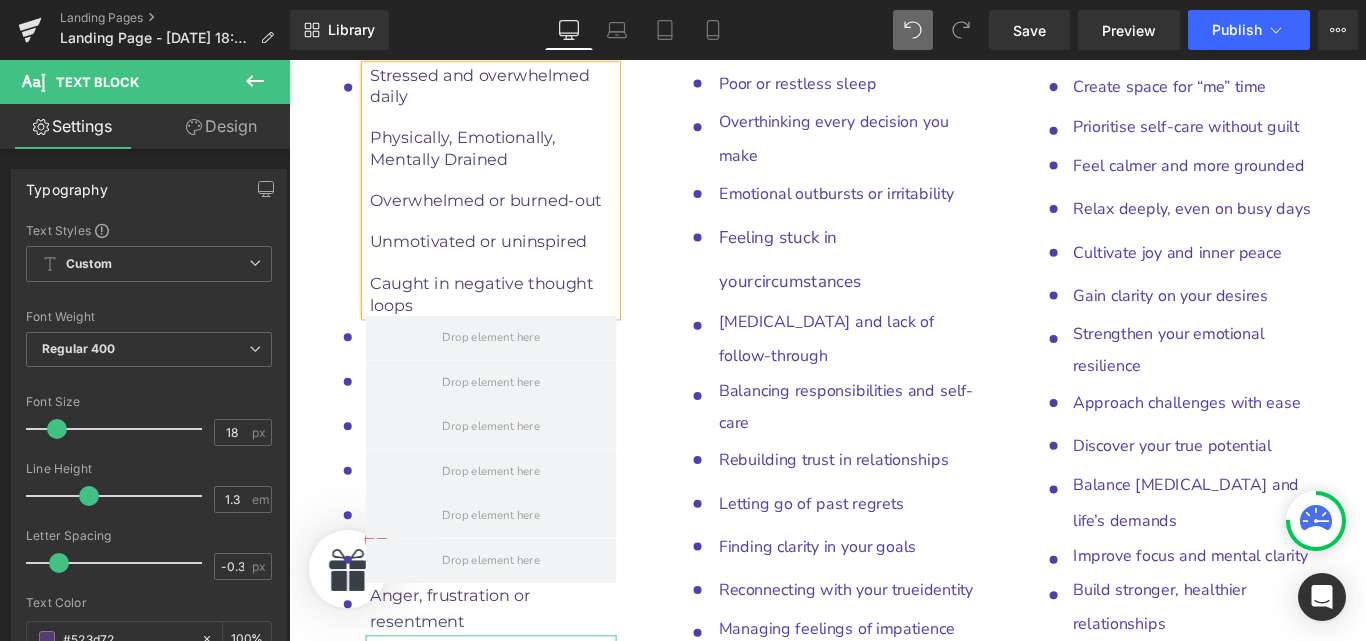 scroll, scrollTop: 10120, scrollLeft: 0, axis: vertical 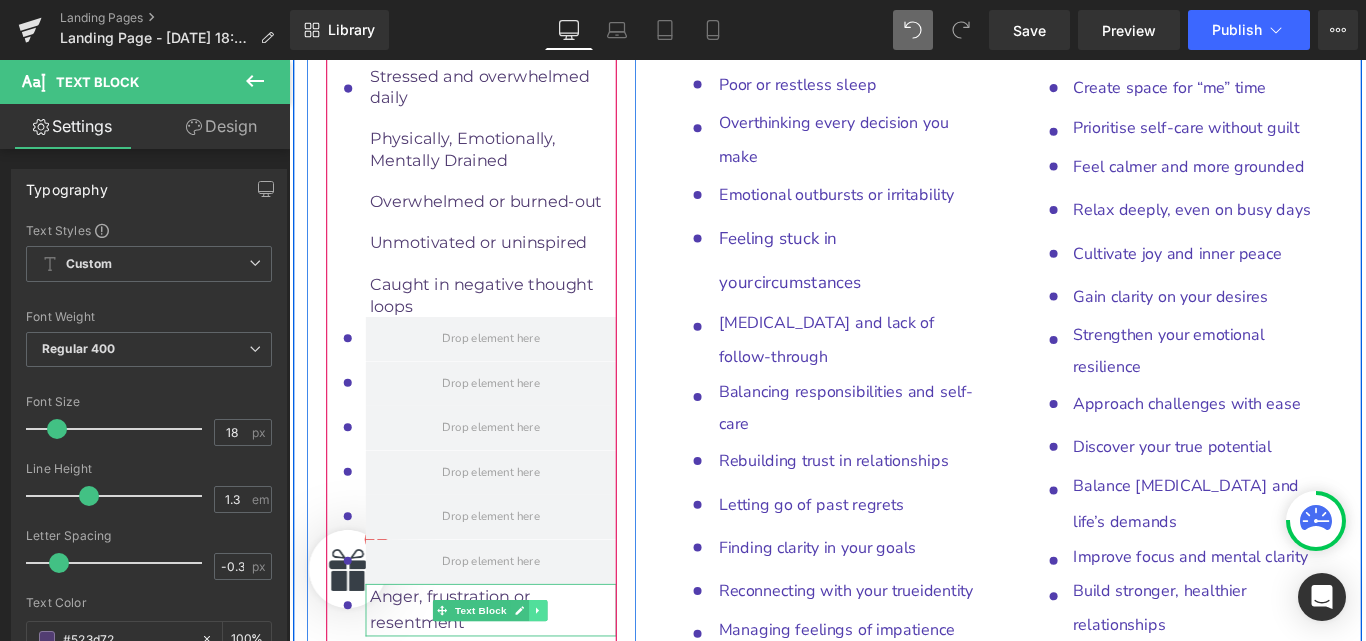 click at bounding box center [569, 679] 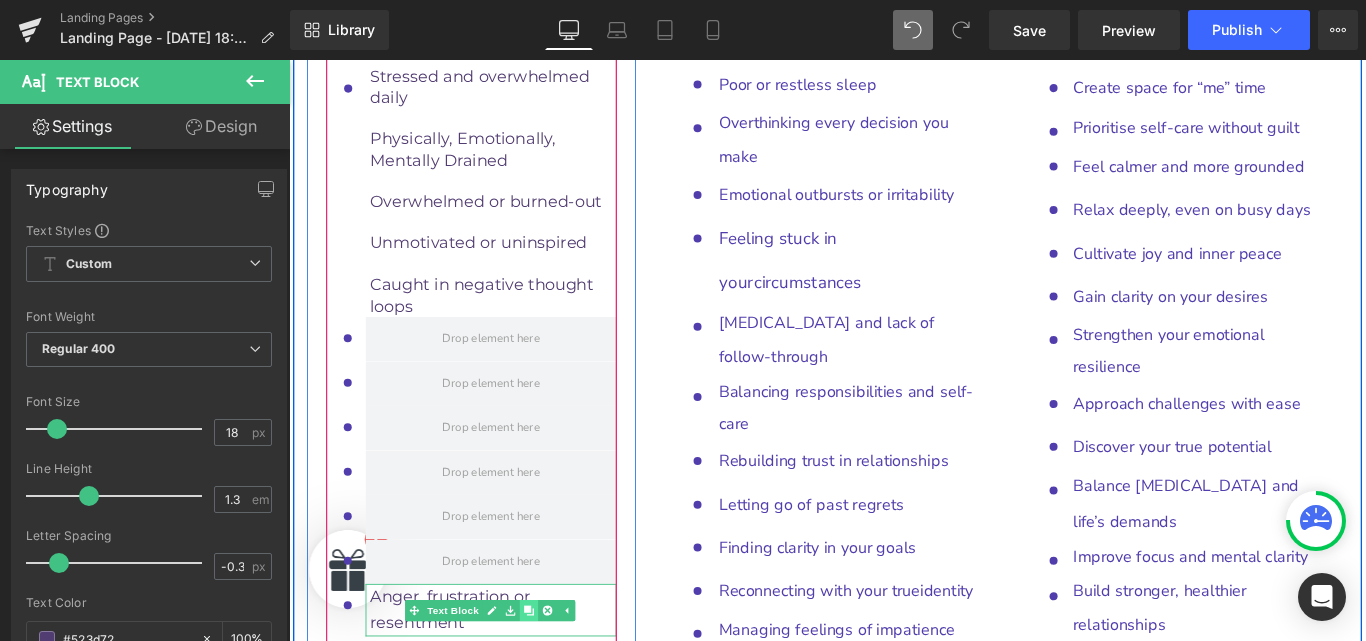 click 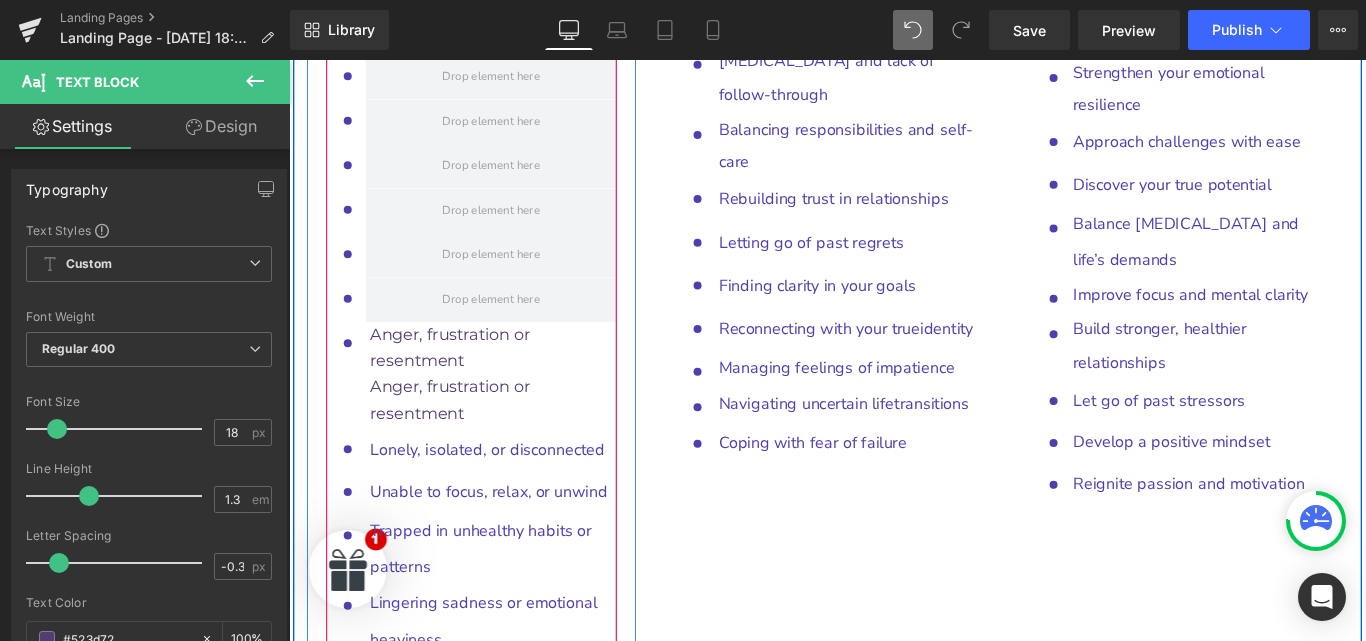 scroll, scrollTop: 10252, scrollLeft: 0, axis: vertical 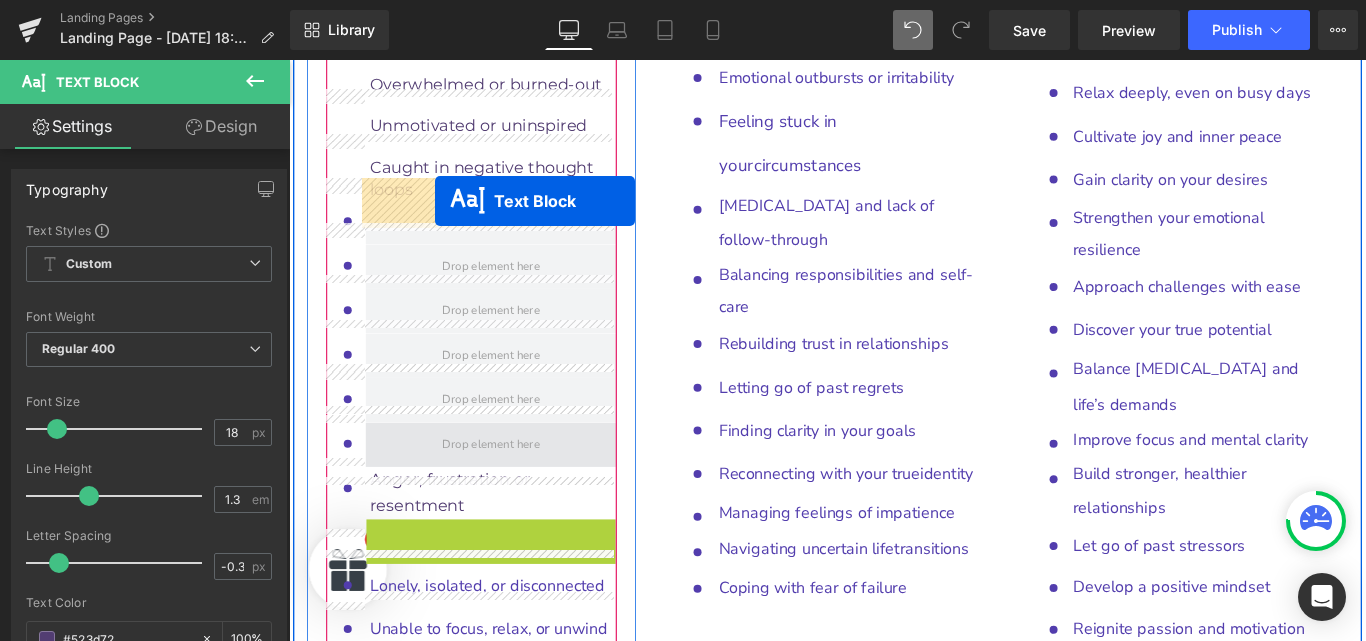 drag, startPoint x: 450, startPoint y: 334, endPoint x: 453, endPoint y: 219, distance: 115.03912 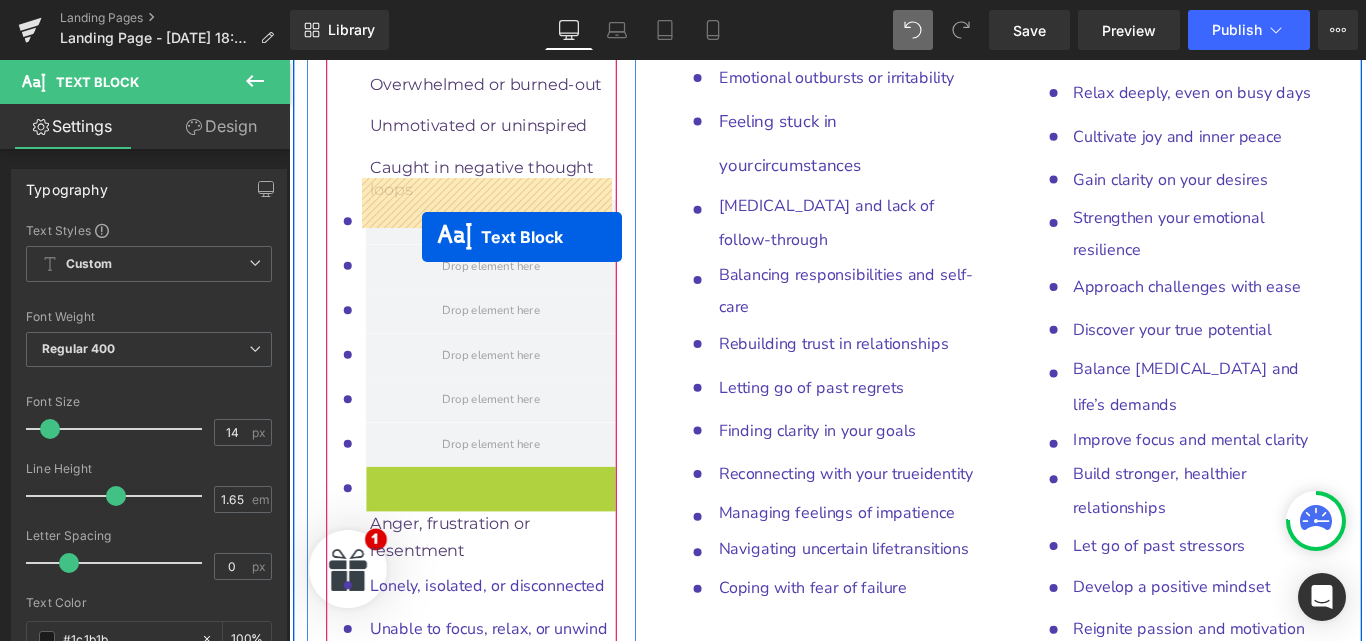 drag, startPoint x: 456, startPoint y: 272, endPoint x: 438, endPoint y: 259, distance: 22.203604 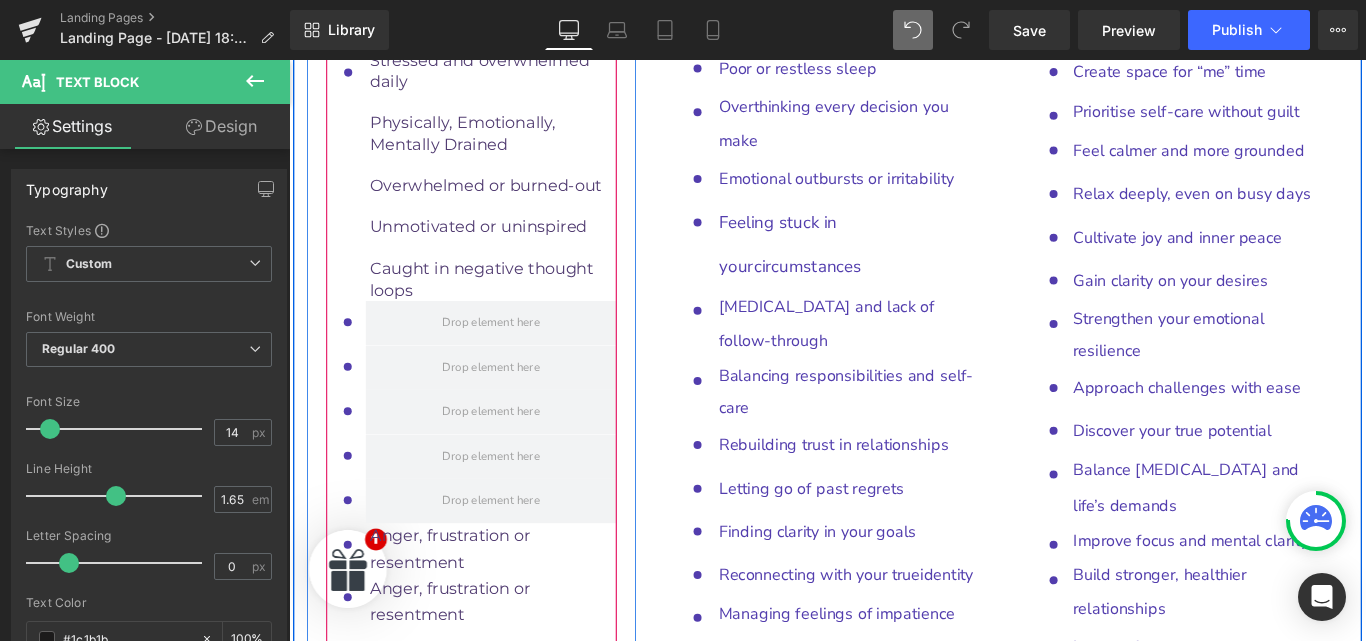scroll, scrollTop: 10137, scrollLeft: 0, axis: vertical 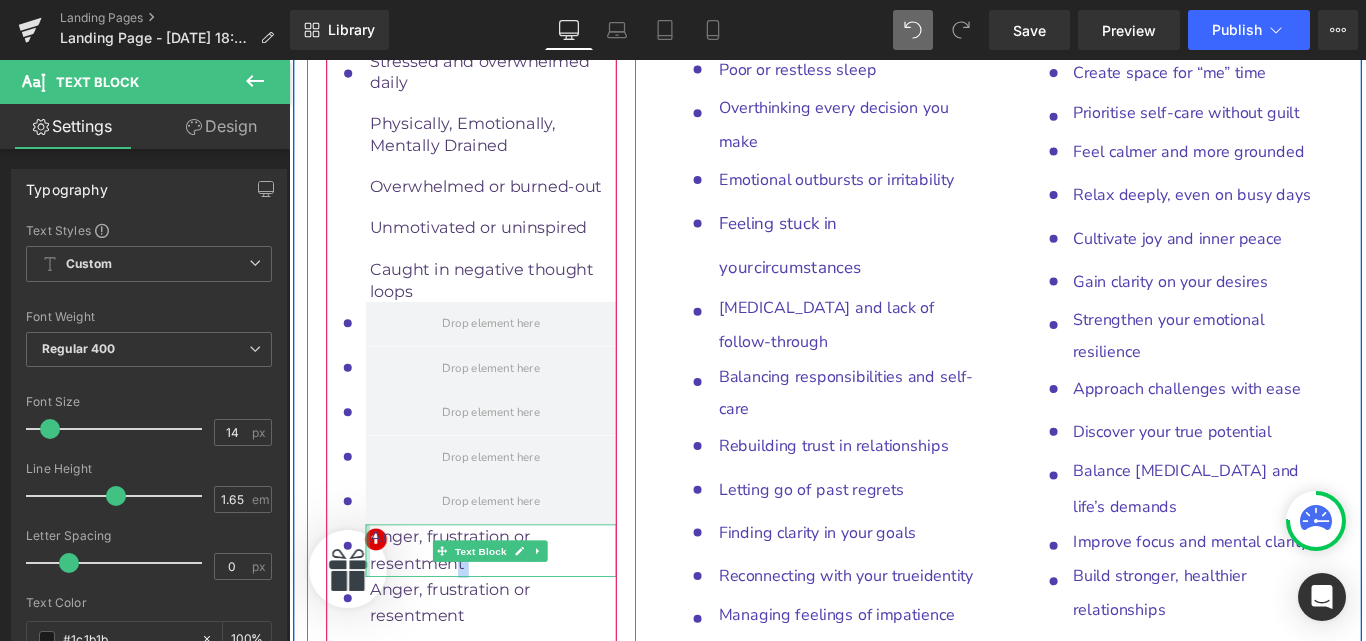 drag, startPoint x: 476, startPoint y: 354, endPoint x: 371, endPoint y: 320, distance: 110.36757 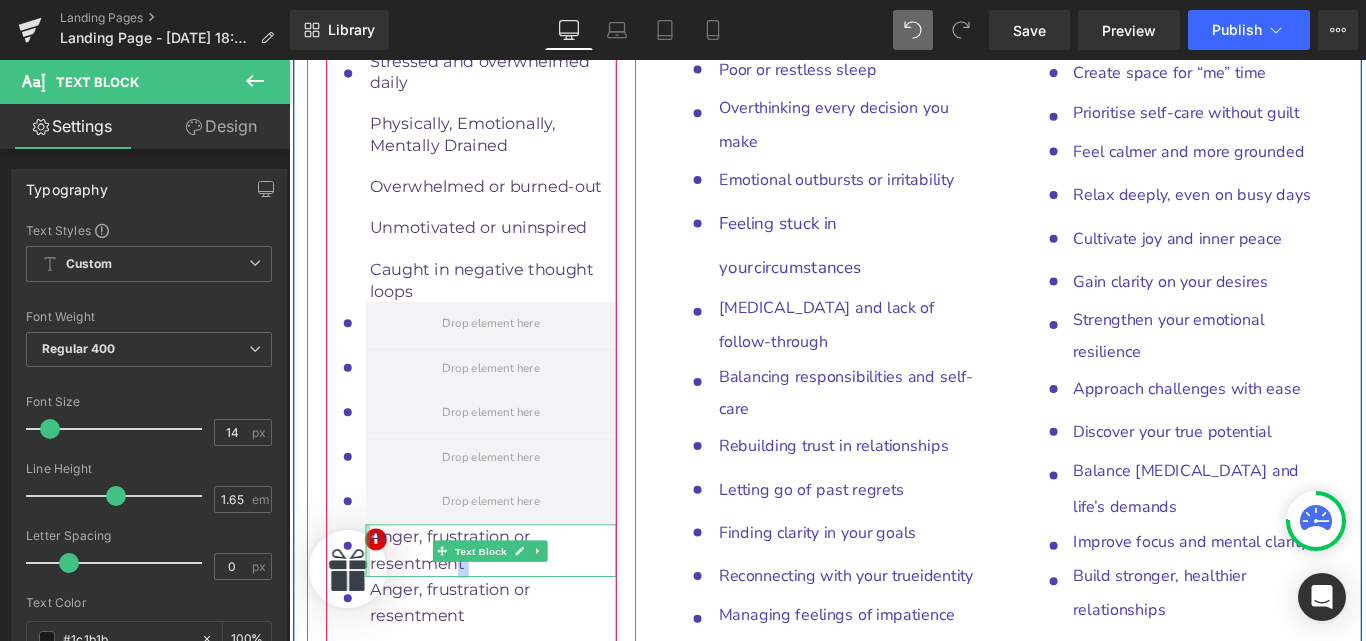 click on "Anger, frustration or resentment Text Block" at bounding box center (516, 611) 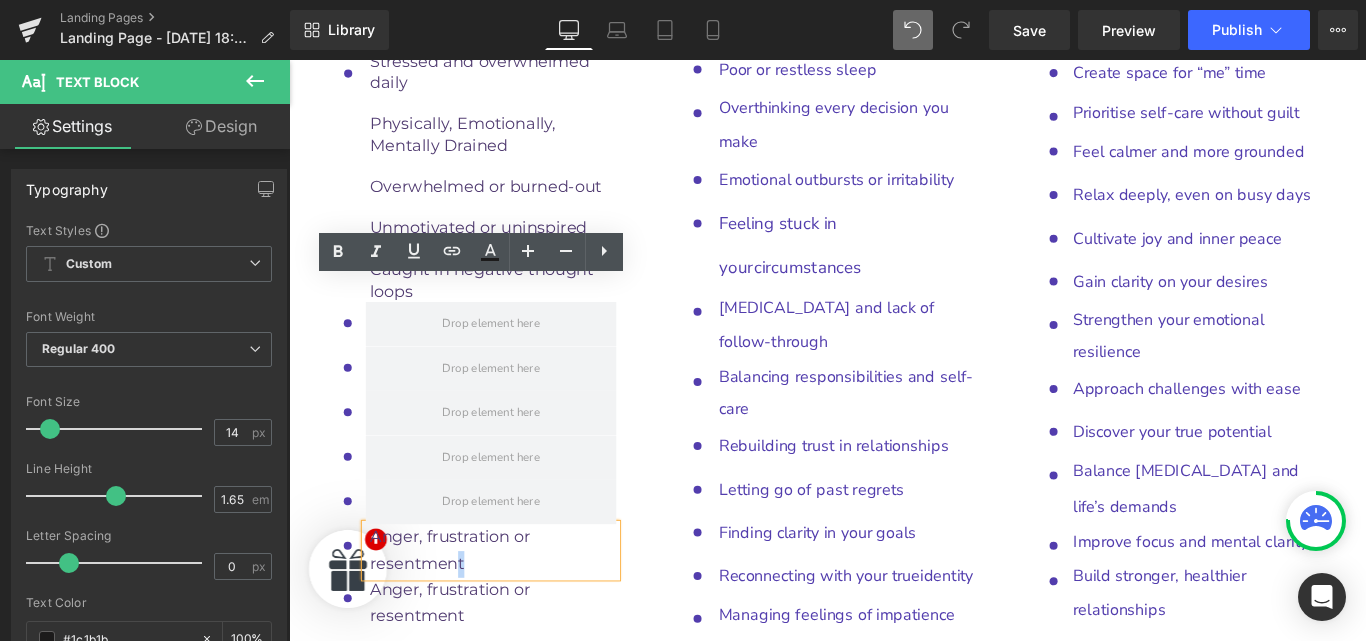 drag, startPoint x: 520, startPoint y: 354, endPoint x: 393, endPoint y: 329, distance: 129.43724 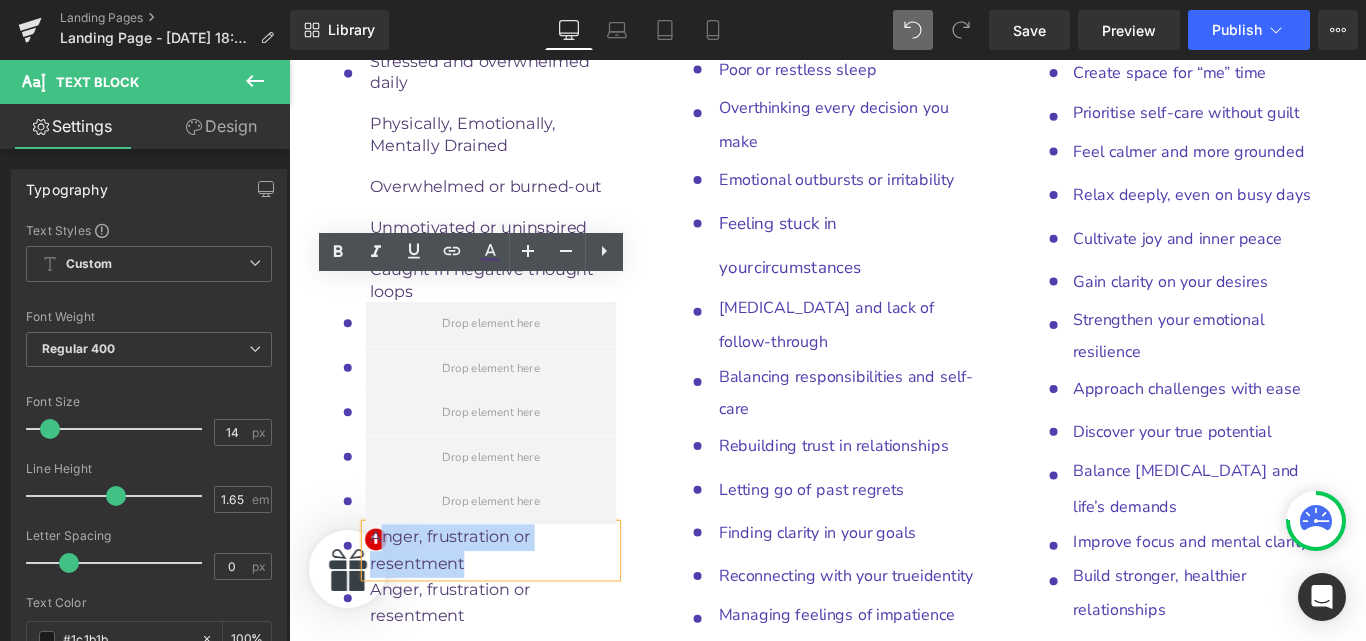 type 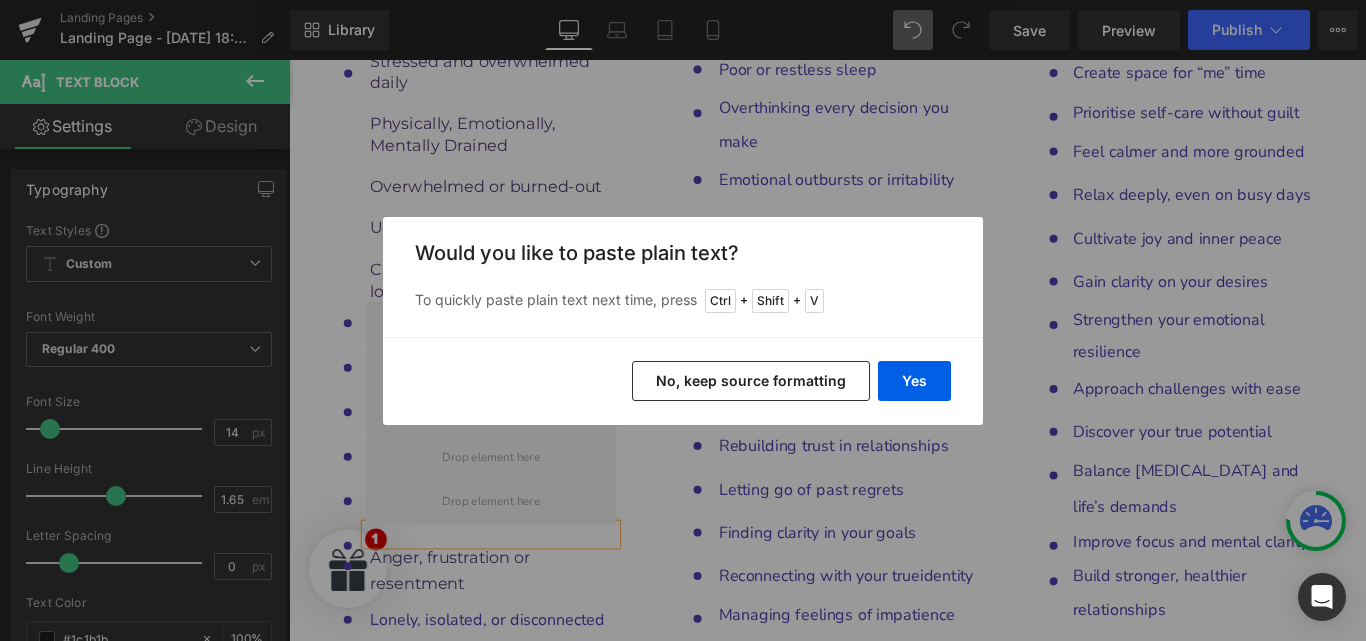 click on "No, keep source formatting" at bounding box center [751, 381] 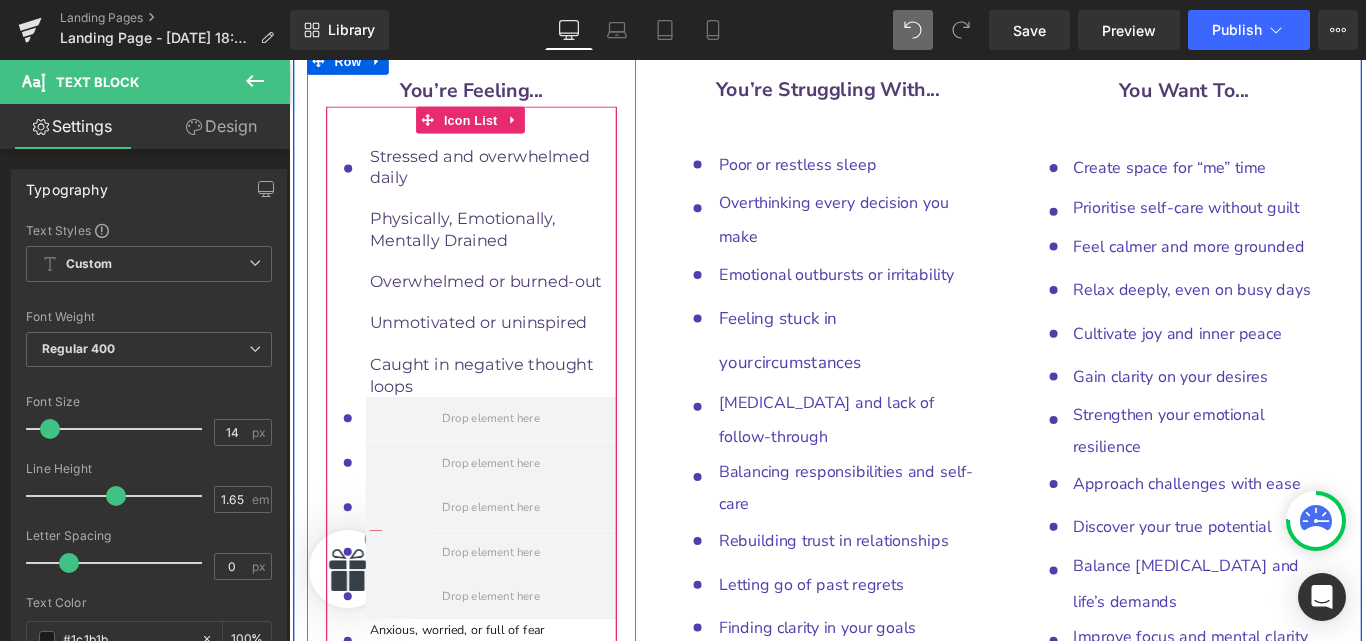 scroll, scrollTop: 10028, scrollLeft: 0, axis: vertical 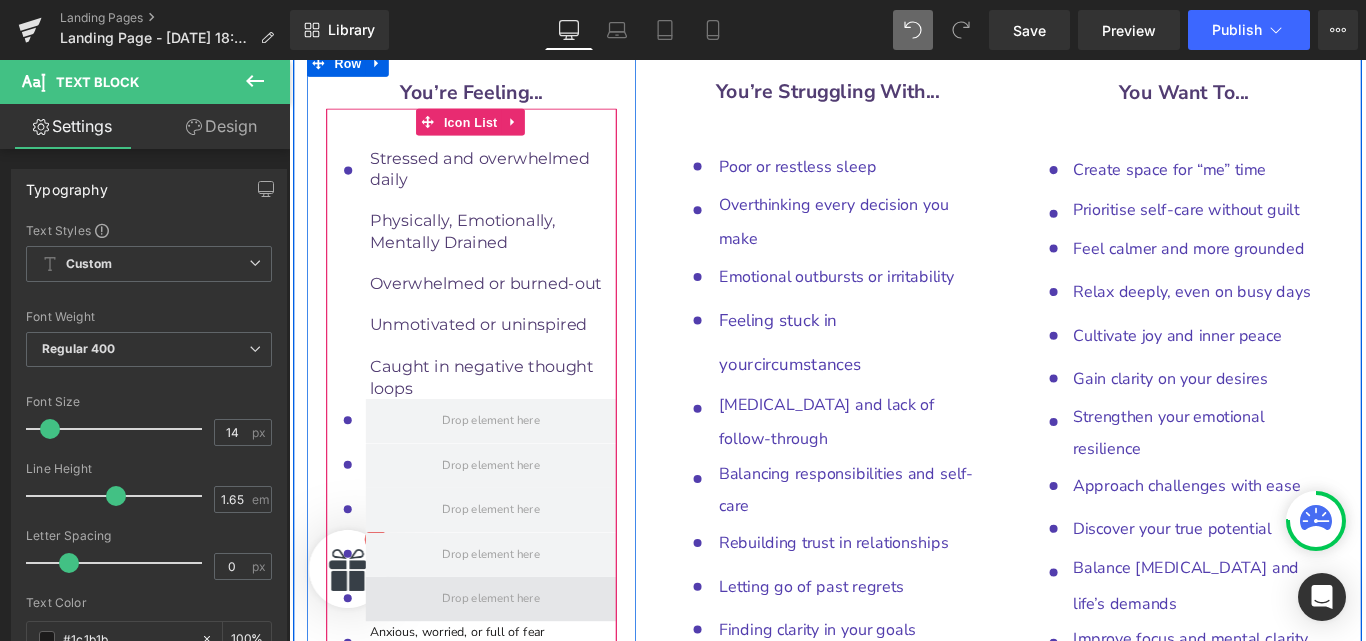 click at bounding box center [516, 665] 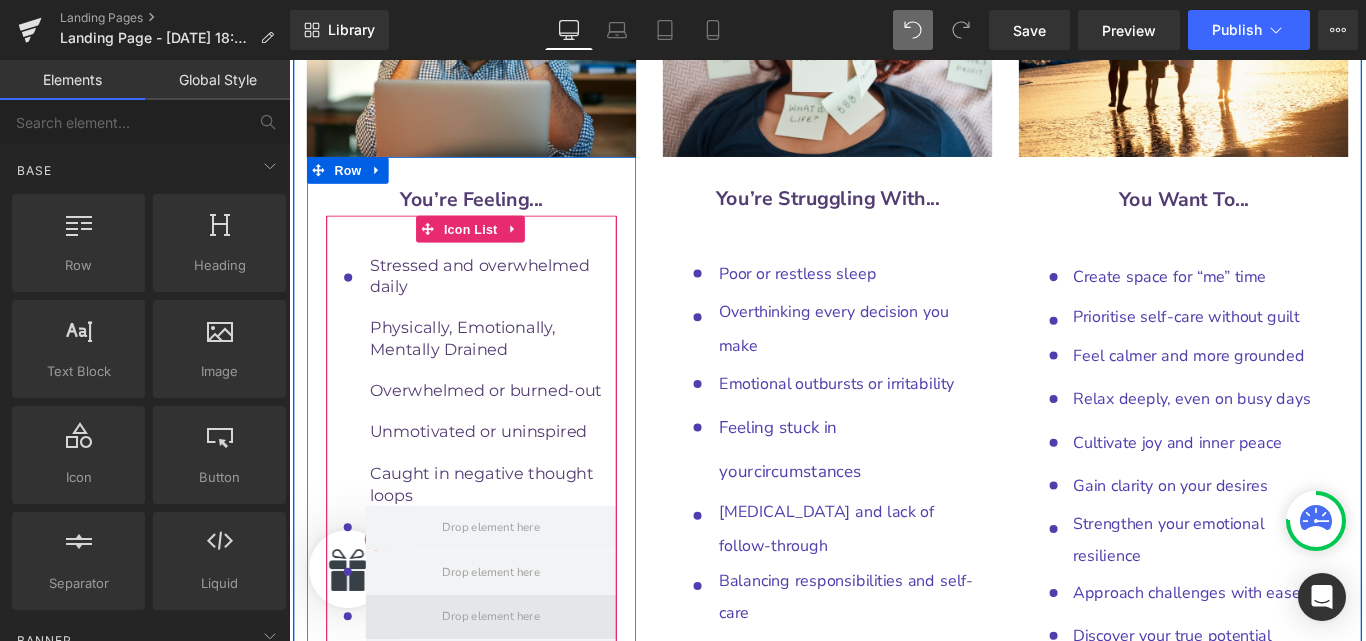 scroll, scrollTop: 9896, scrollLeft: 0, axis: vertical 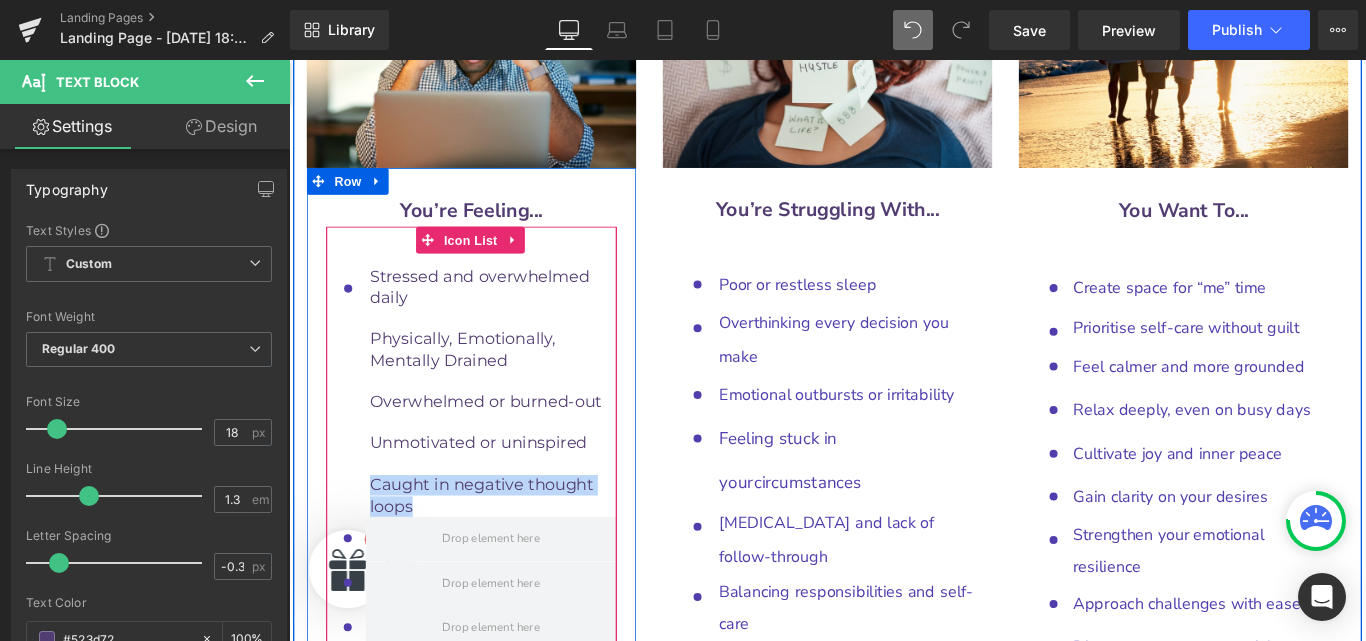 drag, startPoint x: 445, startPoint y: 276, endPoint x: 353, endPoint y: 272, distance: 92.086914 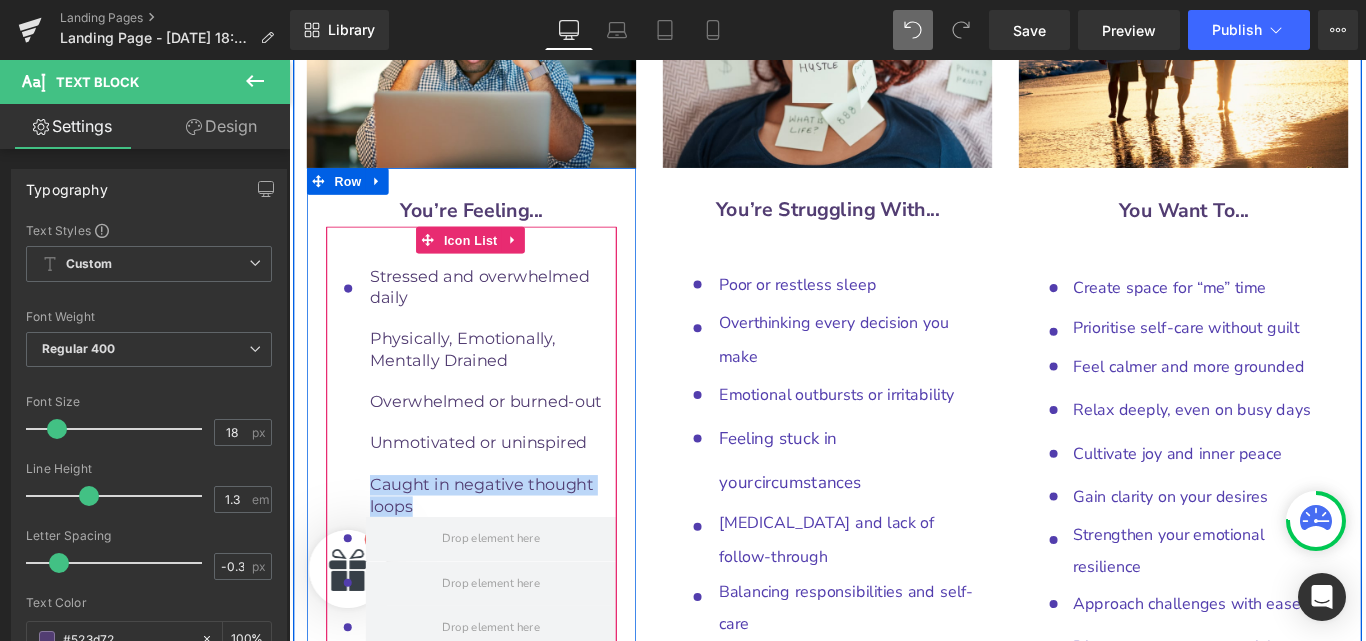 click on "Stressed and overwhelmed daily Physically, Emotionally, Mentally Drained Overwhelmed or burned-out Unmotivated or uninspired Caught in negative thought loops
Text Block" at bounding box center (494, 432) 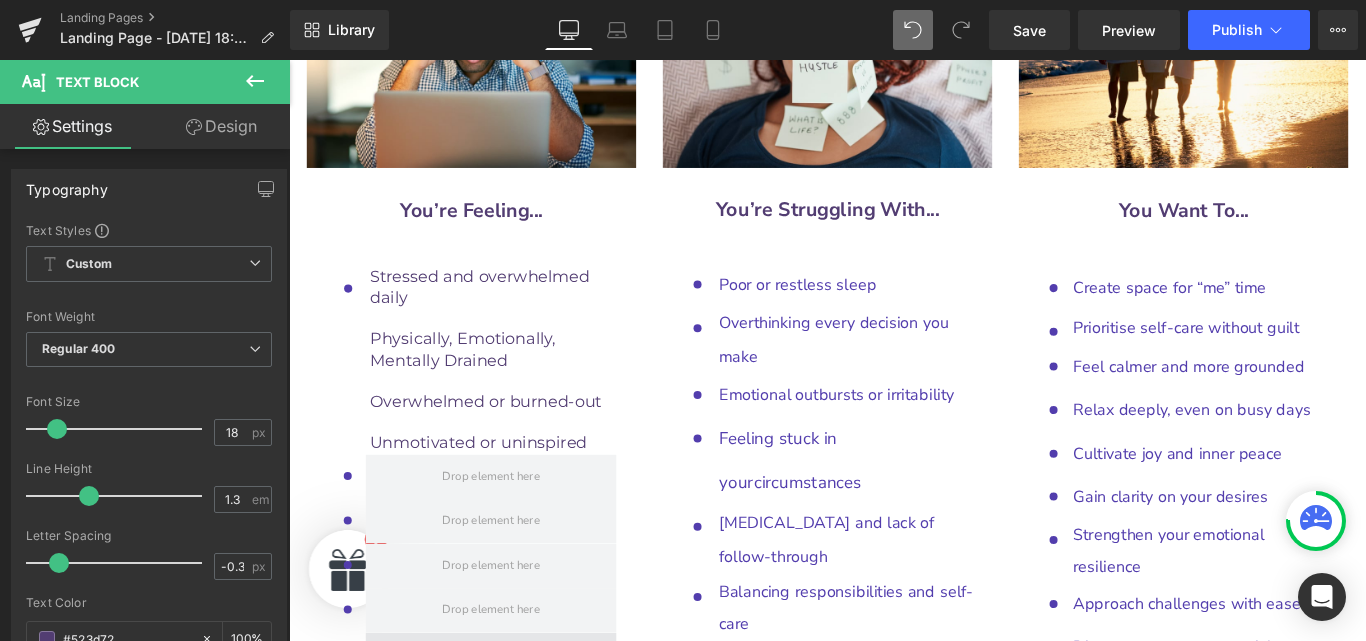 click at bounding box center (516, 727) 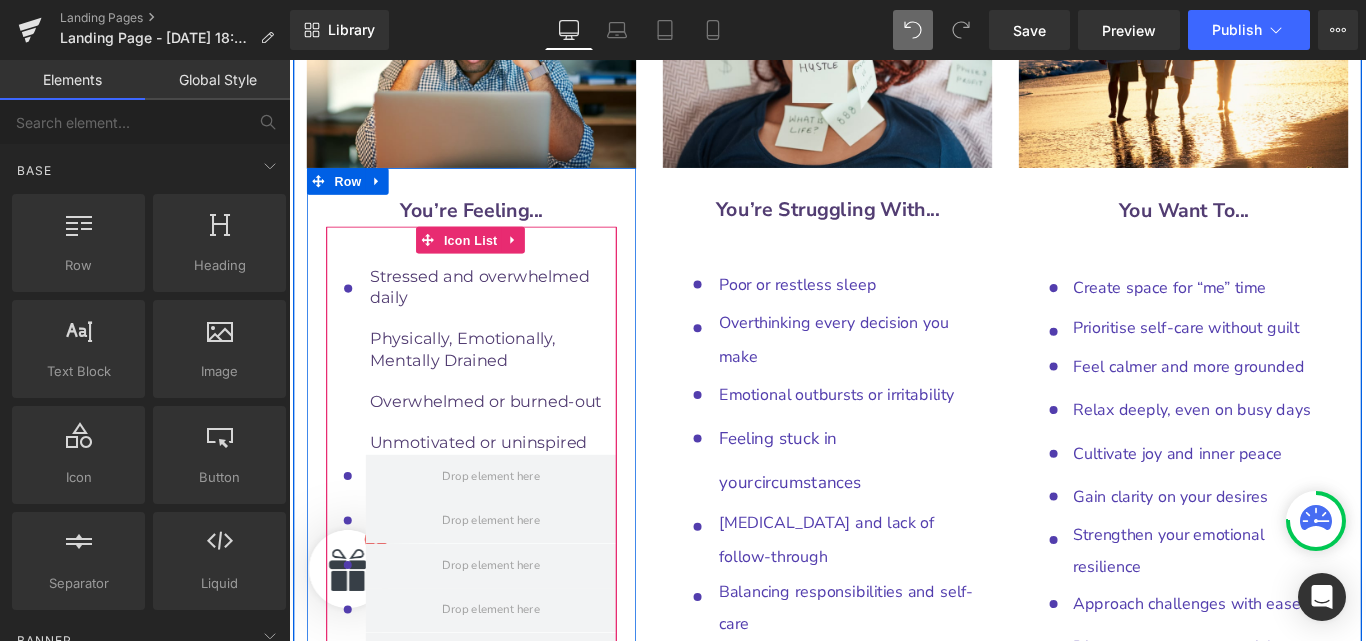 click 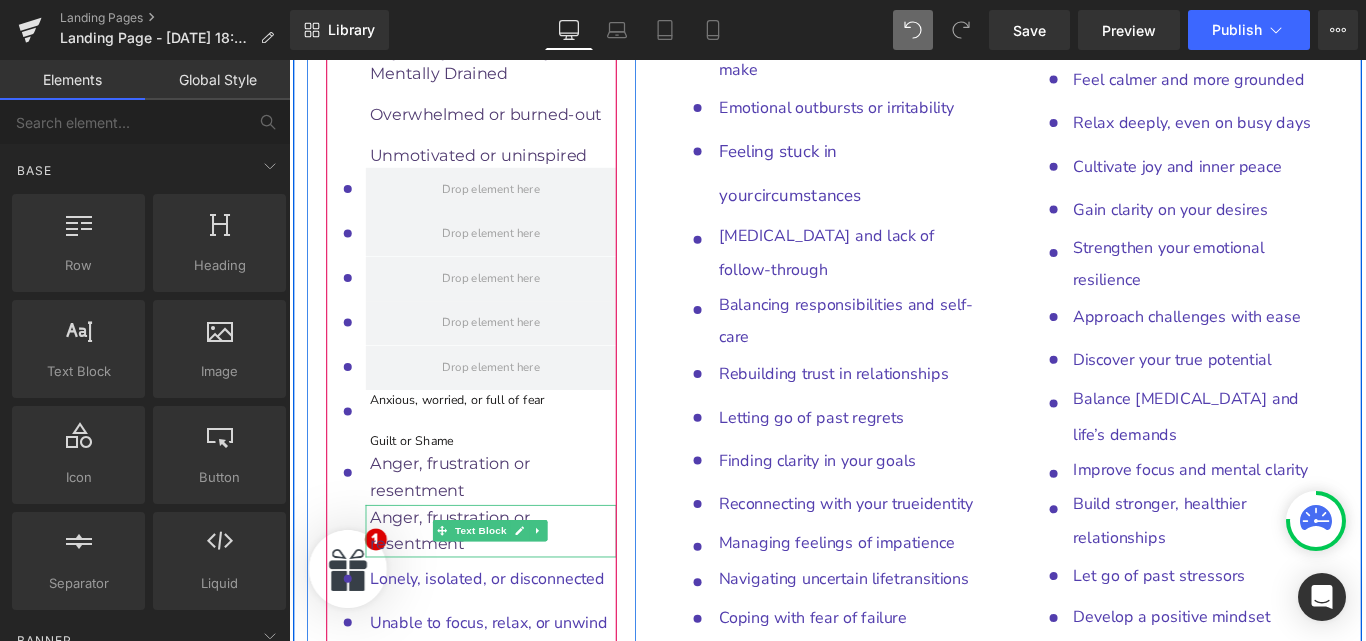 scroll, scrollTop: 10217, scrollLeft: 0, axis: vertical 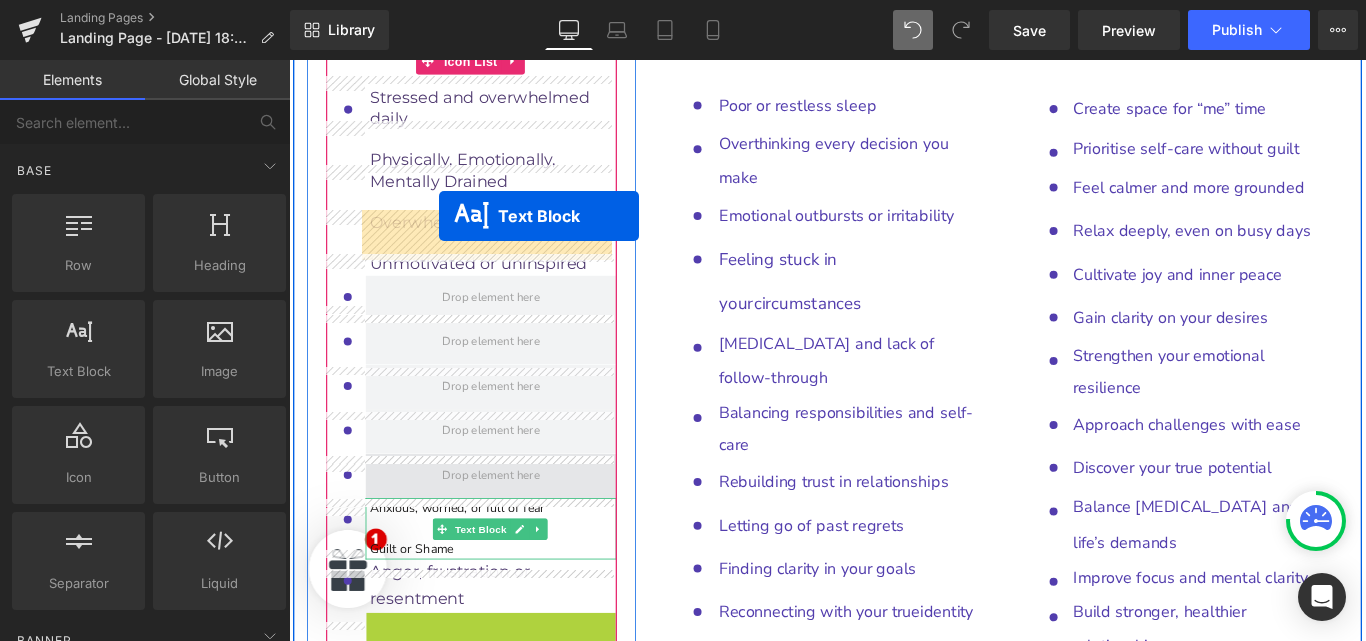 drag, startPoint x: 453, startPoint y: 320, endPoint x: 457, endPoint y: 235, distance: 85.09406 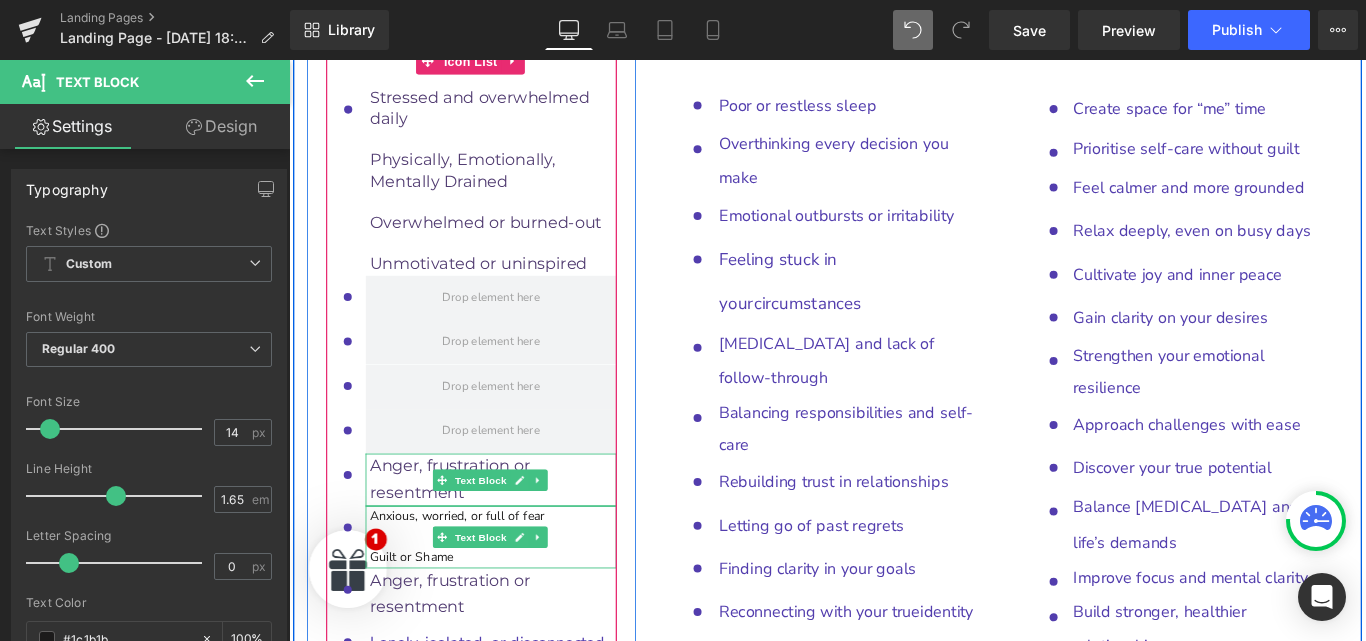 click on "Anger, frustration or resentment" at bounding box center [518, 531] 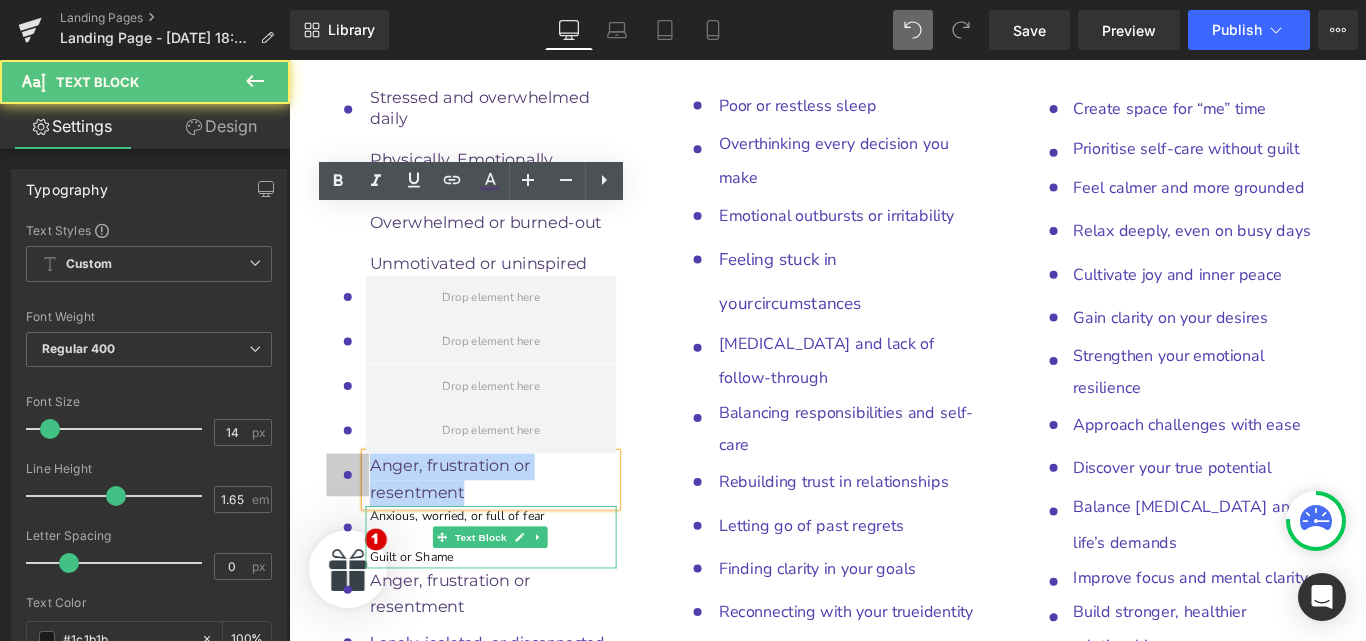 drag, startPoint x: 487, startPoint y: 275, endPoint x: 368, endPoint y: 242, distance: 123.49089 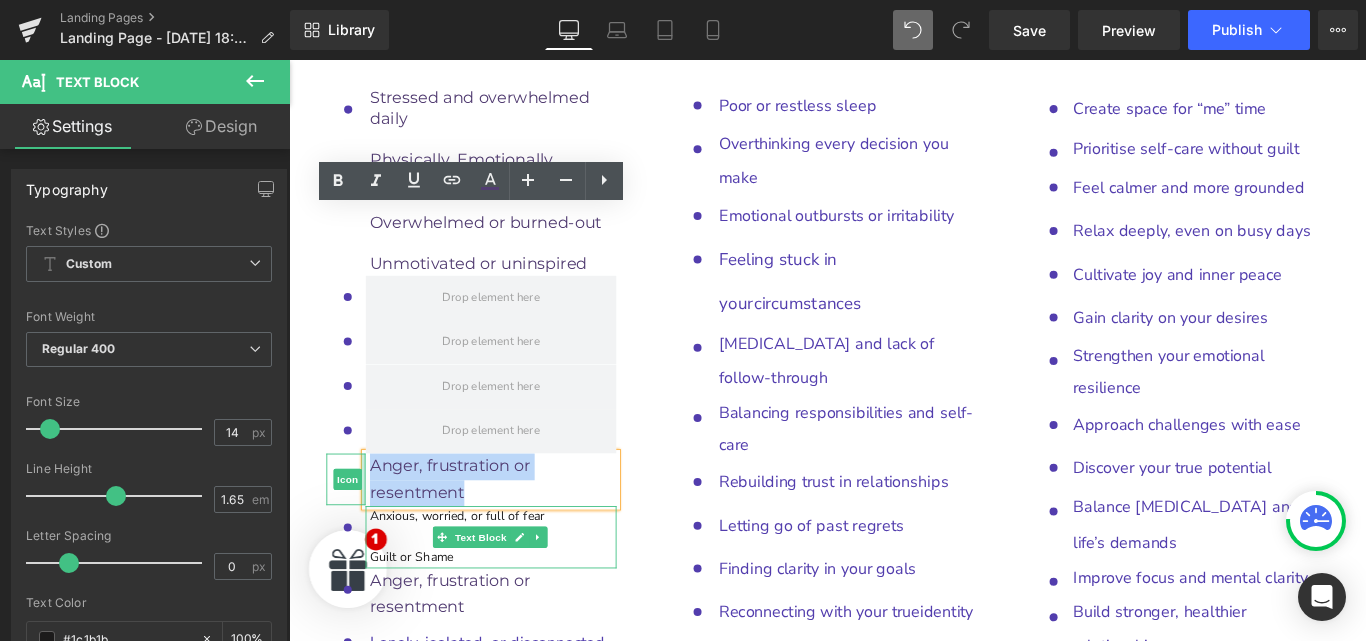 click at bounding box center [372, 531] 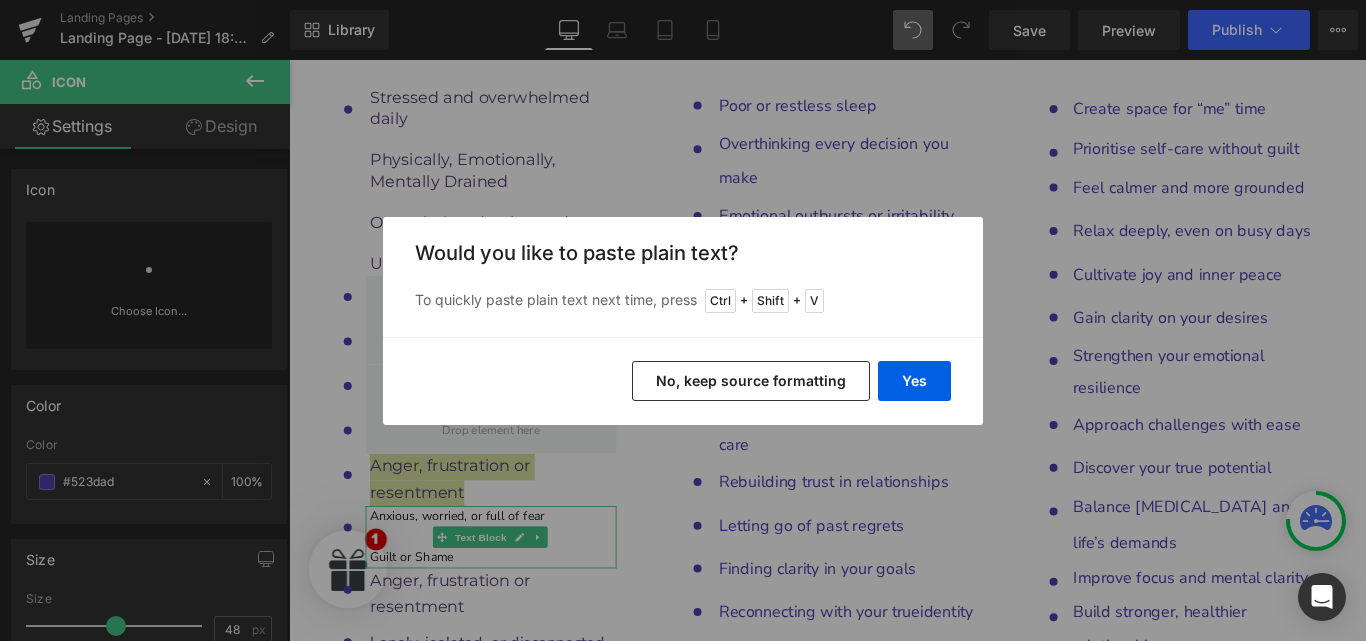 click on "No, keep source formatting" at bounding box center [751, 381] 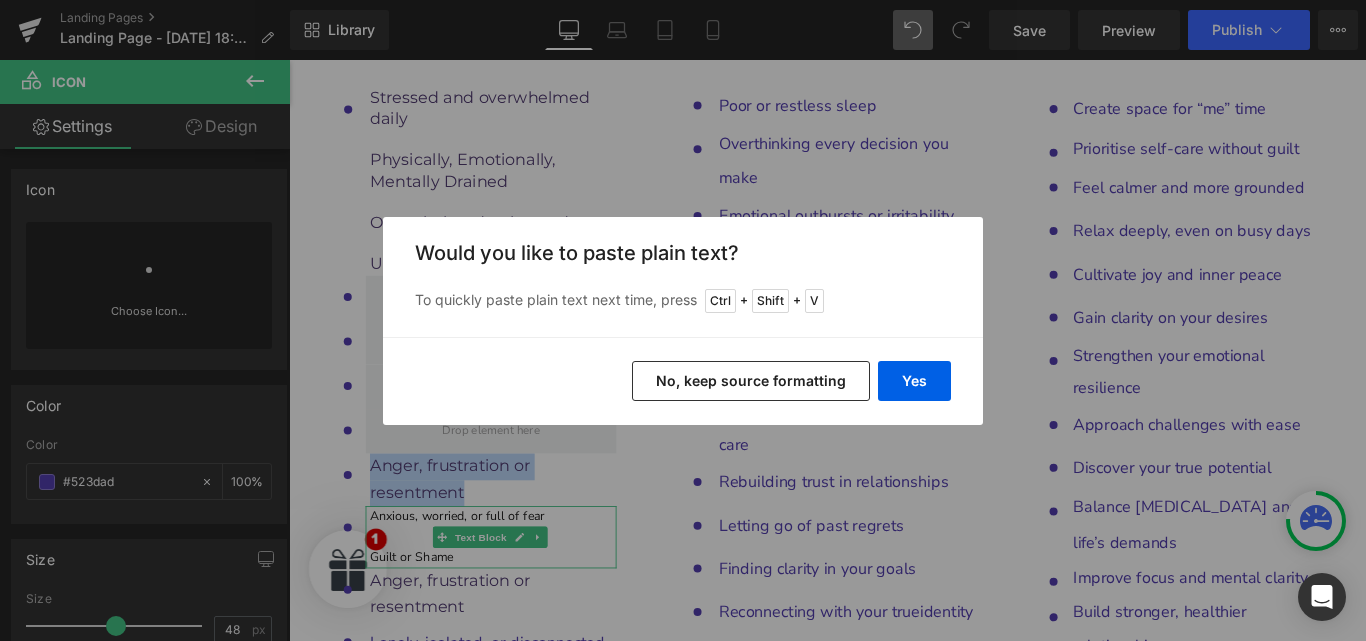 click on "Reconnecting with your true  identity
Text Block" at bounding box center (915, 680) 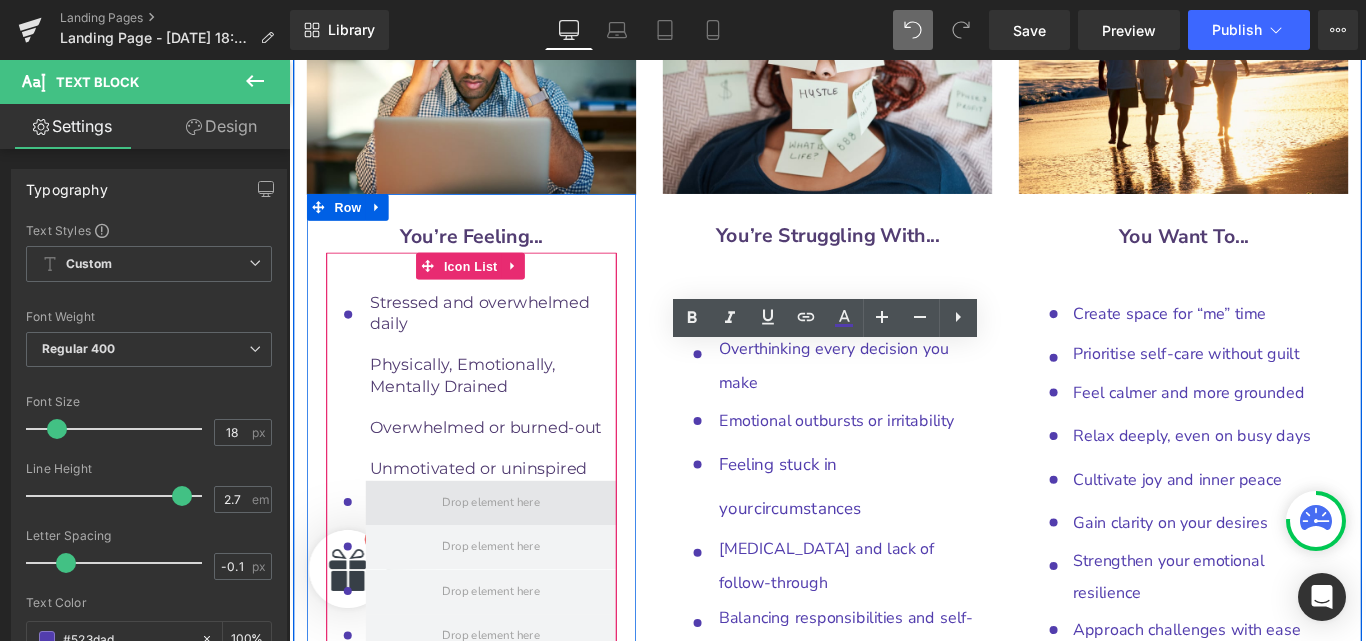 scroll, scrollTop: 9863, scrollLeft: 0, axis: vertical 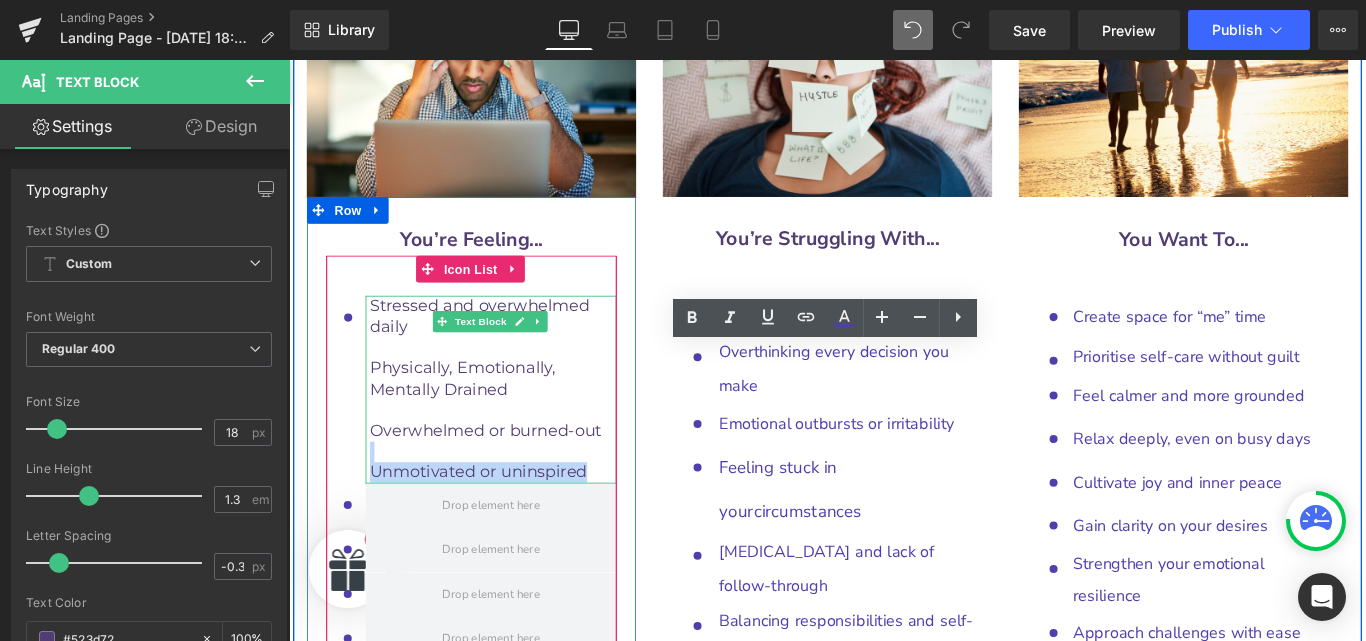 drag, startPoint x: 626, startPoint y: 243, endPoint x: 432, endPoint y: 216, distance: 195.86986 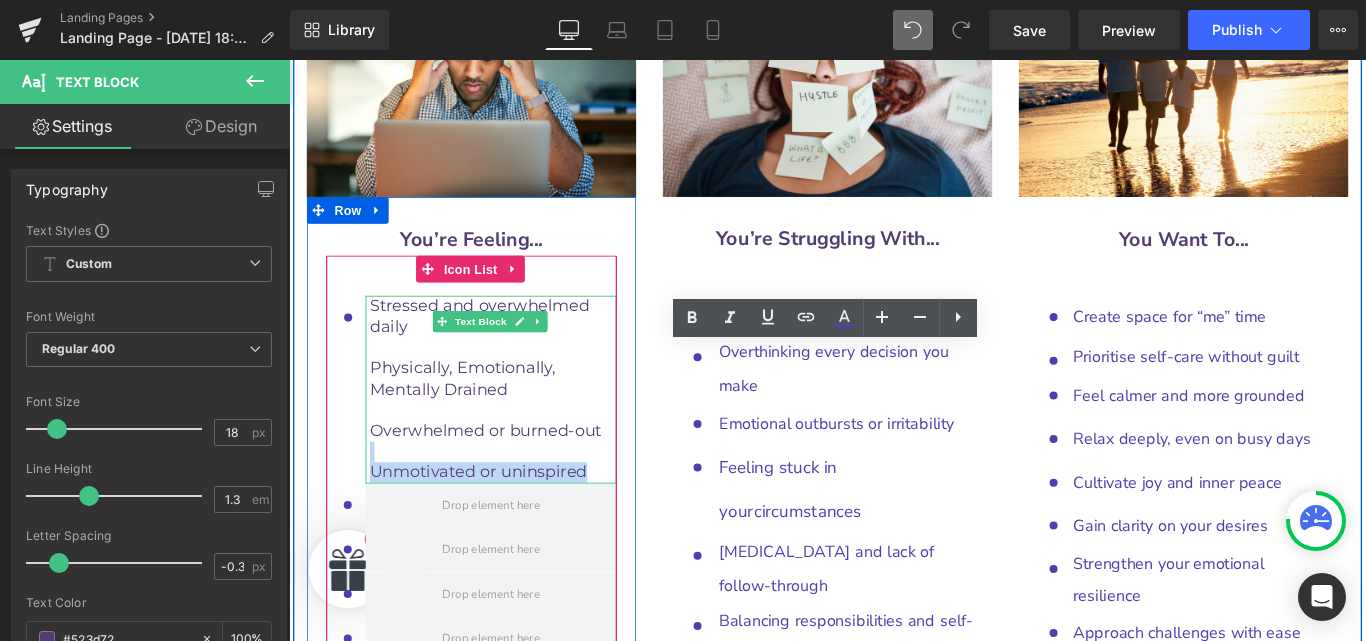 click on "Stressed and overwhelmed daily Physically, Emotionally, Mentally Drained Overwhelmed or burned-out Unmotivated or uninspired" at bounding box center (516, 430) 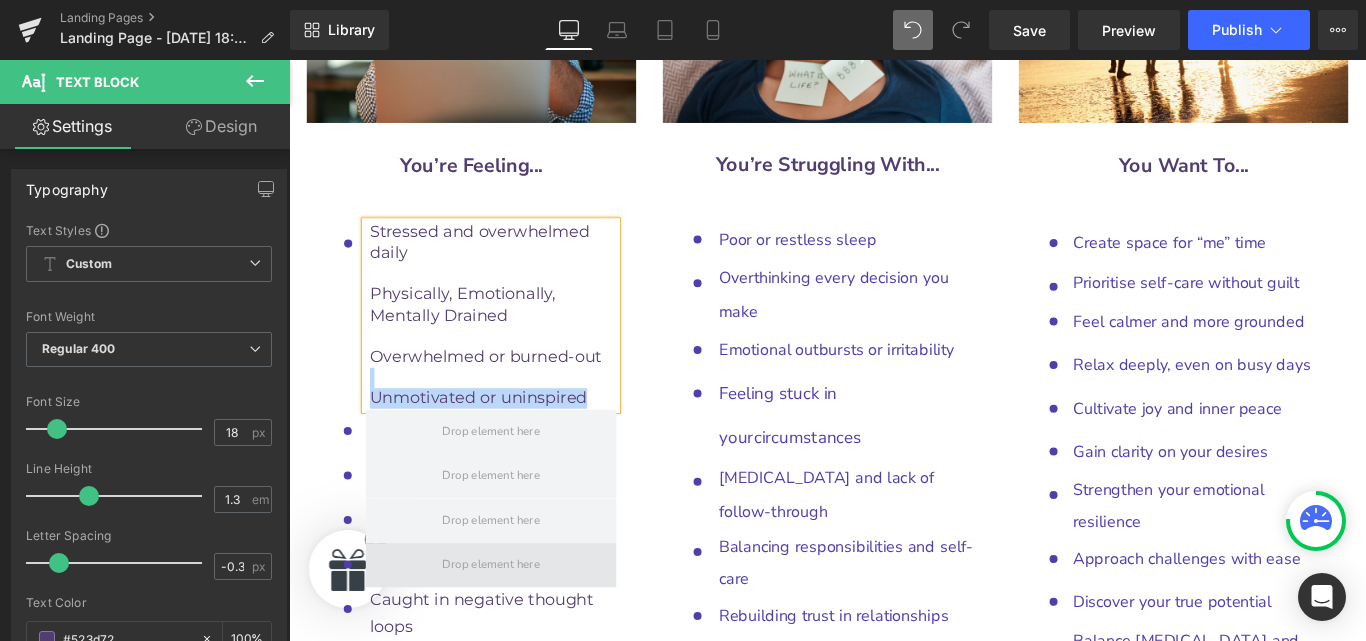 scroll, scrollTop: 9958, scrollLeft: 0, axis: vertical 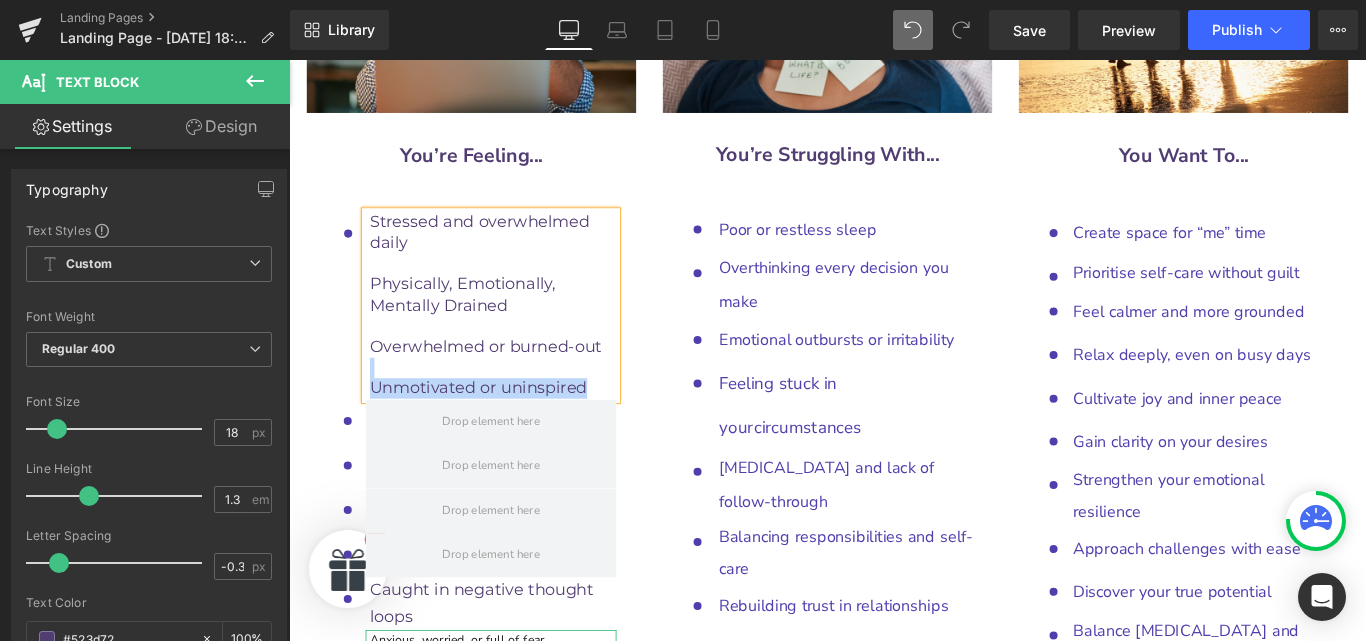 click at bounding box center (569, 735) 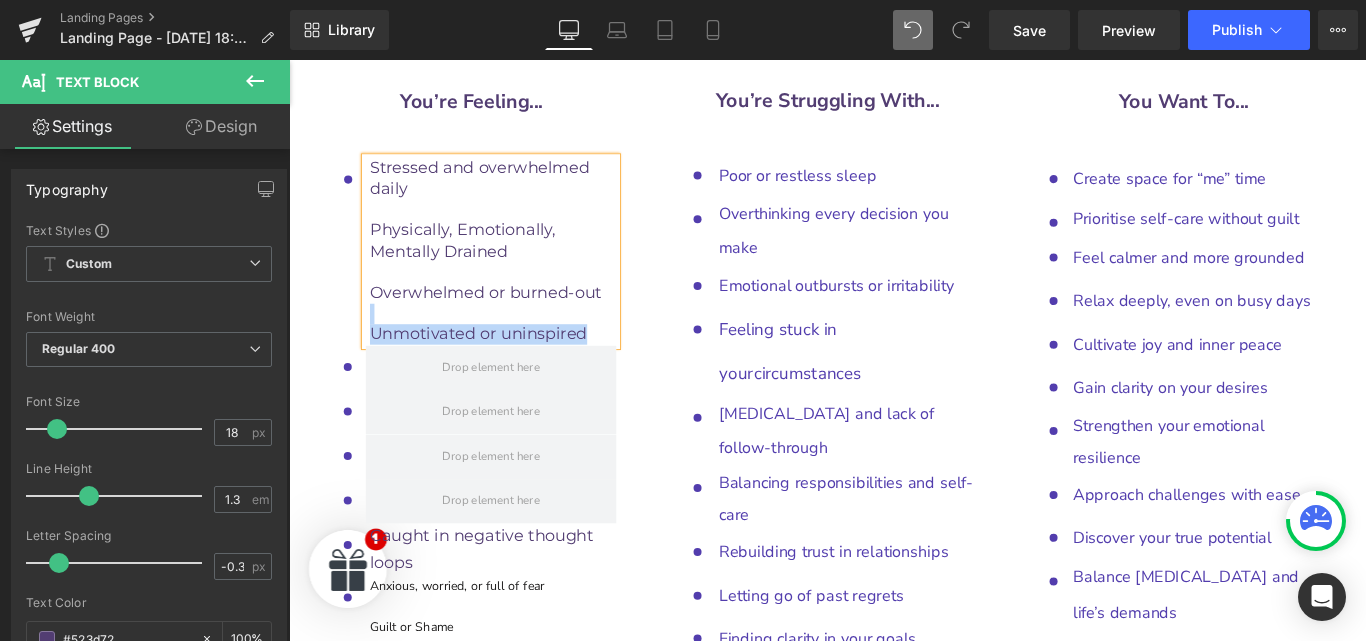 scroll, scrollTop: 9927, scrollLeft: 0, axis: vertical 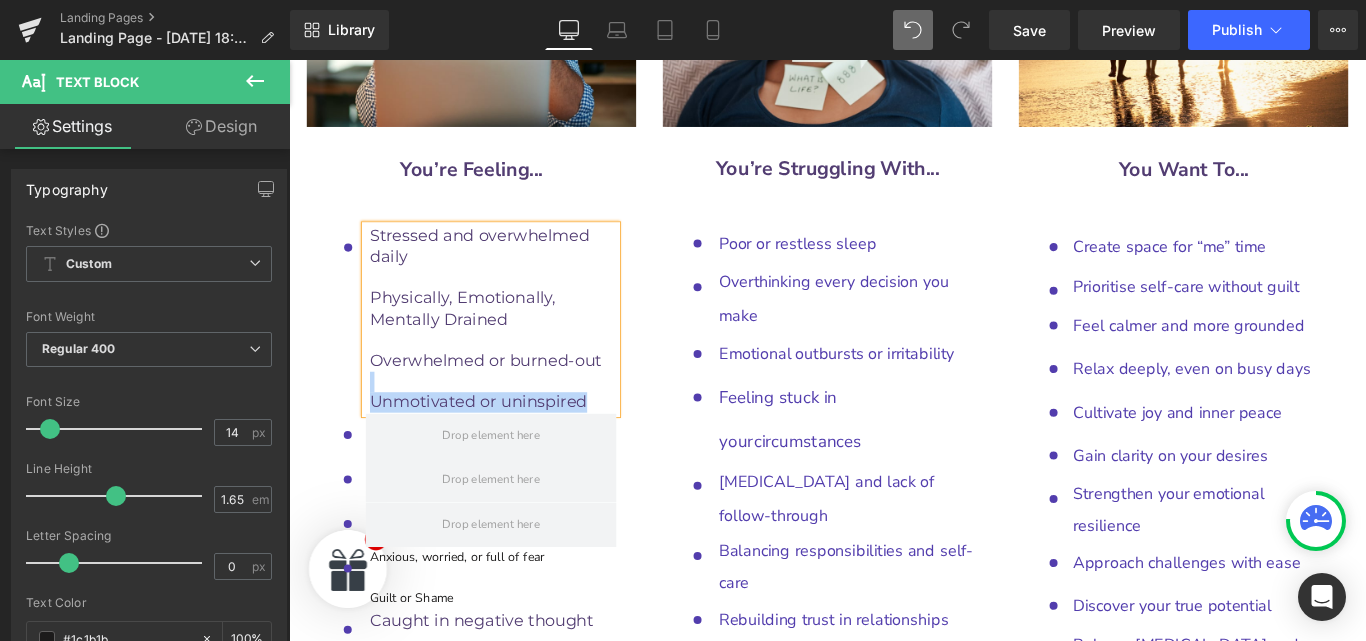drag, startPoint x: 576, startPoint y: 472, endPoint x: 372, endPoint y: 480, distance: 204.1568 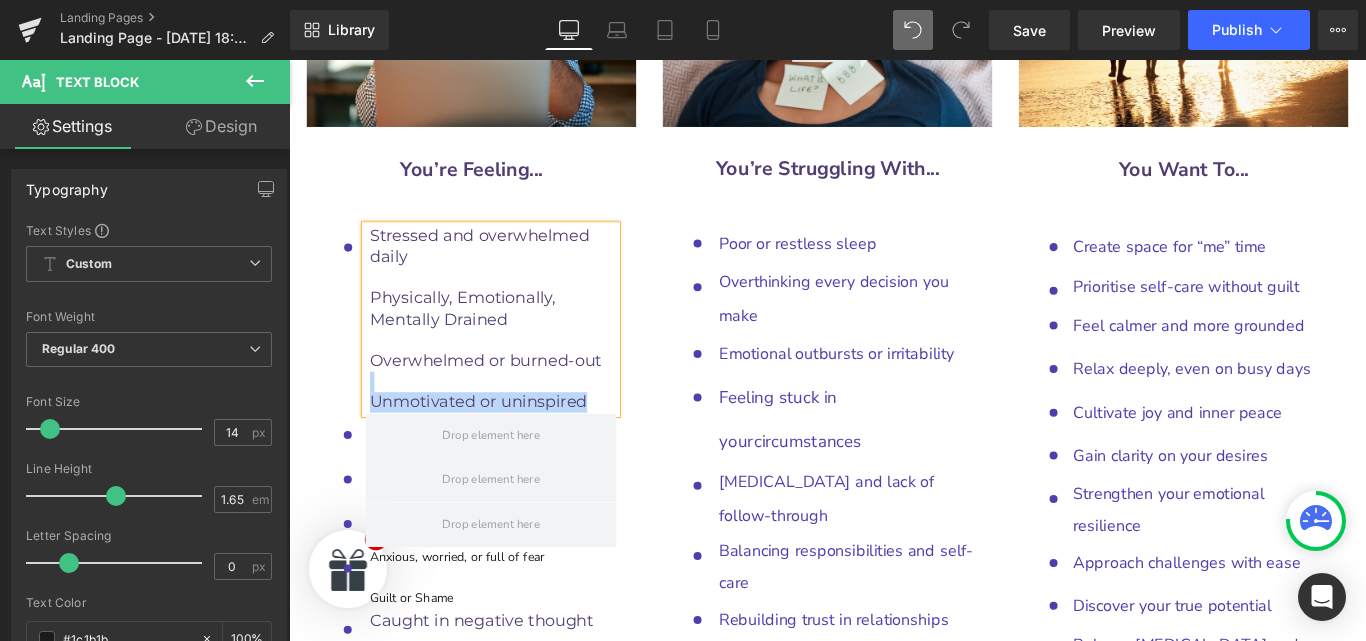 click on "Anxious, worried, or full of fear Guilt or Shame Text Block" at bounding box center (516, 770) 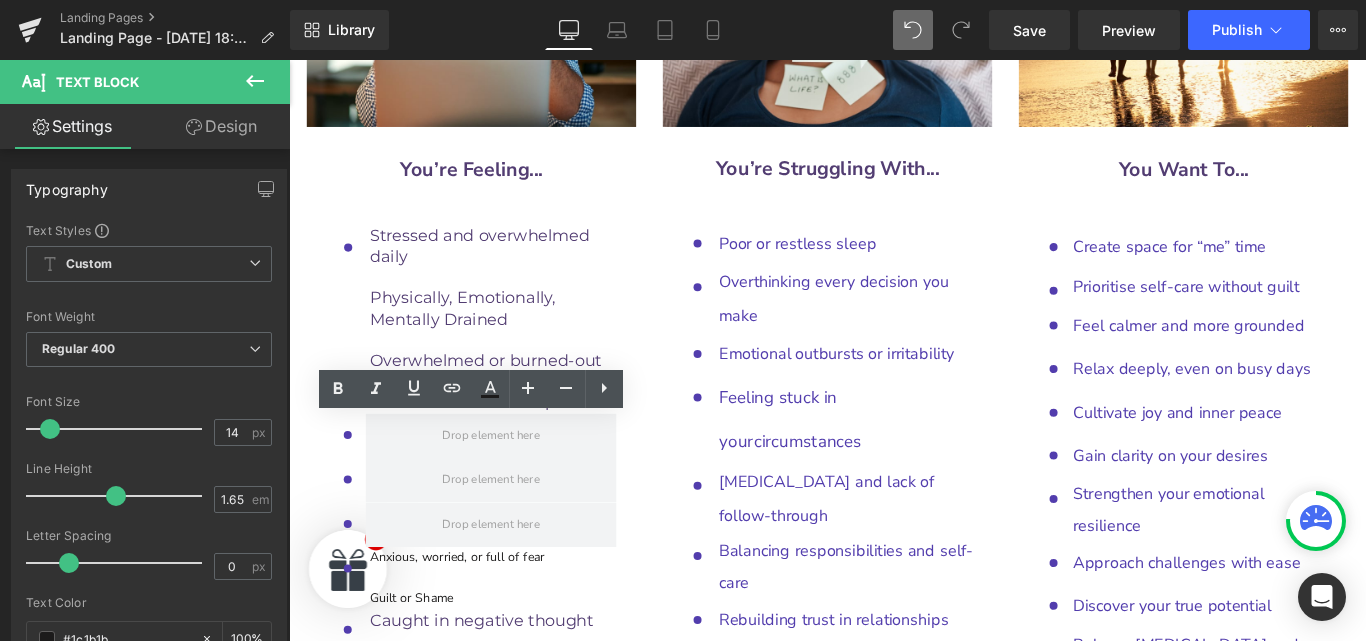 click on "Anxious, worried, or full of fear" at bounding box center [518, 747] 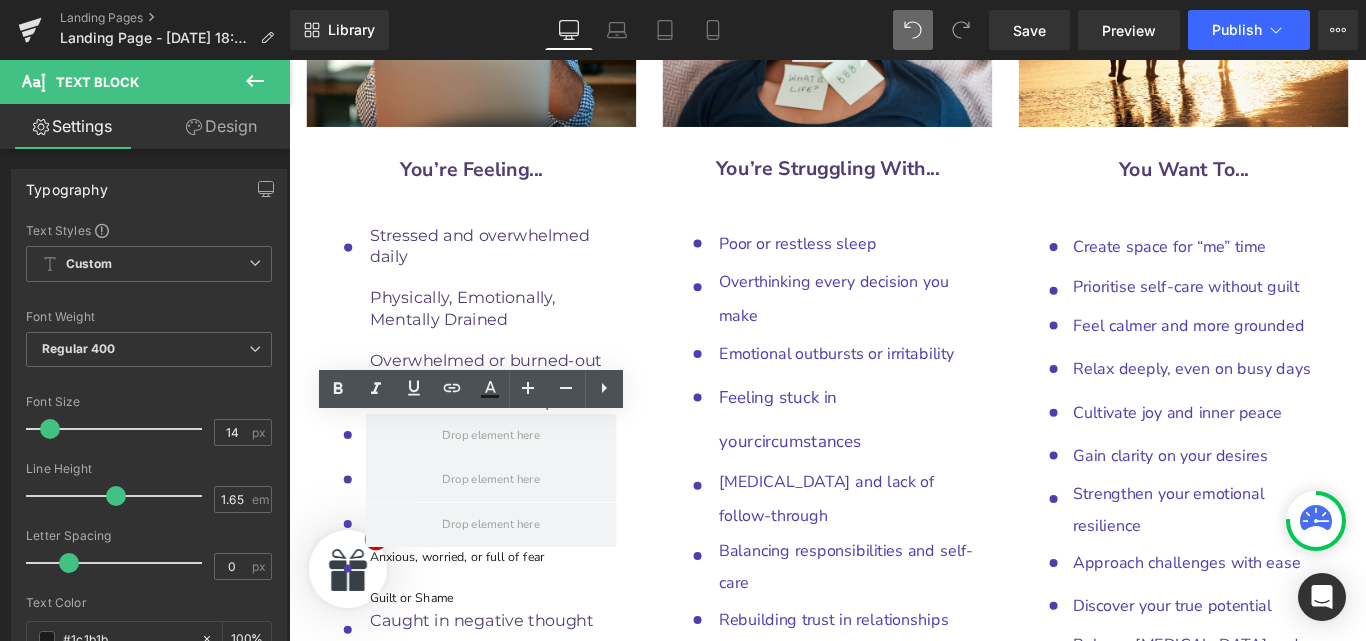 click on "Anxious, worried, or full of fear" at bounding box center (518, 747) 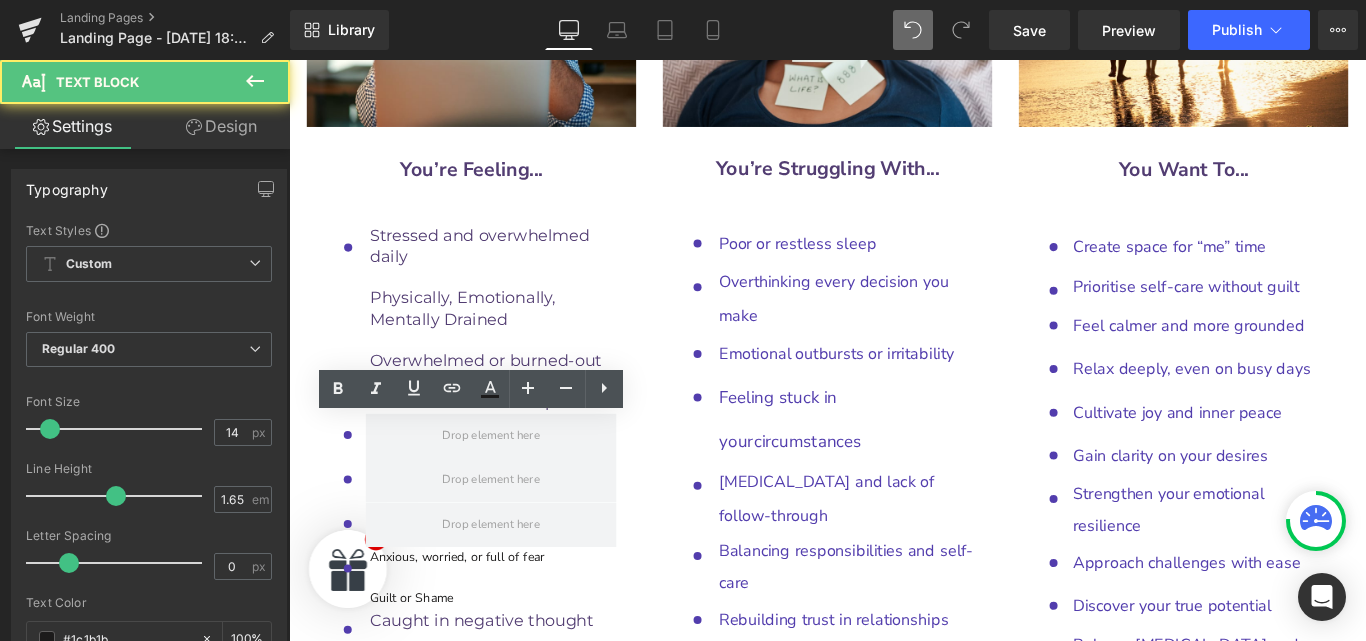 drag, startPoint x: 586, startPoint y: 473, endPoint x: 448, endPoint y: 353, distance: 182.87701 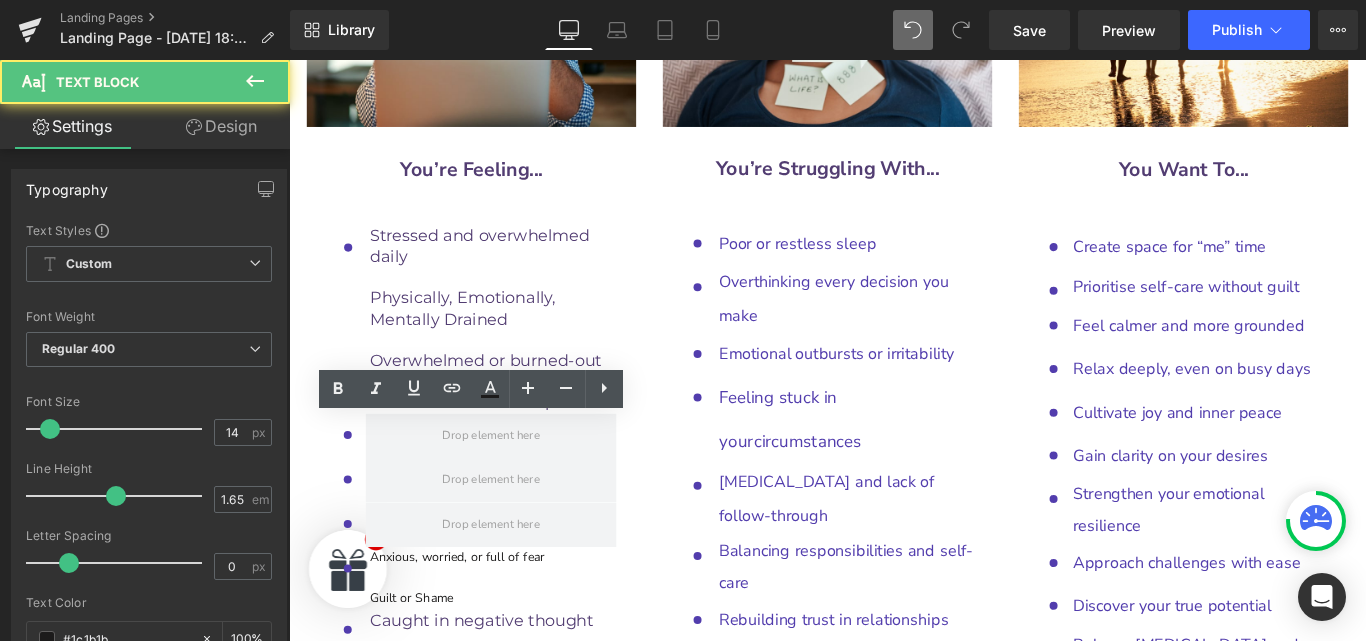 click on "Anxious, worried, or full of fear Guilt or Shame" at bounding box center [516, 770] 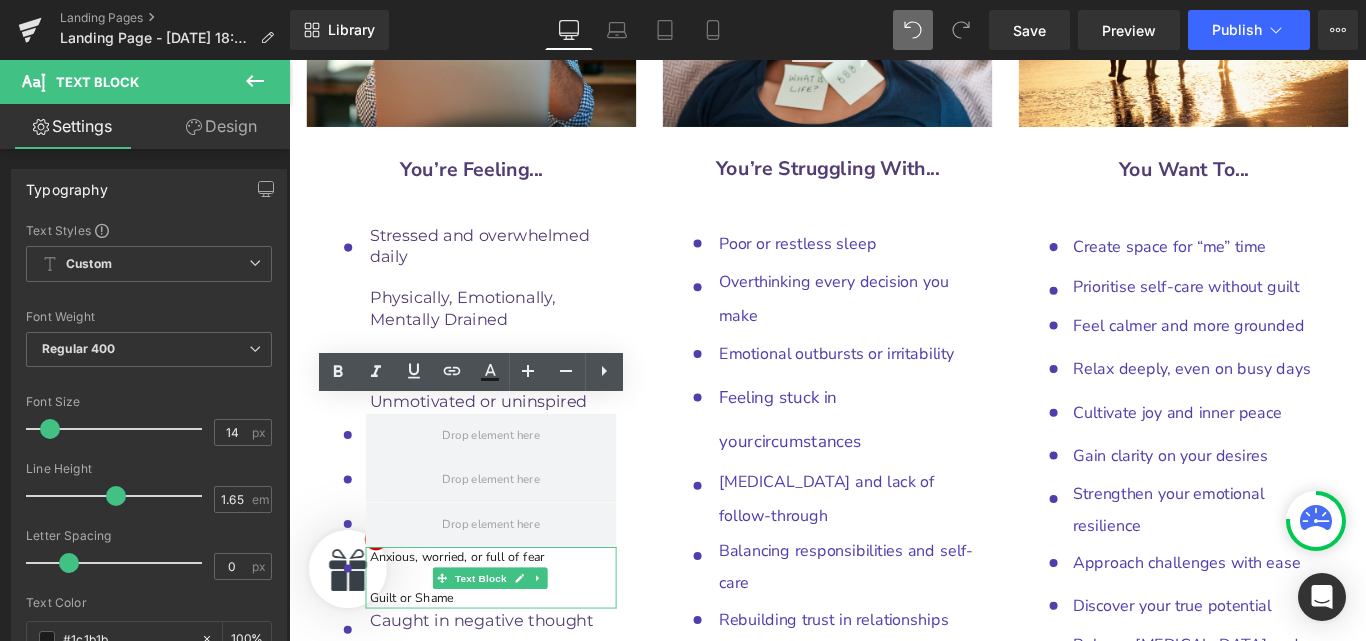 scroll, scrollTop: 9978, scrollLeft: 0, axis: vertical 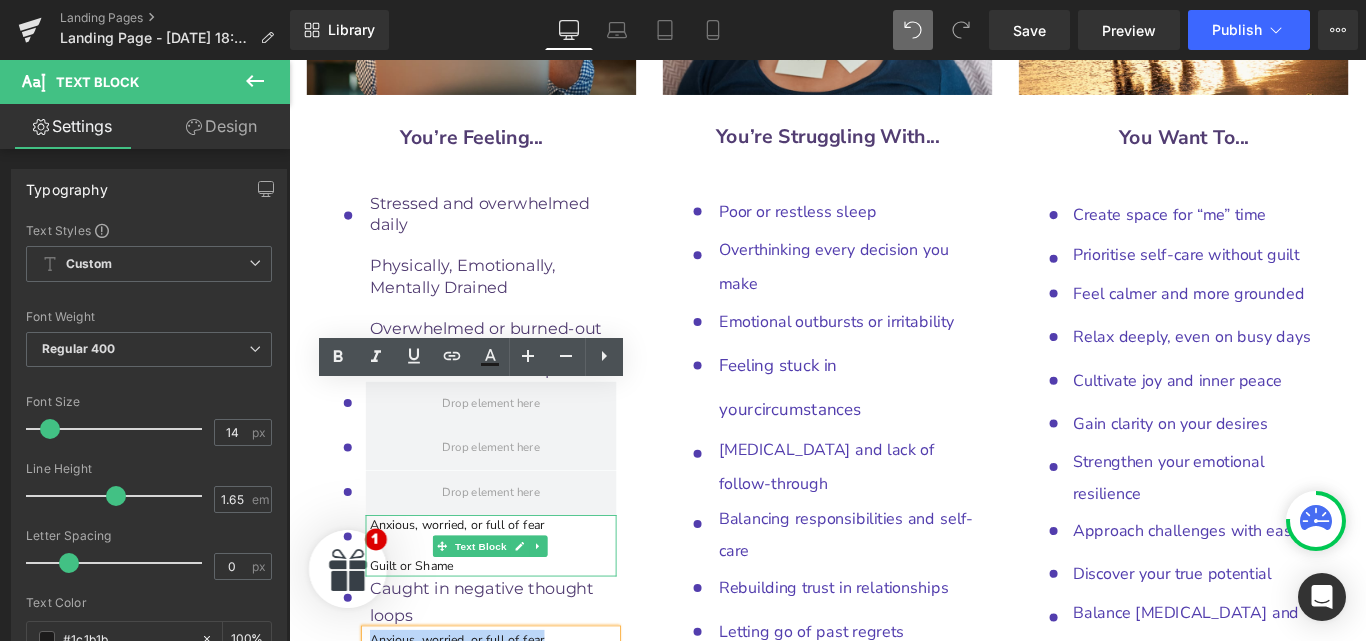 click on "Guilt or Shame" at bounding box center [427, 628] 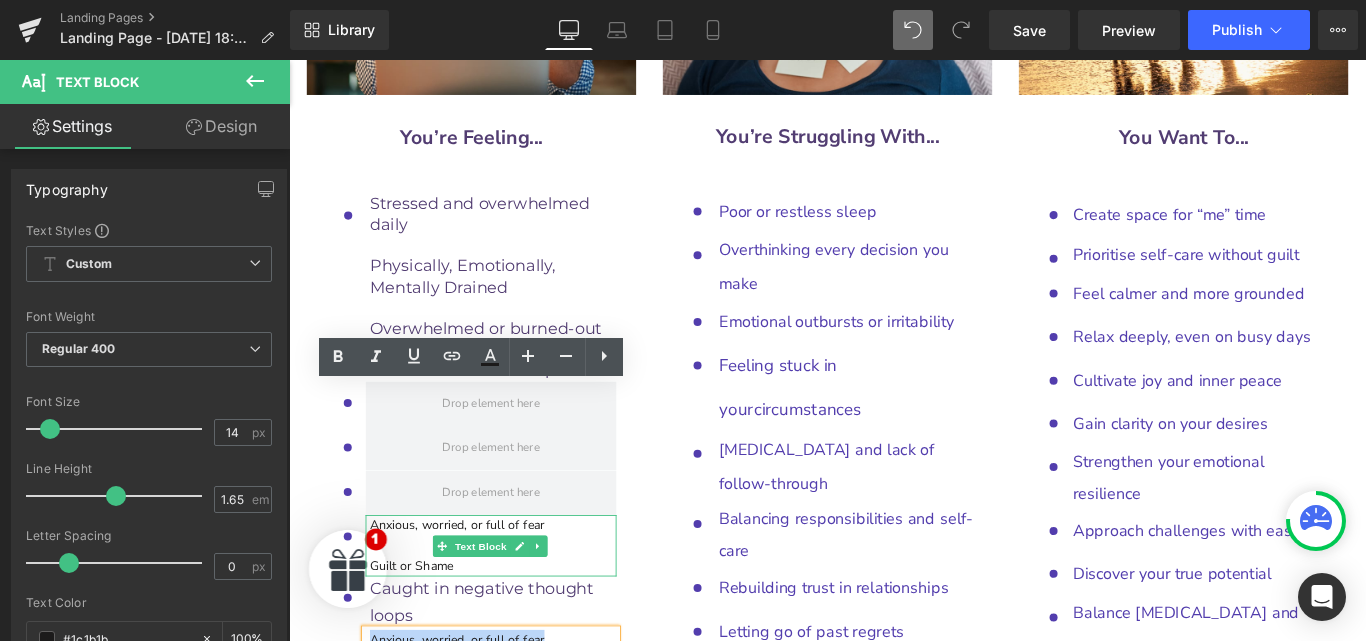 click on "Letting go of past regrets" at bounding box center [876, 702] 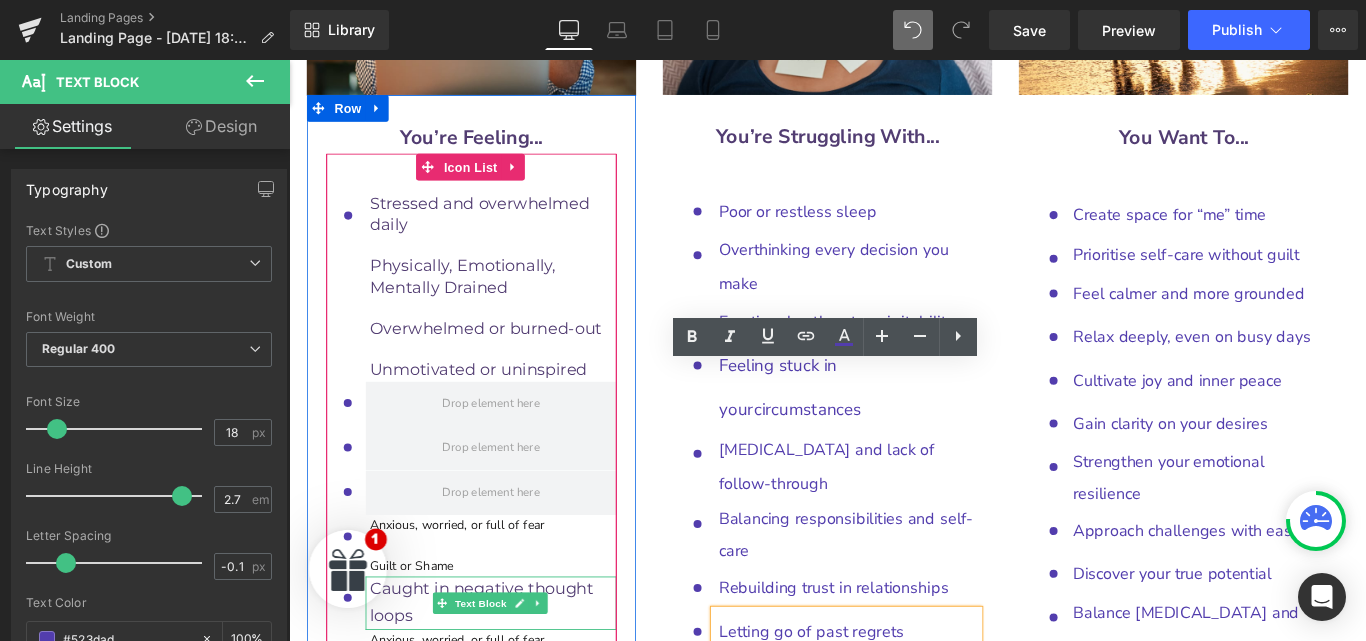 click on "Caught in negative thought loops" at bounding box center (518, 669) 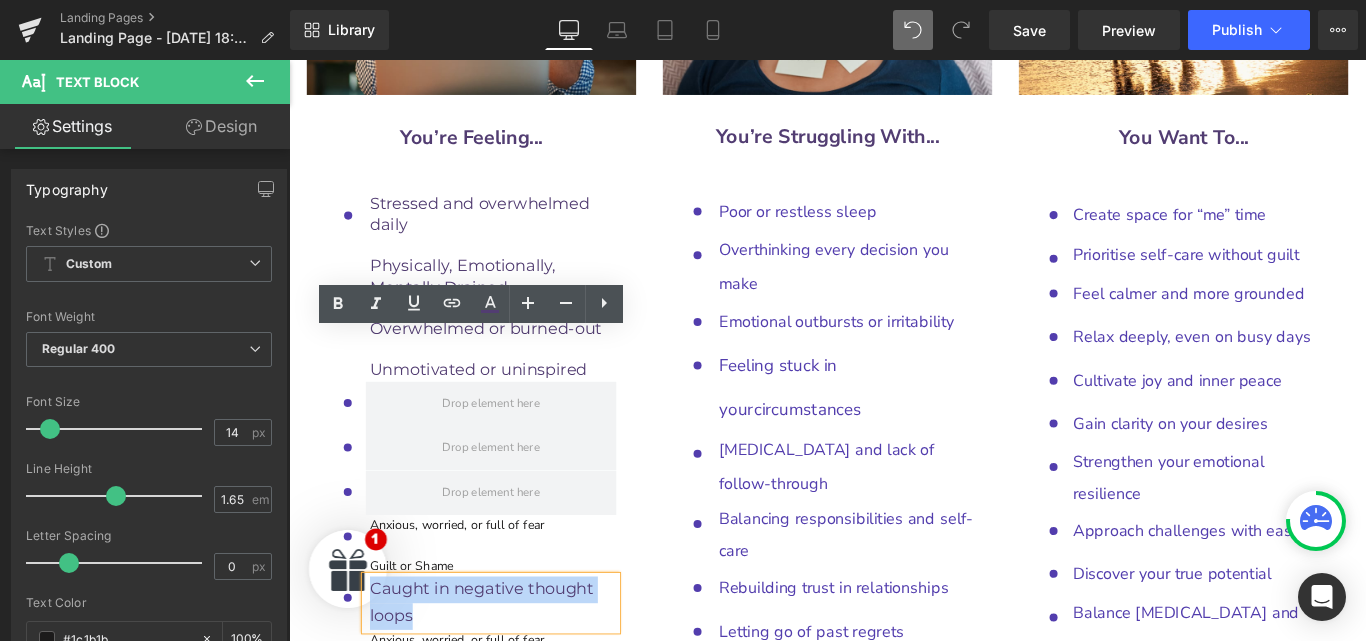 drag, startPoint x: 427, startPoint y: 416, endPoint x: 374, endPoint y: 390, distance: 59.03389 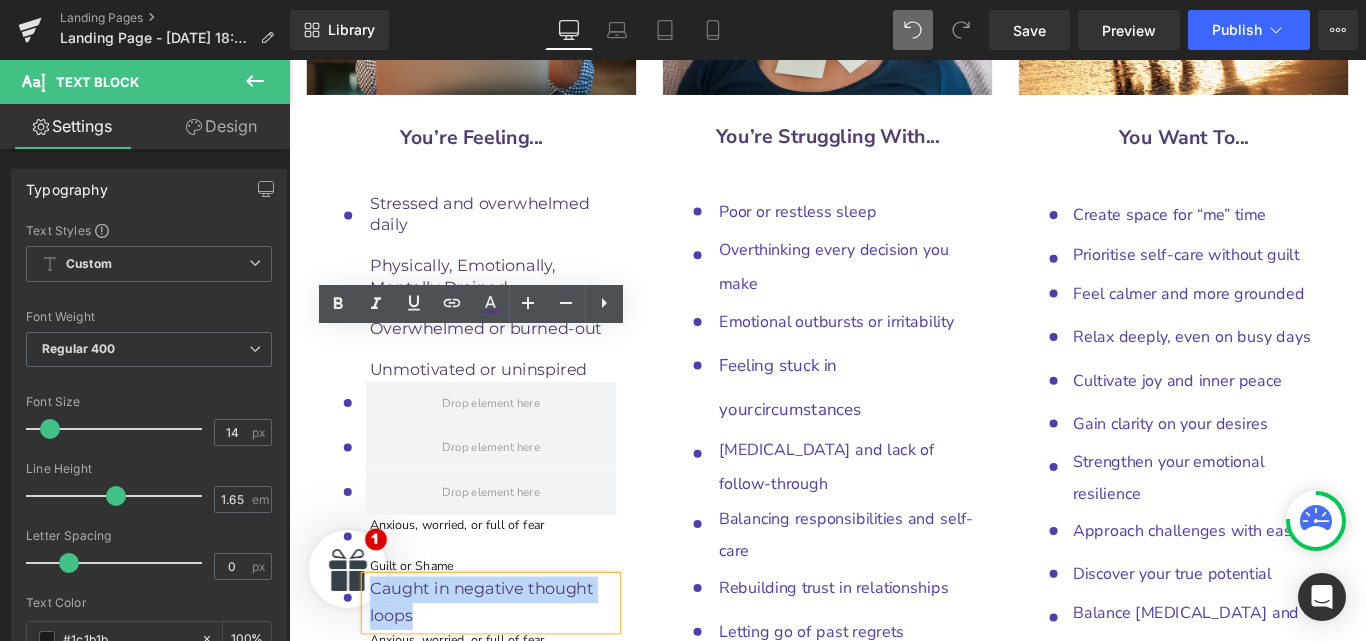 click on "Caught in negative thought loops" at bounding box center [518, 669] 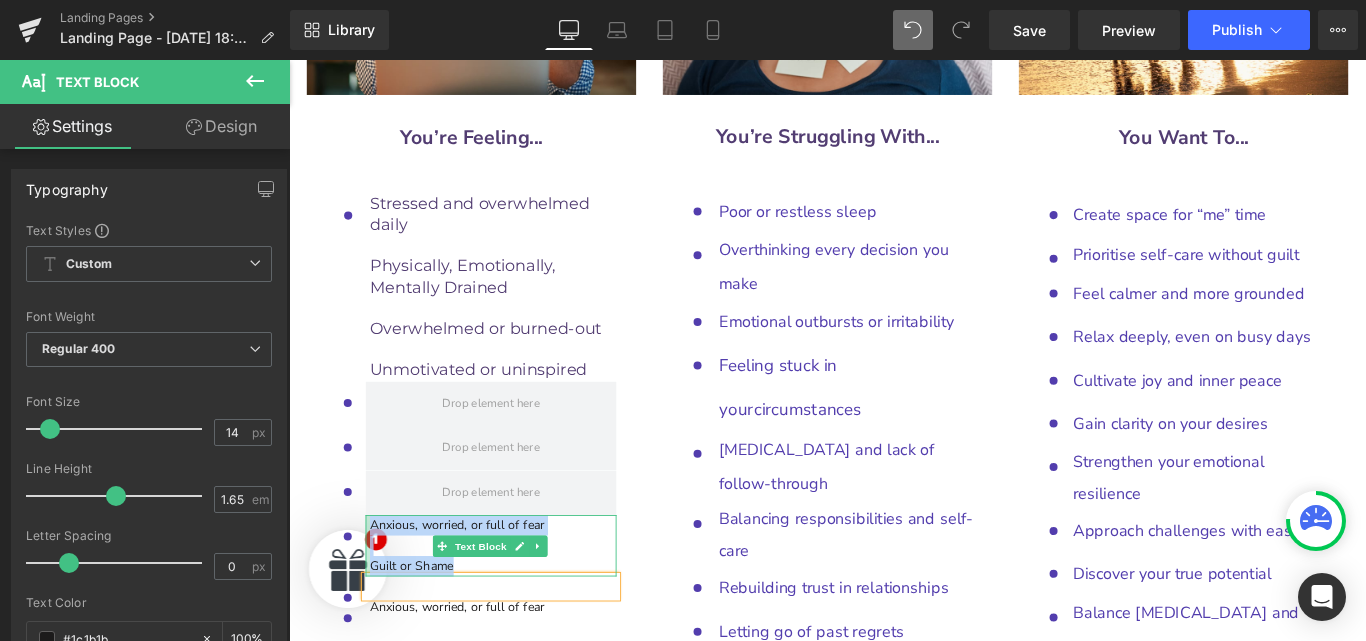 drag, startPoint x: 473, startPoint y: 354, endPoint x: 372, endPoint y: 306, distance: 111.82576 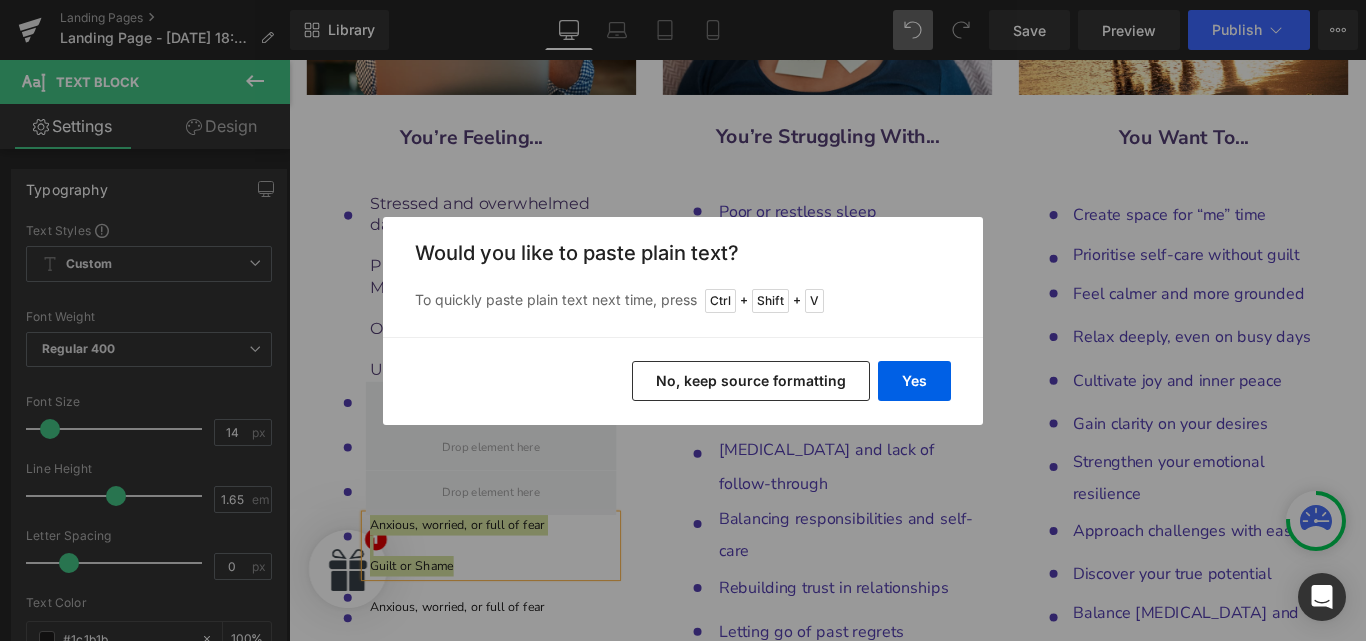 click on "No, keep source formatting" at bounding box center (751, 381) 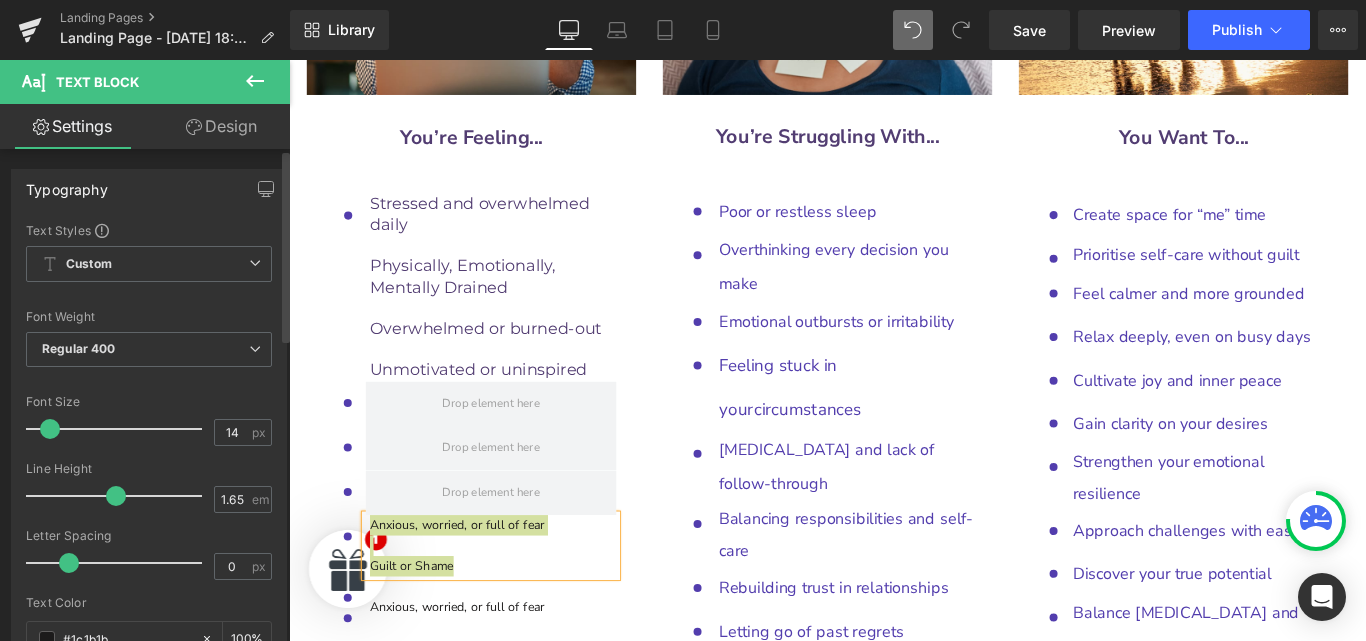 type 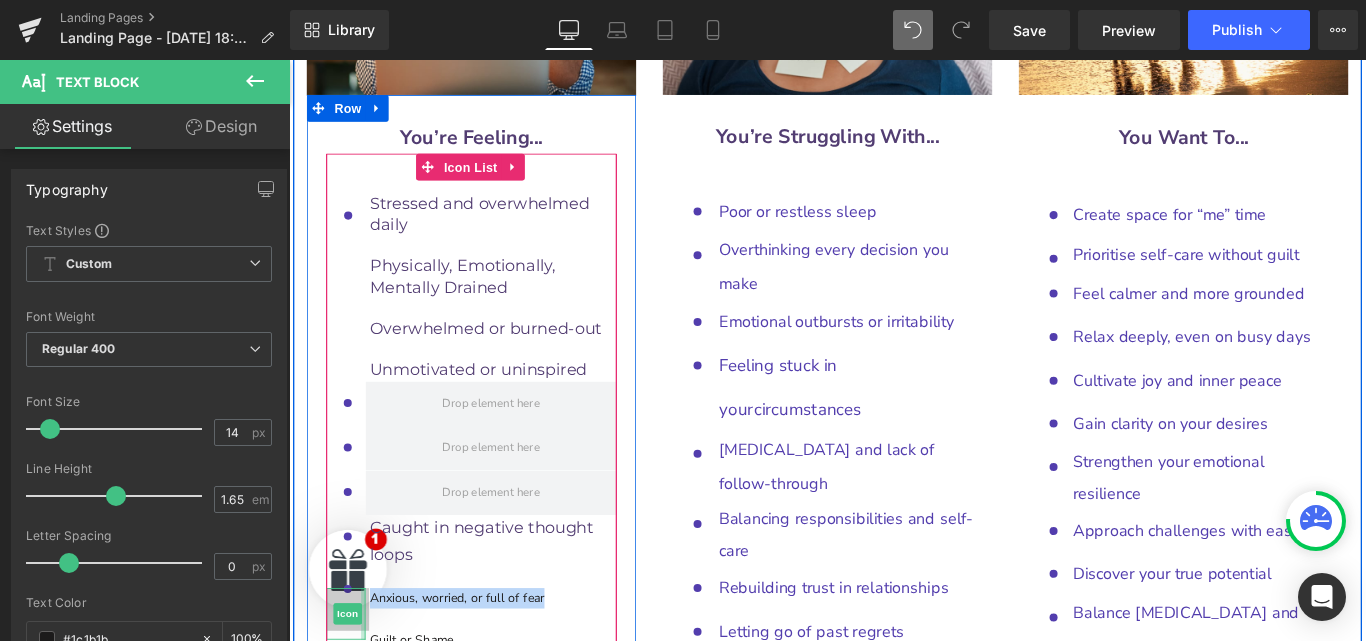 drag, startPoint x: 579, startPoint y: 393, endPoint x: 364, endPoint y: 393, distance: 215 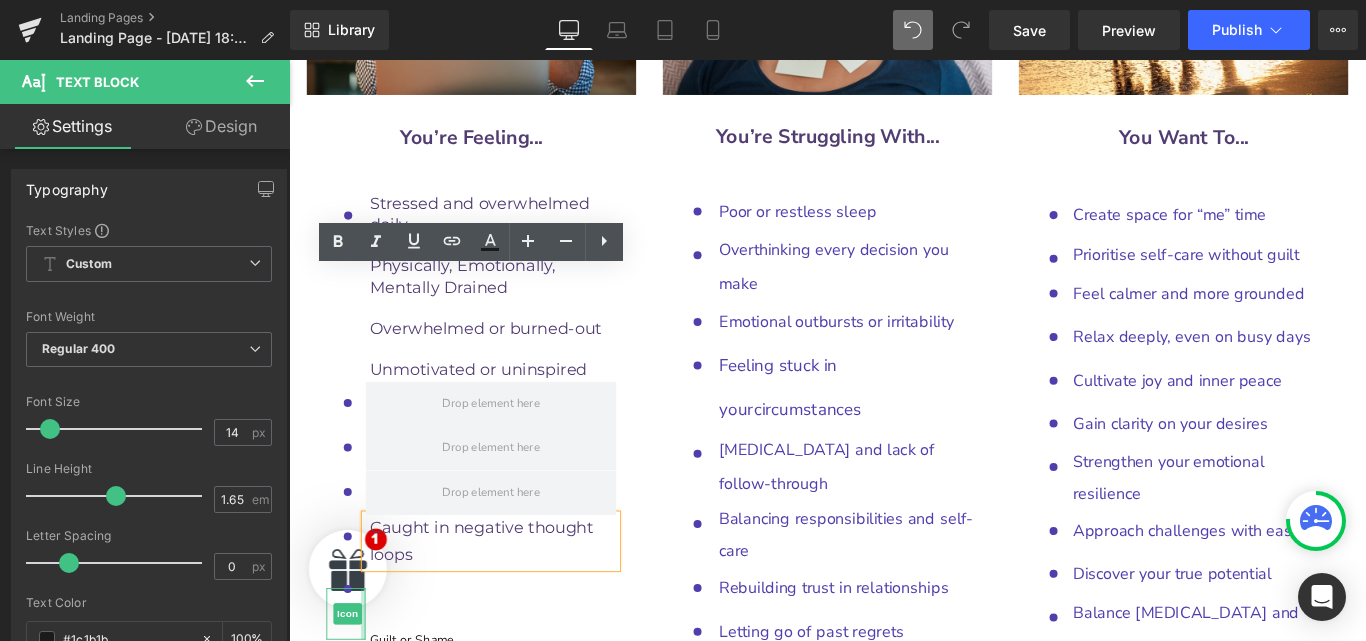 type 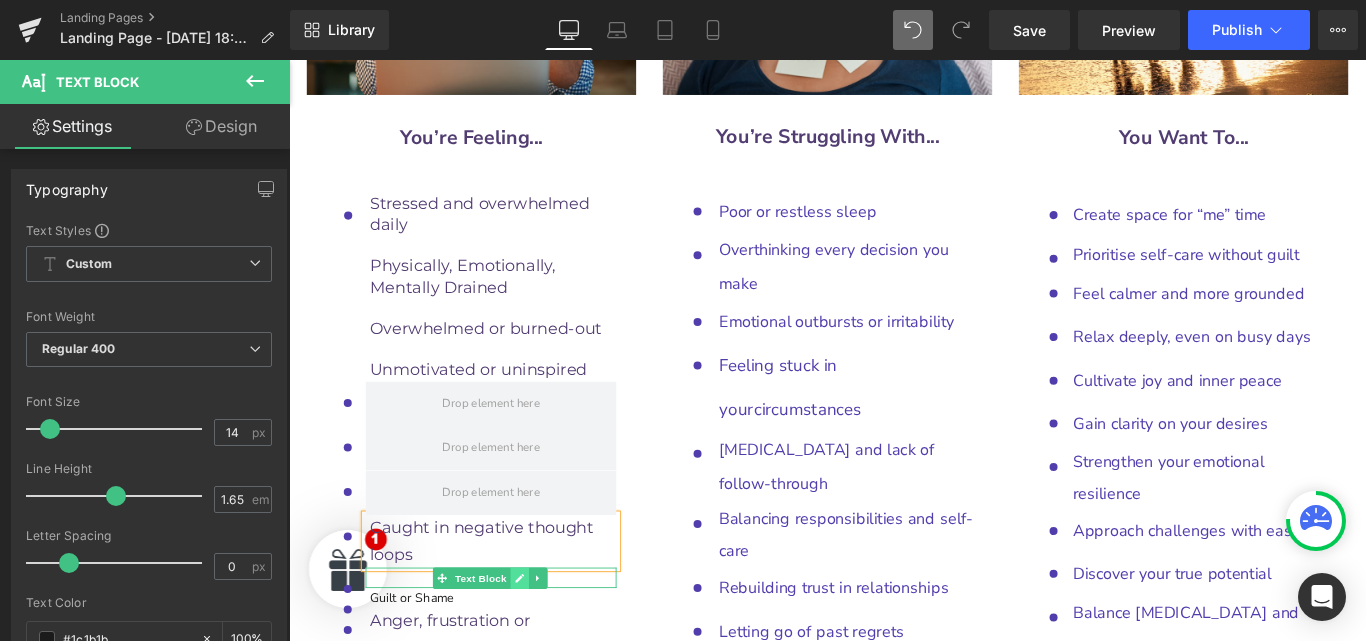 click at bounding box center [548, 642] 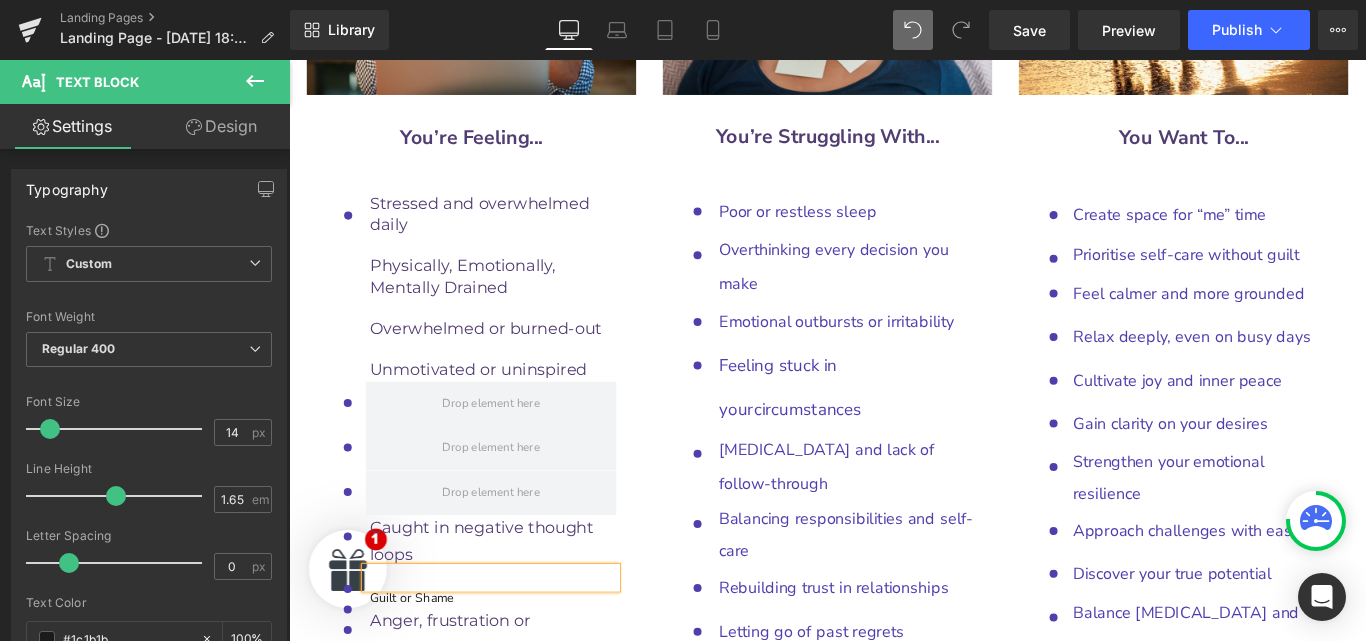 click at bounding box center (518, 641) 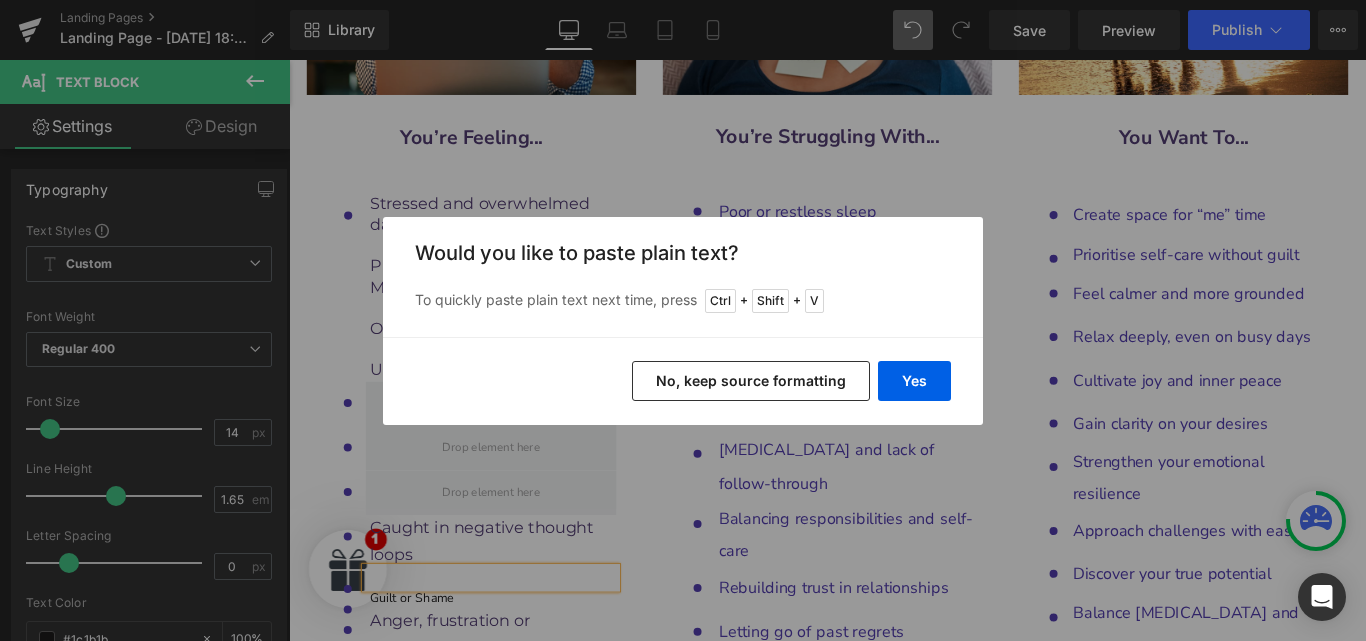 click on "No, keep source formatting" at bounding box center (751, 381) 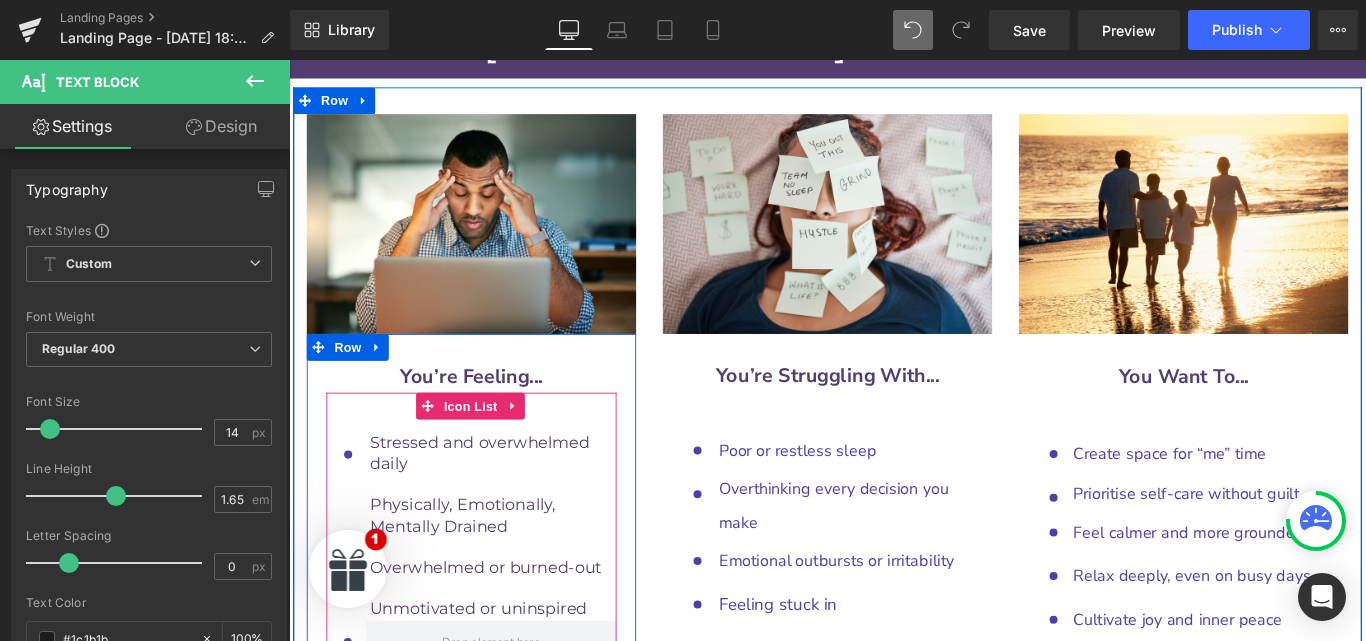 scroll, scrollTop: 9706, scrollLeft: 0, axis: vertical 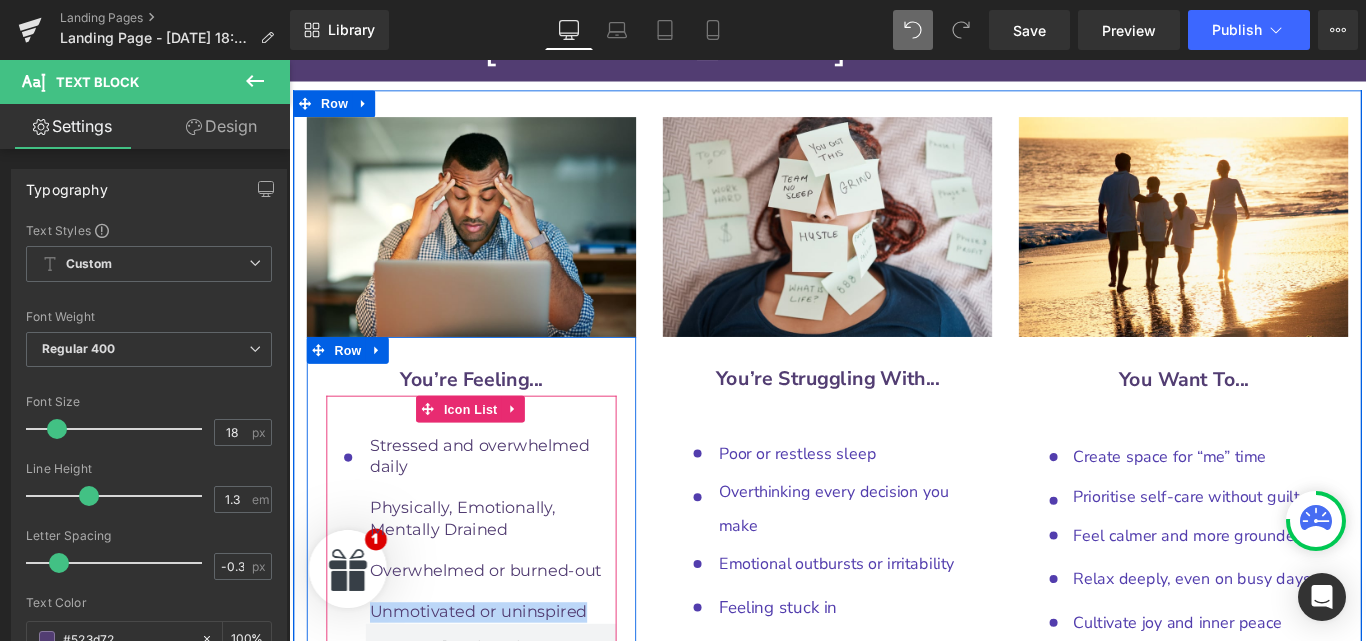 drag, startPoint x: 627, startPoint y: 403, endPoint x: 332, endPoint y: 401, distance: 295.00677 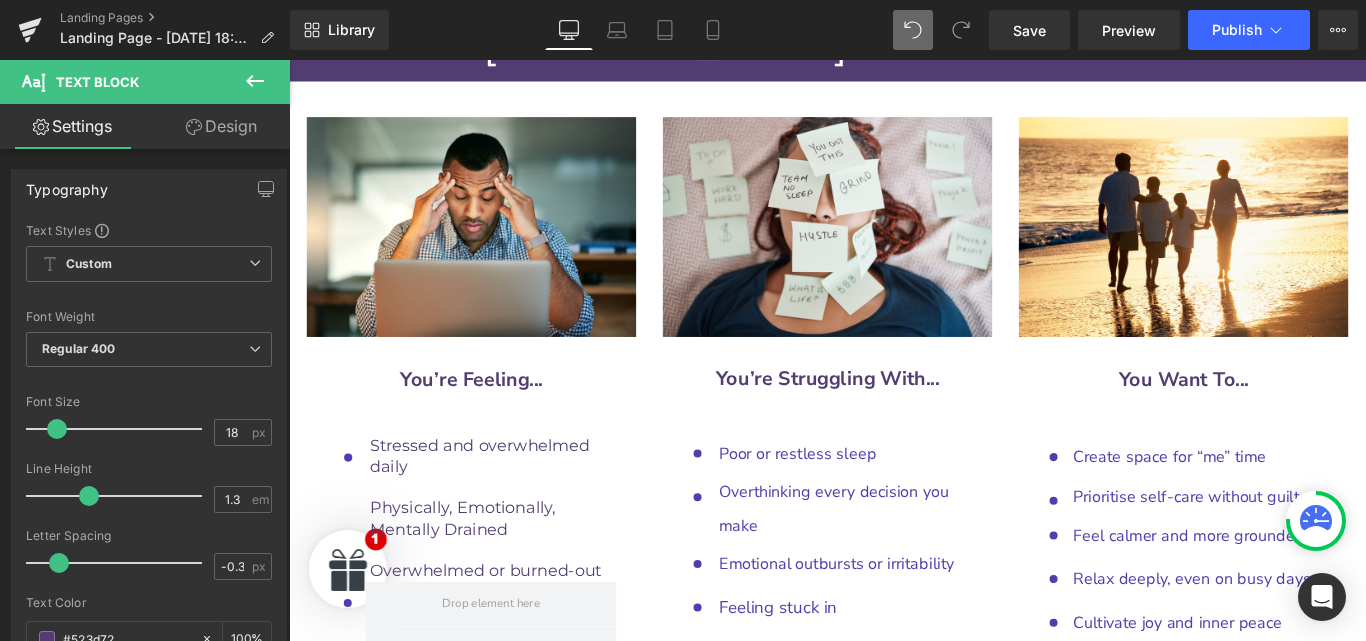 click 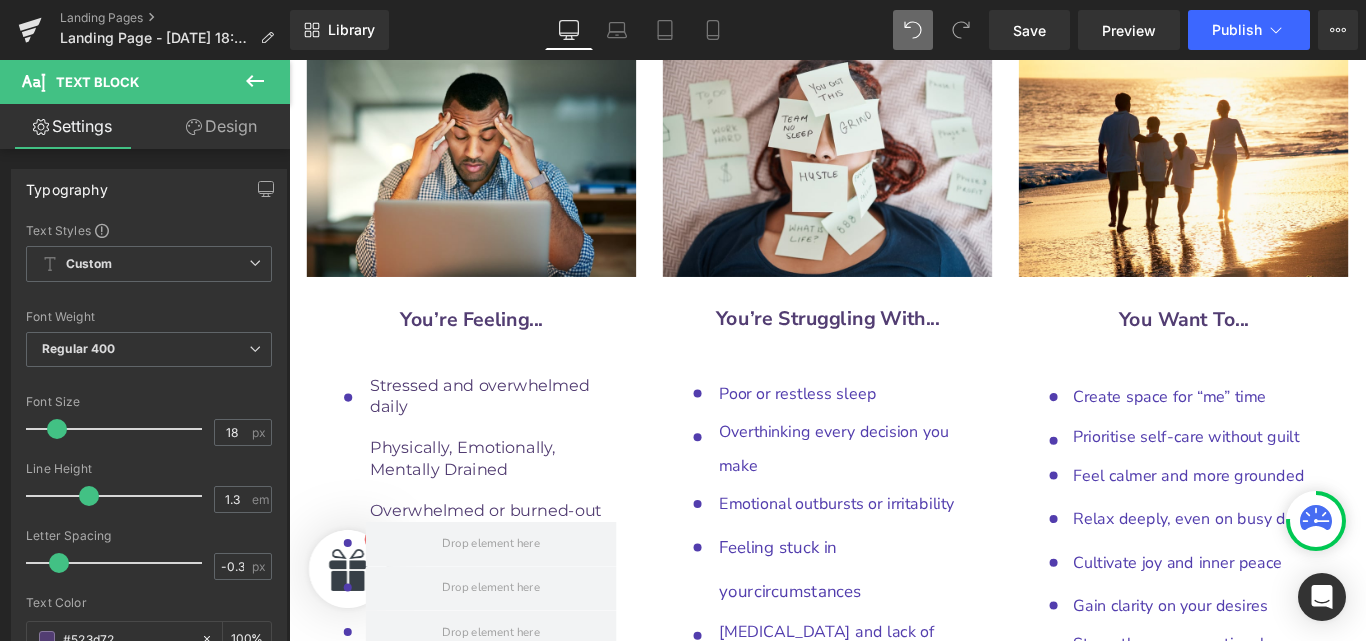 scroll, scrollTop: 9770, scrollLeft: 0, axis: vertical 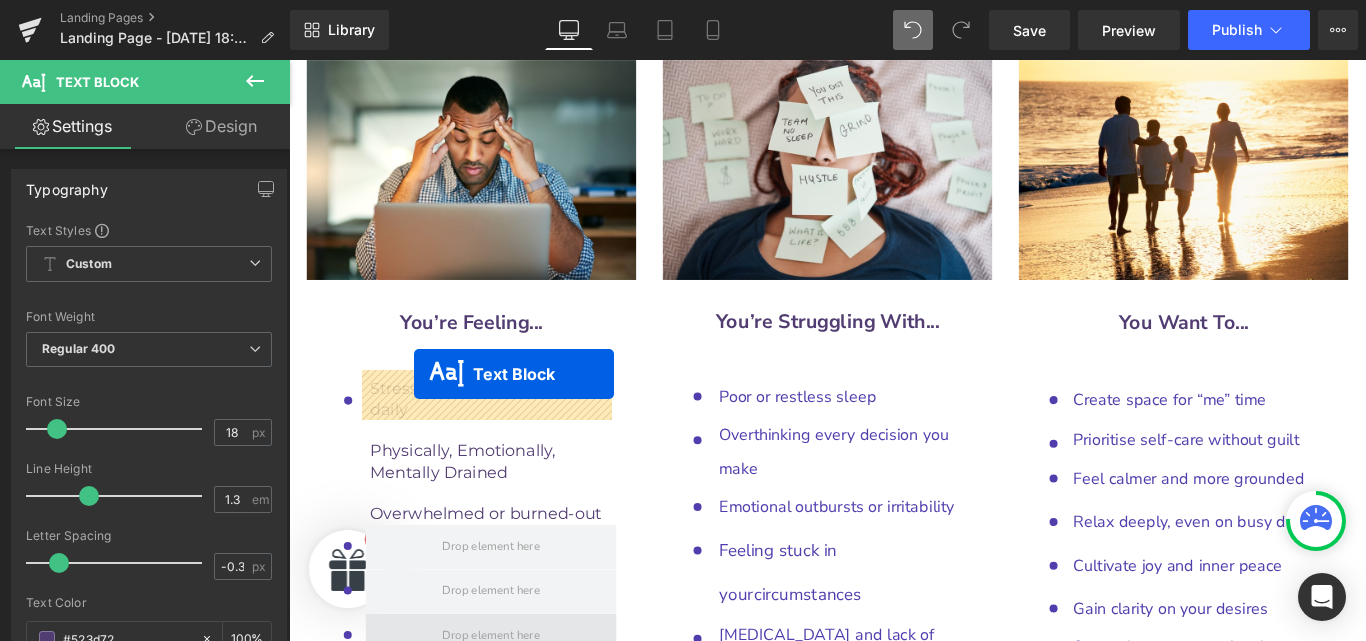 drag, startPoint x: 458, startPoint y: 539, endPoint x: 429, endPoint y: 413, distance: 129.29424 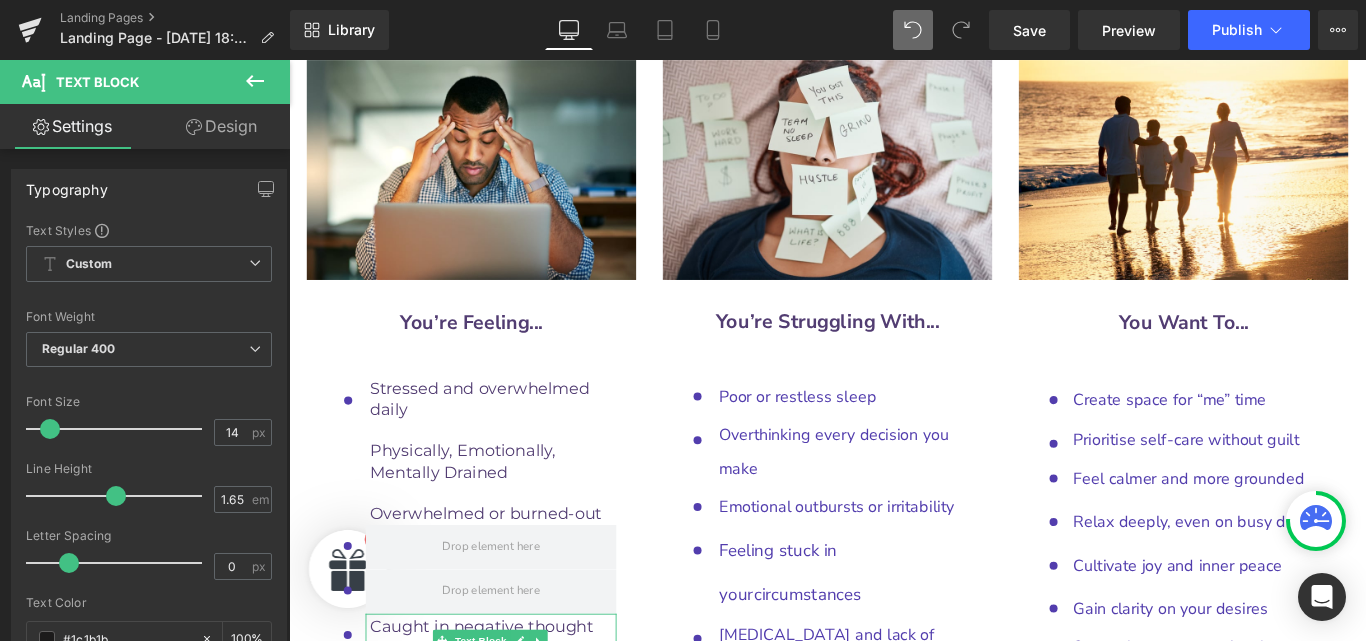 click on "Caught in negative thought loops" at bounding box center [518, 711] 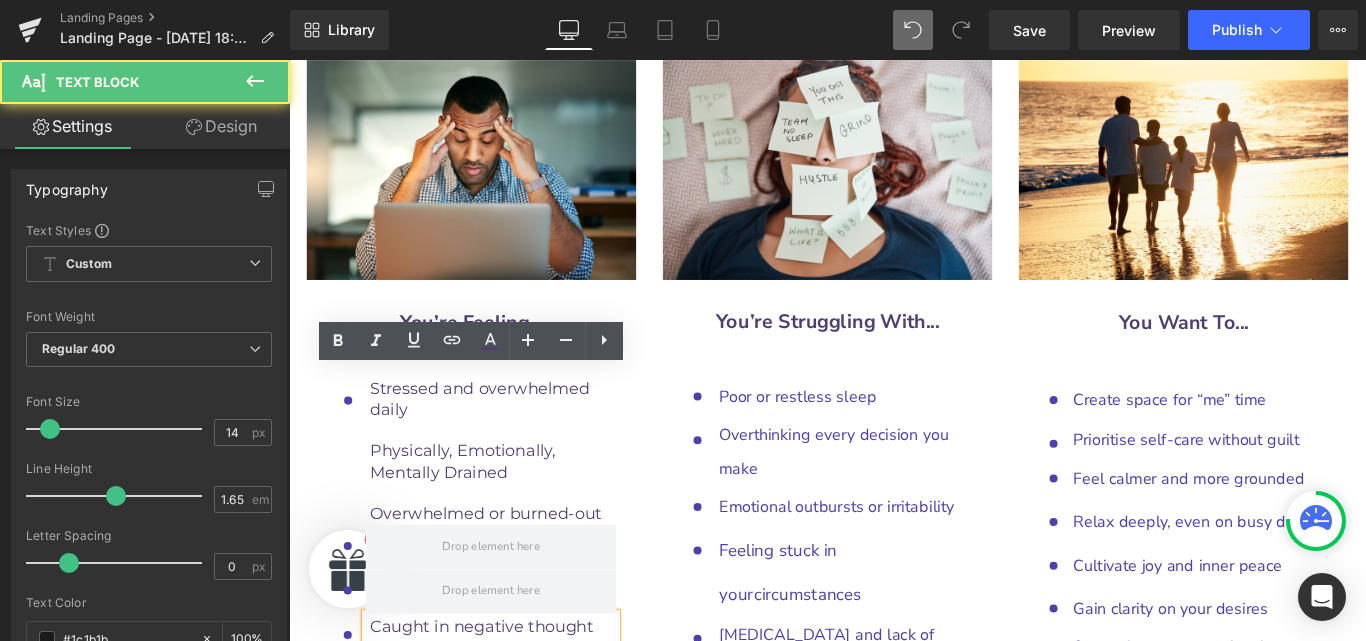 click on "Caught in negative thought loops" at bounding box center [518, 711] 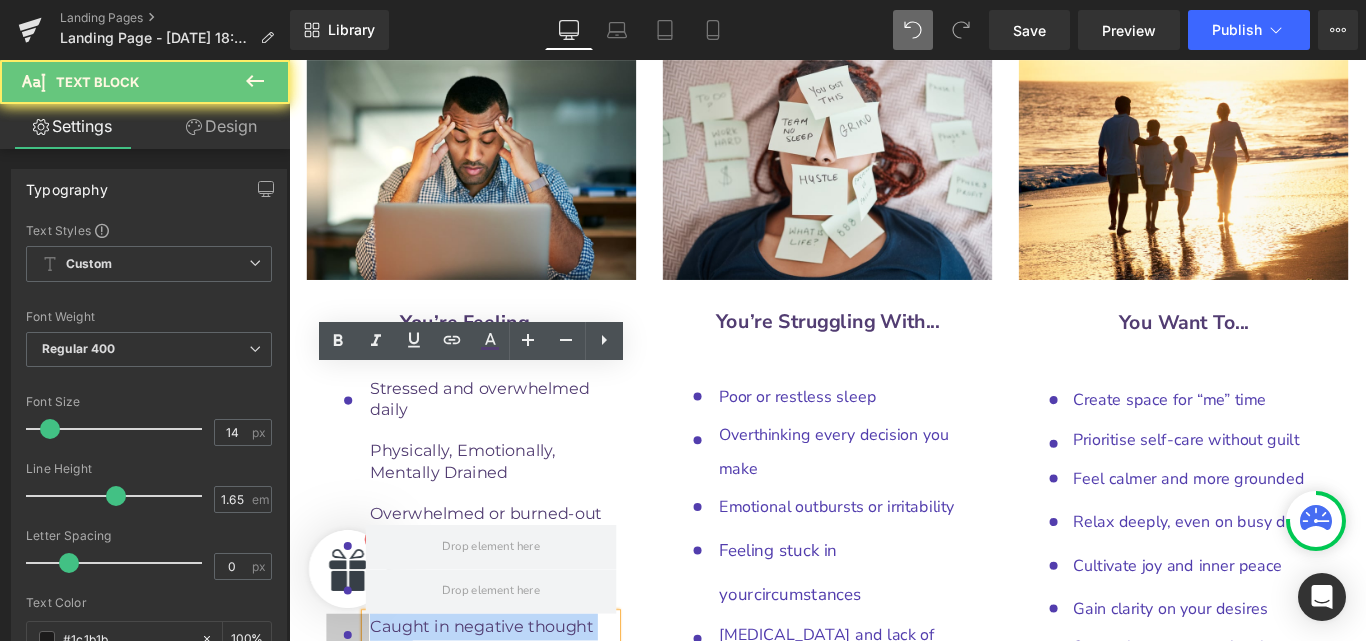 drag, startPoint x: 431, startPoint y: 452, endPoint x: 332, endPoint y: 426, distance: 102.357216 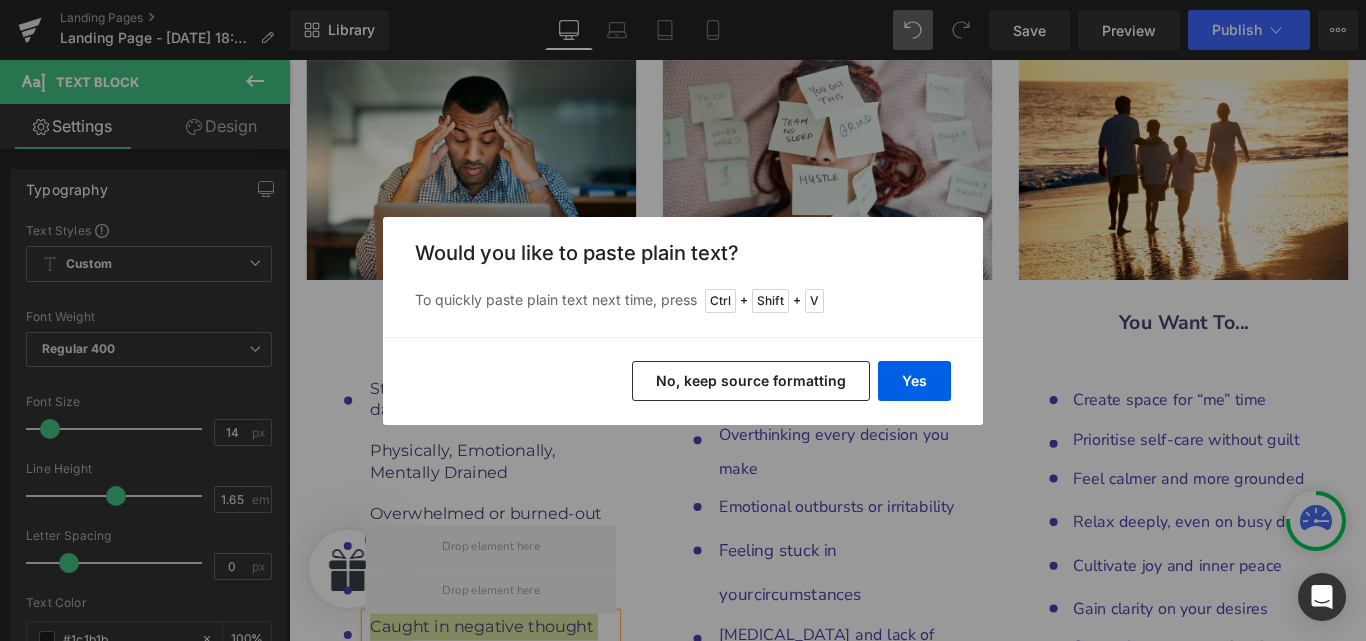 click on "No, keep source formatting" at bounding box center (751, 381) 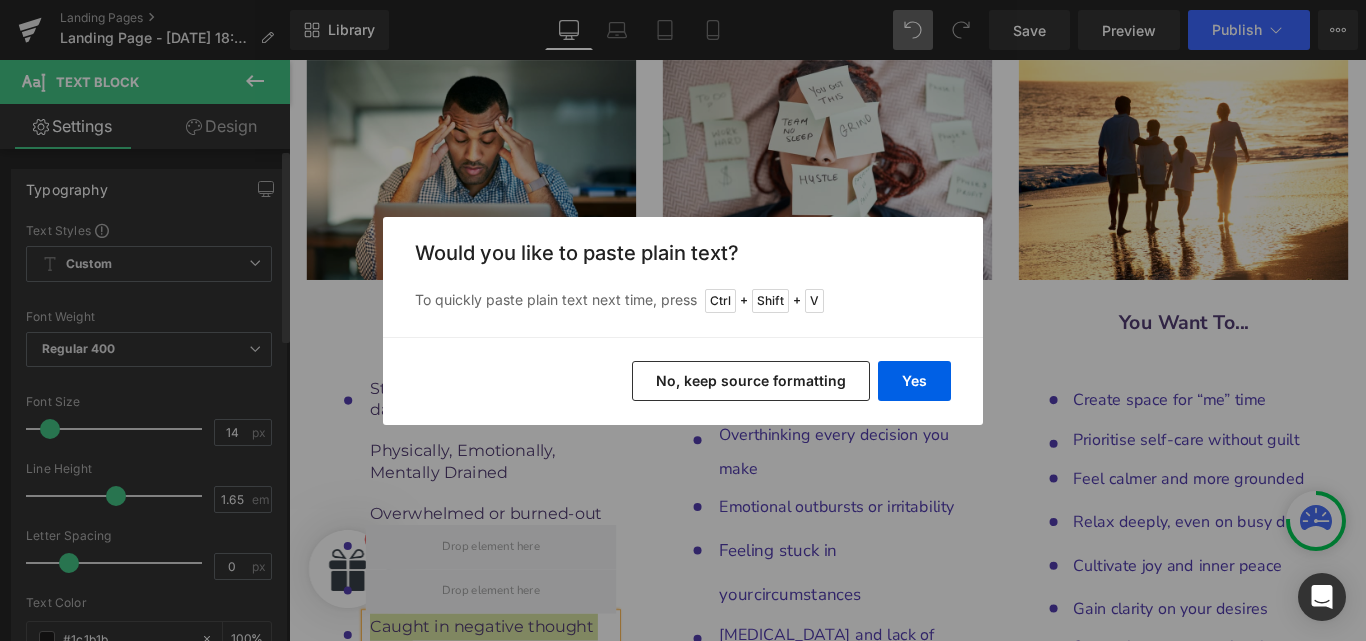 type 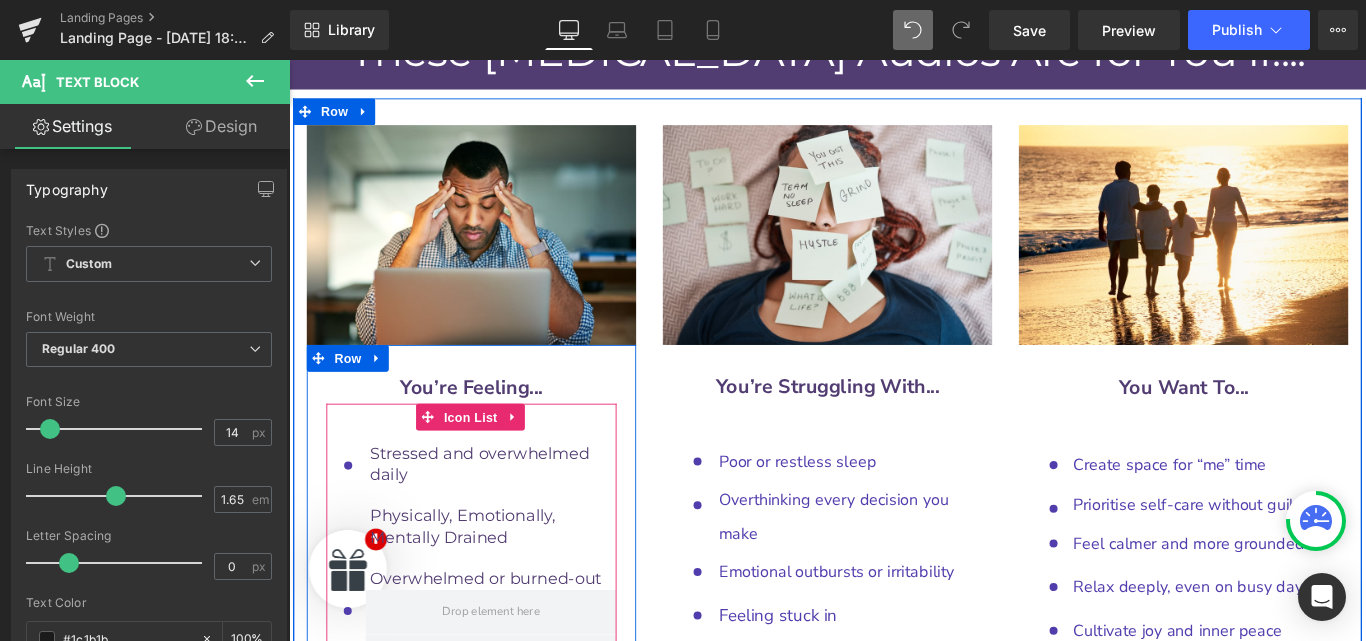 scroll, scrollTop: 9695, scrollLeft: 0, axis: vertical 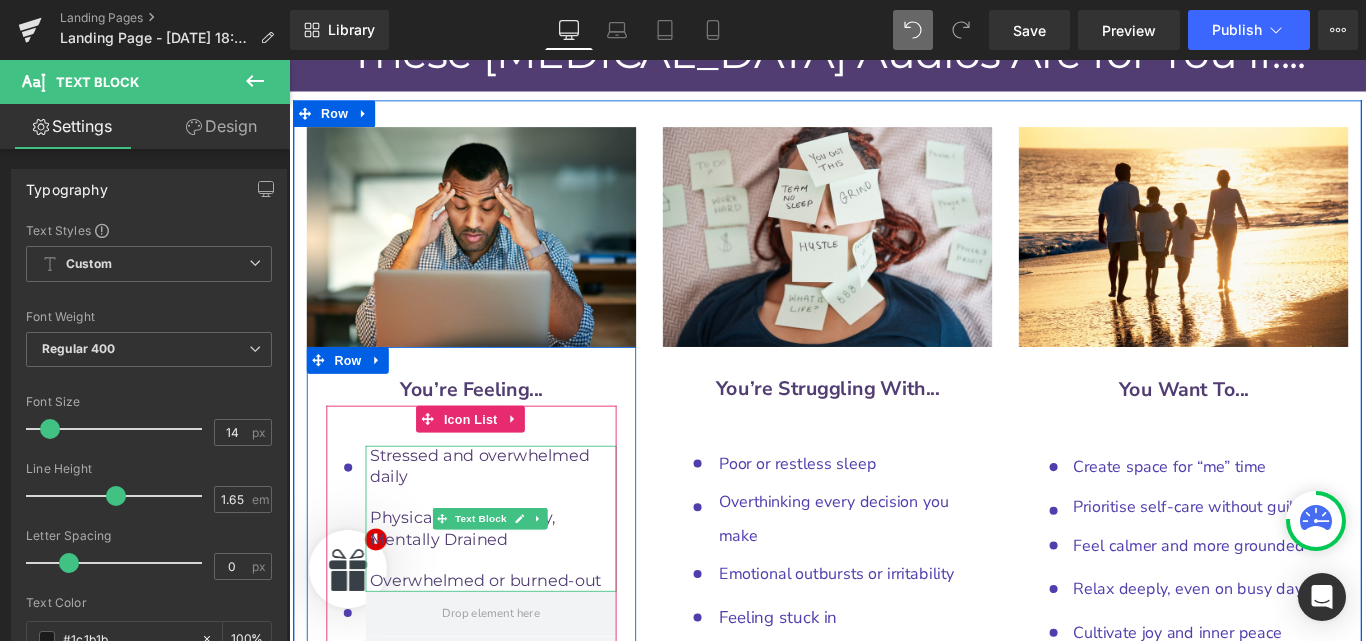 click on "Overwhelmed or burned-out" at bounding box center [510, 645] 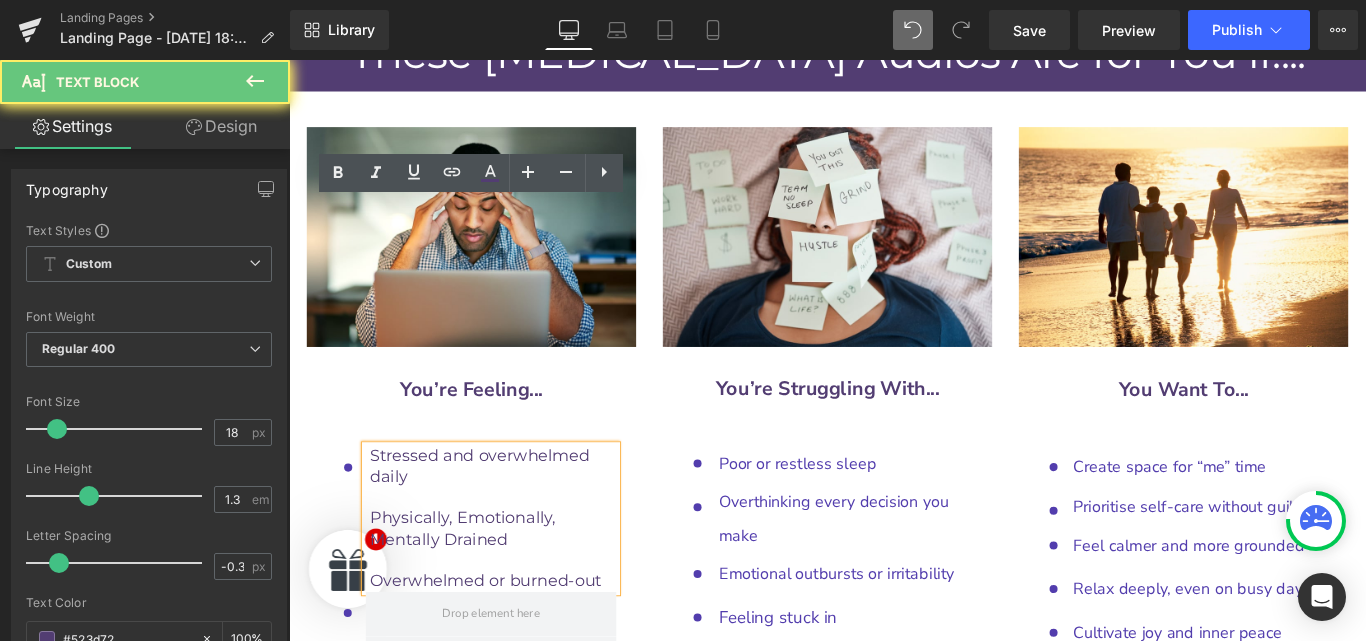 drag, startPoint x: 632, startPoint y: 368, endPoint x: 376, endPoint y: 372, distance: 256.03125 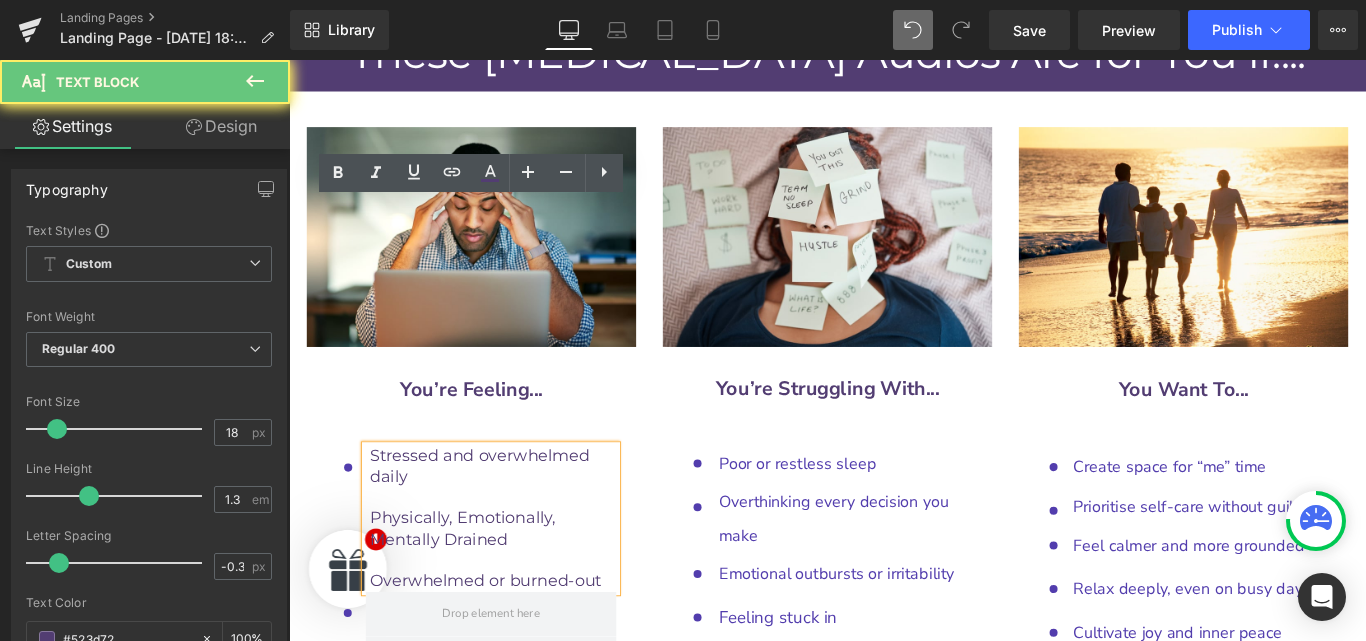 click on "Overwhelmed or burned-out" at bounding box center [510, 645] 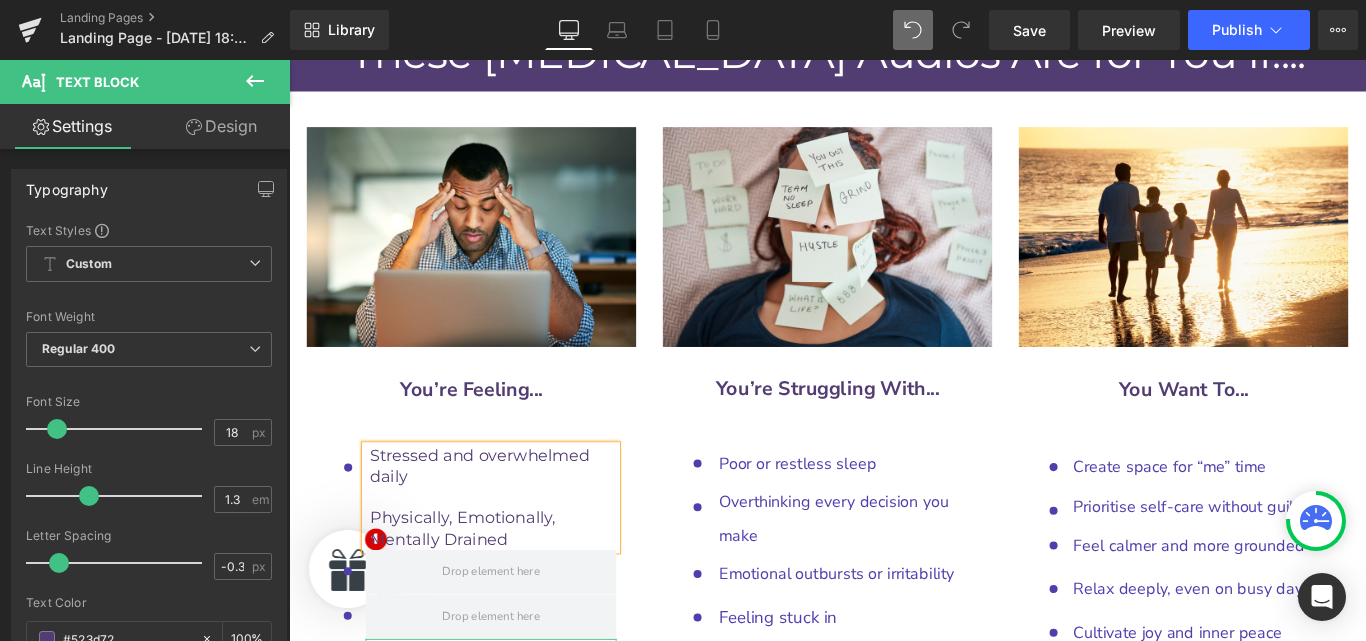 click 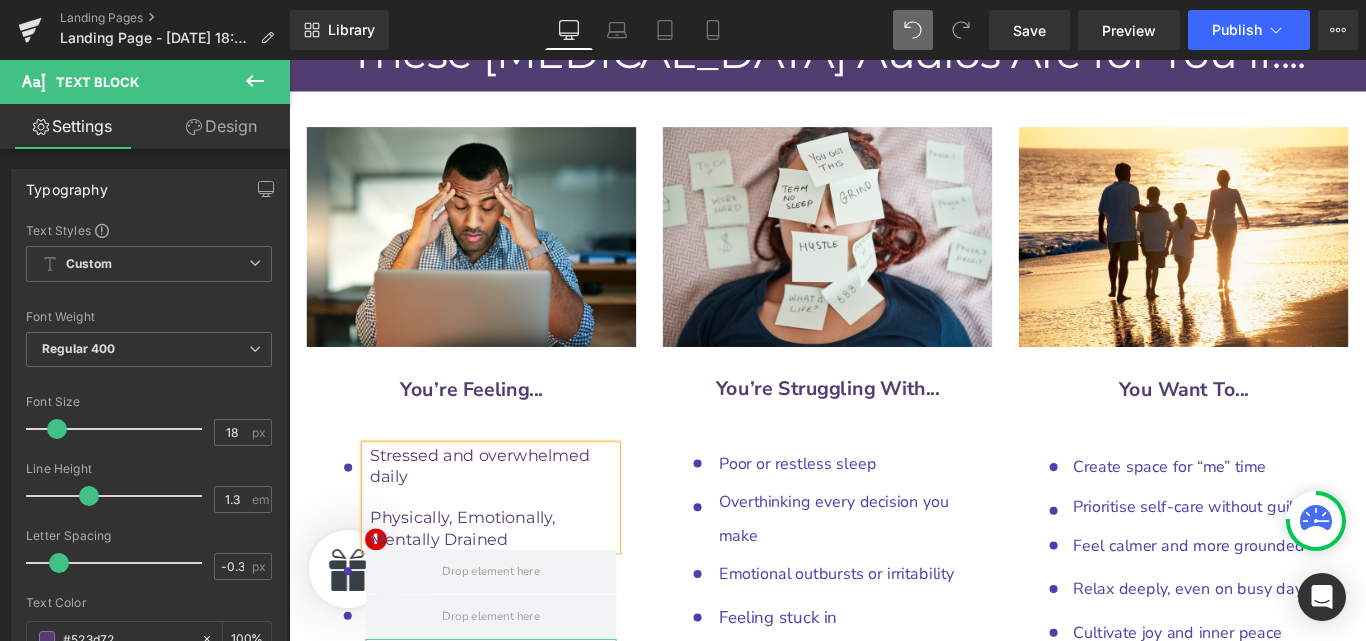 click 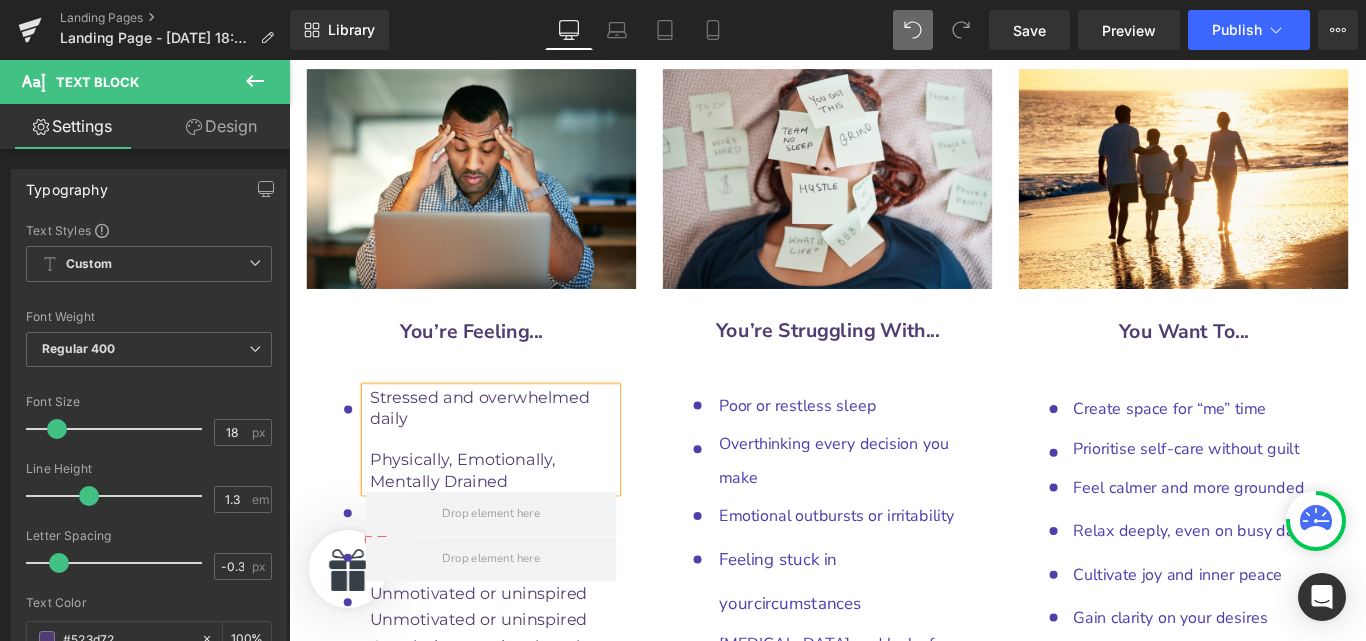 scroll, scrollTop: 9759, scrollLeft: 0, axis: vertical 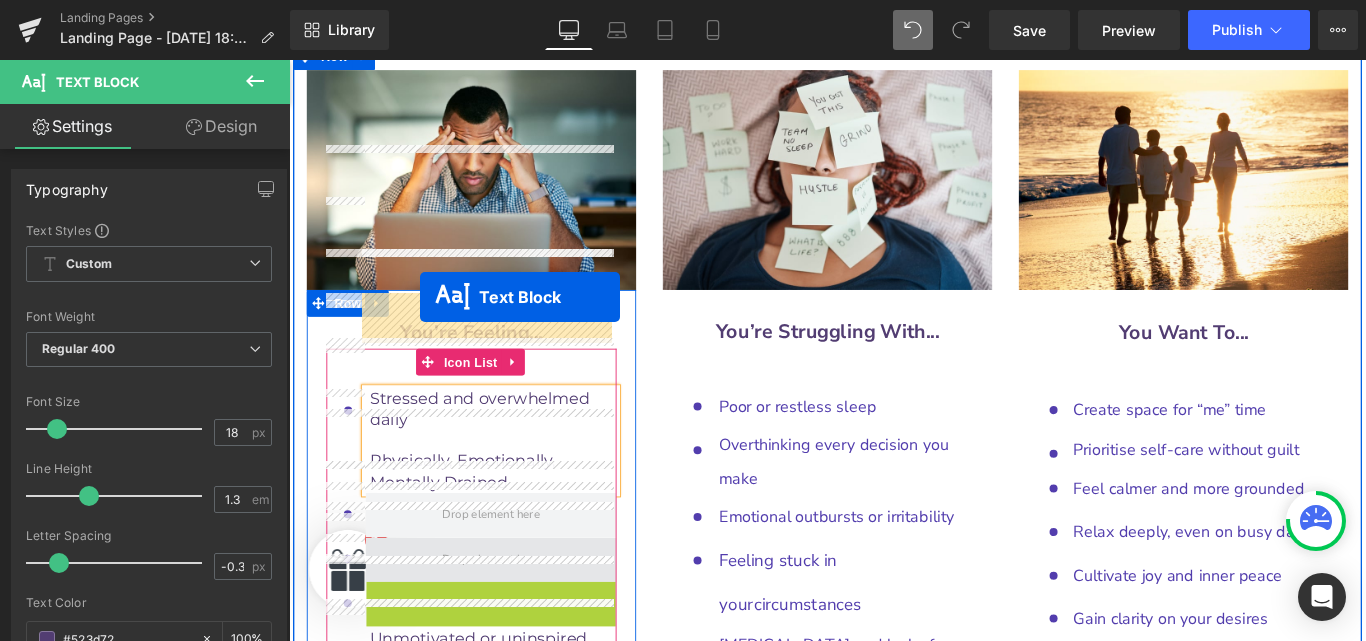 drag, startPoint x: 424, startPoint y: 383, endPoint x: 436, endPoint y: 326, distance: 58.249462 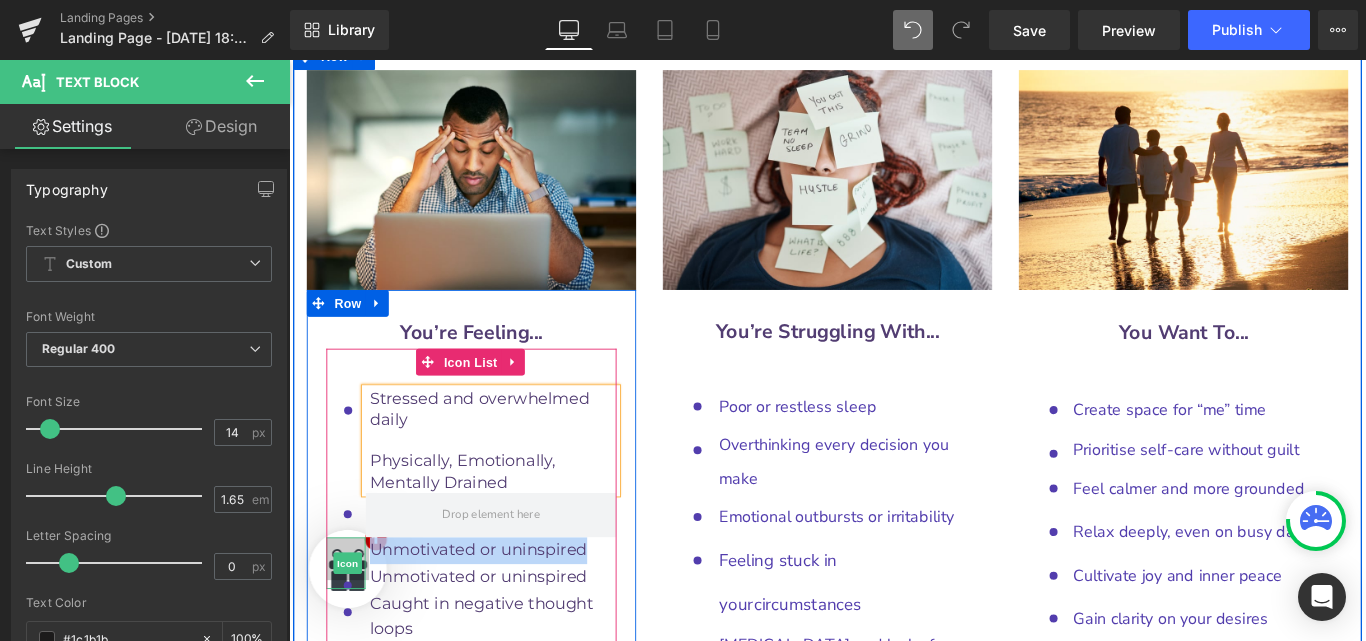 drag, startPoint x: 629, startPoint y: 336, endPoint x: 332, endPoint y: 340, distance: 297.02695 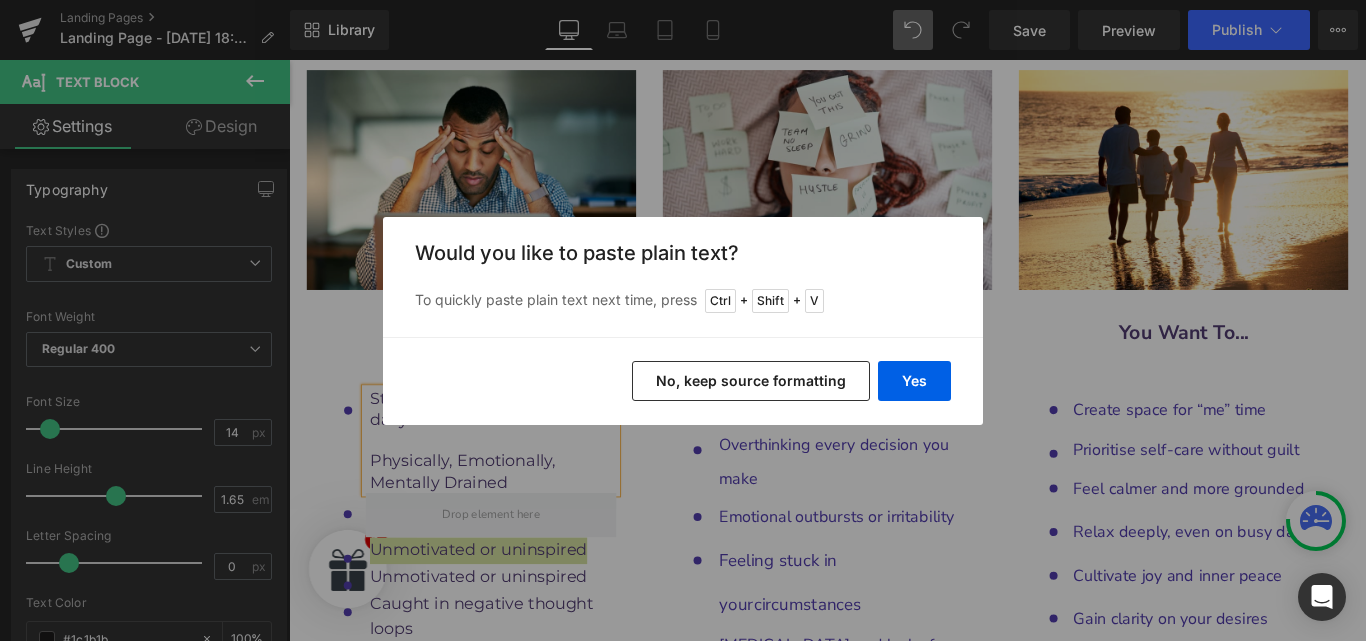 click on "No, keep source formatting" at bounding box center (751, 381) 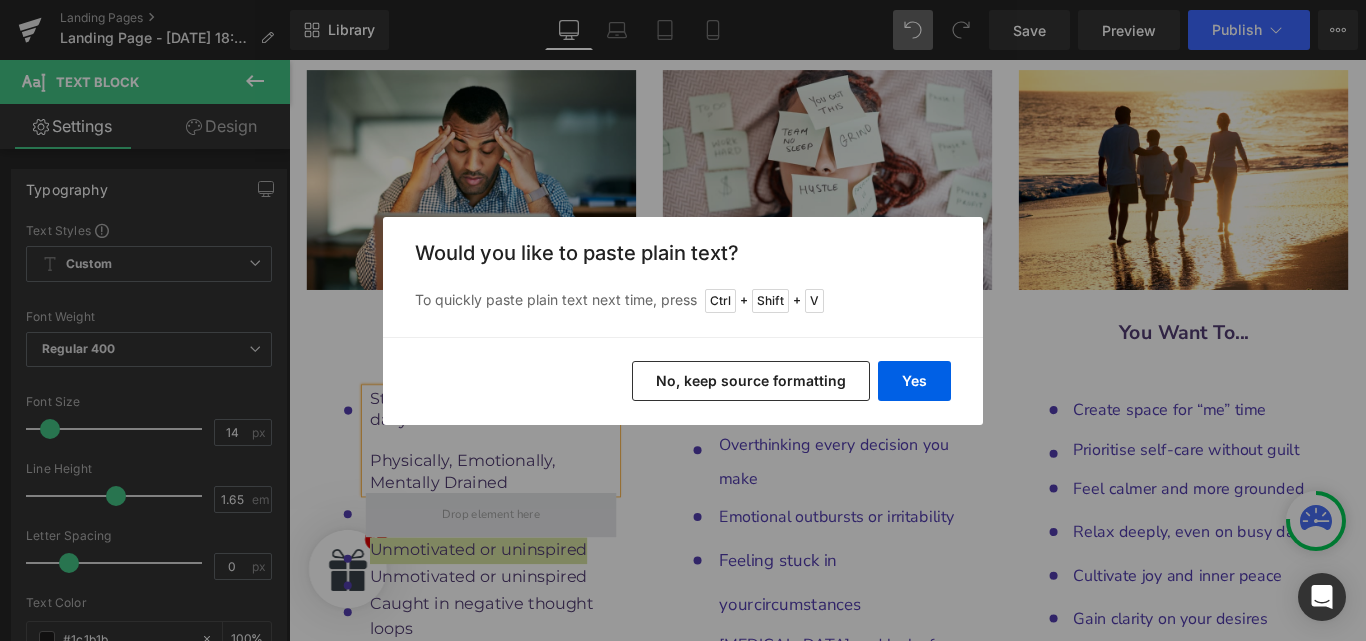 type 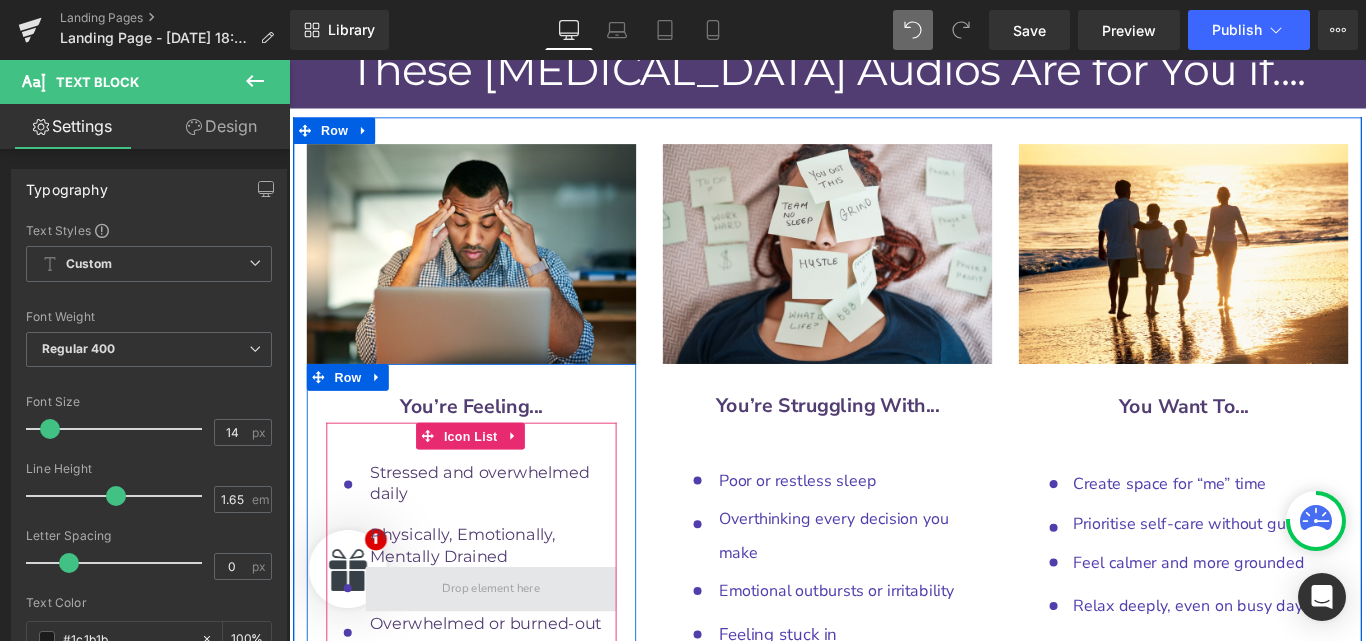 scroll, scrollTop: 9674, scrollLeft: 0, axis: vertical 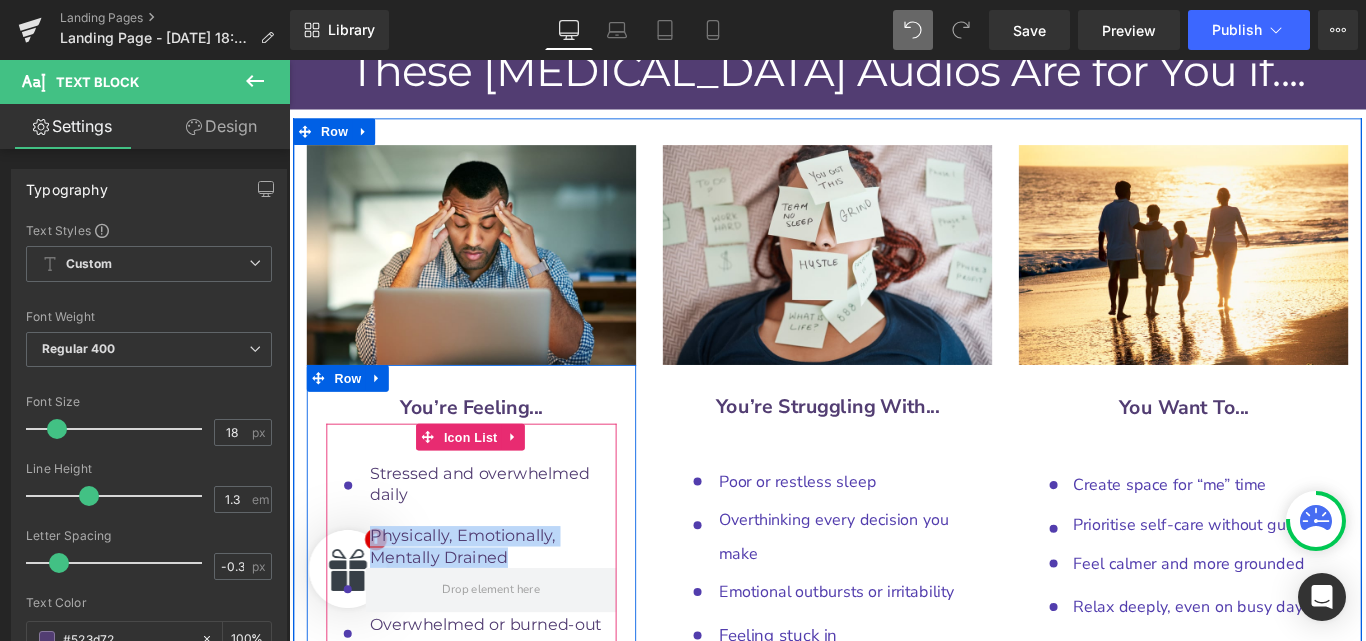 drag, startPoint x: 541, startPoint y: 341, endPoint x: 364, endPoint y: 316, distance: 178.75682 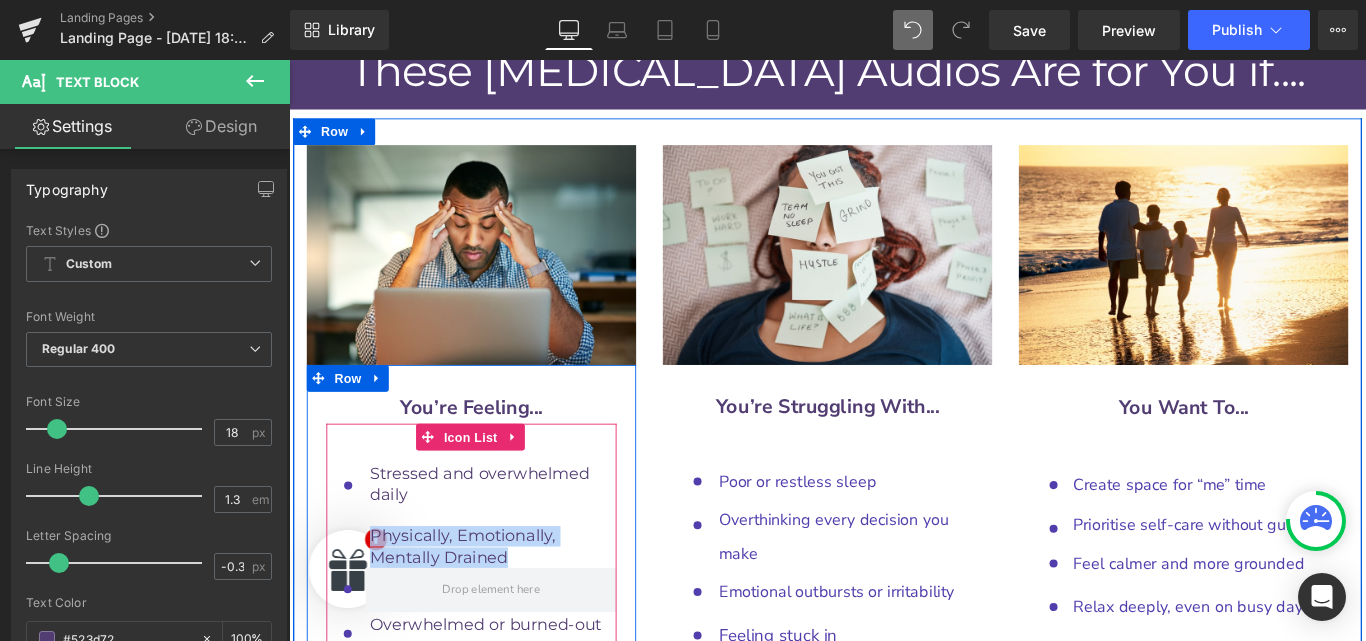 click on "Stressed and overwhelmed daily Physically, Emotionally, Mentally Drained
Text Block" at bounding box center (494, 572) 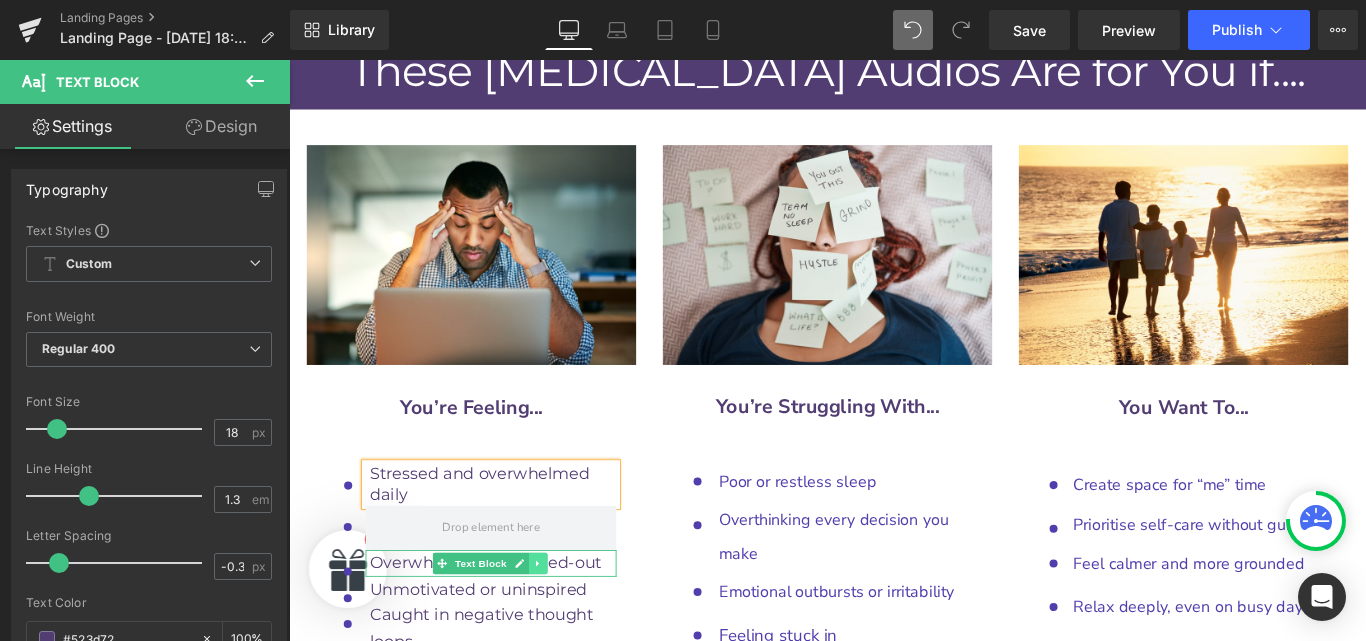 click at bounding box center [569, 626] 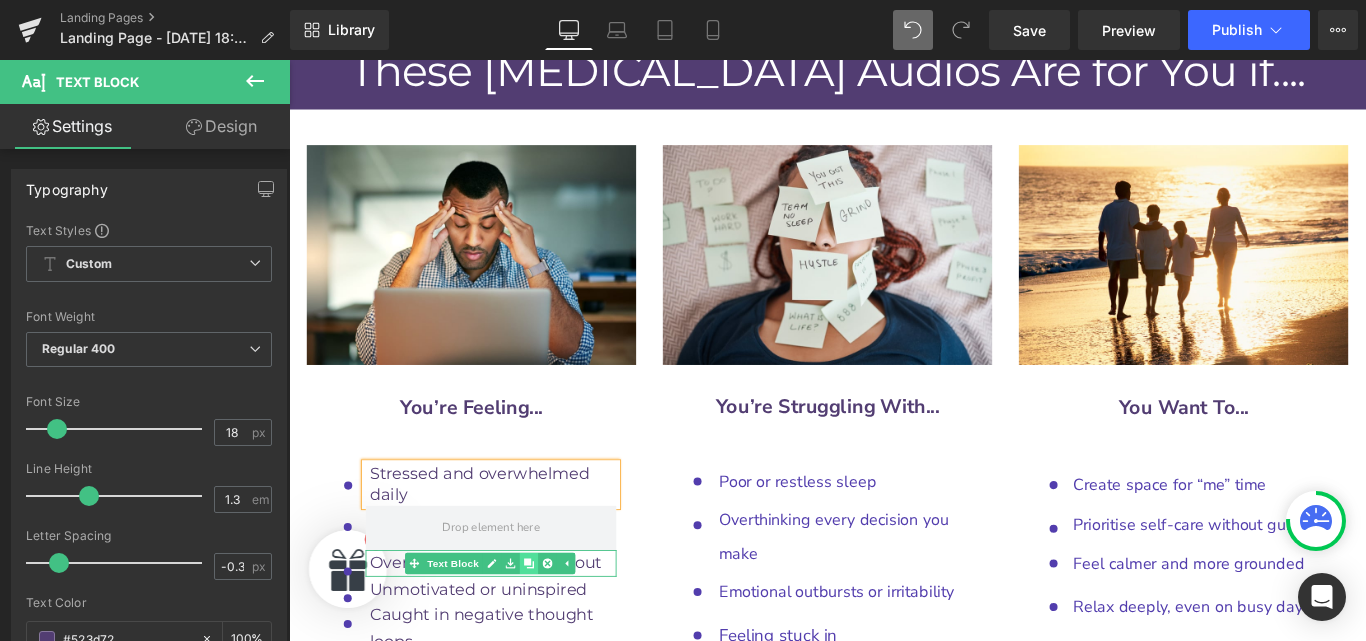 click at bounding box center [558, 626] 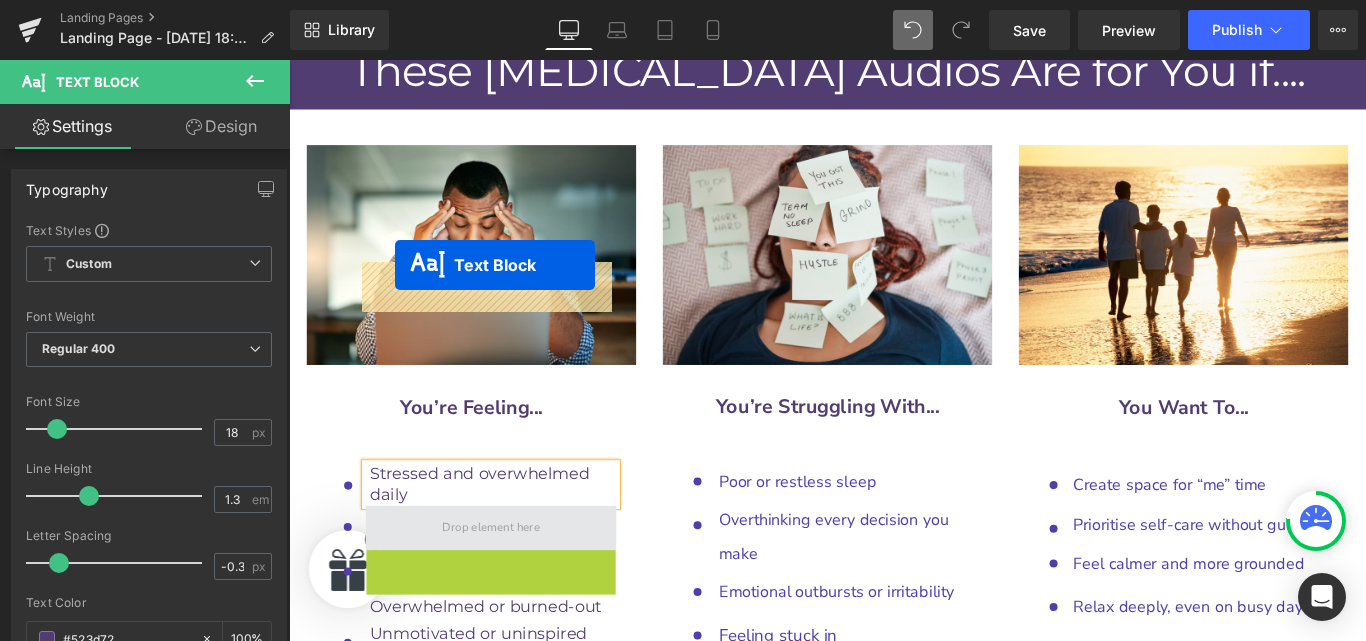 drag, startPoint x: 418, startPoint y: 355, endPoint x: 408, endPoint y: 290, distance: 65.76473 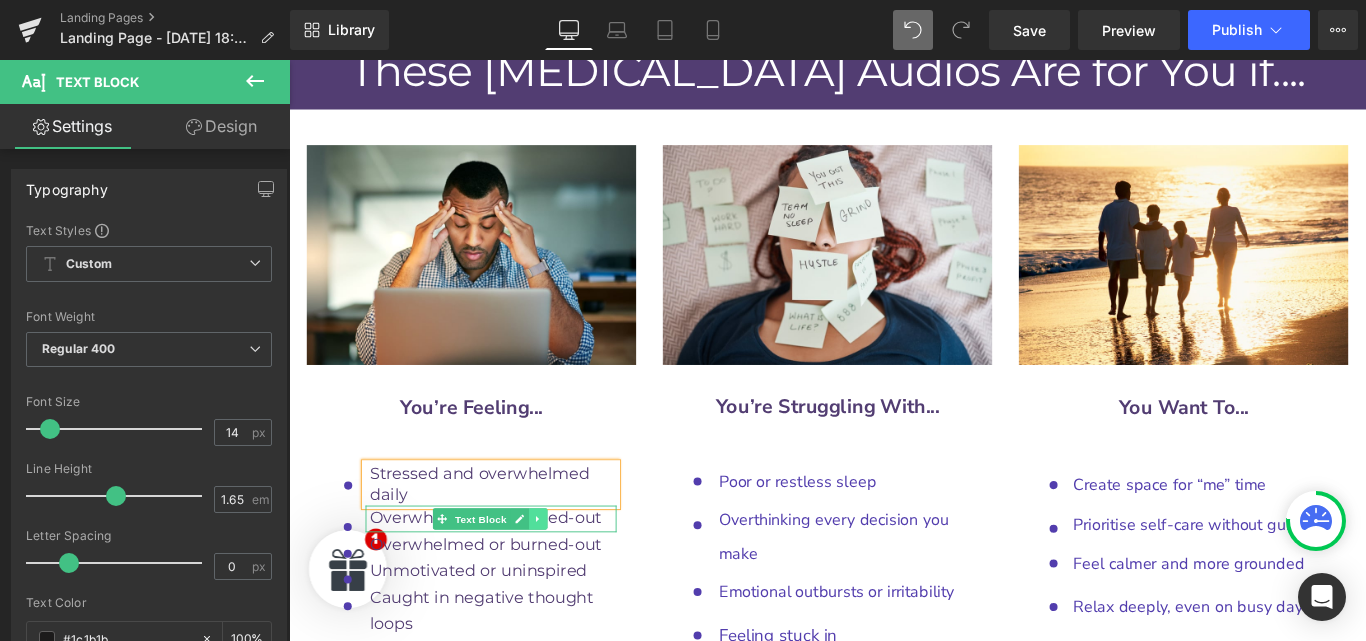 click 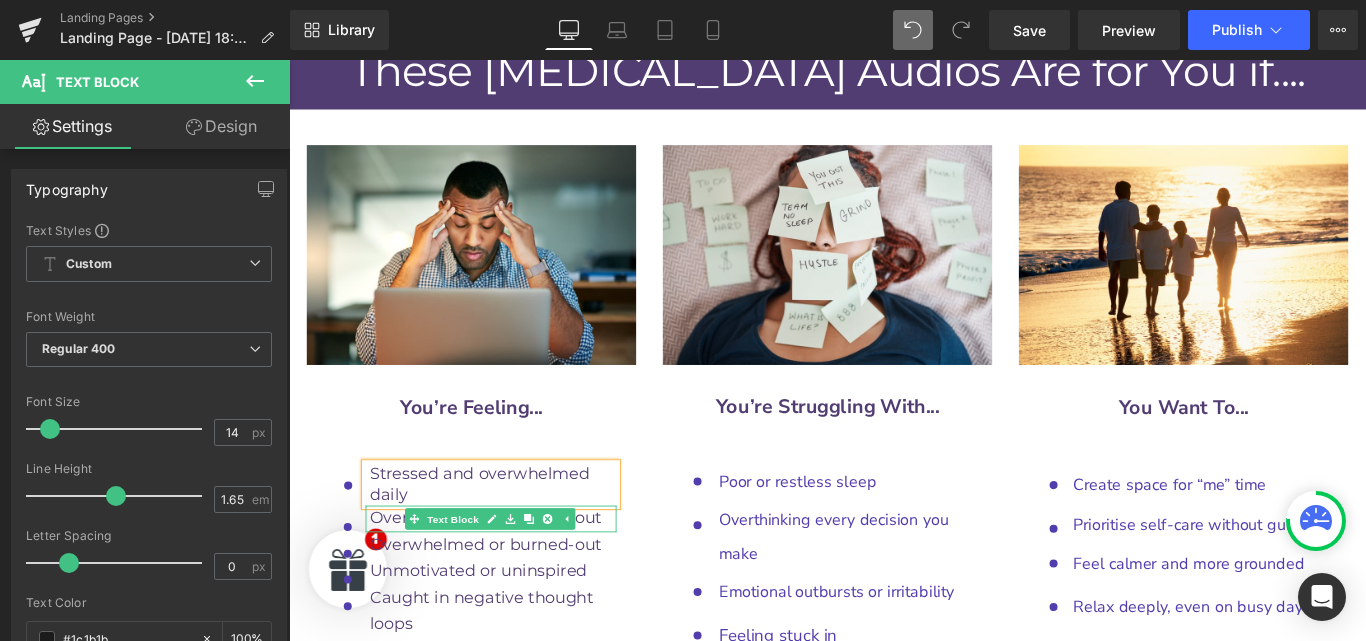 click on "Overwhelmed or burned-out" at bounding box center [510, 575] 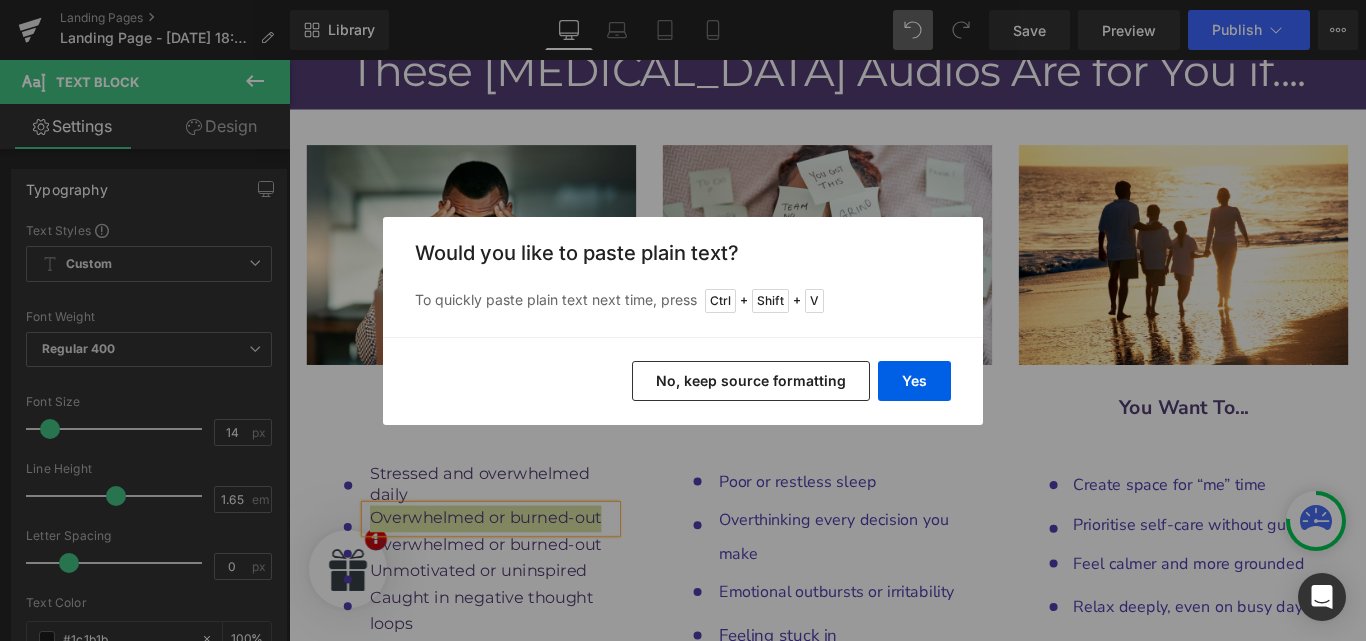 click on "No, keep source formatting" at bounding box center [751, 381] 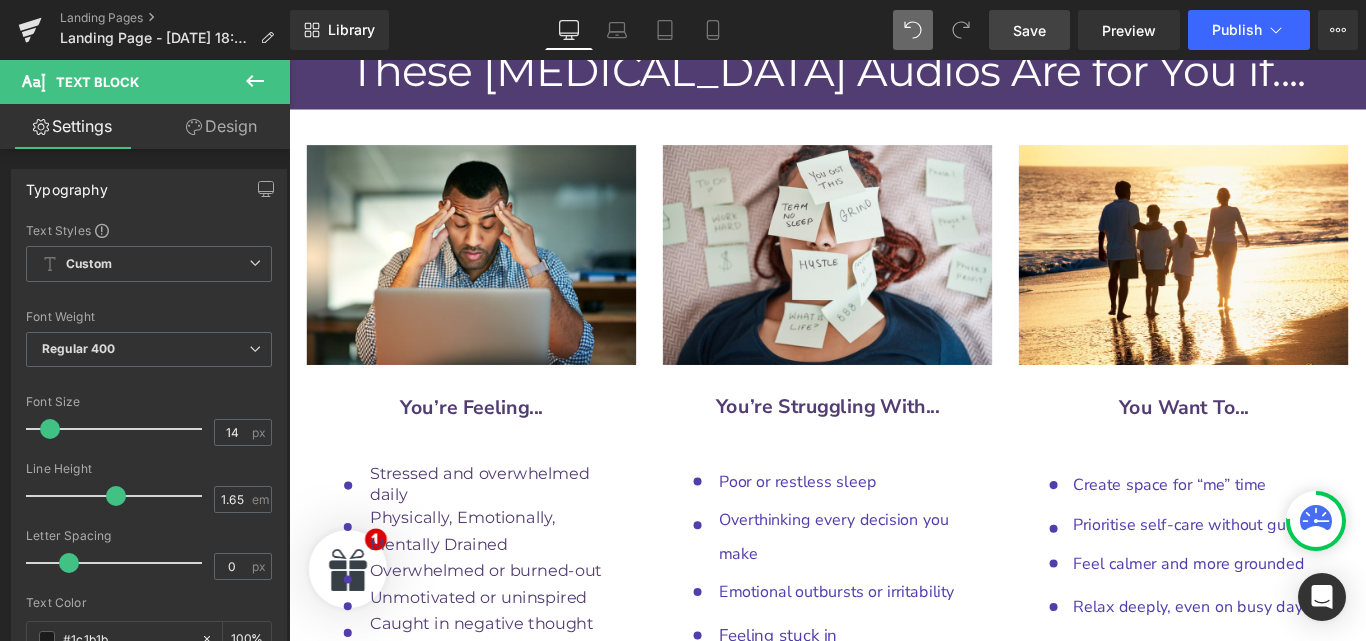 click on "Save" at bounding box center (1029, 30) 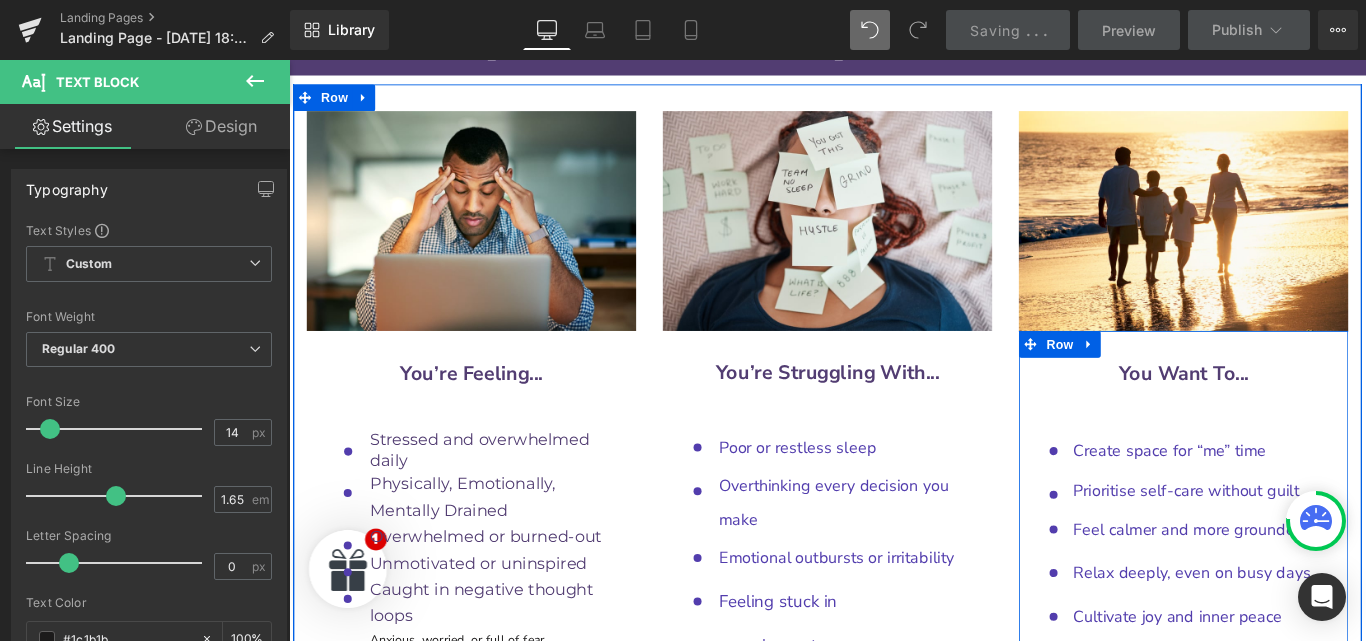 scroll, scrollTop: 9711, scrollLeft: 0, axis: vertical 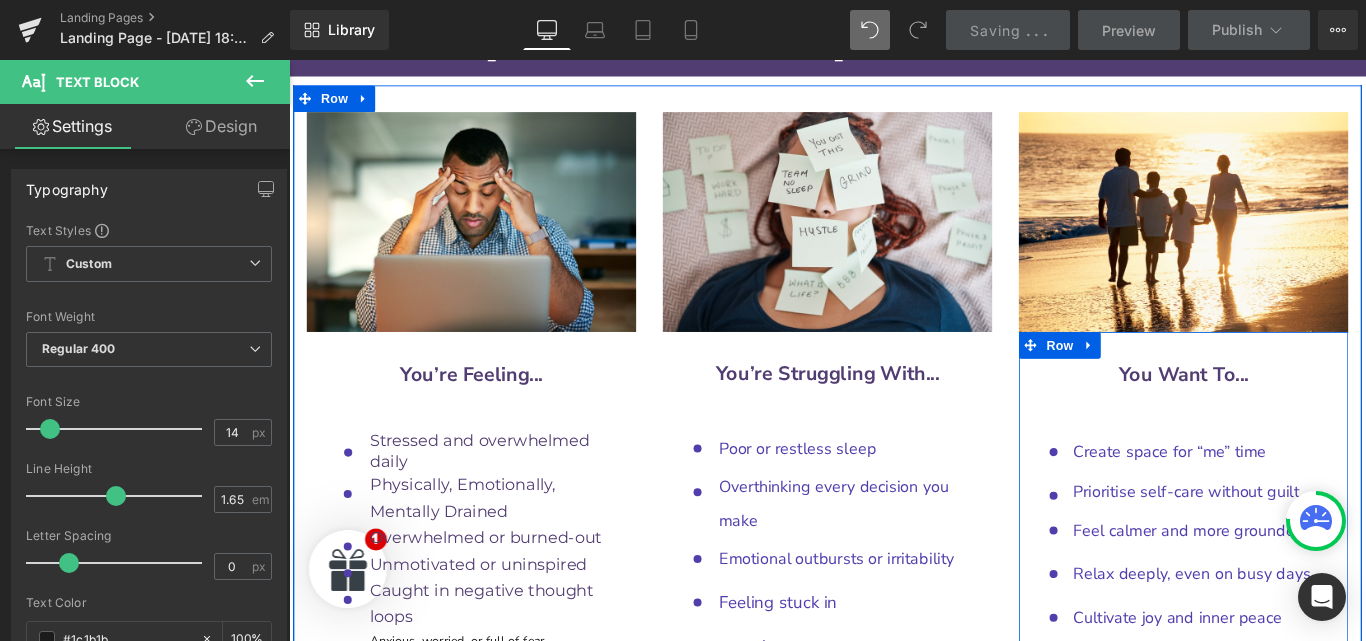 click on "You Want To... Heading
Icon
Create space for “me” time
Text Block
Icon
Prioritise self-care without guilt
Text Block
Icon
Feel calmer and more grounded
Text Block" at bounding box center (1294, 857) 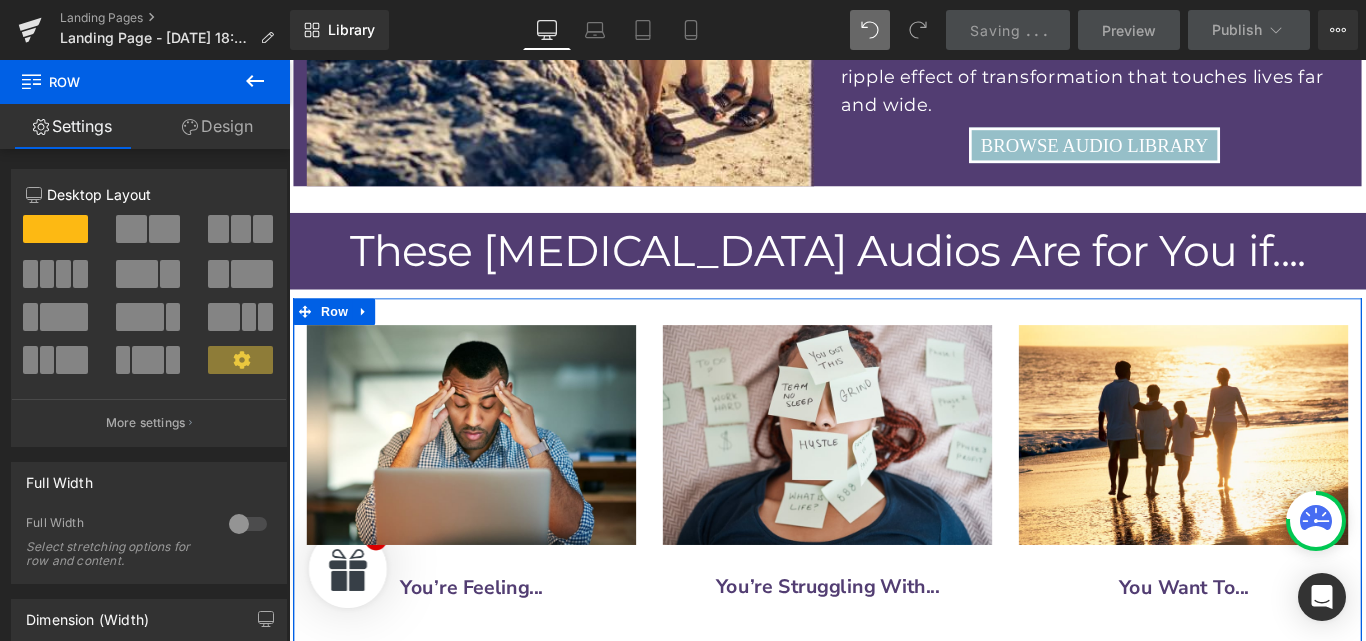 scroll, scrollTop: 9472, scrollLeft: 0, axis: vertical 